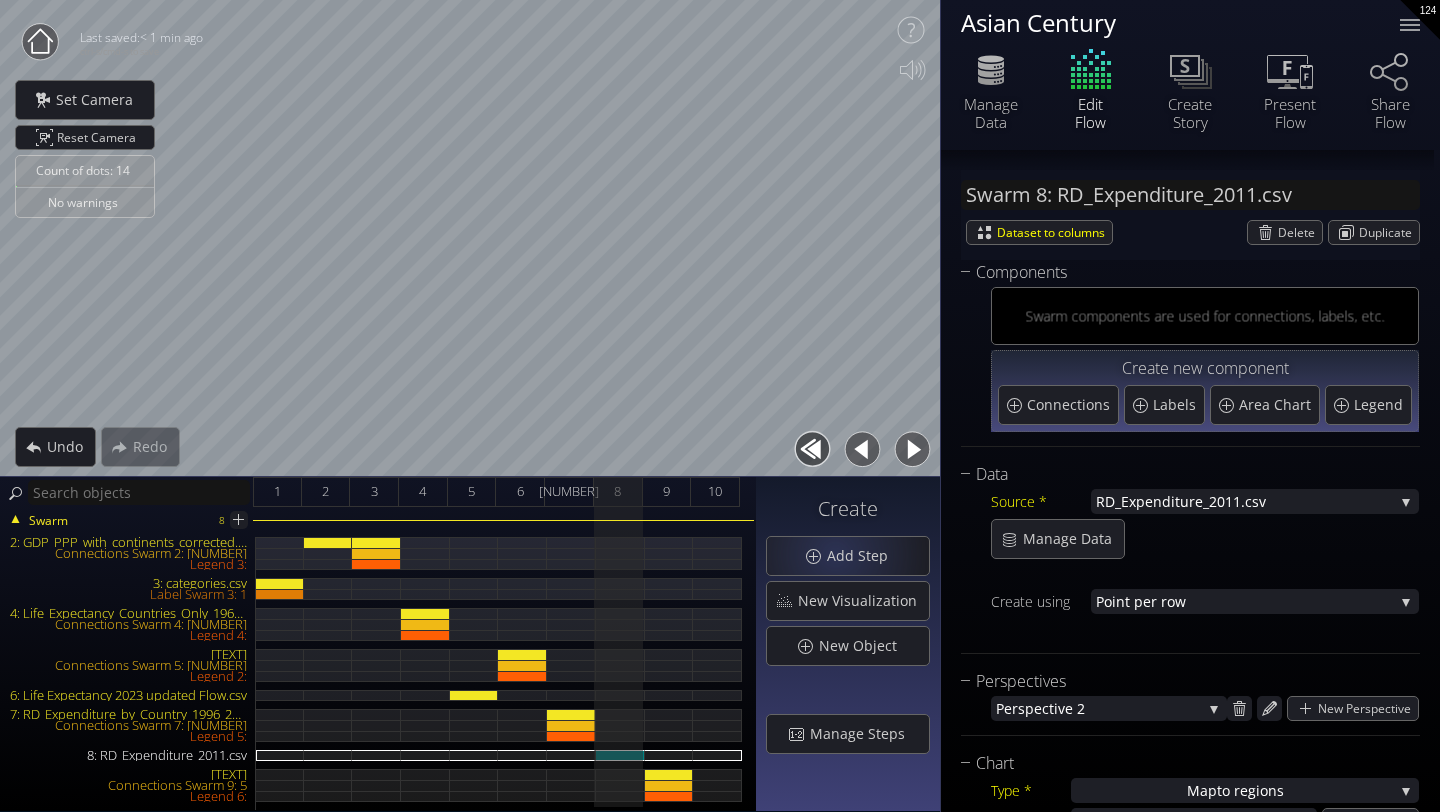 scroll, scrollTop: 0, scrollLeft: 0, axis: both 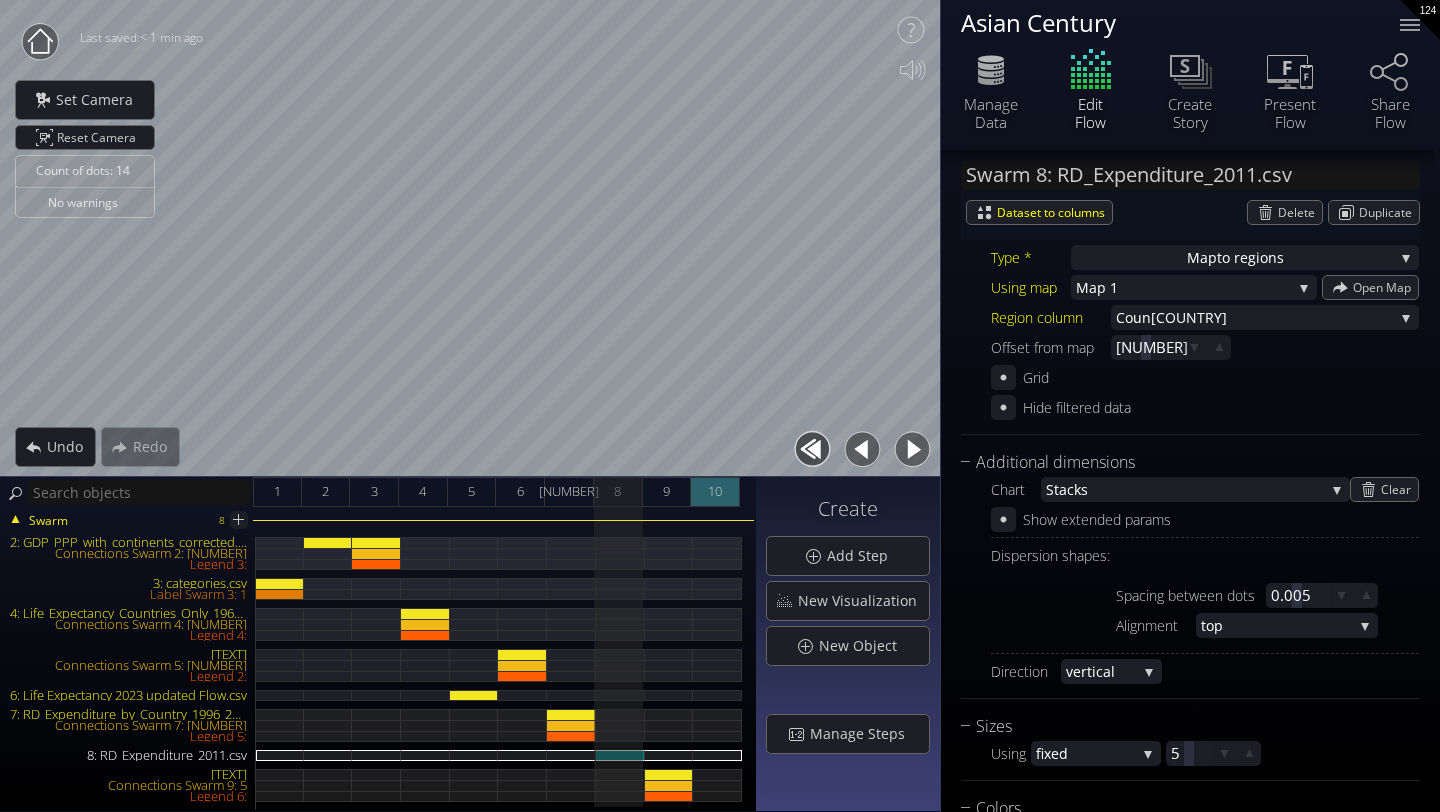 click on "10" at bounding box center (715, 491) 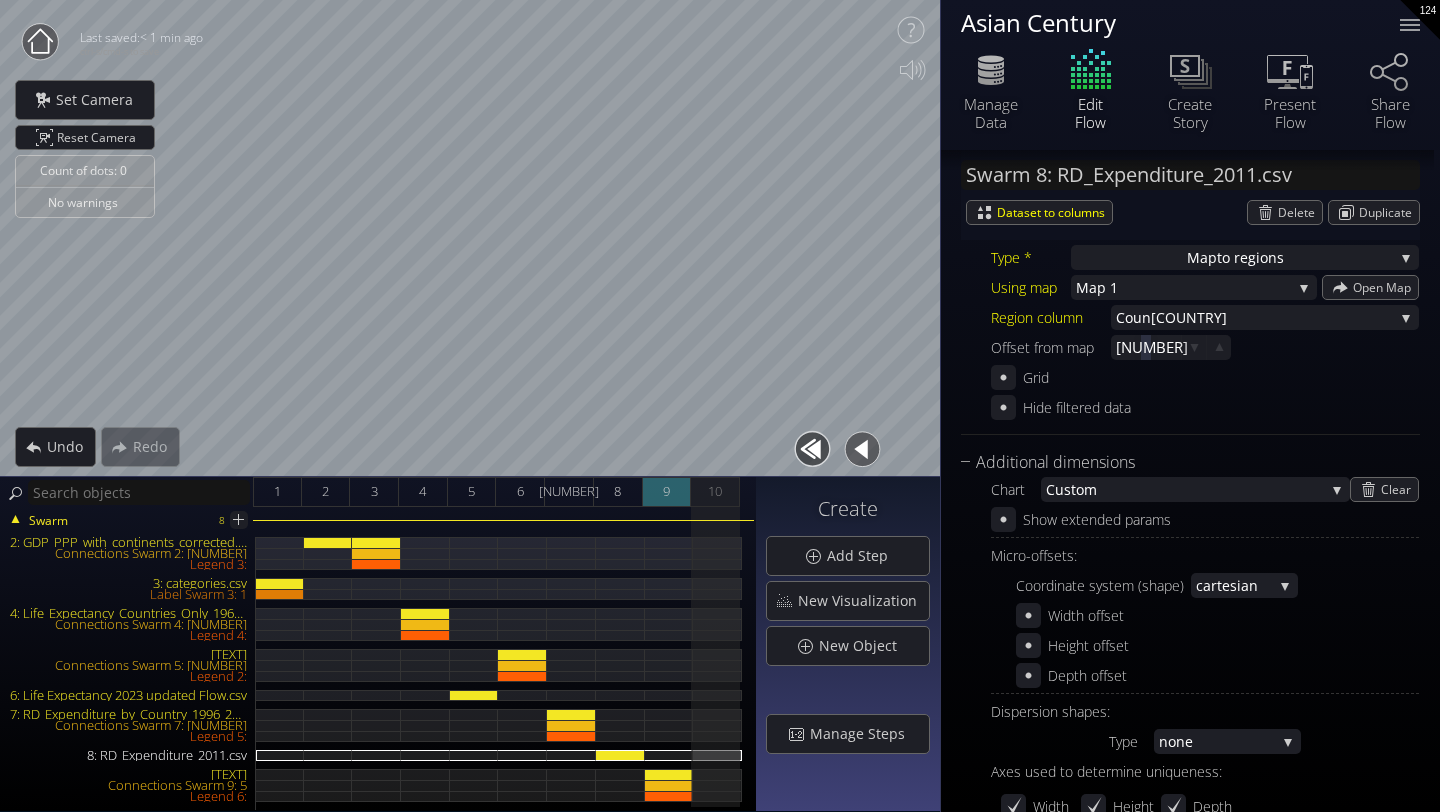 click on "[NUMBER]" at bounding box center [667, 492] 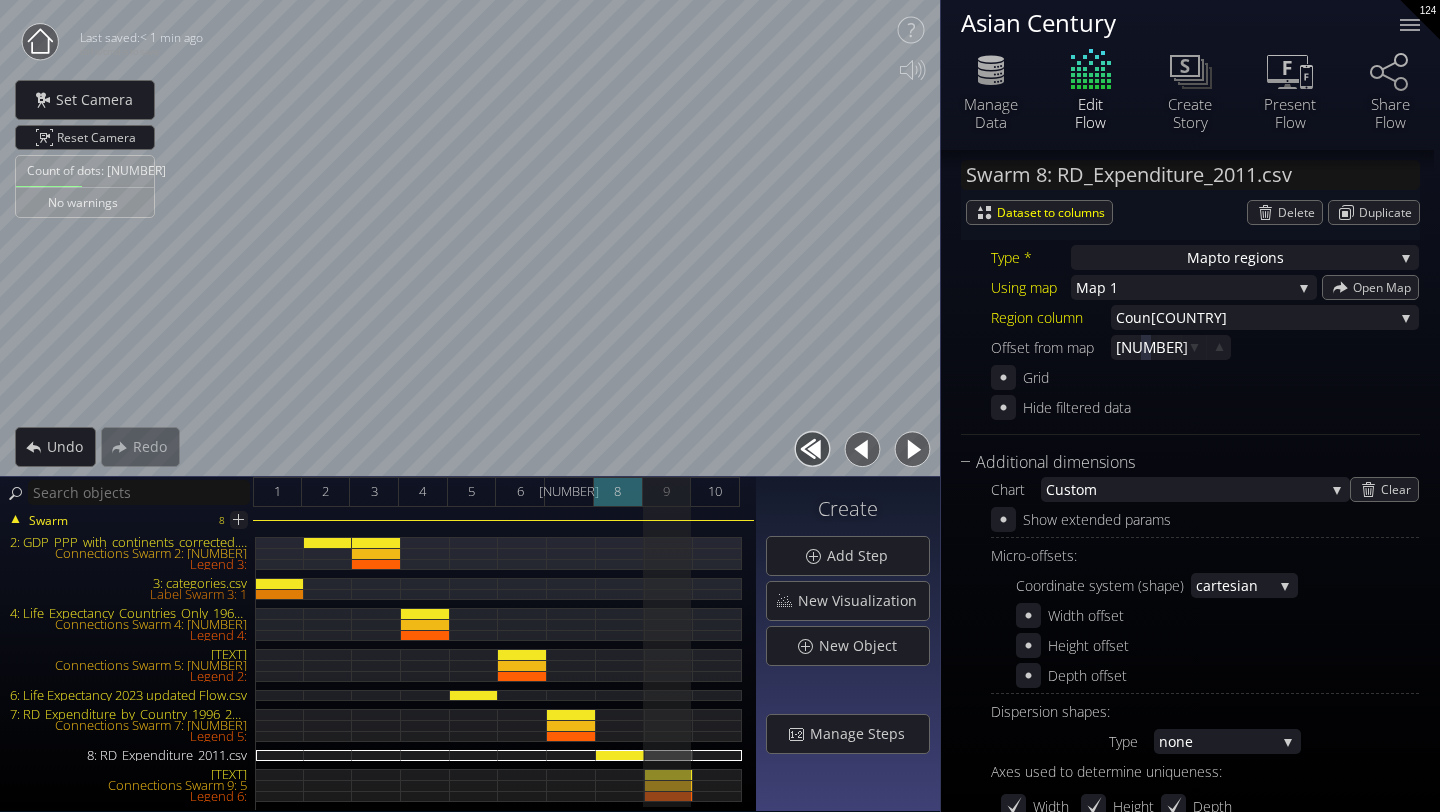 click on "8" at bounding box center [618, 492] 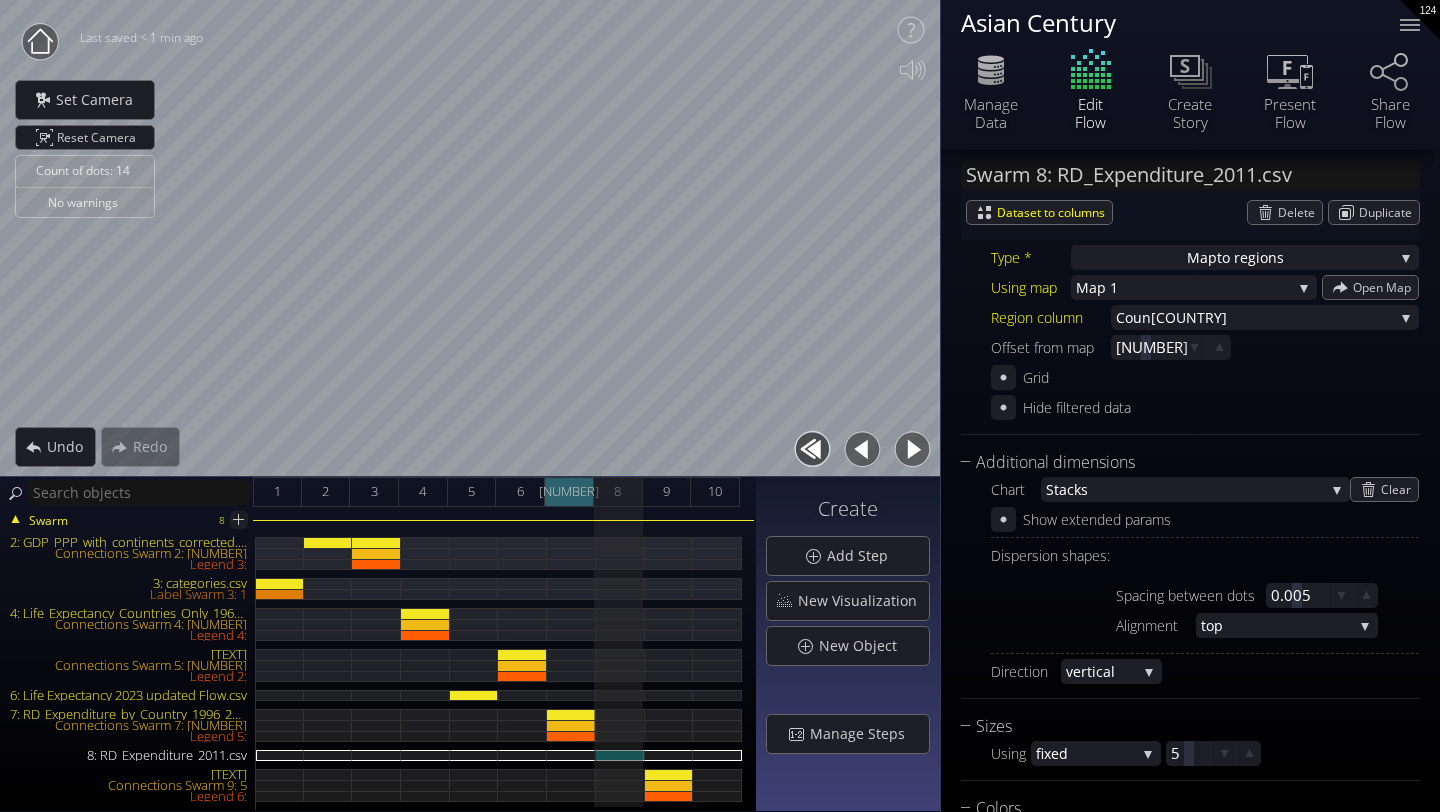 click on "7" at bounding box center [569, 492] 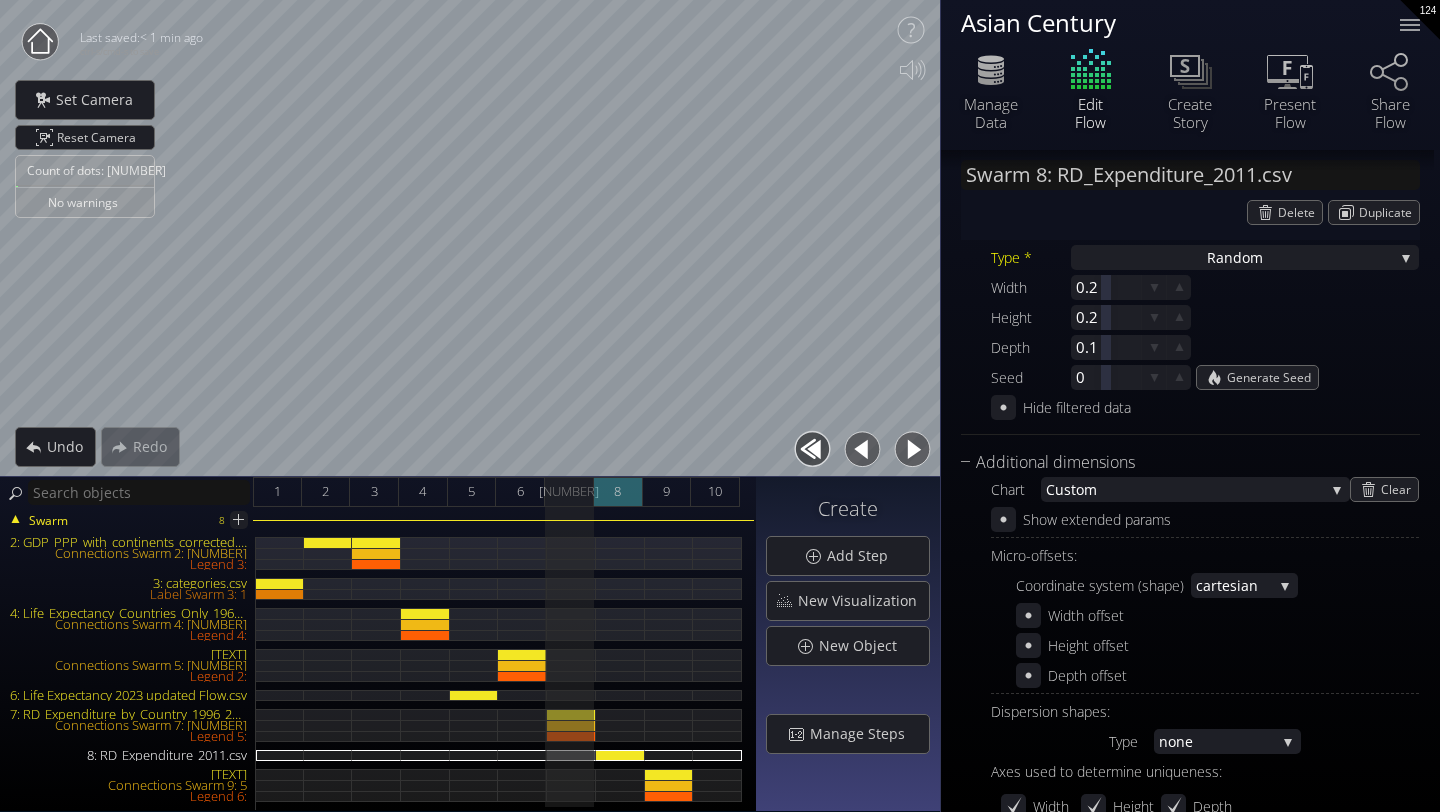click on "8" at bounding box center (618, 492) 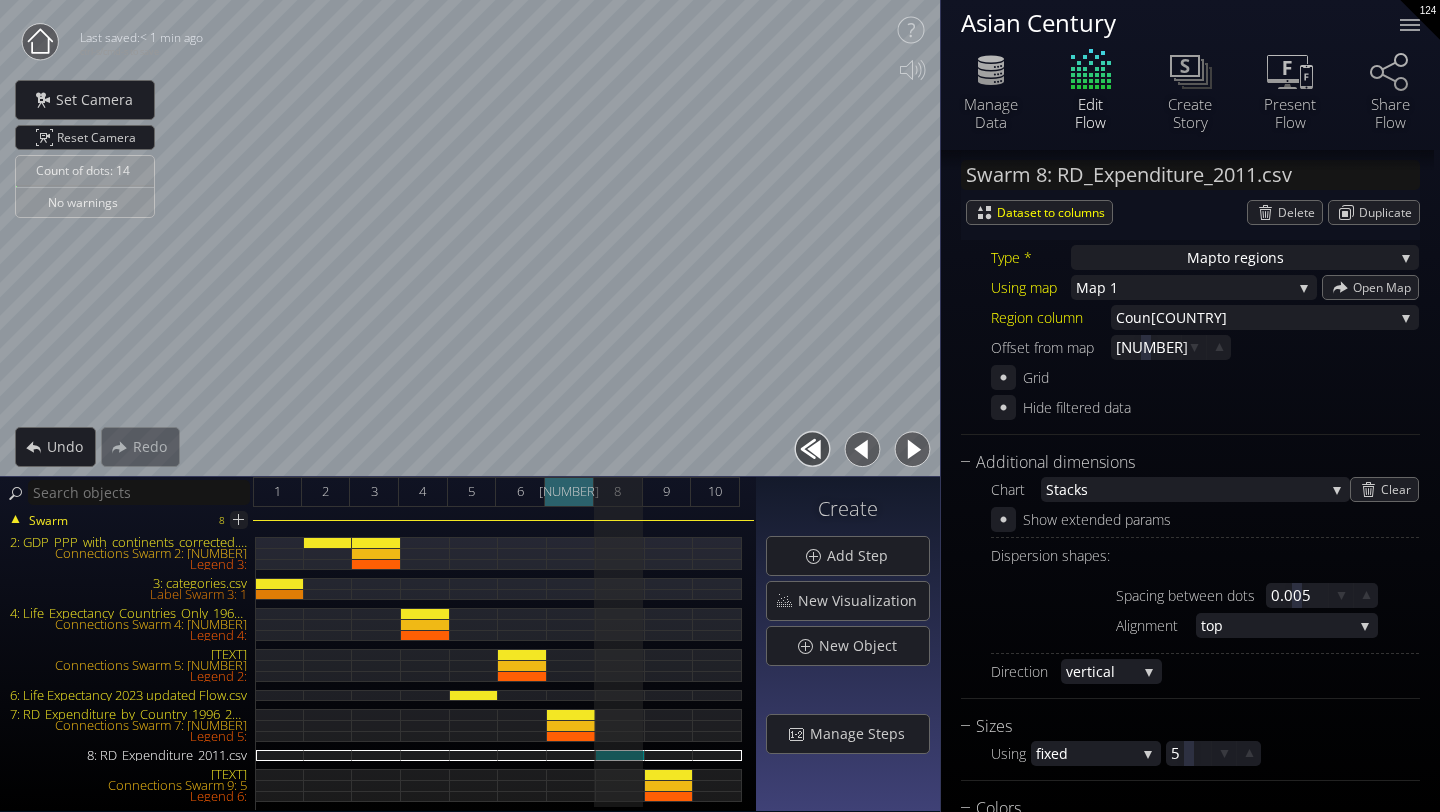 click on "7" at bounding box center [569, 492] 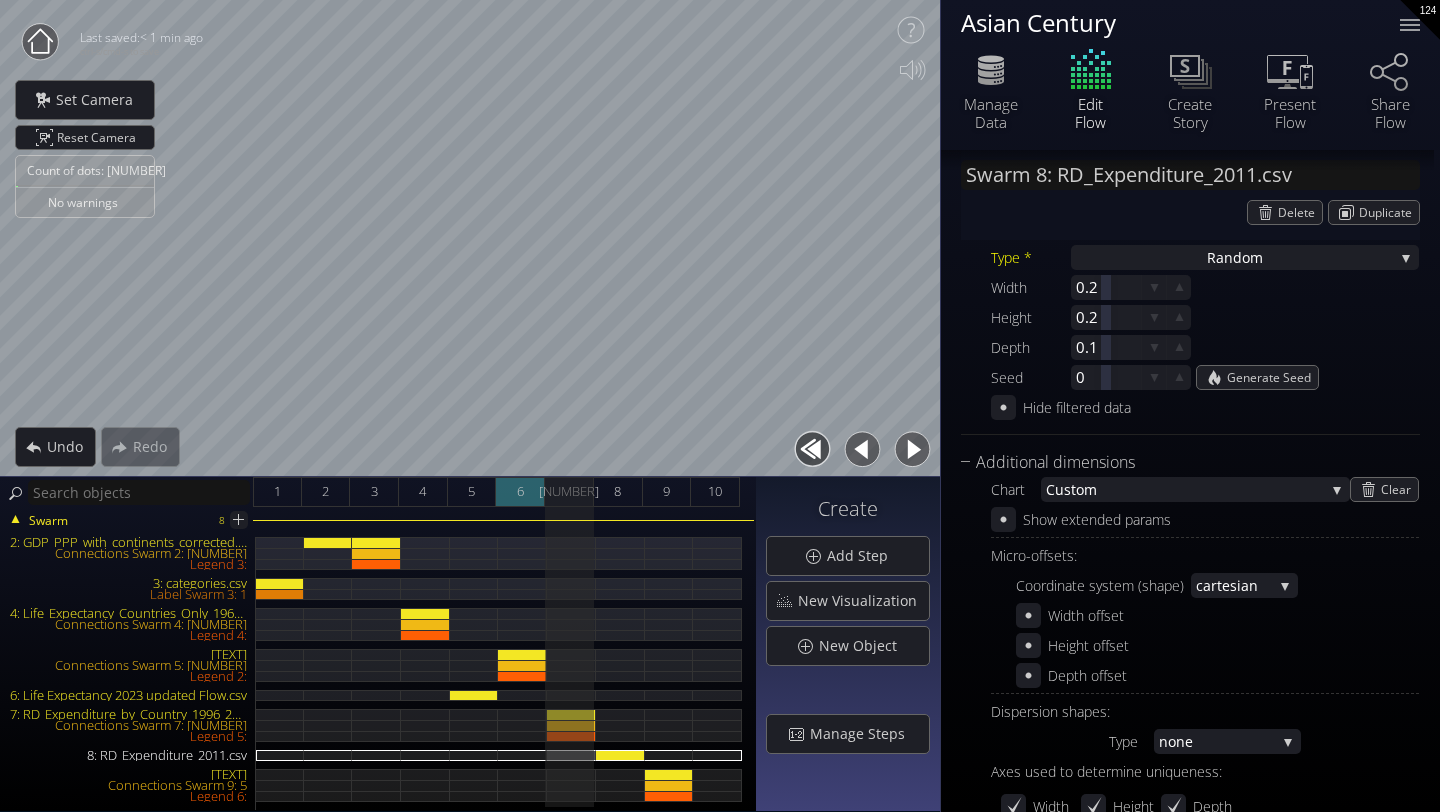 click on "6" at bounding box center [520, 492] 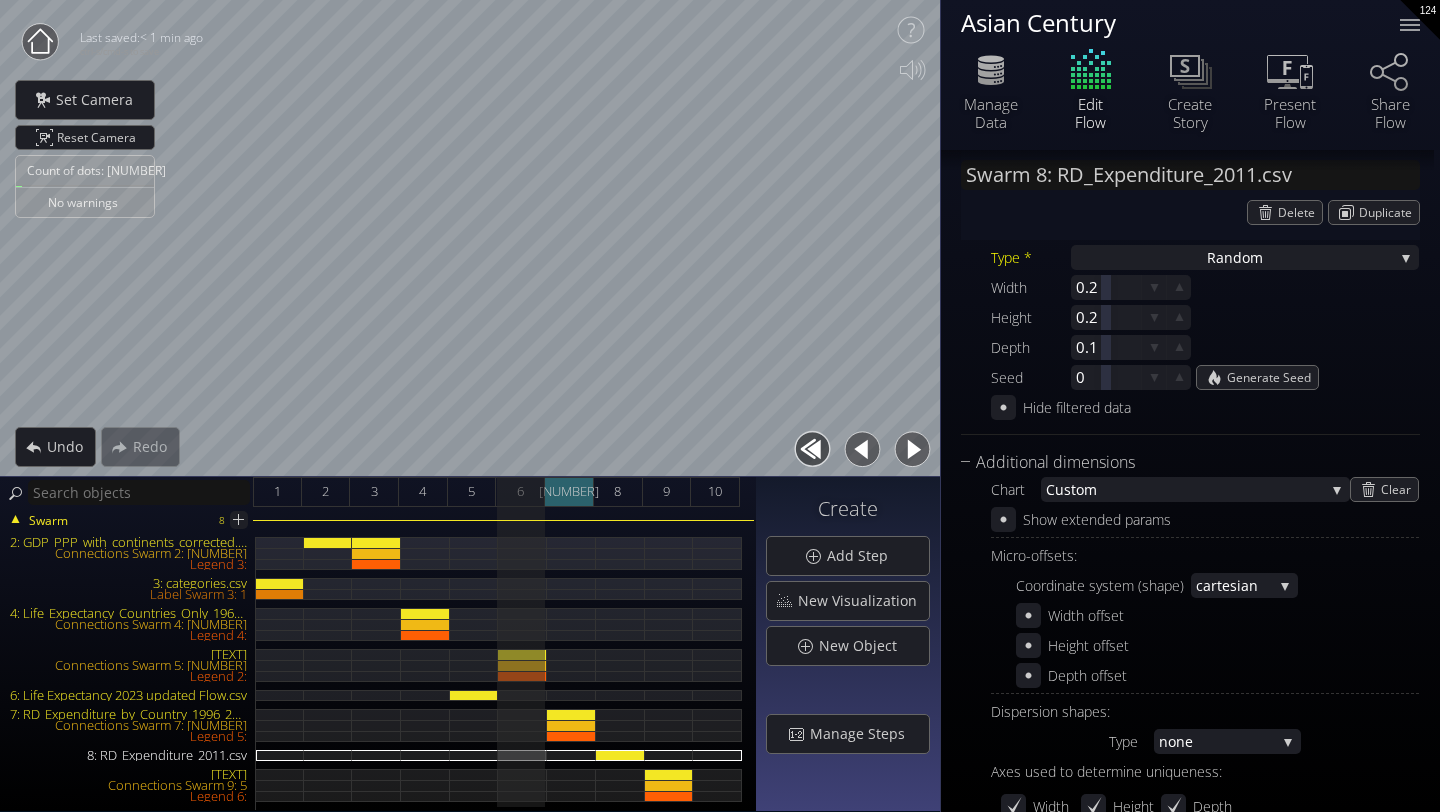 click on "7" at bounding box center (569, 492) 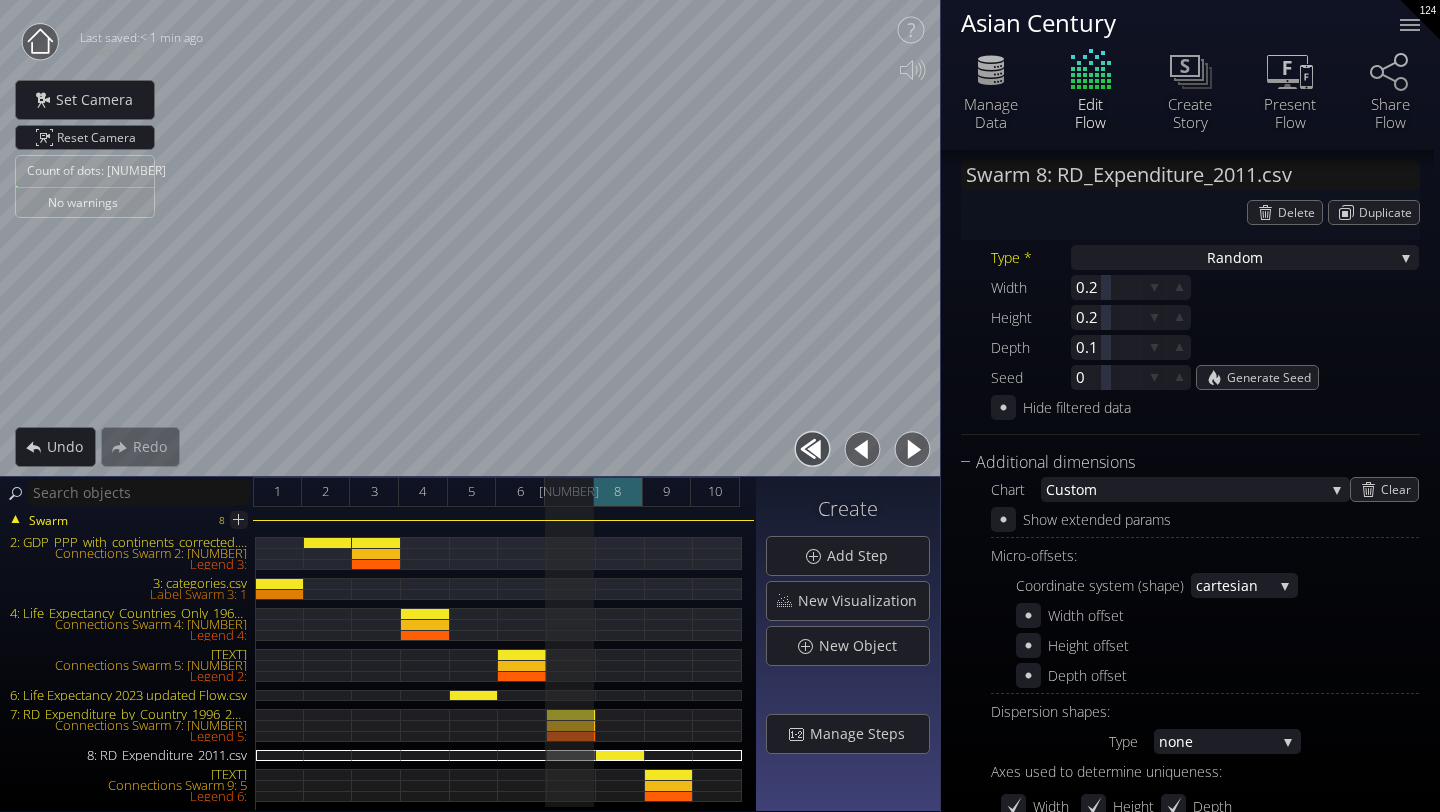 click on "8" at bounding box center [618, 492] 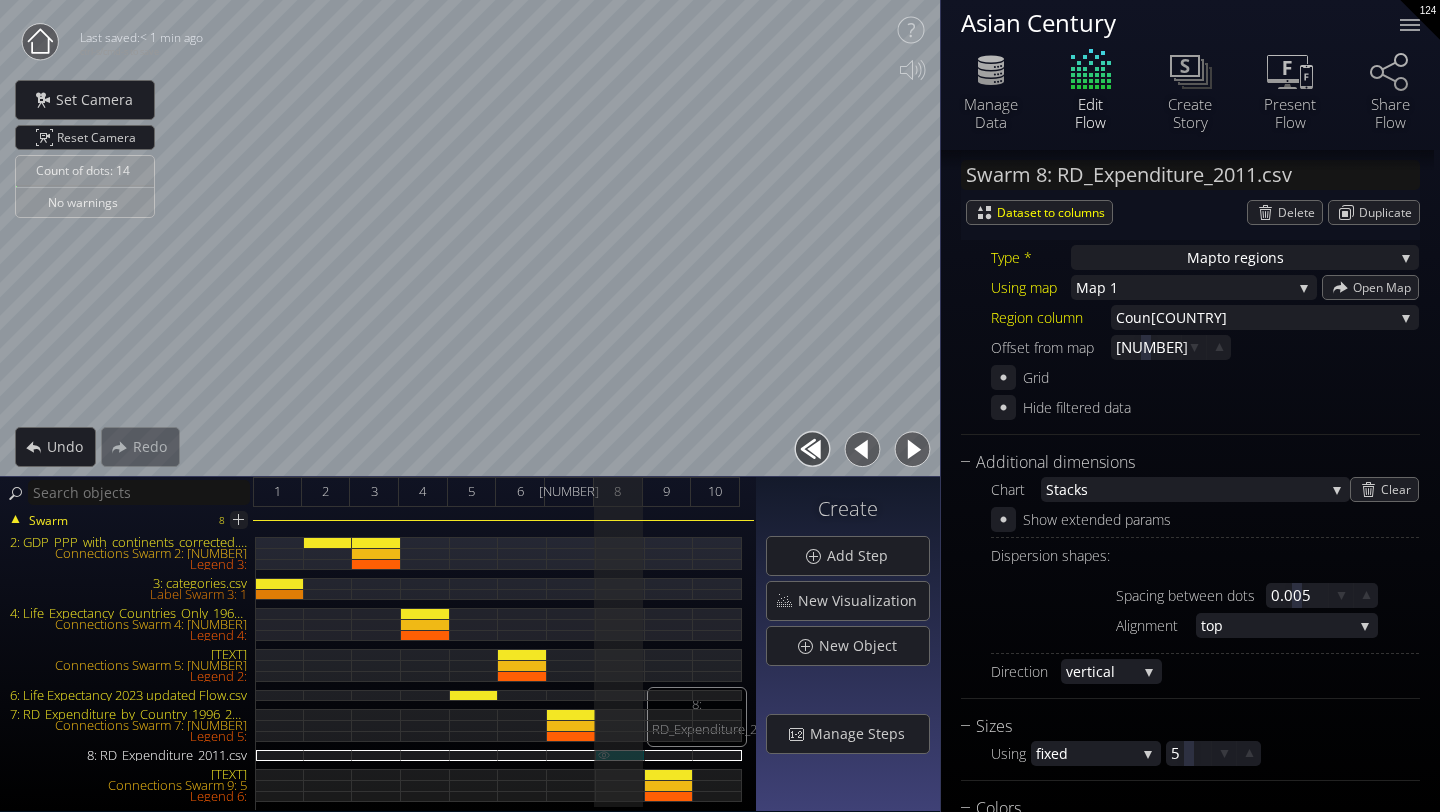 click on "[NUMBER]: RD_Expenditure_2011.csv" at bounding box center [620, 755] 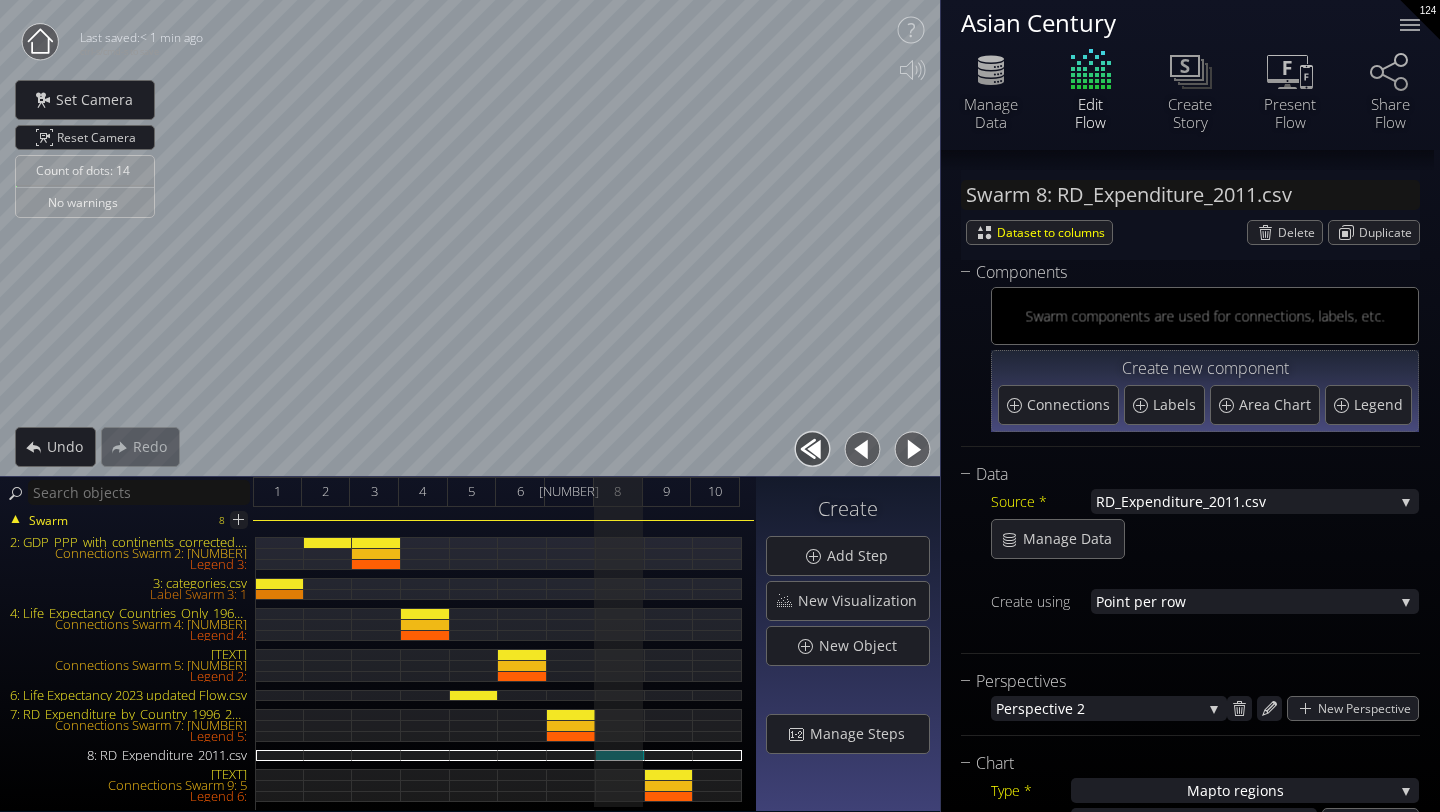 scroll, scrollTop: 102, scrollLeft: 0, axis: vertical 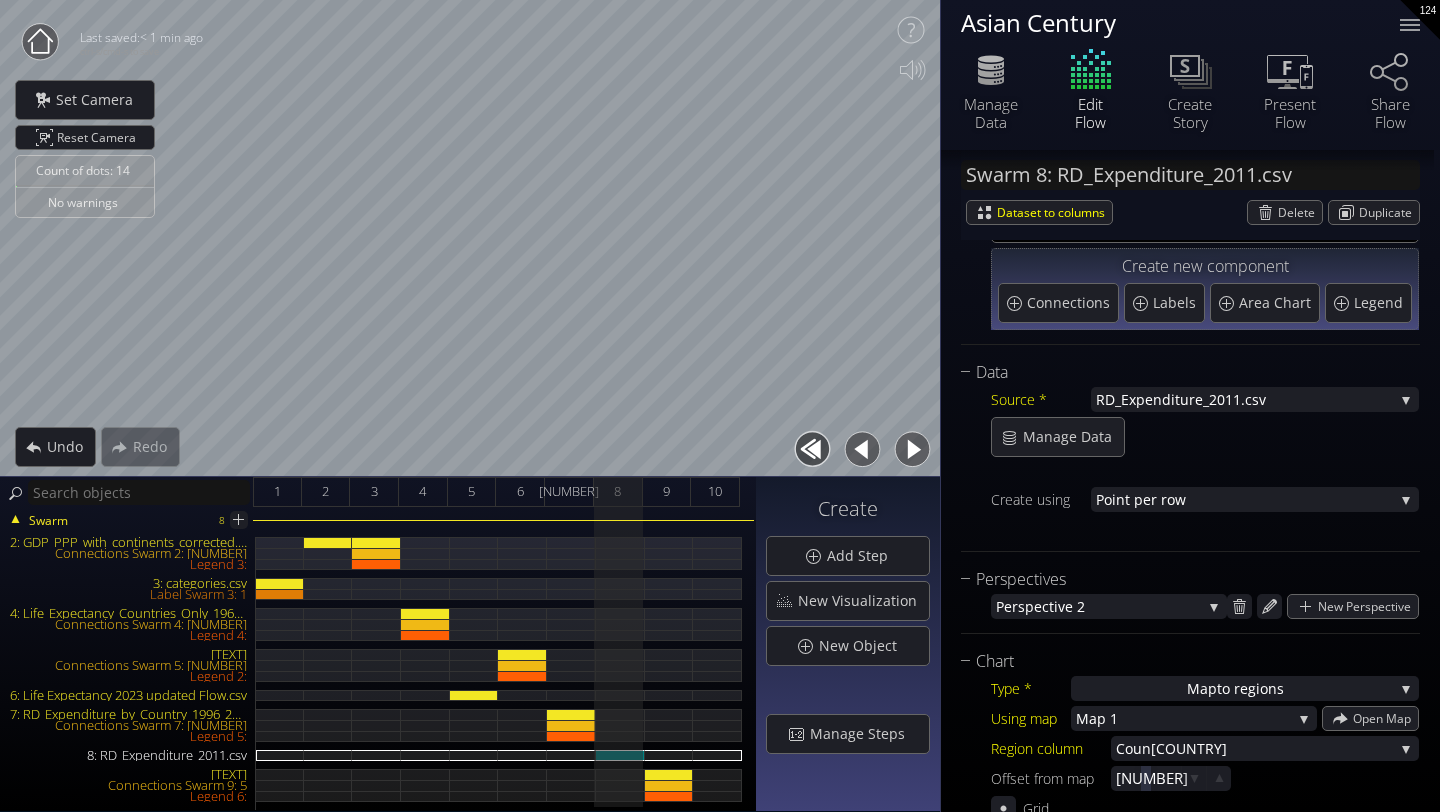 click on "nt per row" at bounding box center [1255, 499] 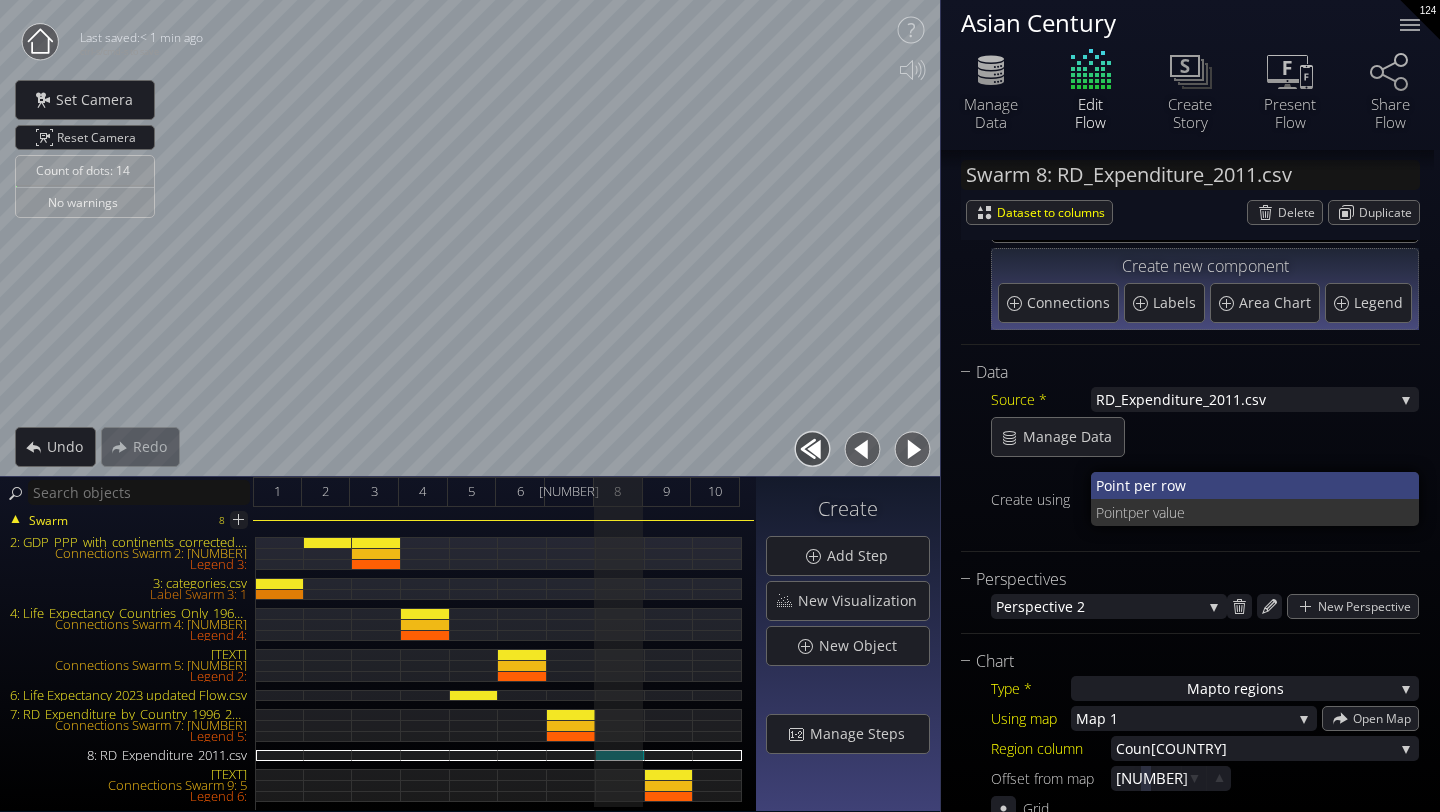 click on "nt per row" at bounding box center (1260, 485) 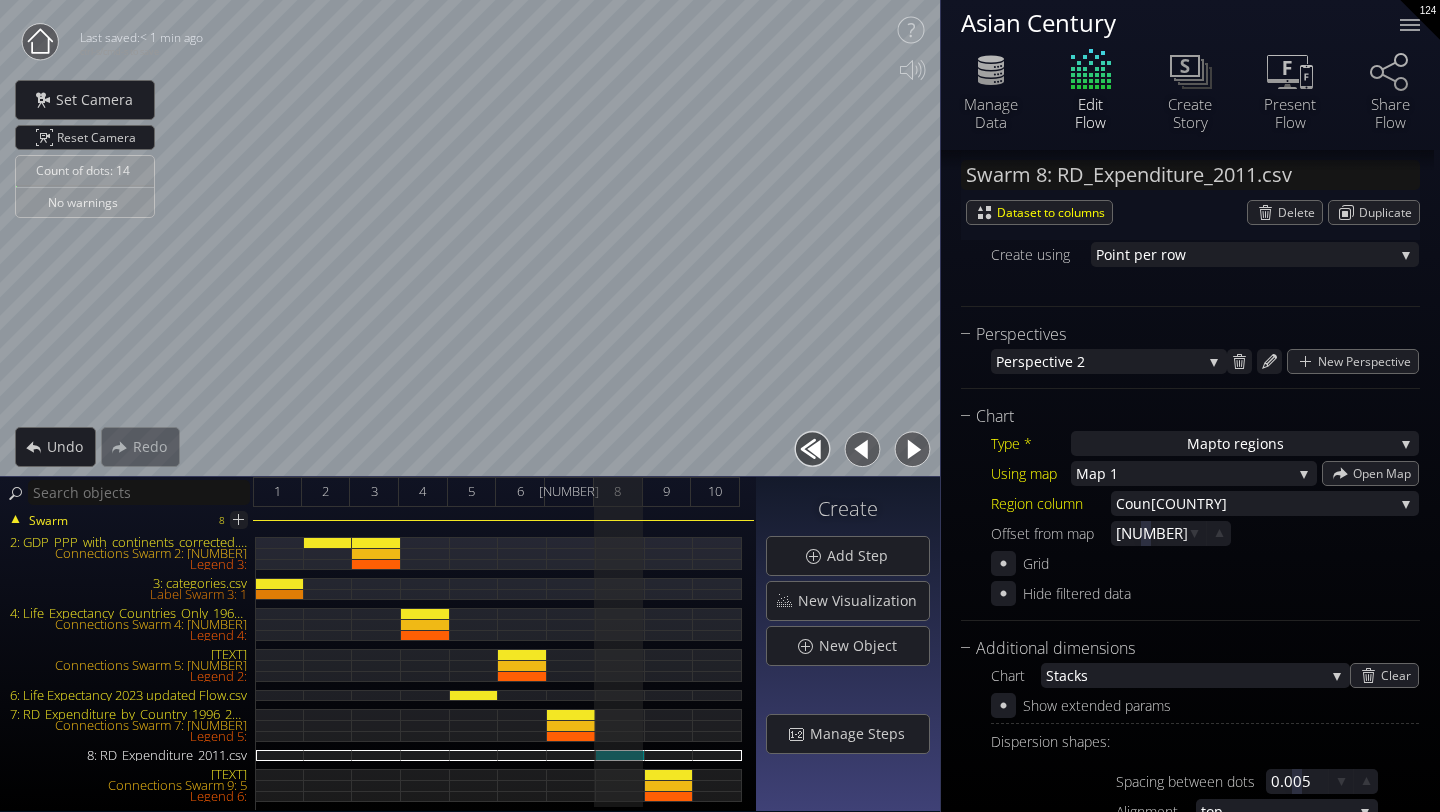 scroll, scrollTop: 544, scrollLeft: 0, axis: vertical 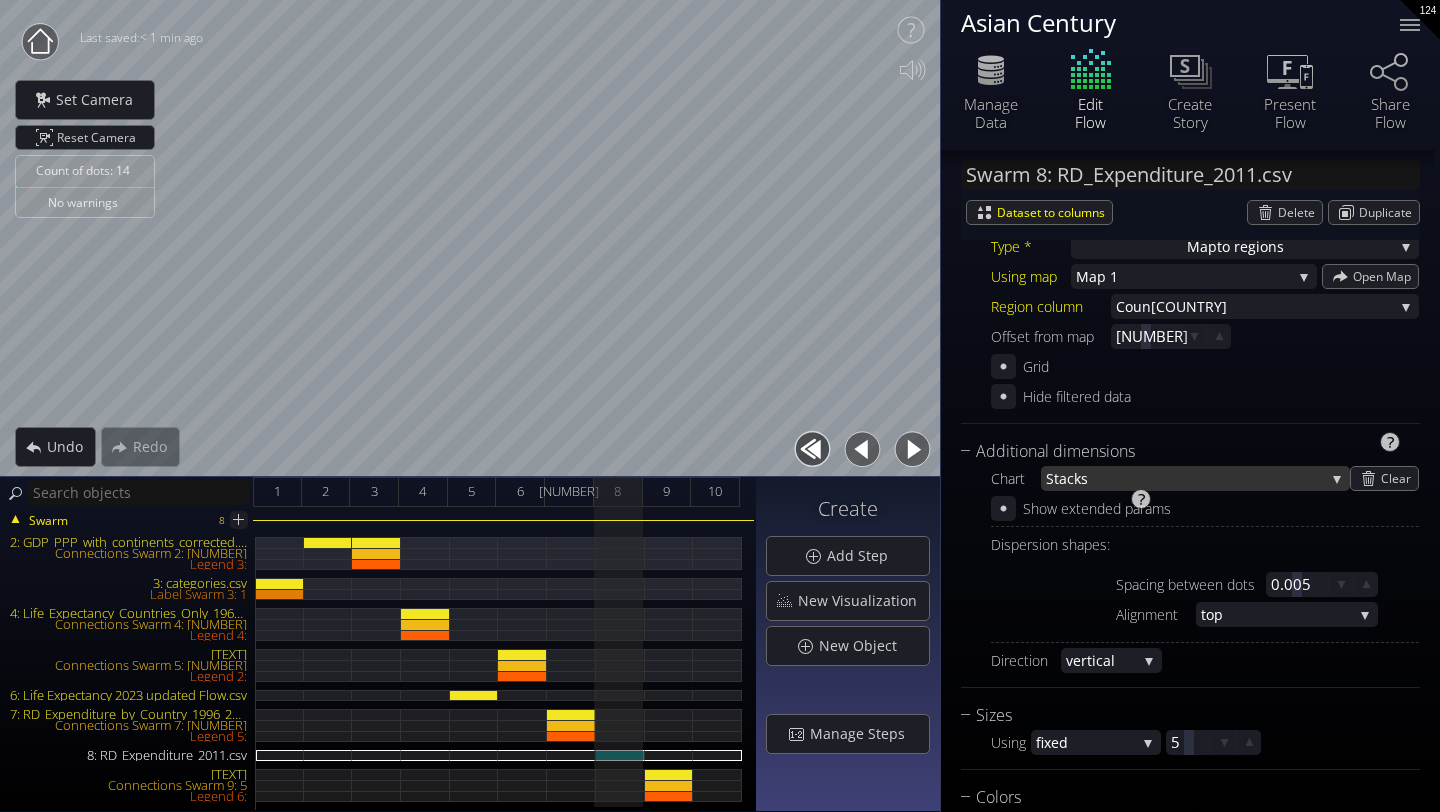 click on "acks" at bounding box center (1192, 478) 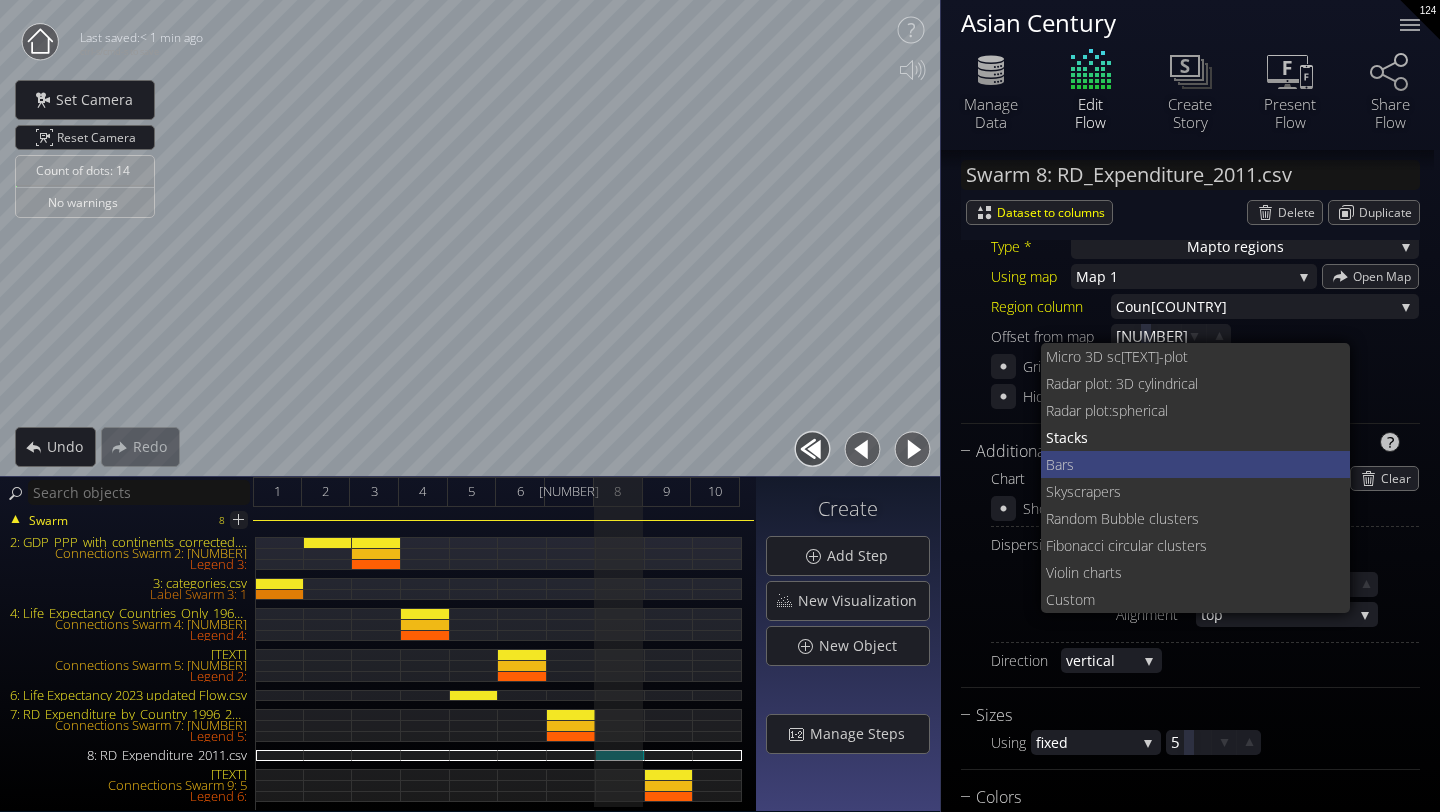 click on "Bars" at bounding box center (1190, 464) 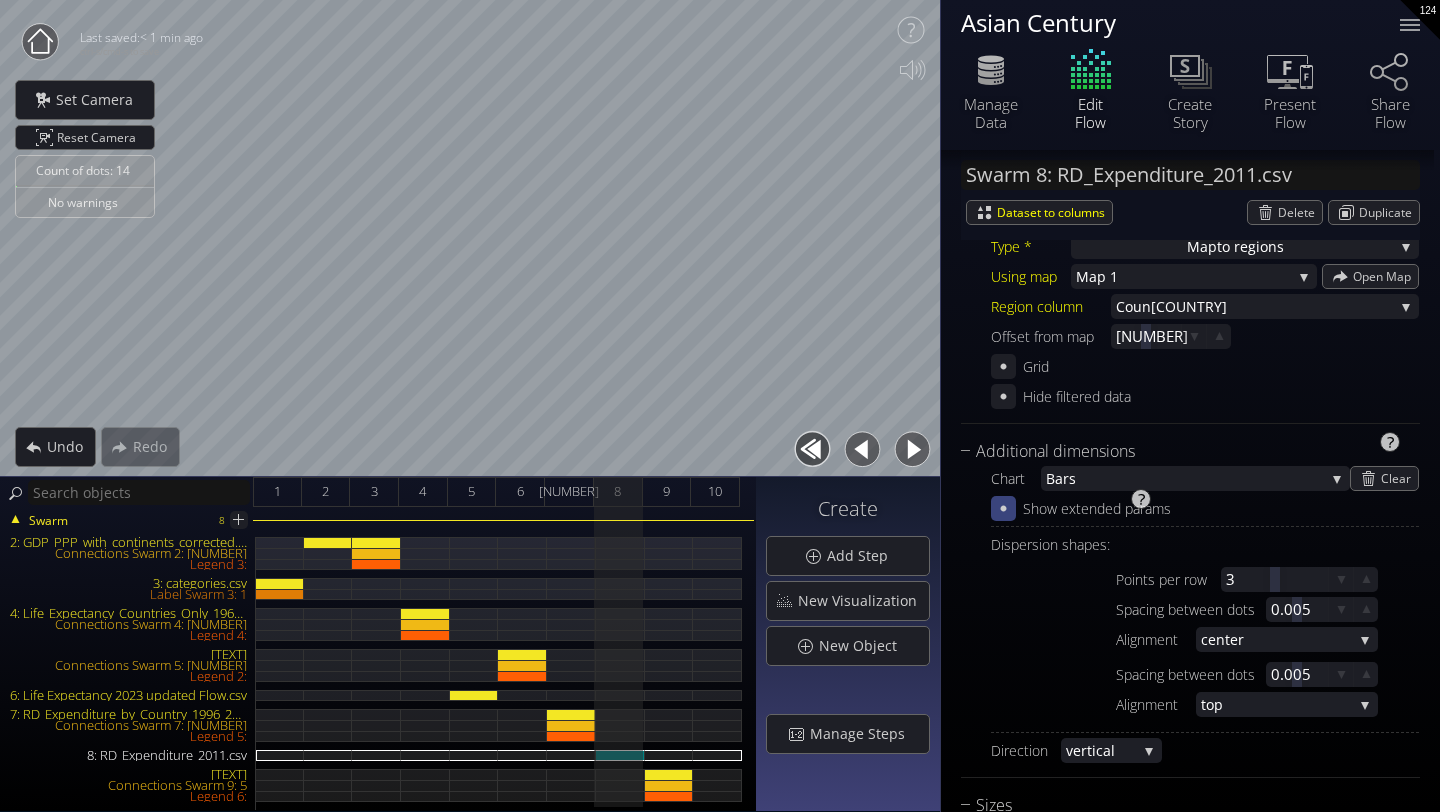 click 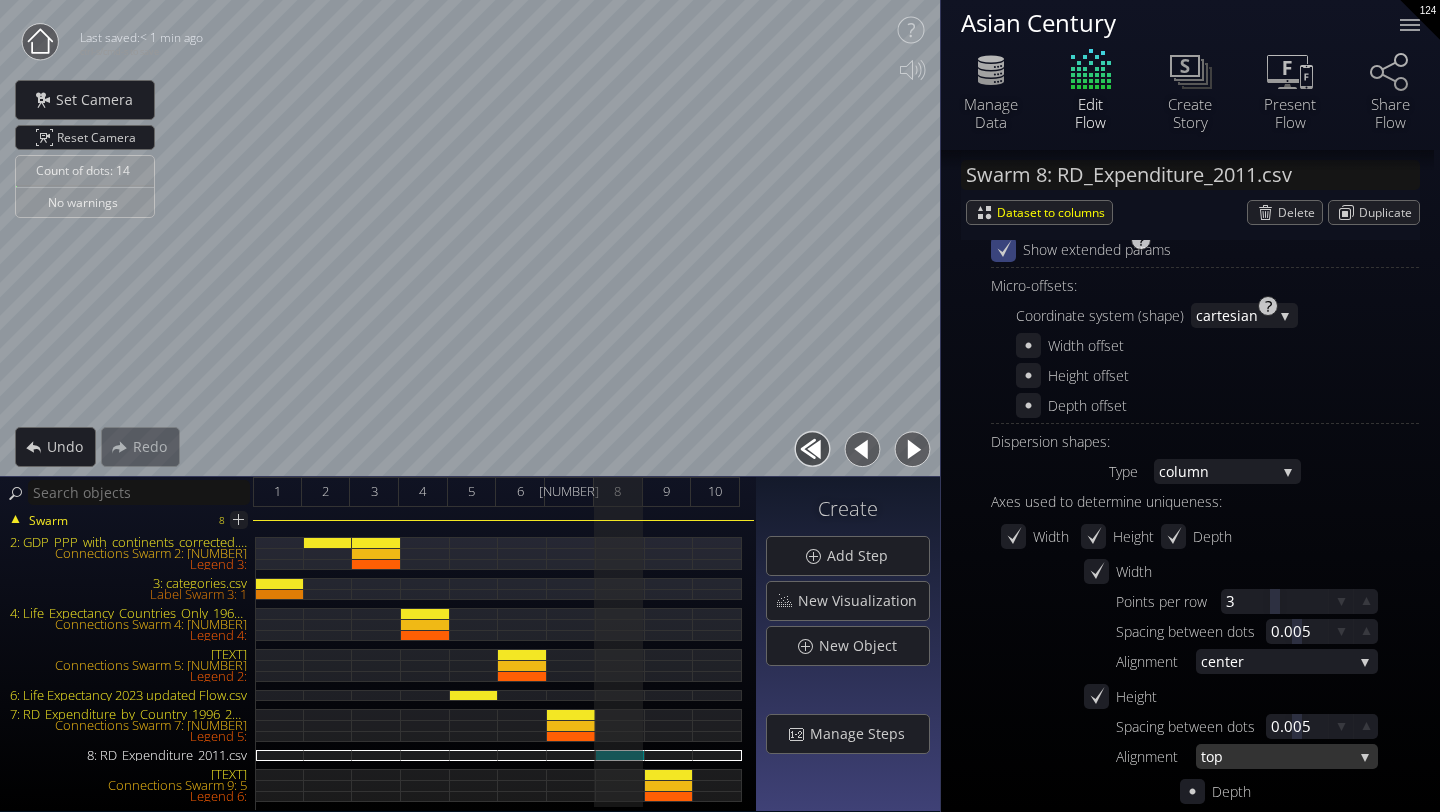 scroll, scrollTop: 737, scrollLeft: 0, axis: vertical 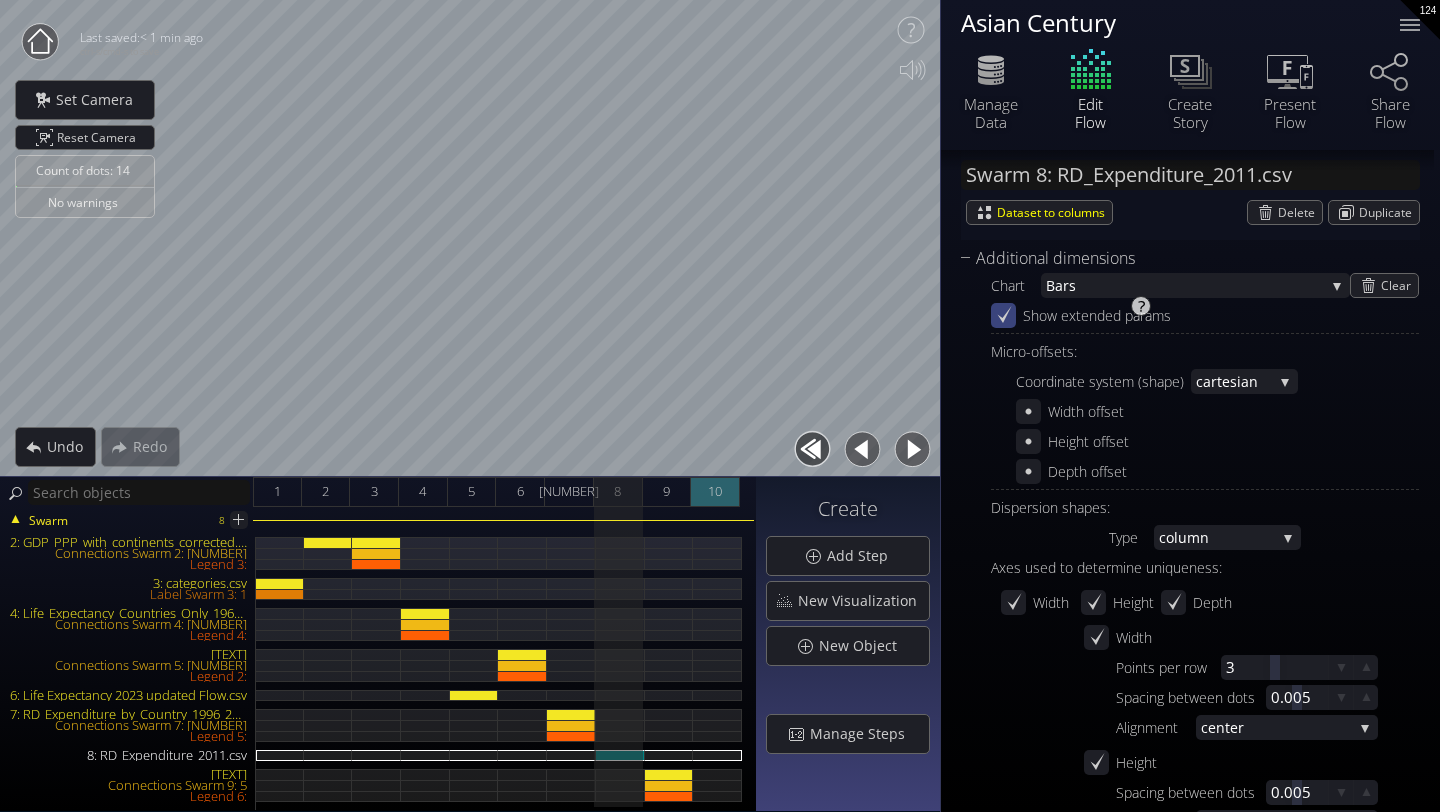 click on "[NUMBER]" at bounding box center [715, 491] 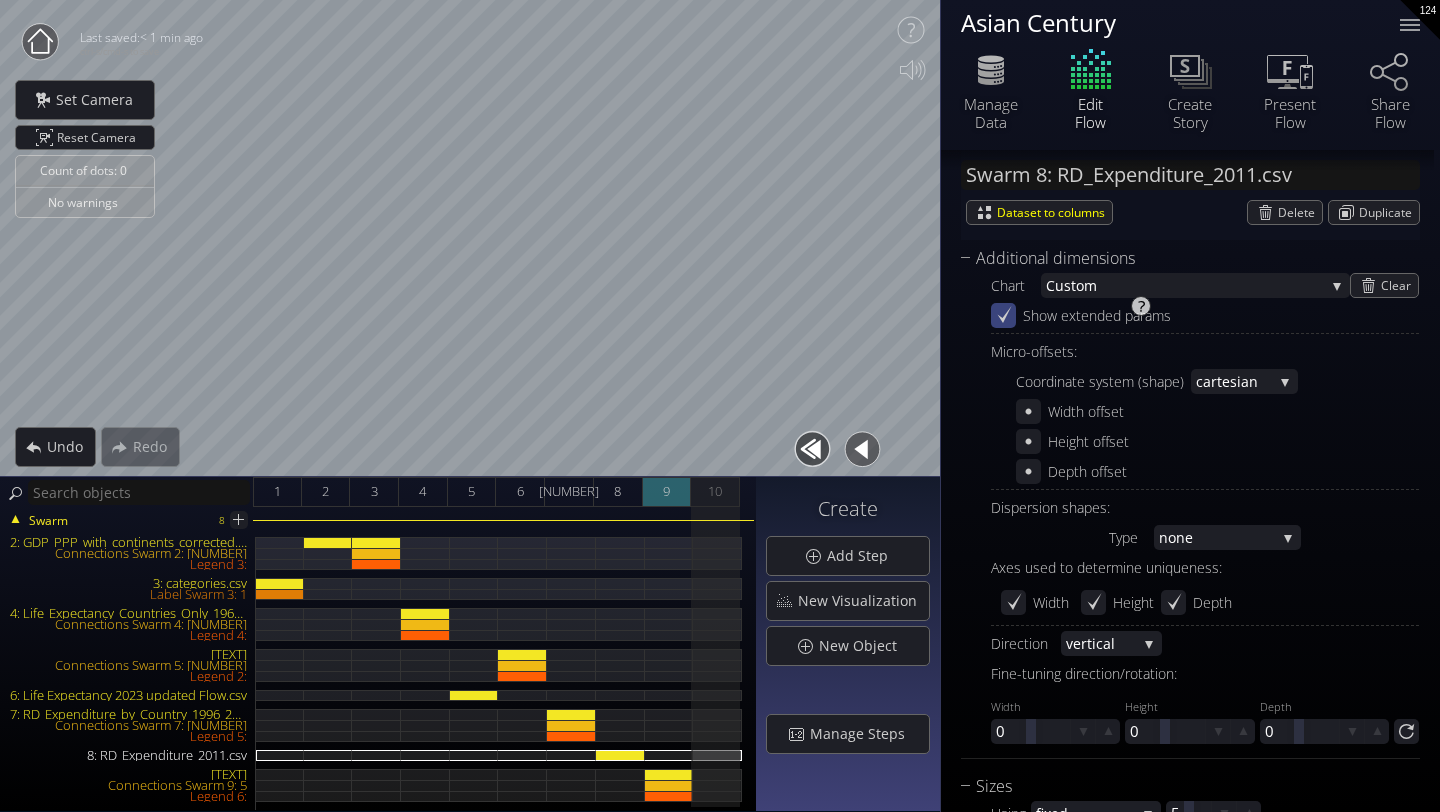 click on "[NUMBER]" at bounding box center [666, 491] 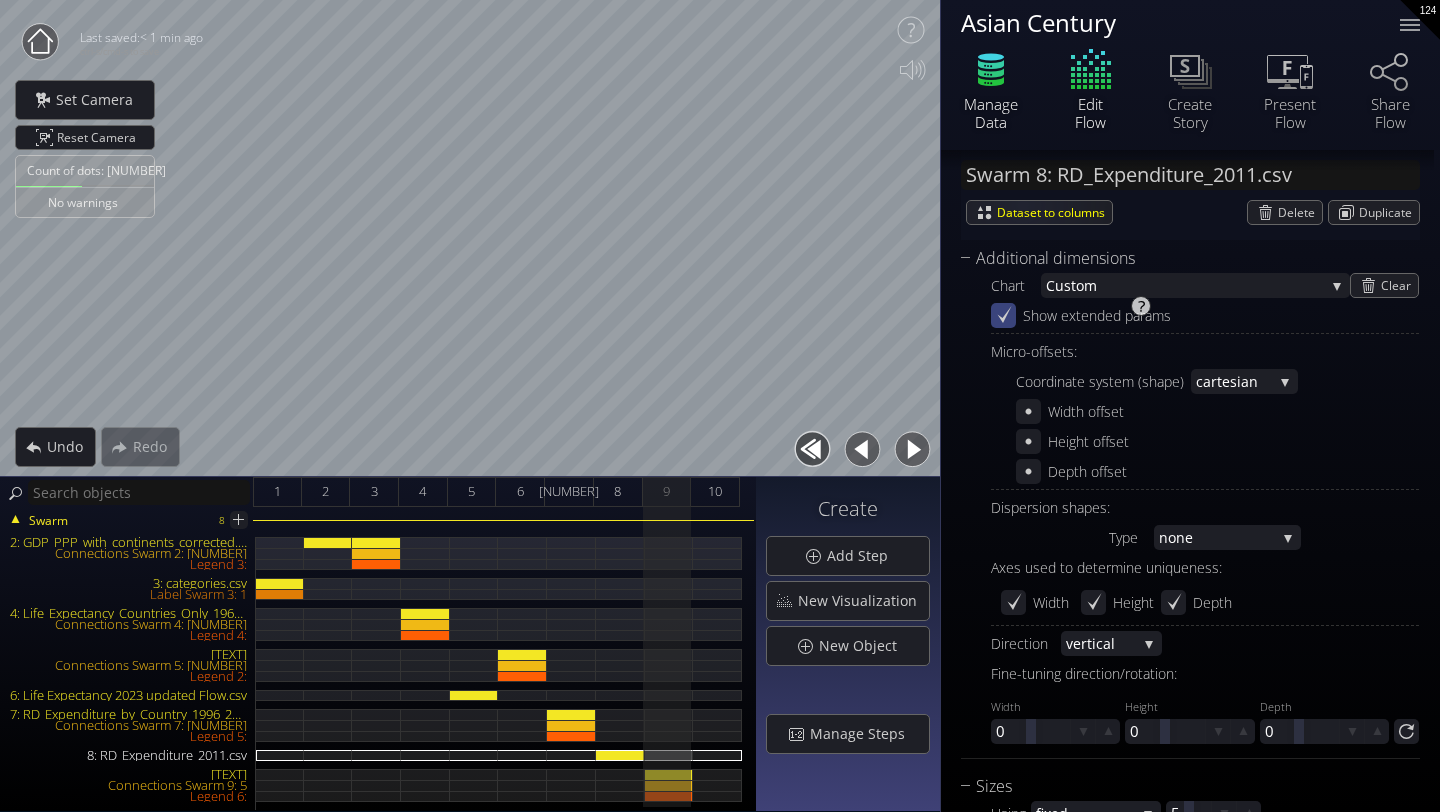 click on "Manage
Data" at bounding box center (991, 113) 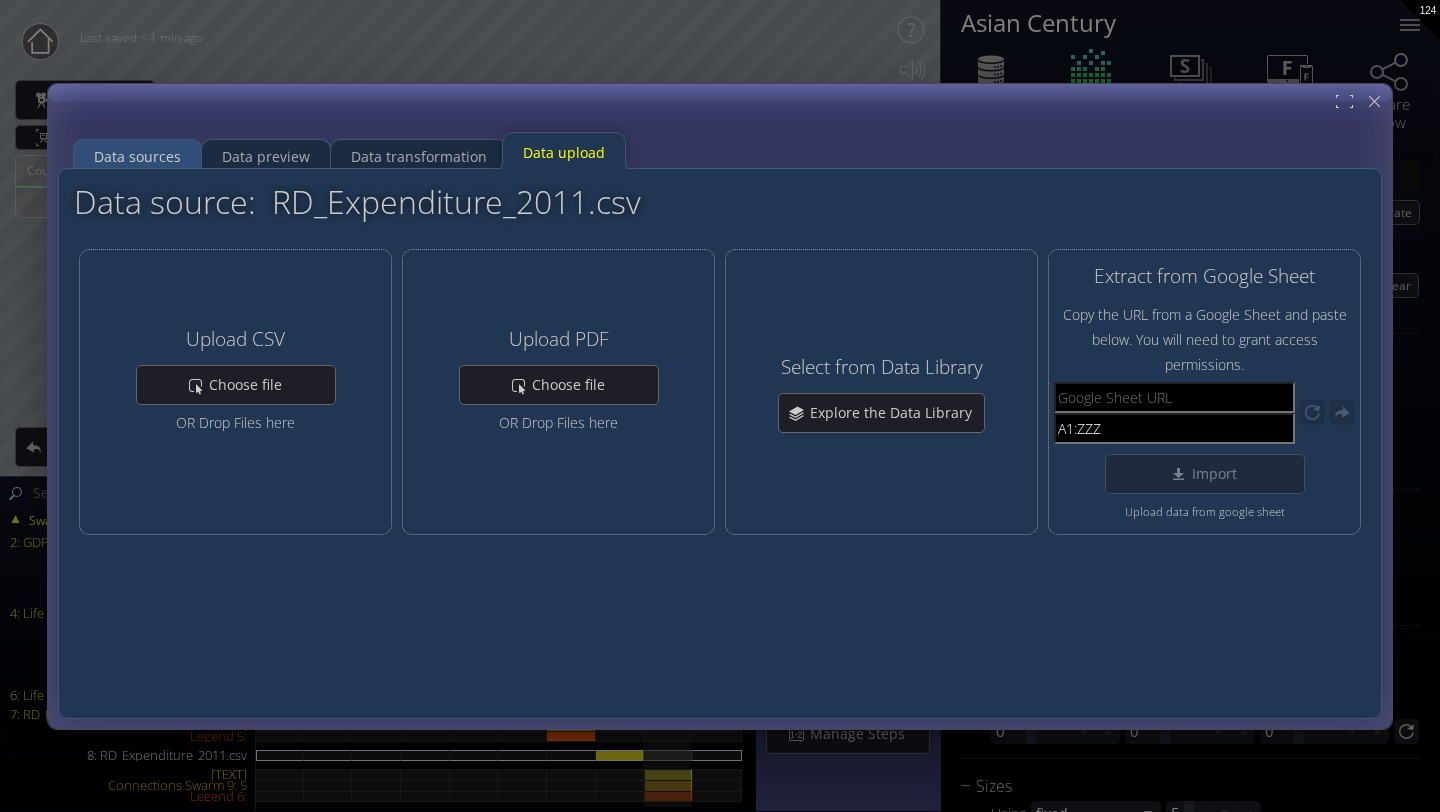 click on "Data sources" at bounding box center (137, 156) 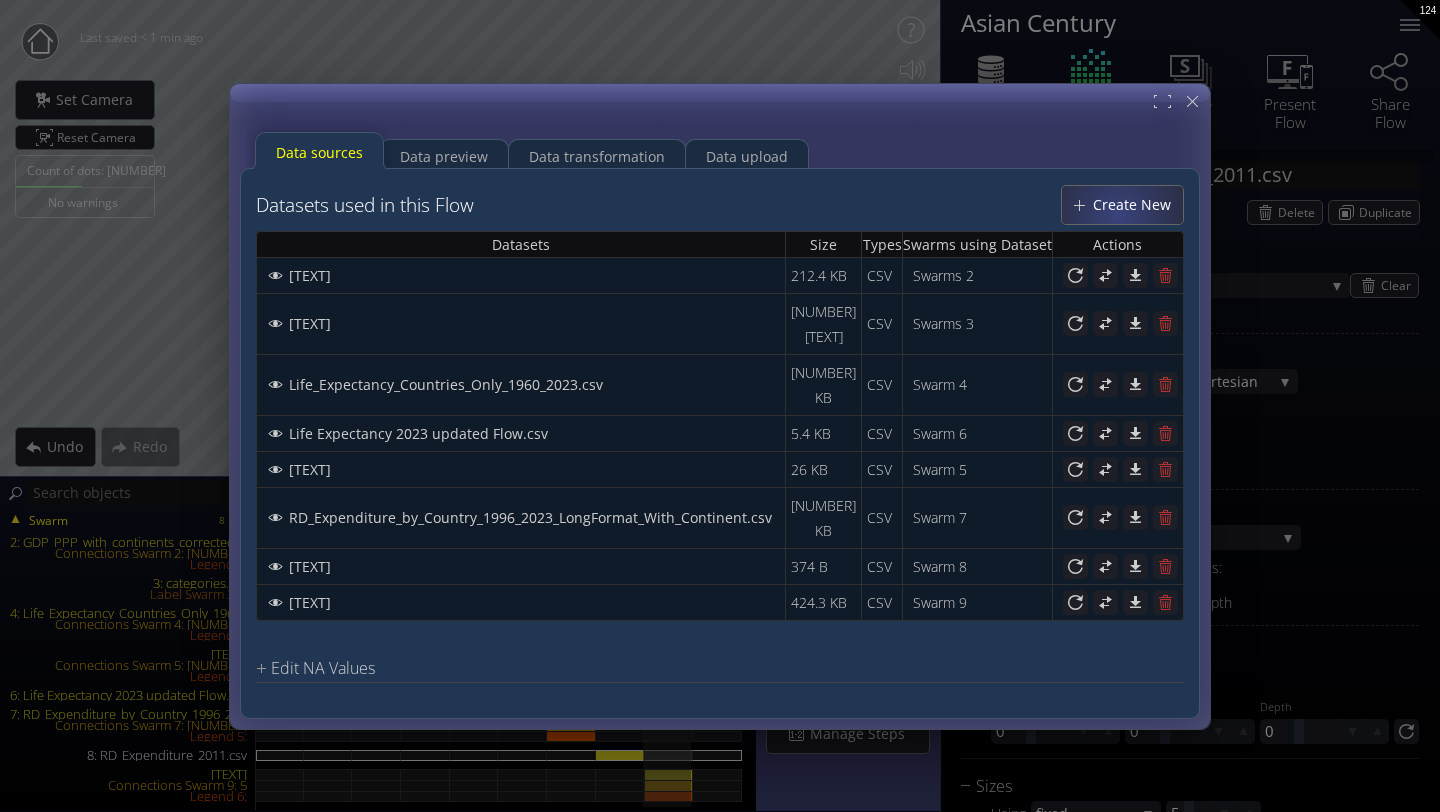 click on "Create New" at bounding box center [1137, 204] 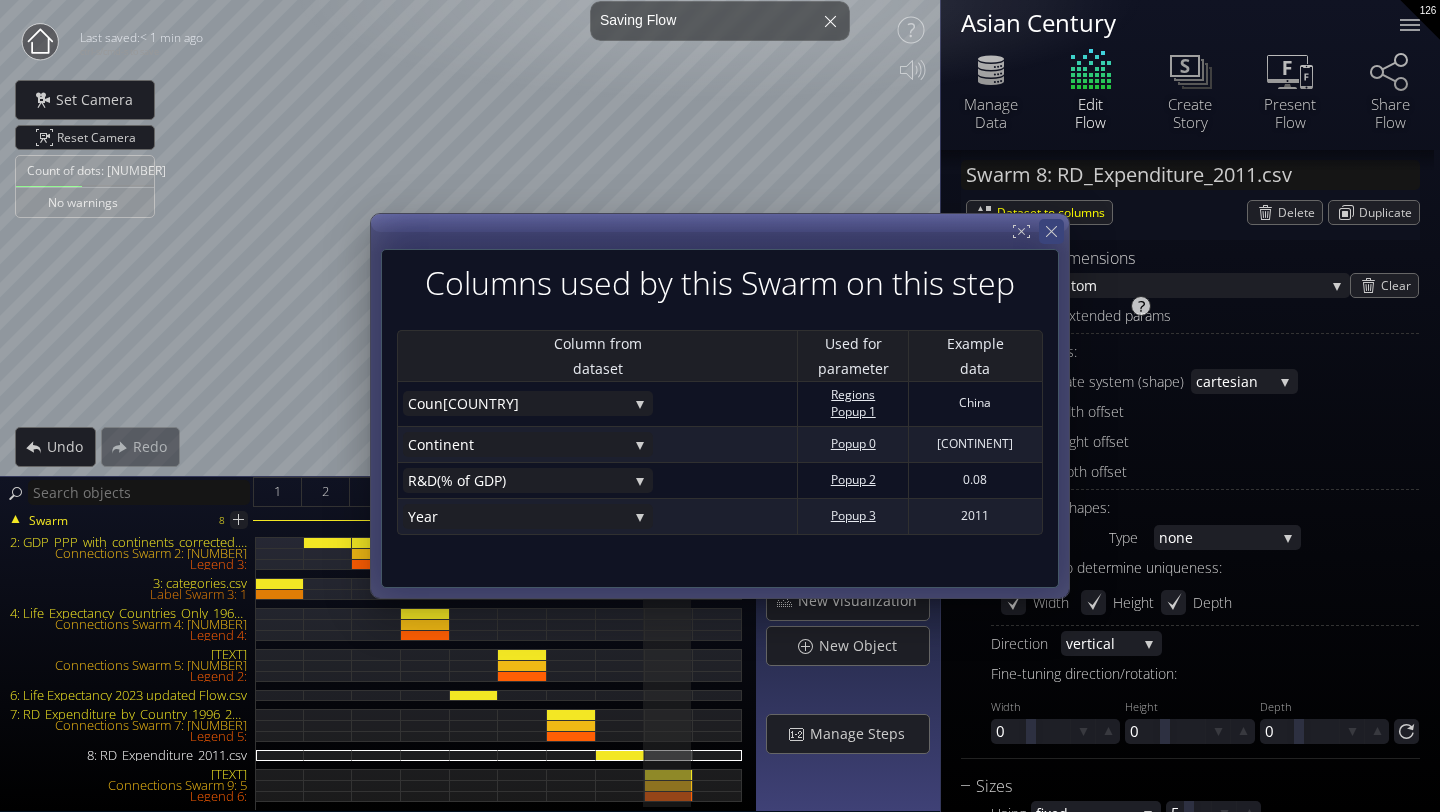 click 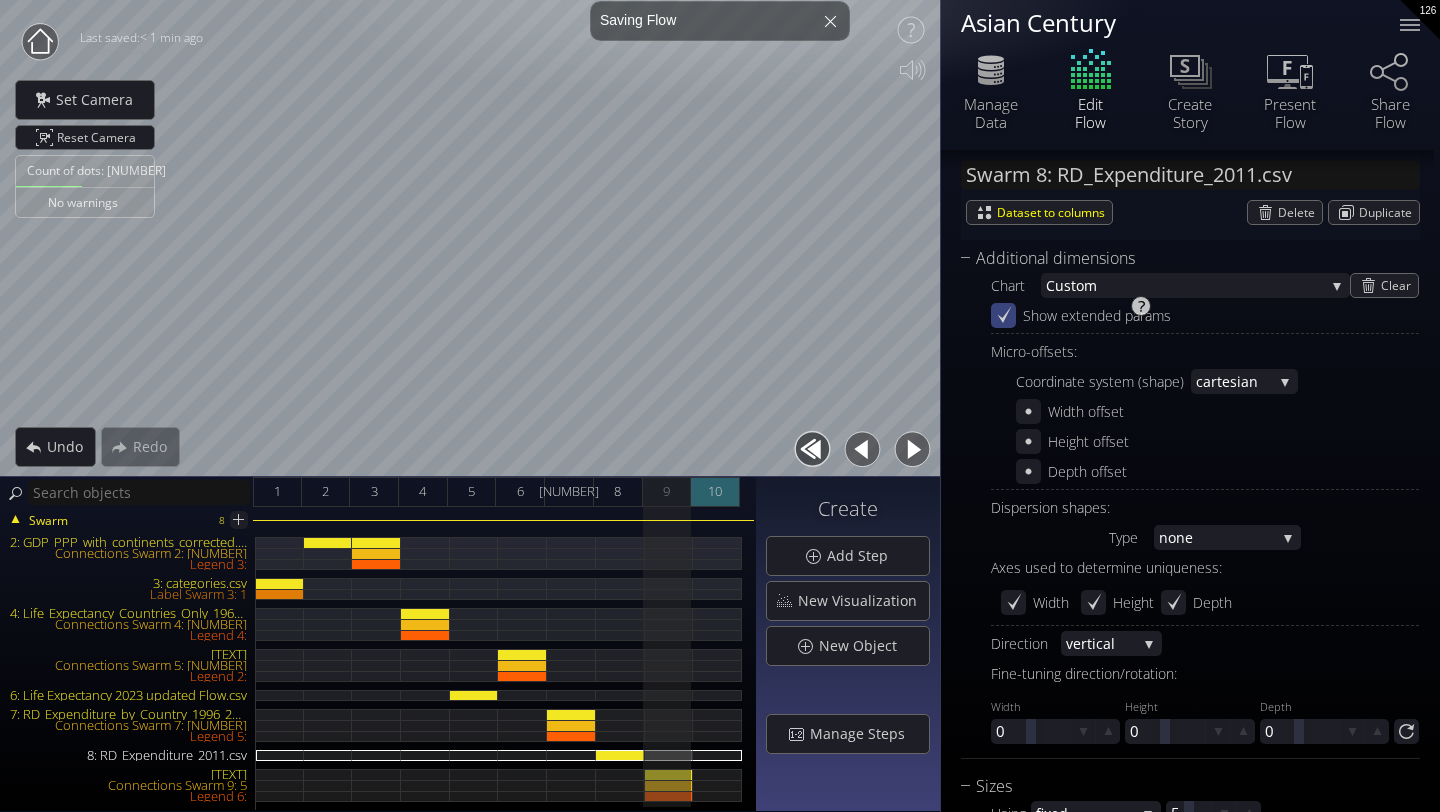 click on "[NUMBER]" at bounding box center (715, 491) 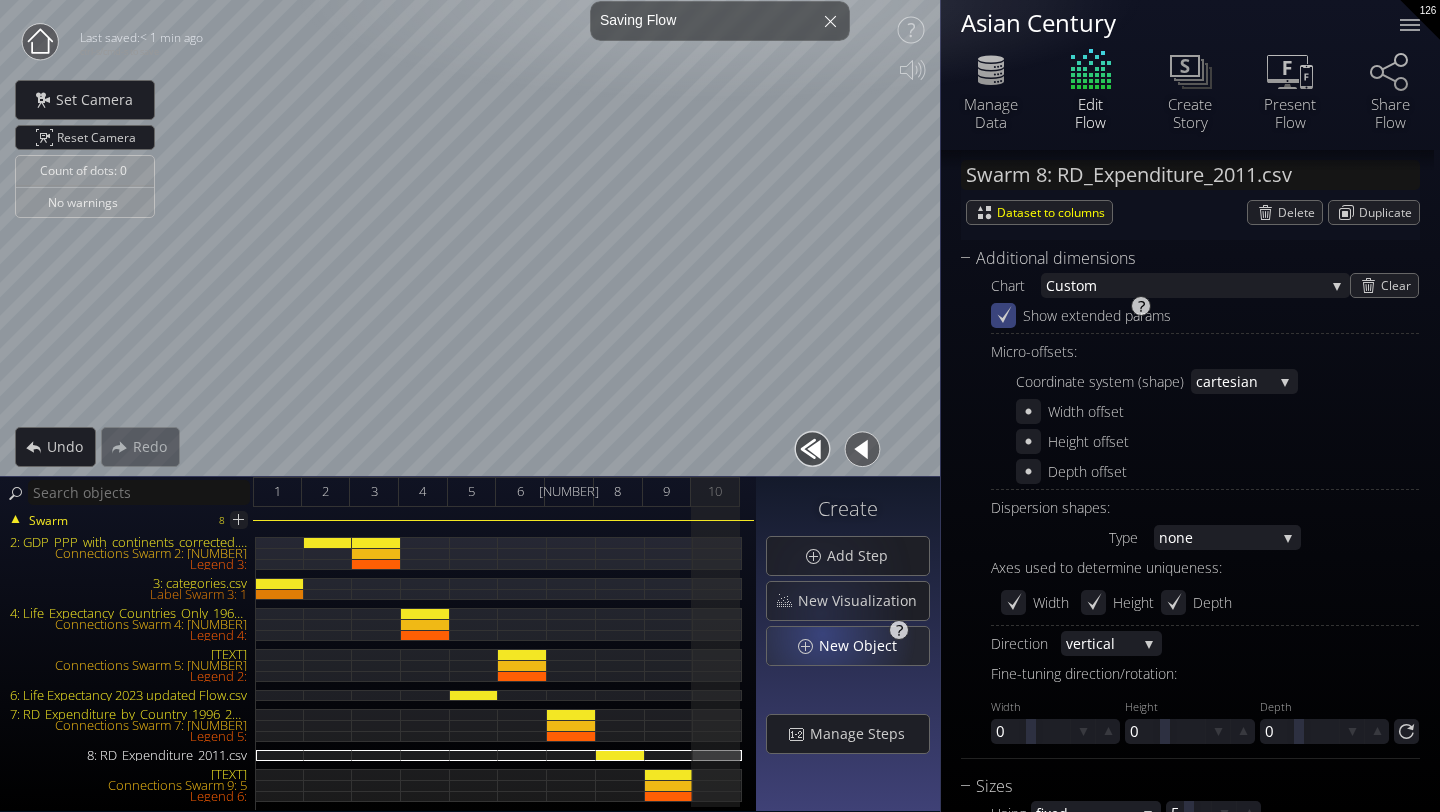 click on "New Object" at bounding box center (863, 646) 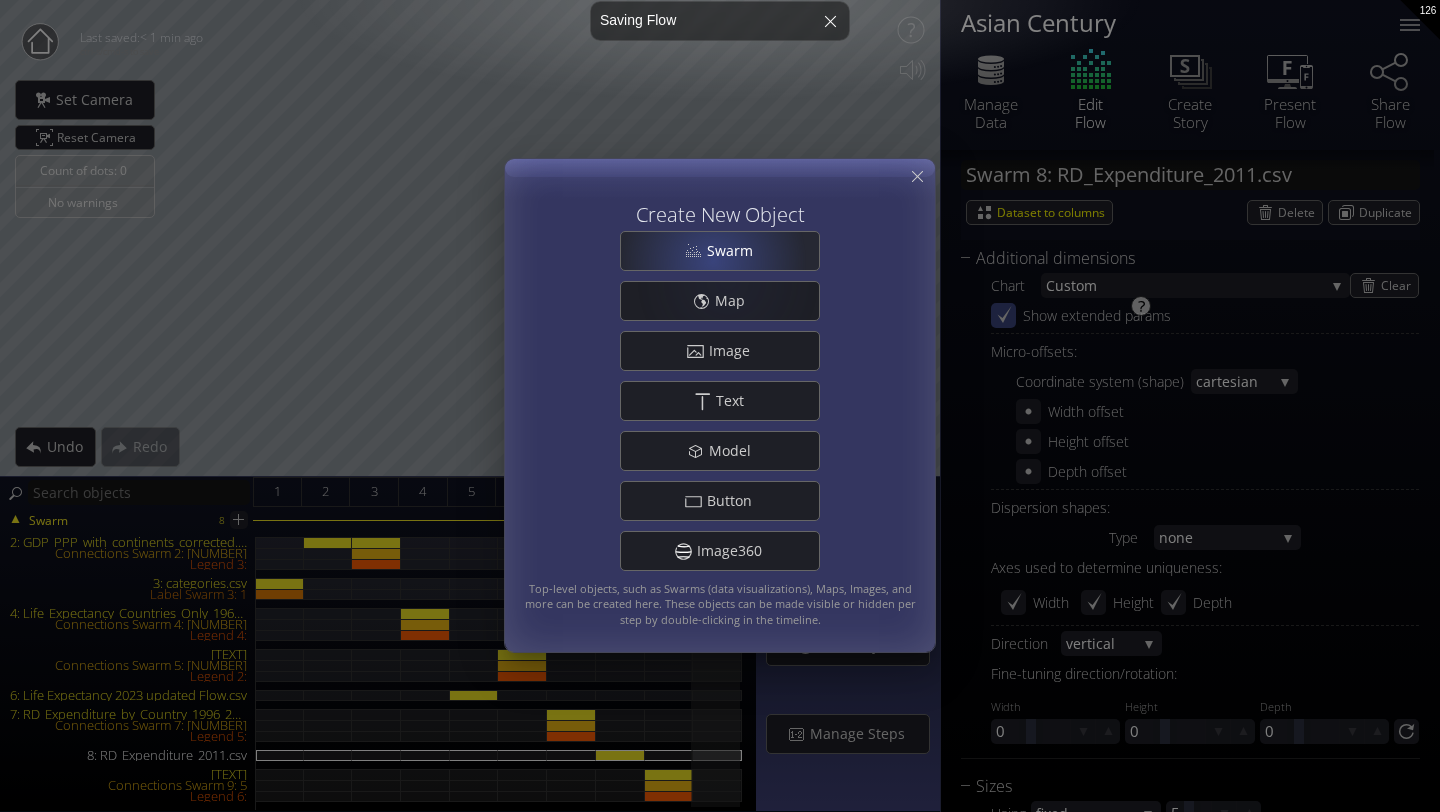 click on "Swarm" at bounding box center [735, 251] 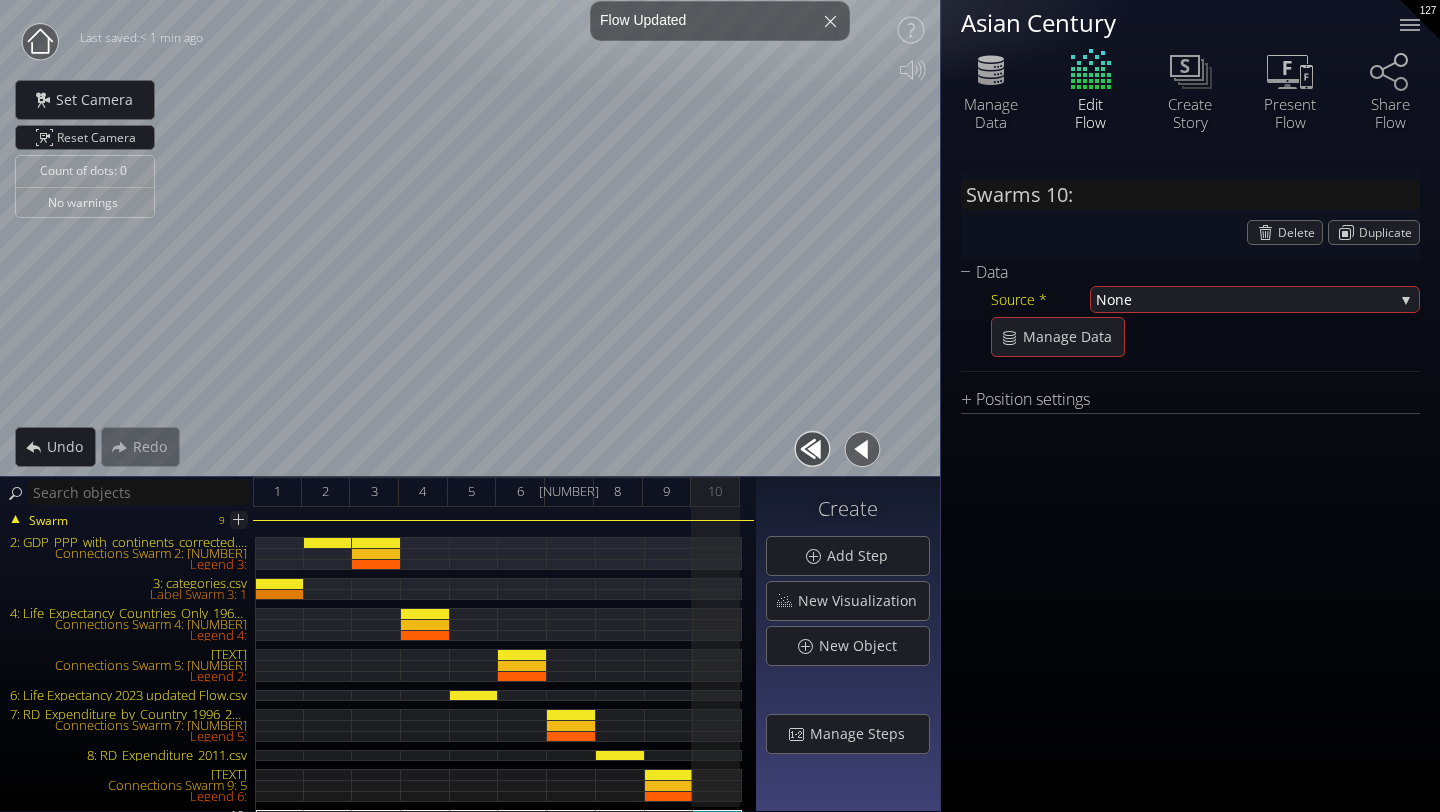 scroll, scrollTop: 0, scrollLeft: 0, axis: both 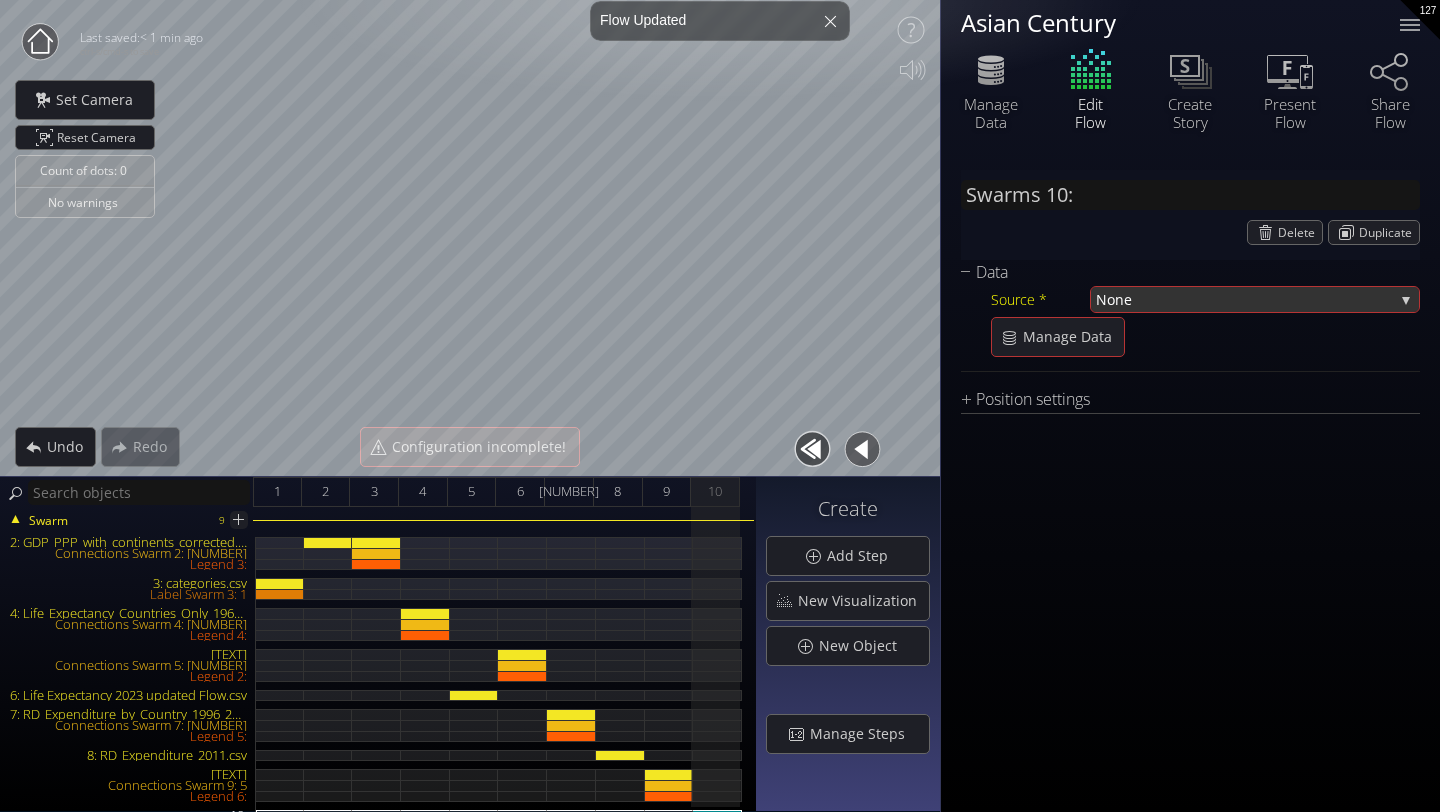 click on "None" at bounding box center (1245, 299) 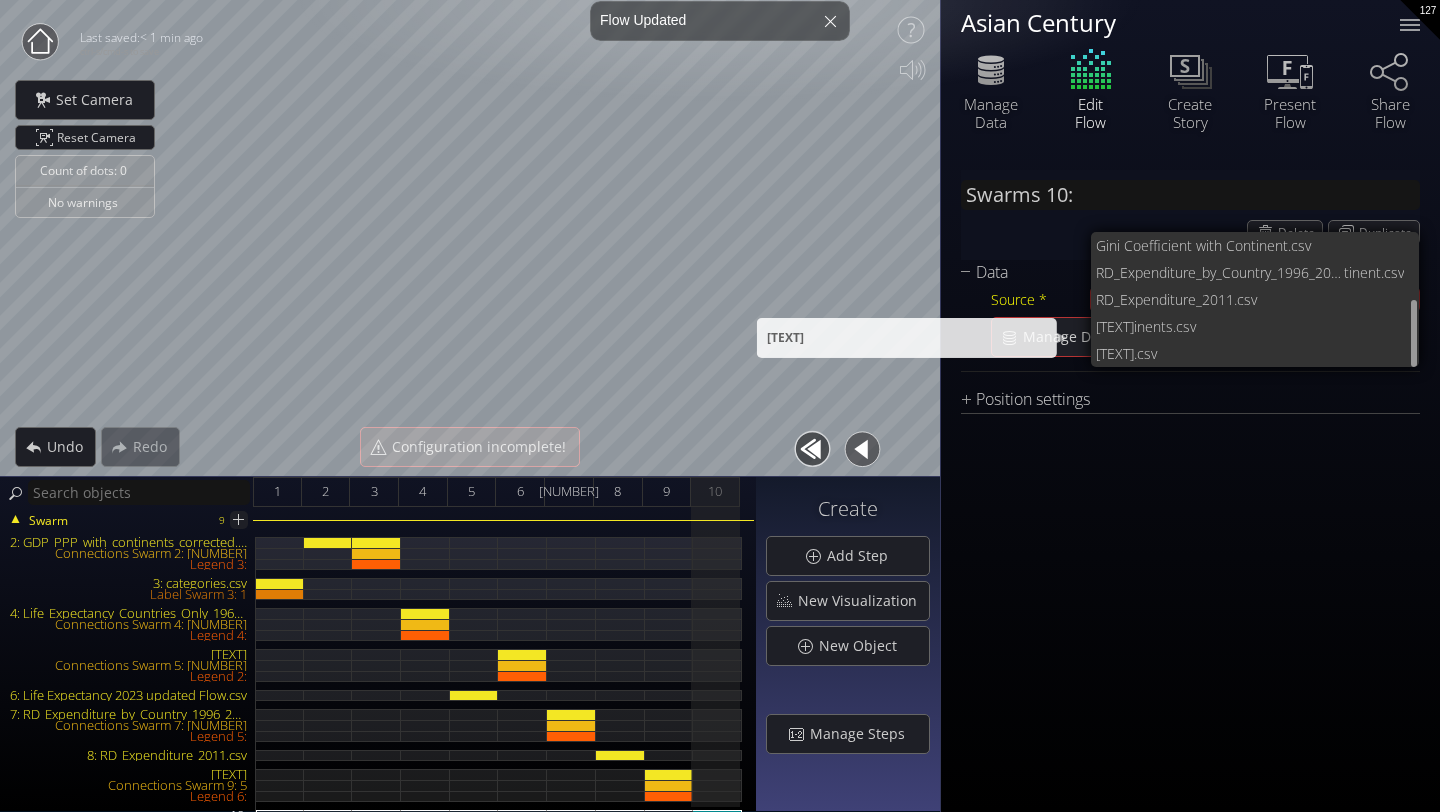 scroll, scrollTop: 136, scrollLeft: 0, axis: vertical 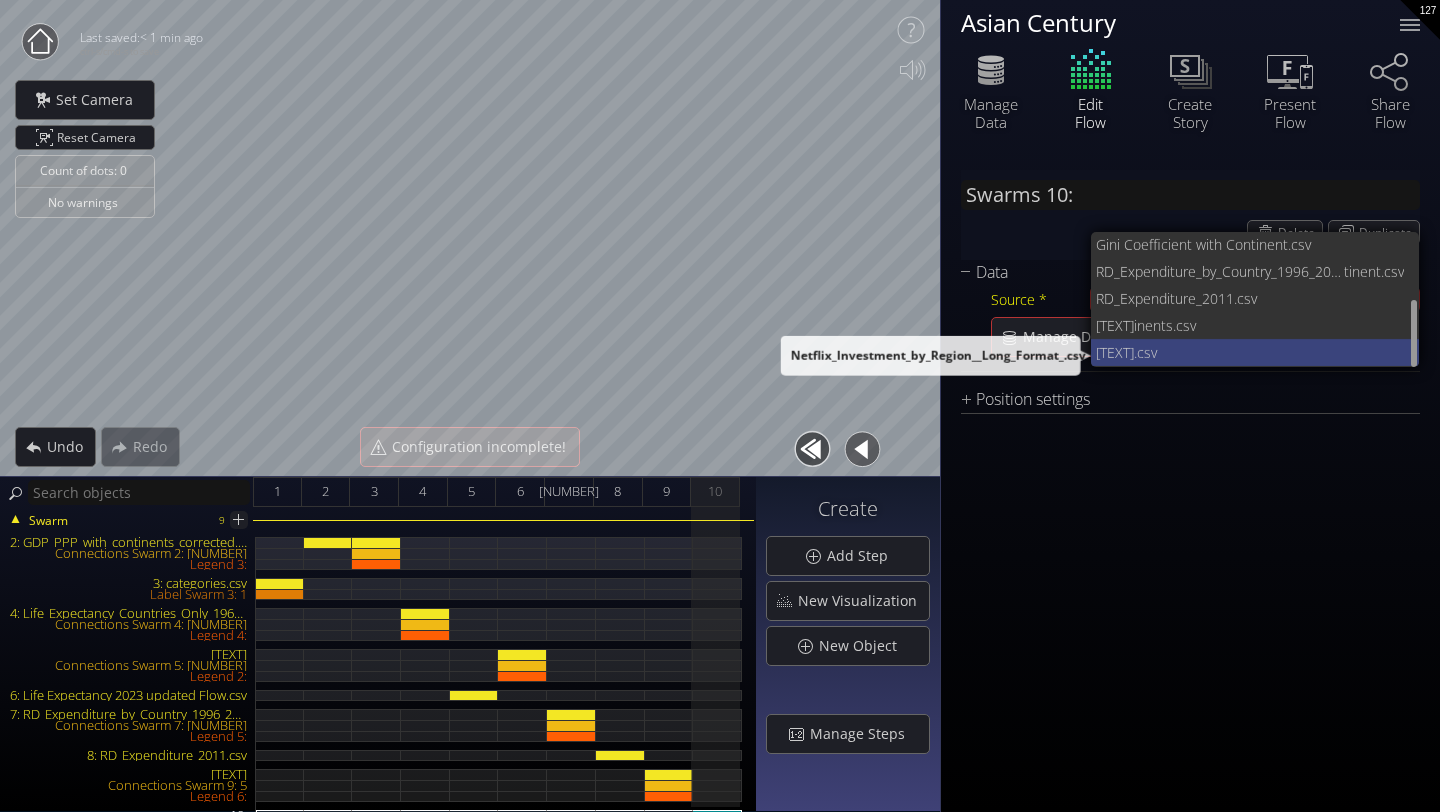 click on "Netflix_Investment_by_Region__Long_F" at bounding box center (1115, 352) 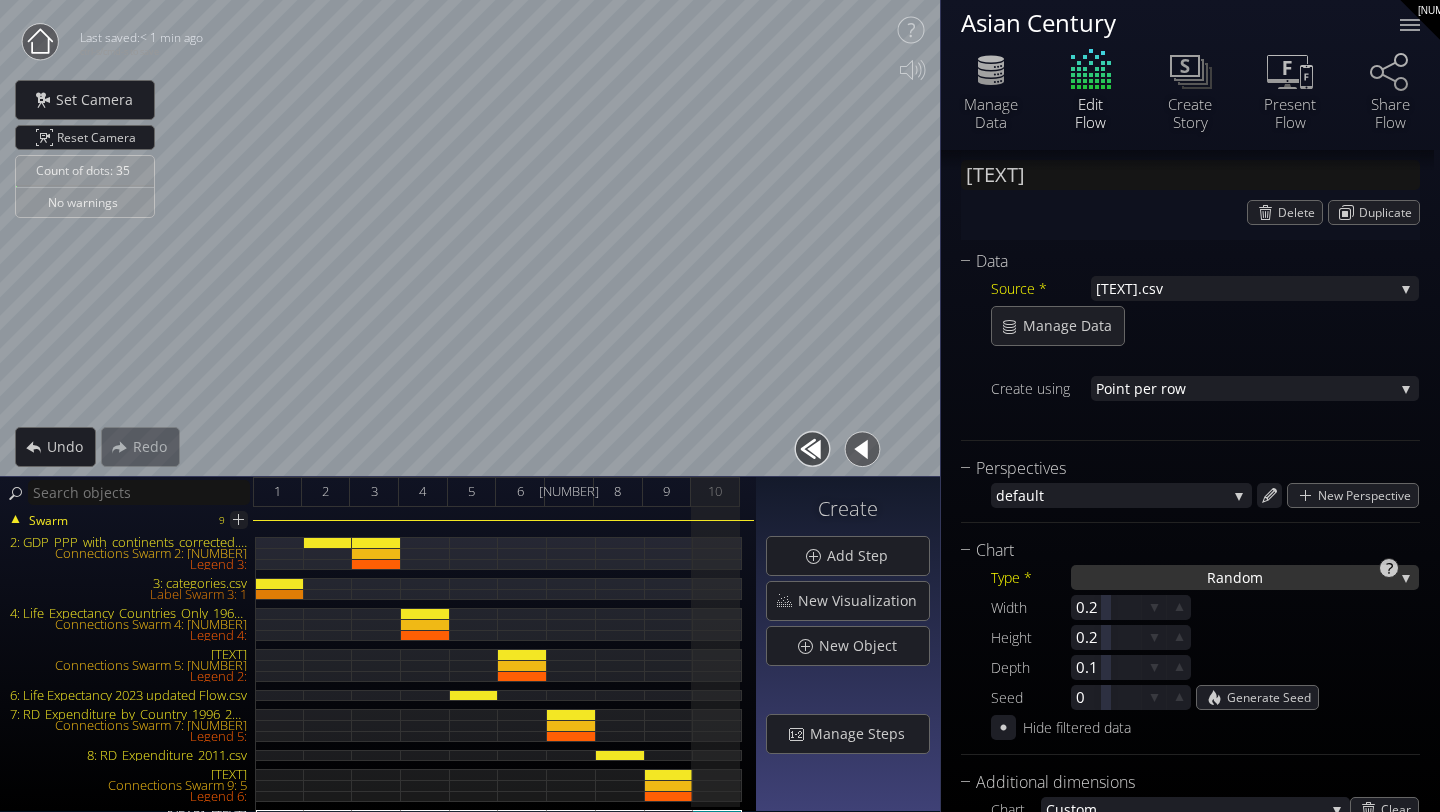 scroll, scrollTop: 223, scrollLeft: 0, axis: vertical 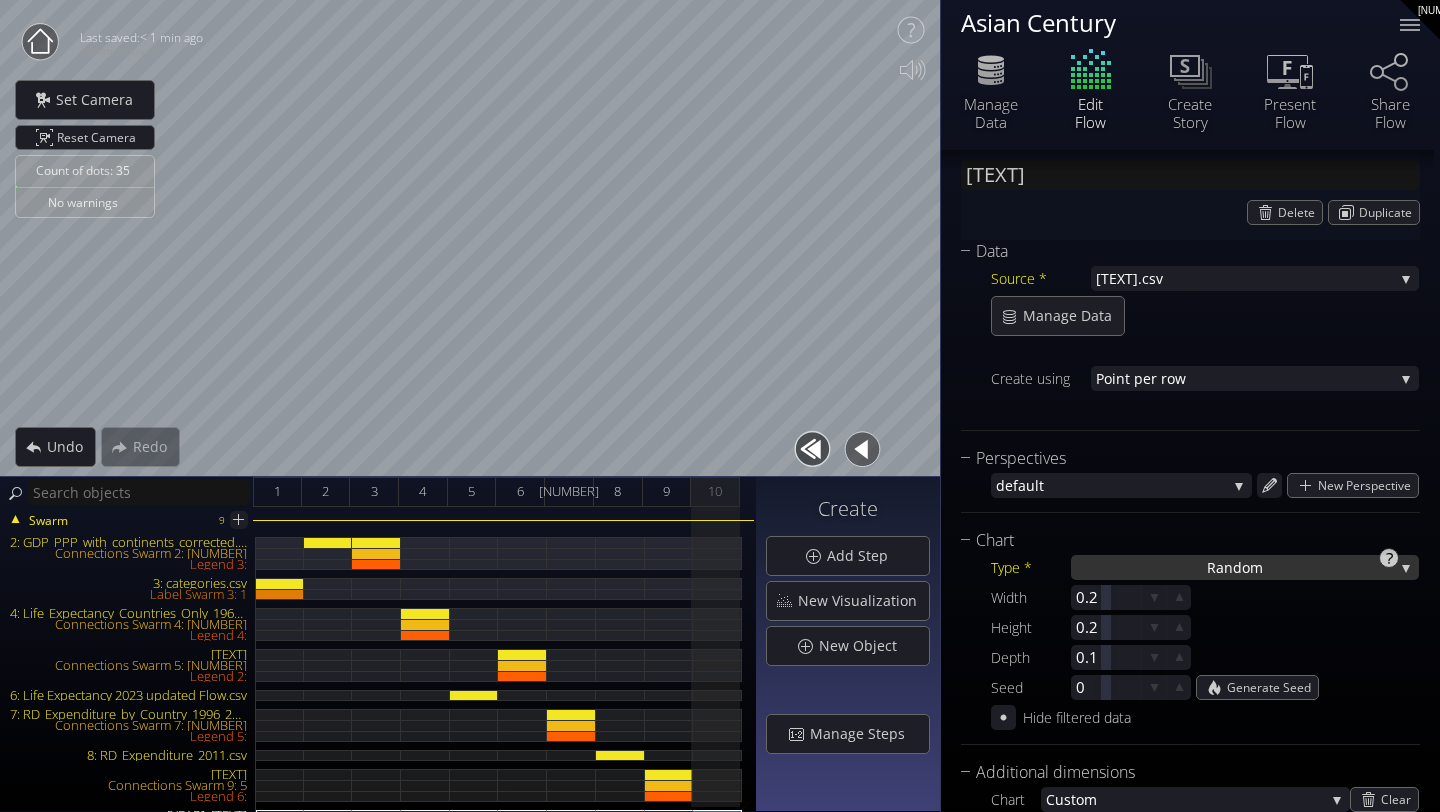 click on "Ra   ndom" at bounding box center (1245, 567) 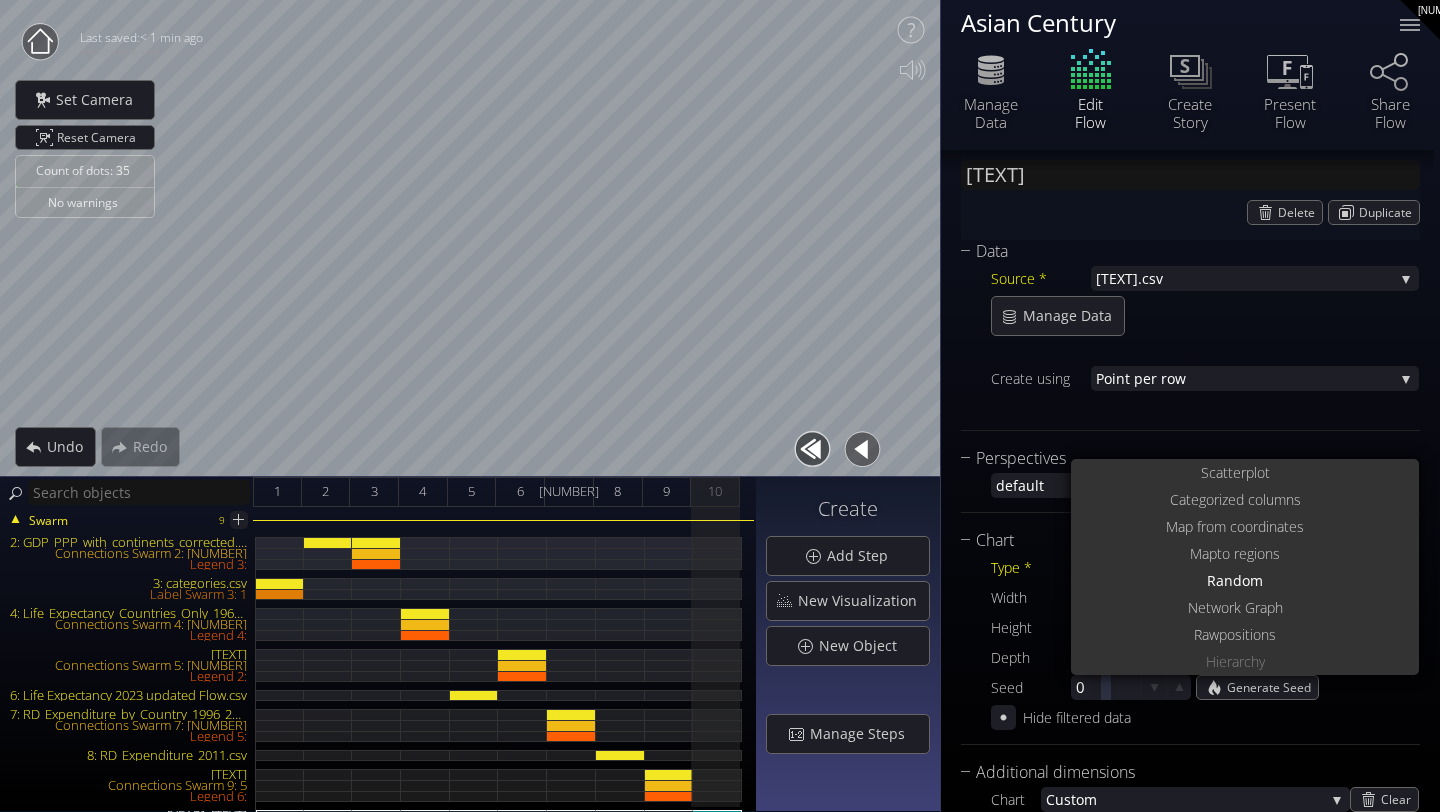 click on "Source *
Netflix_Investment_by_Region__Long_F   ormat_.csv       None   GDP_PPP_with_continents_cor   rected.csv   cate   gories.csv   Life_Expectancy_Countries_Only_196   0_2023.csv   Life Expectancy 2023 update   d Flow.csv   Gini Coefficient with Continent   s Flow.csv   RD_Expenditure_by_Country_1996_2023_LongFormat_With_Con   tinent.csv   RD_Expenditur   e_2011.csv   population_density_1960_2024_with_complete_cont   inents.csv   Netflix_Investment_by_Region__Long_F   ormat_.csv
Manage Data
Create using
Poi   nt per row     Poi   nt per row   Point    per value" at bounding box center [1190, 342] 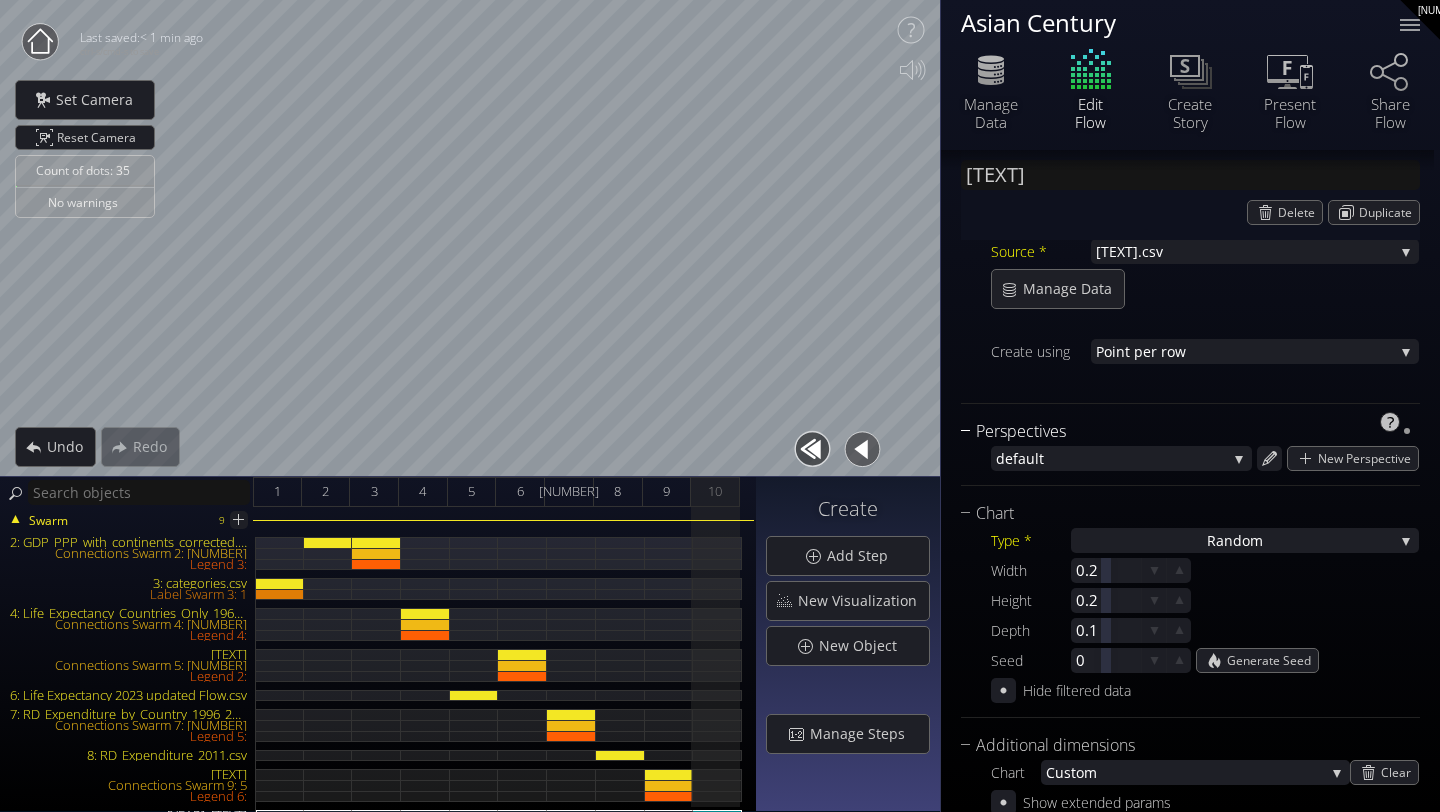 scroll, scrollTop: 257, scrollLeft: 0, axis: vertical 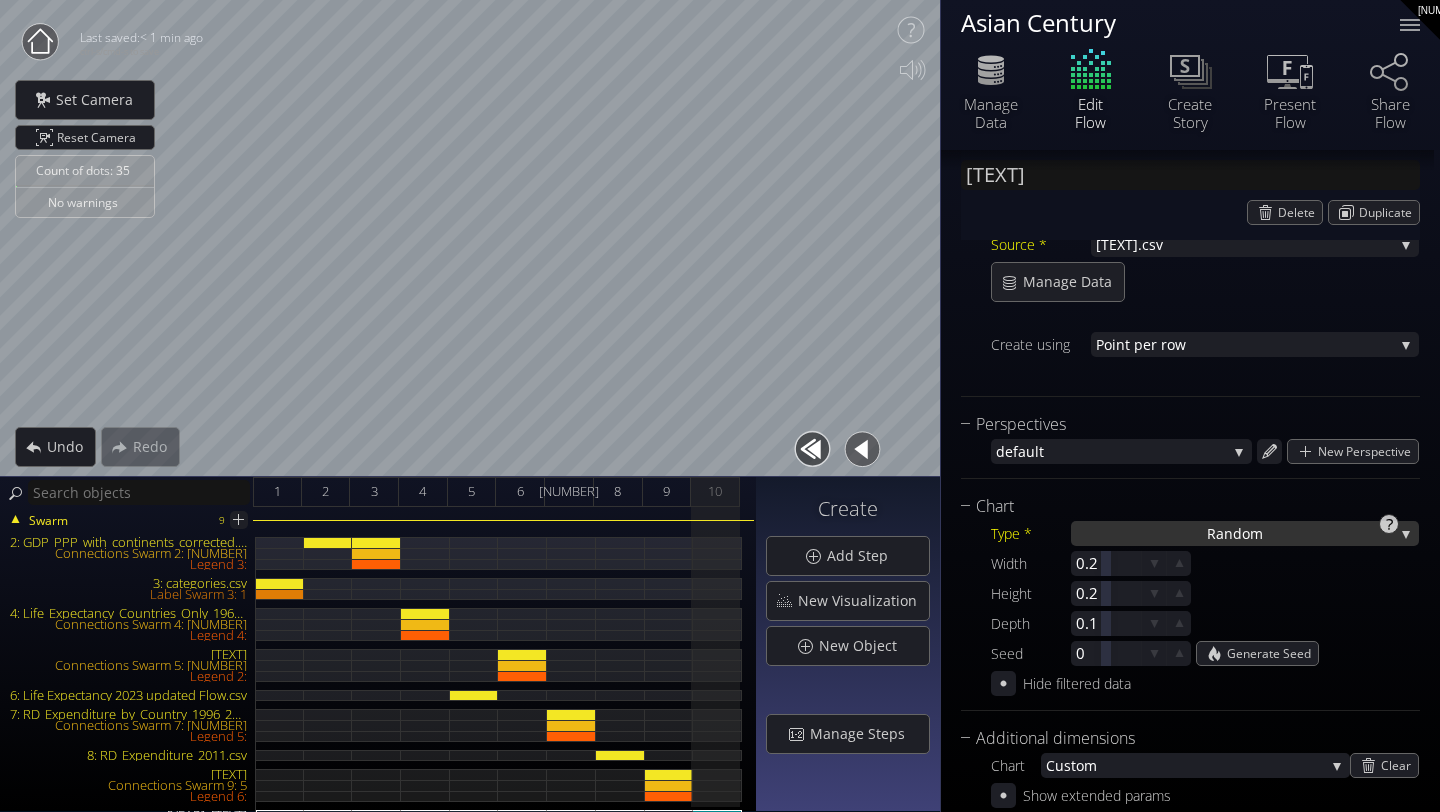 click on "Ra   ndom" at bounding box center (1245, 533) 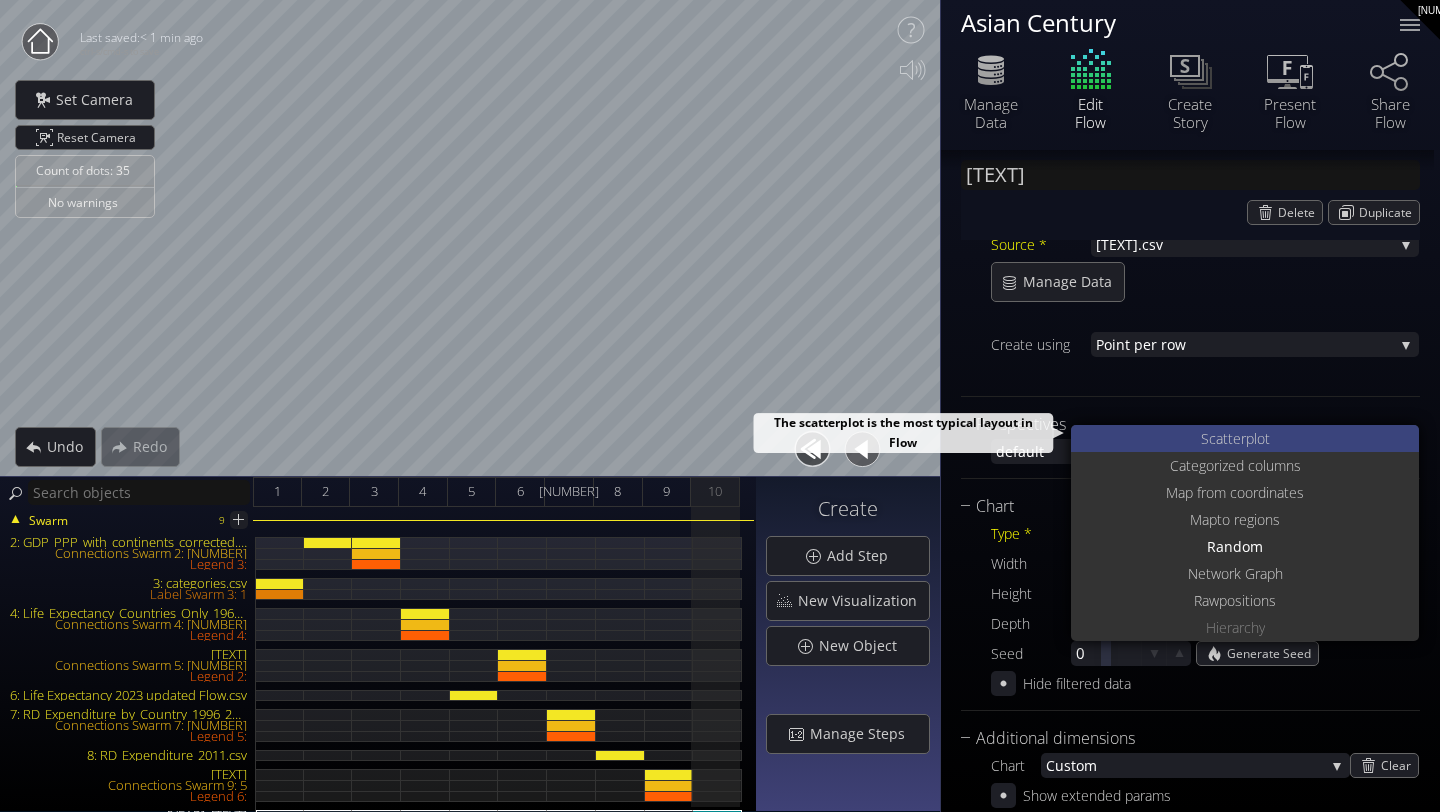 click on "S   catterplot" at bounding box center [1247, 438] 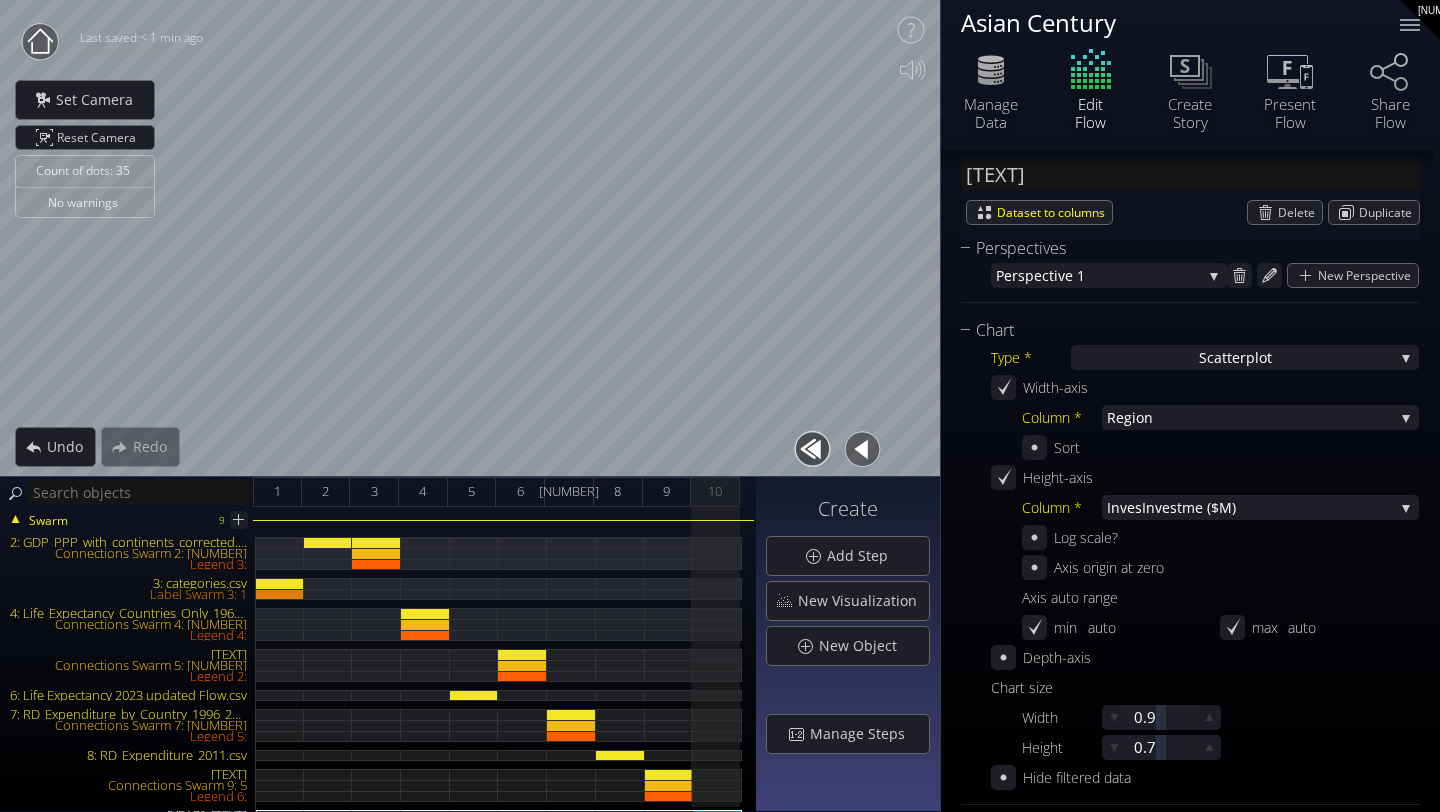 scroll, scrollTop: 441, scrollLeft: 0, axis: vertical 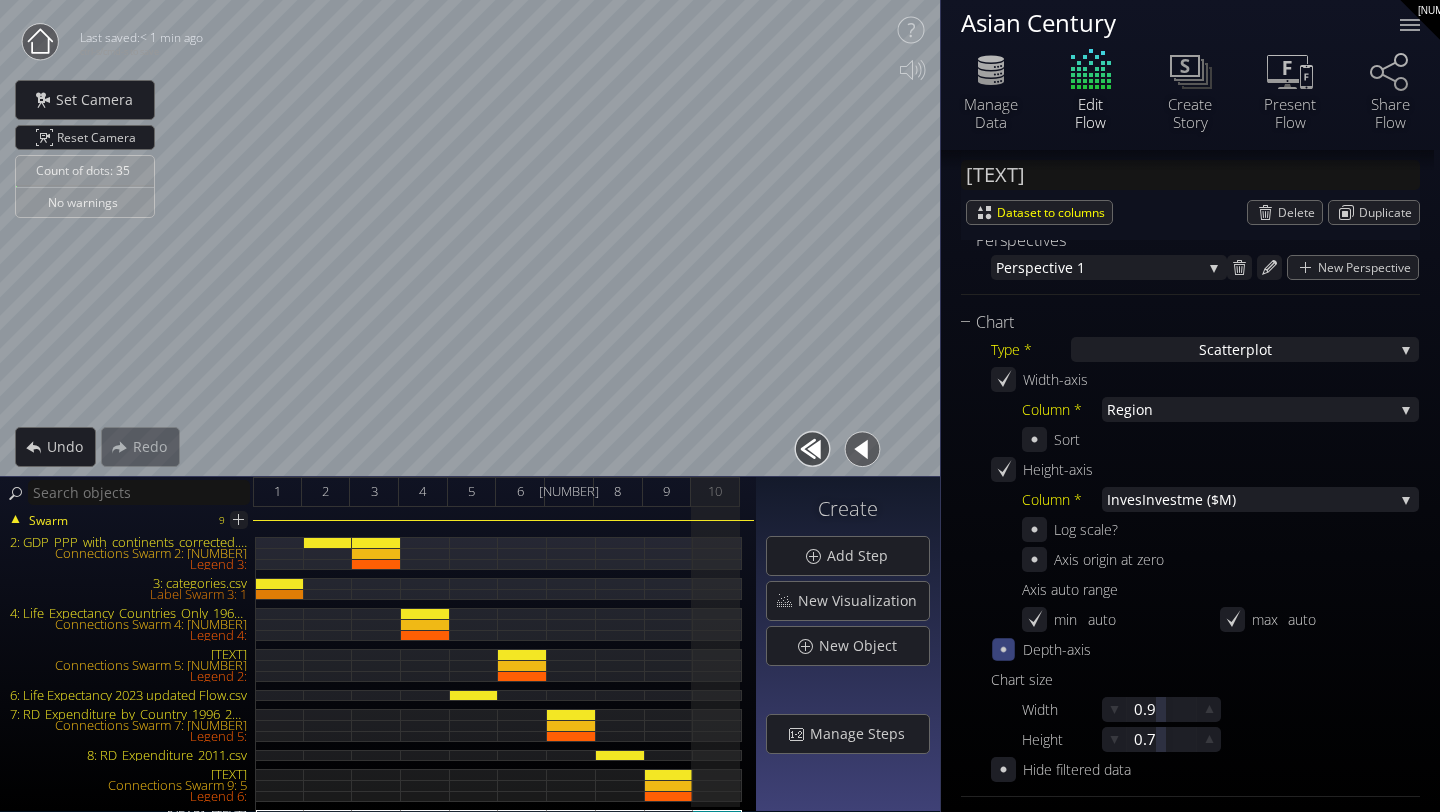 click 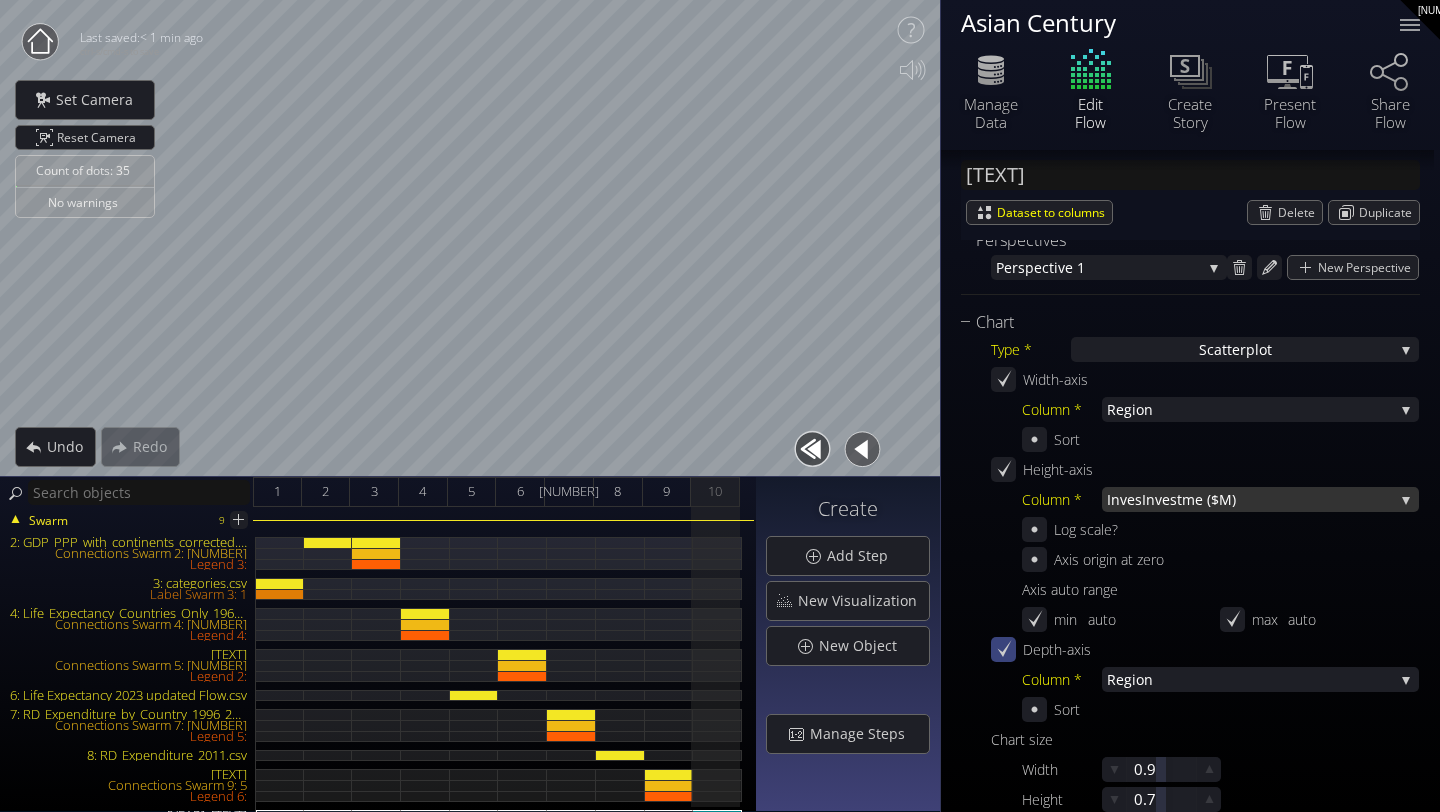 click on "Inves" at bounding box center [1124, 499] 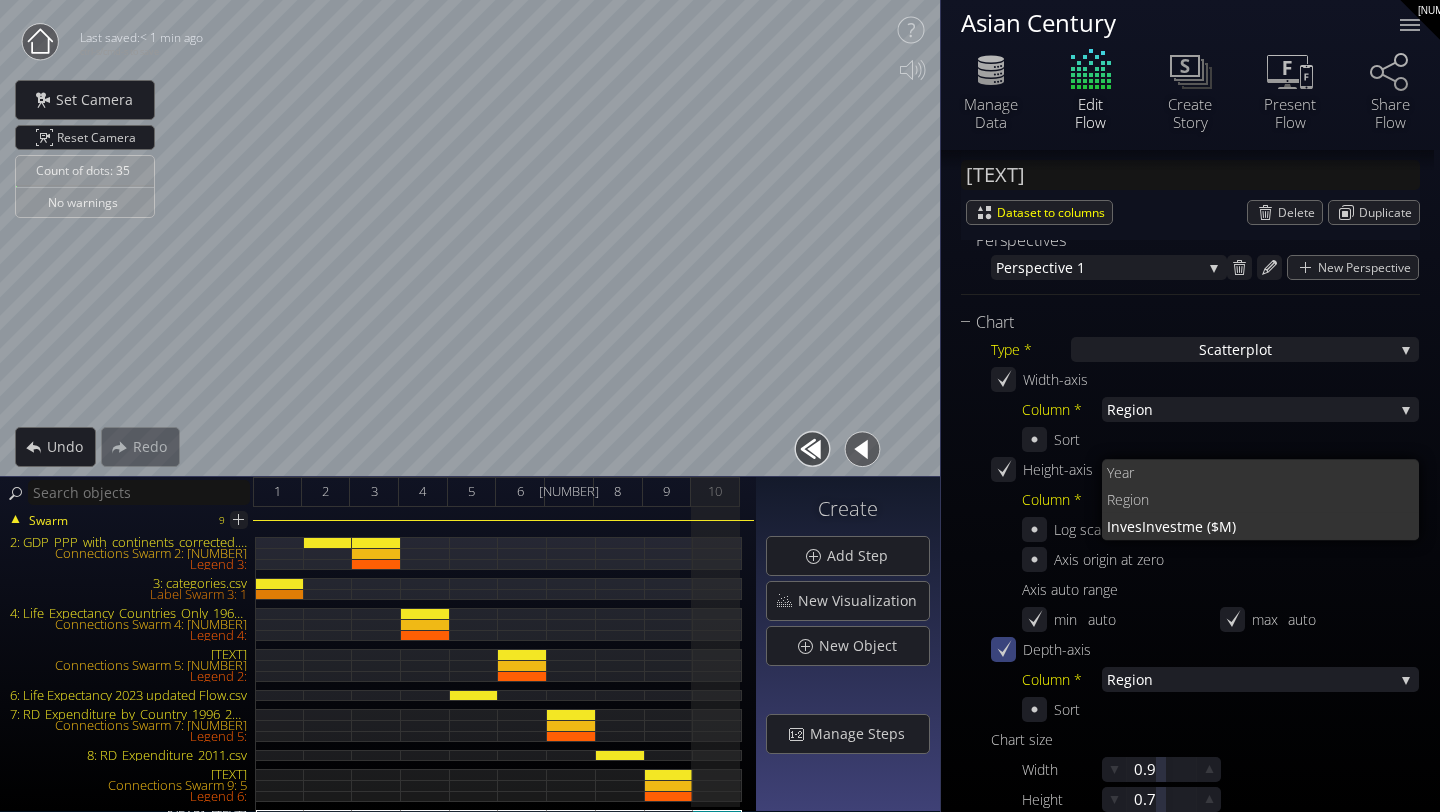 scroll, scrollTop: 0, scrollLeft: 0, axis: both 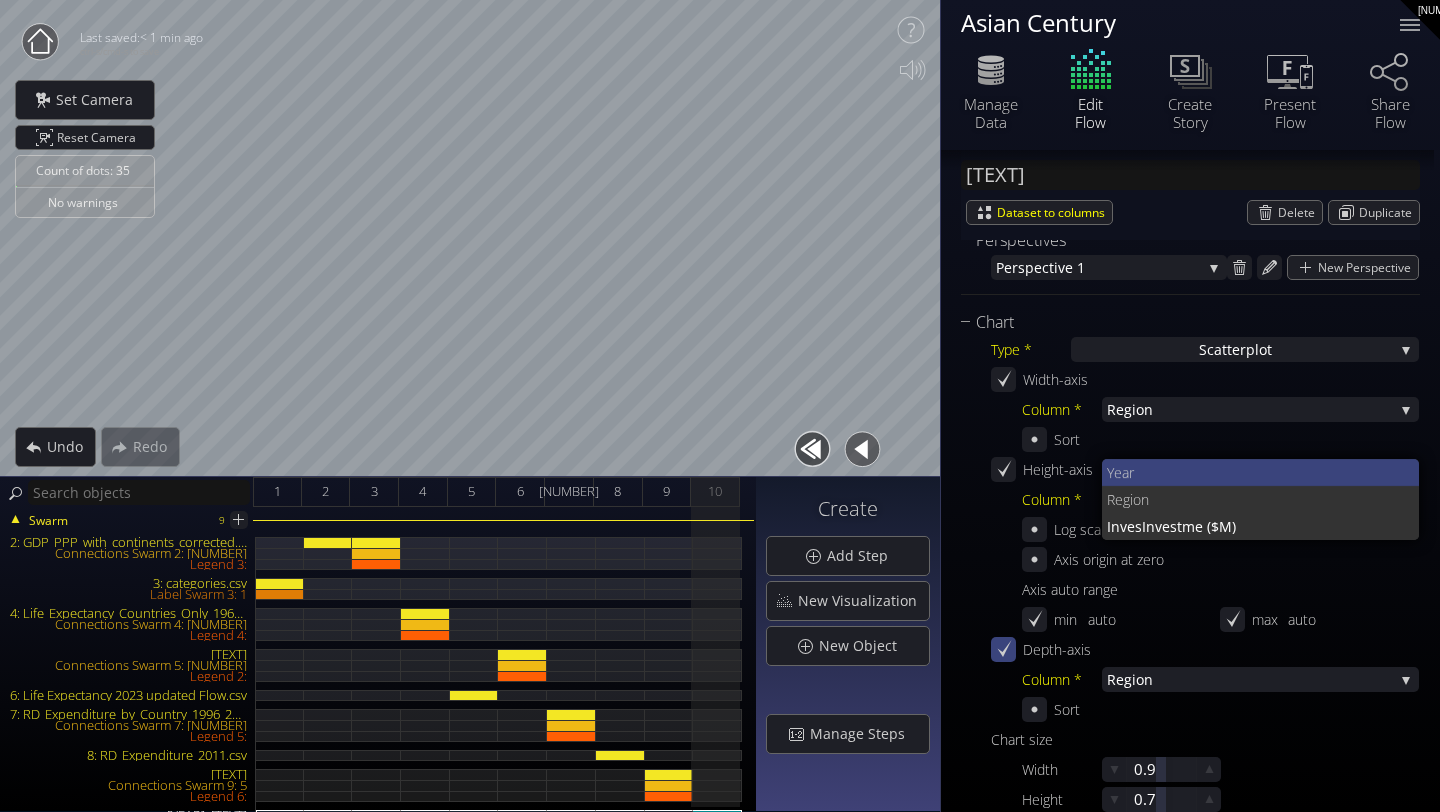 click on "Year" at bounding box center [1255, 472] 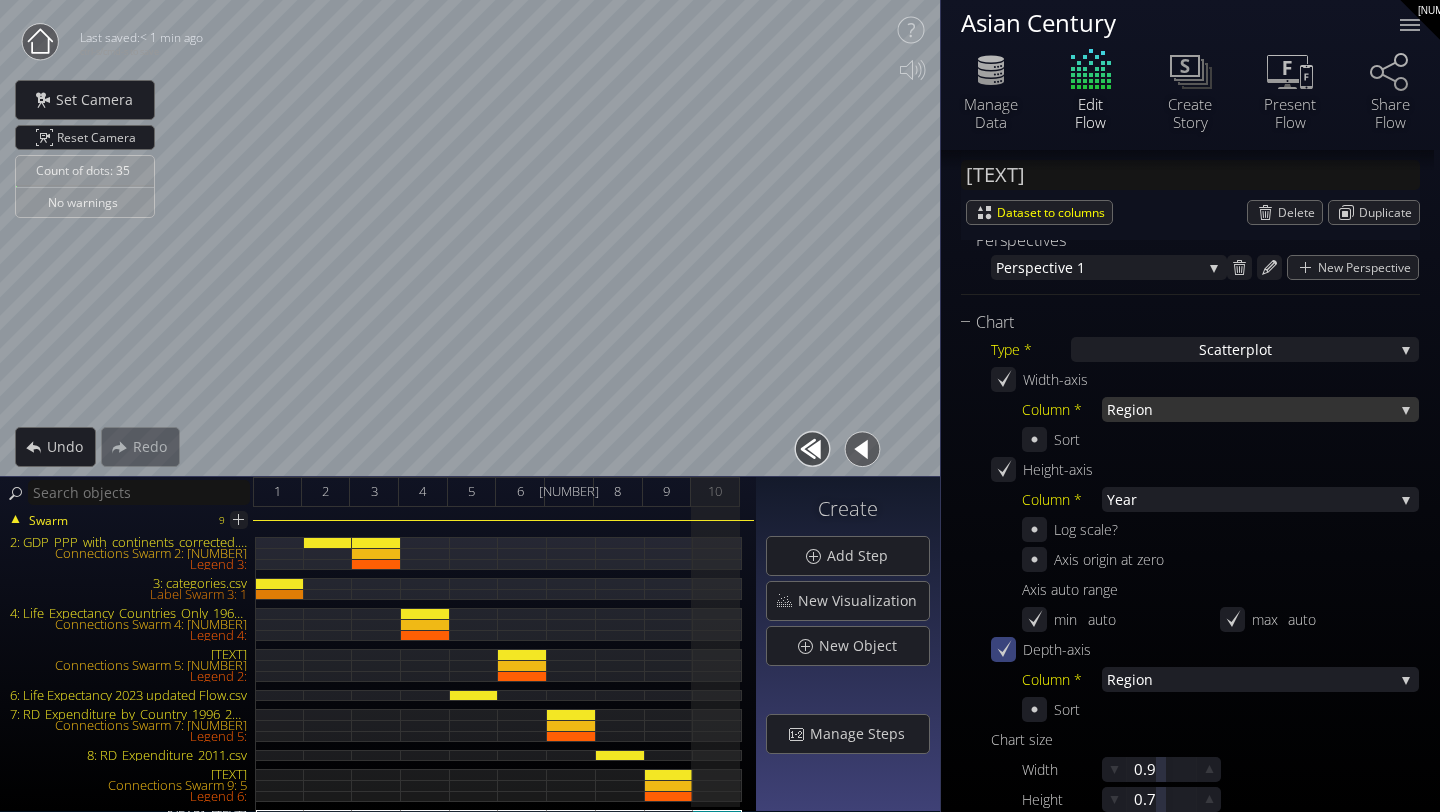 click on "Re" at bounding box center [1115, 409] 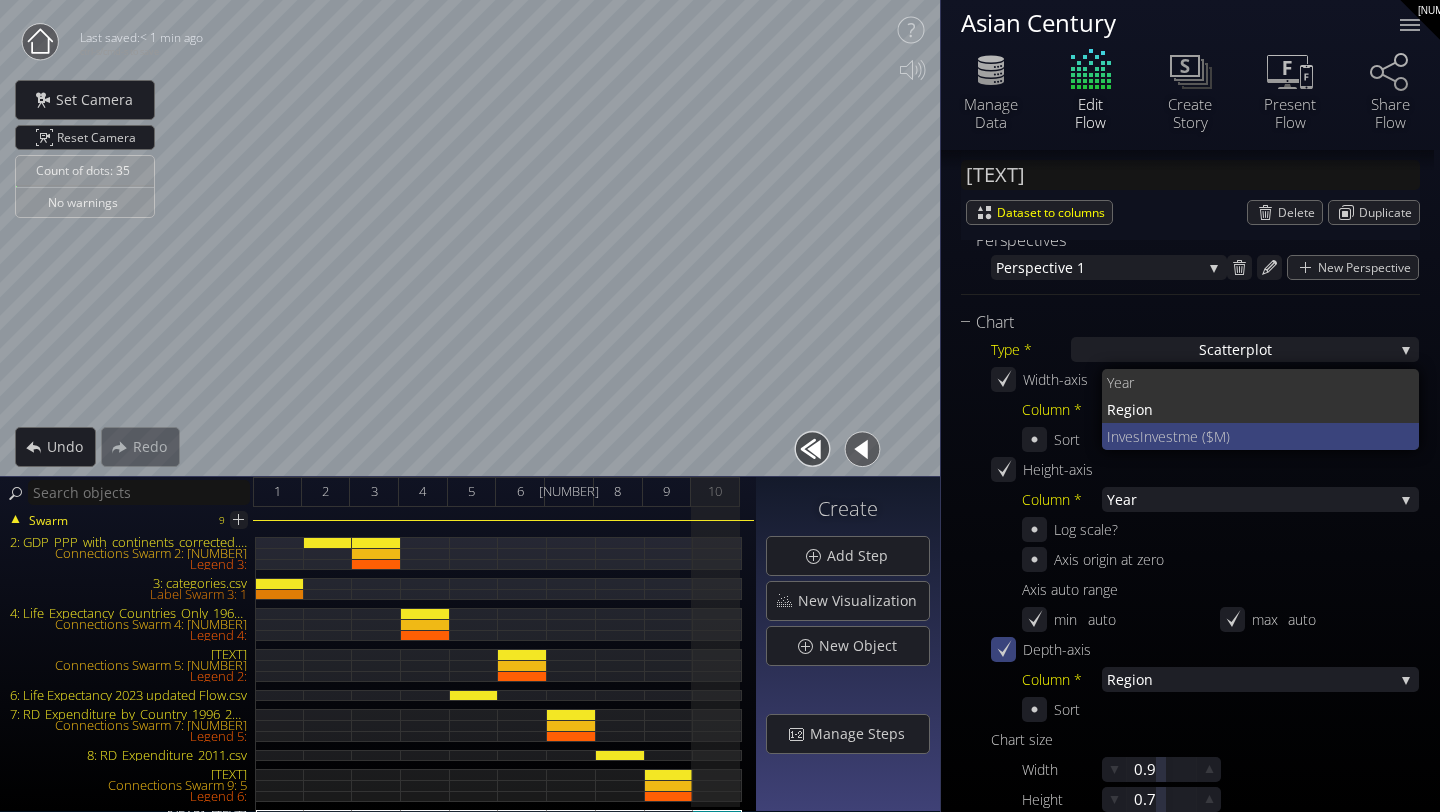 click on "Inves" at bounding box center (1123, 436) 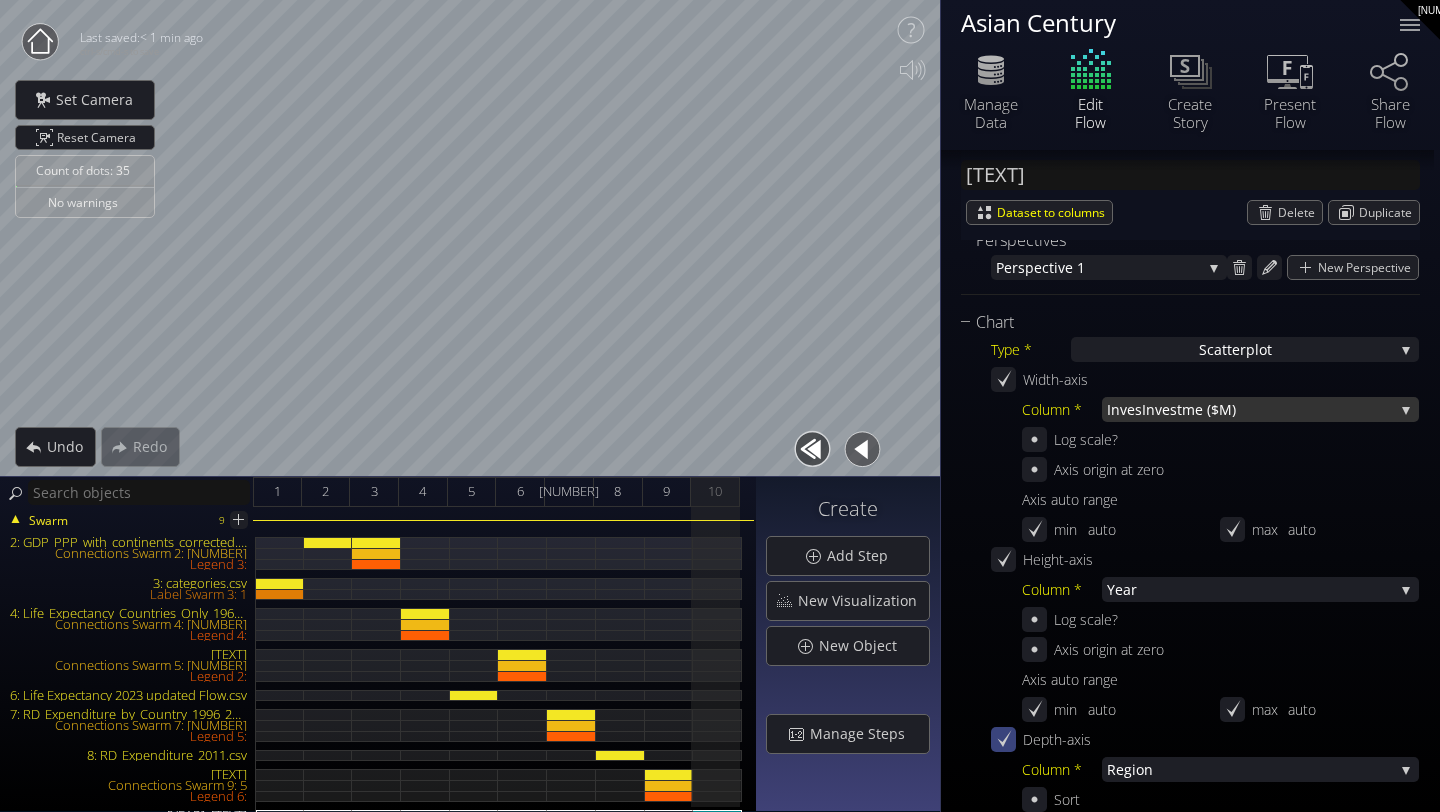 click on "tment ($M)" at bounding box center [1268, 409] 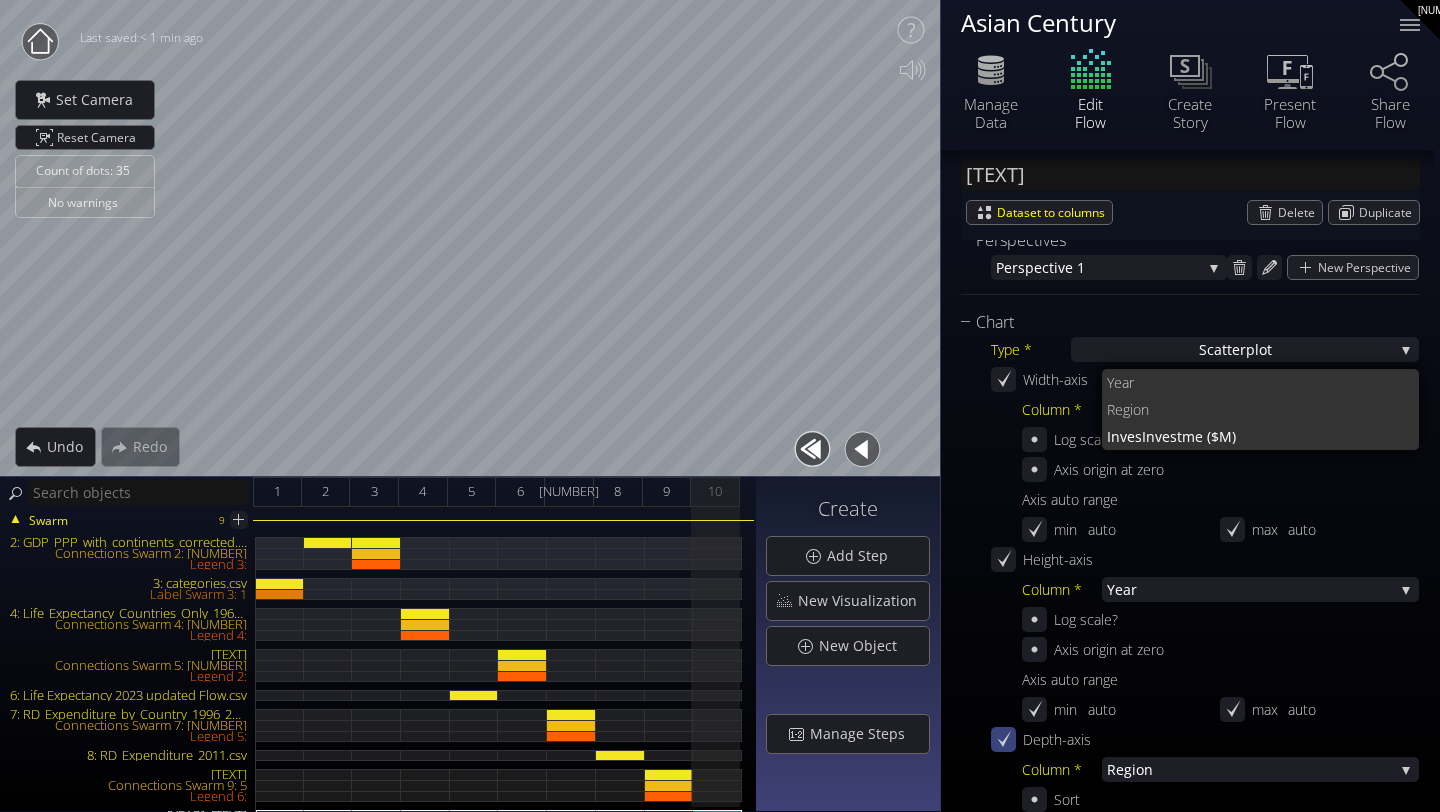 scroll, scrollTop: 0, scrollLeft: 0, axis: both 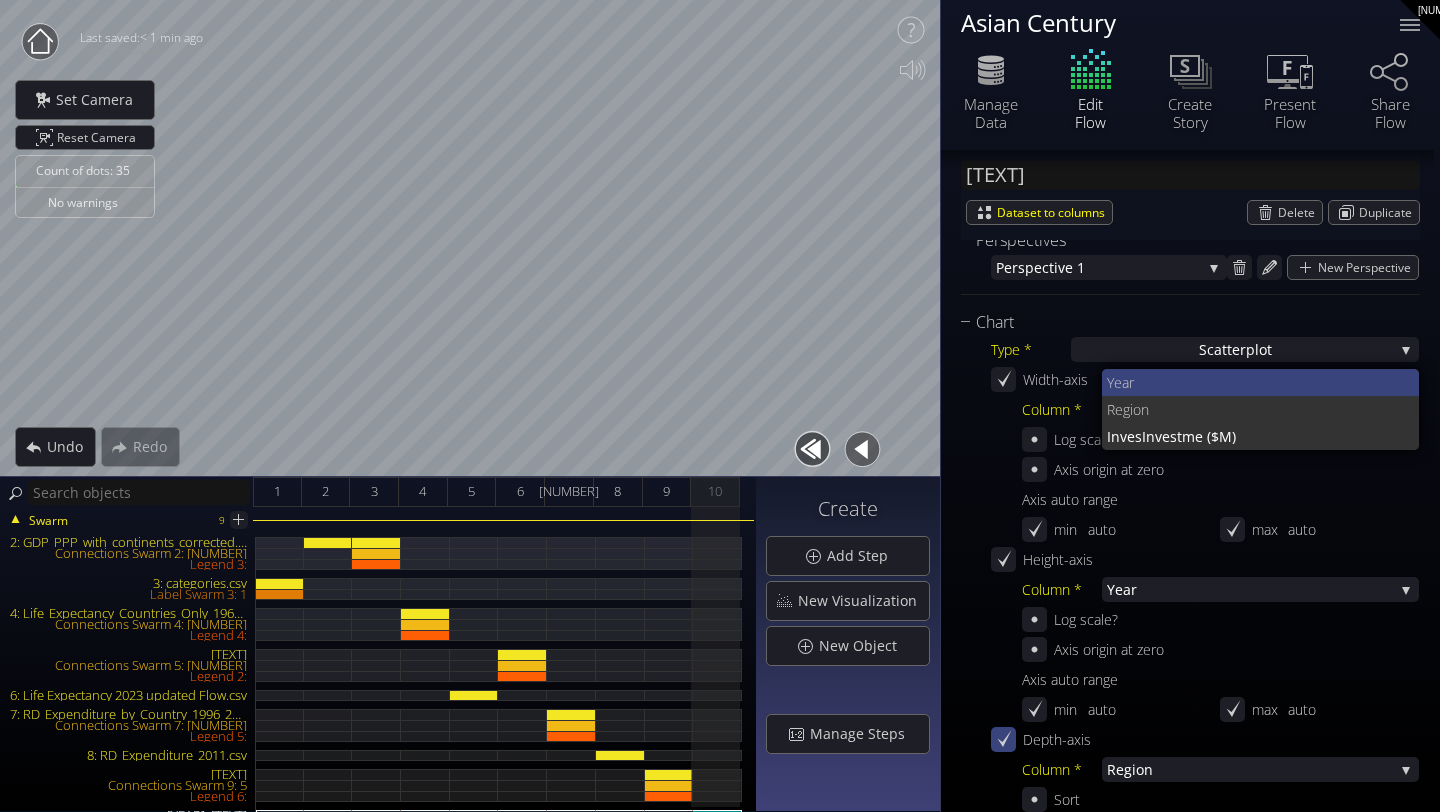 click on "Year" at bounding box center (1255, 382) 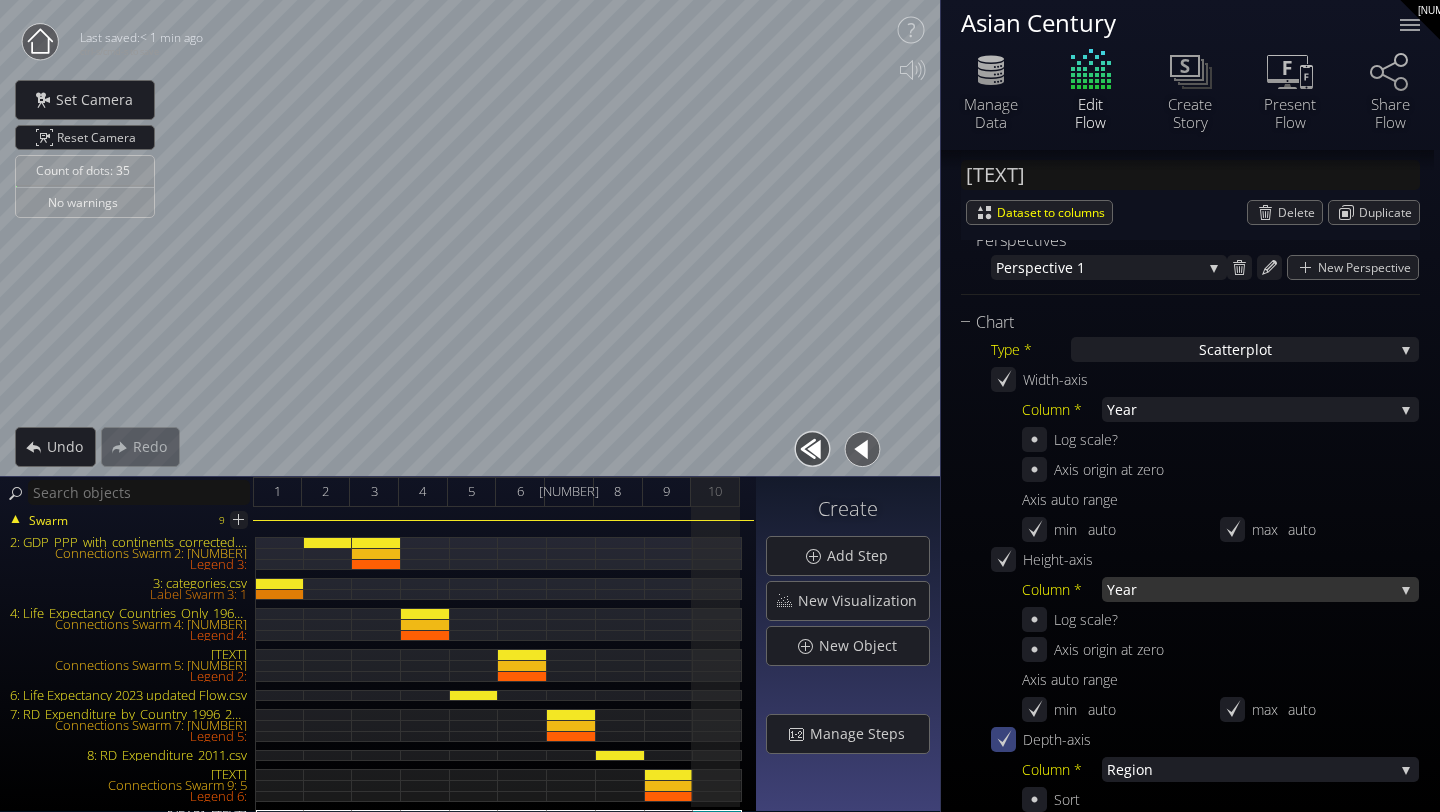 click on "Year" at bounding box center [1250, 589] 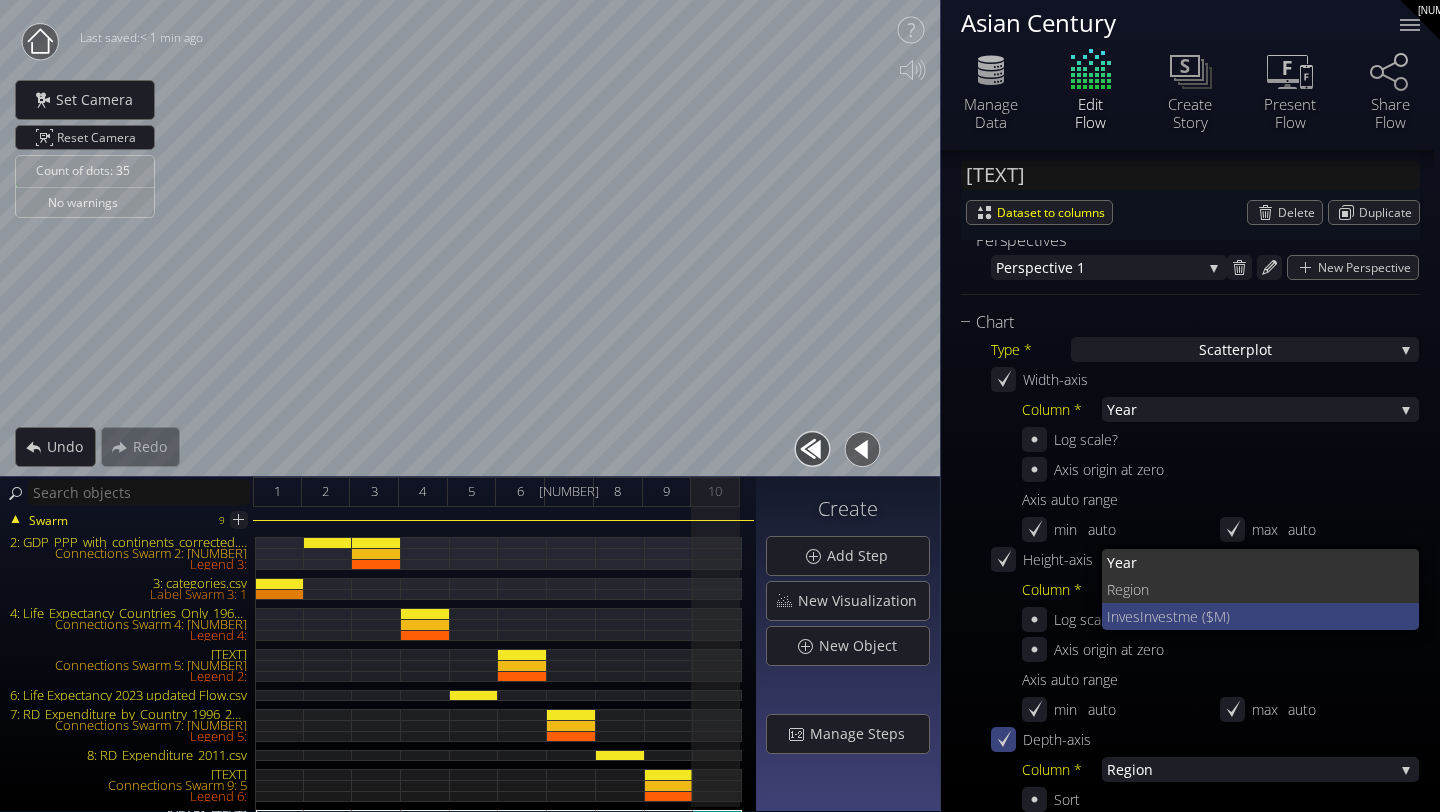 click on "tment ($M)" at bounding box center (1272, 616) 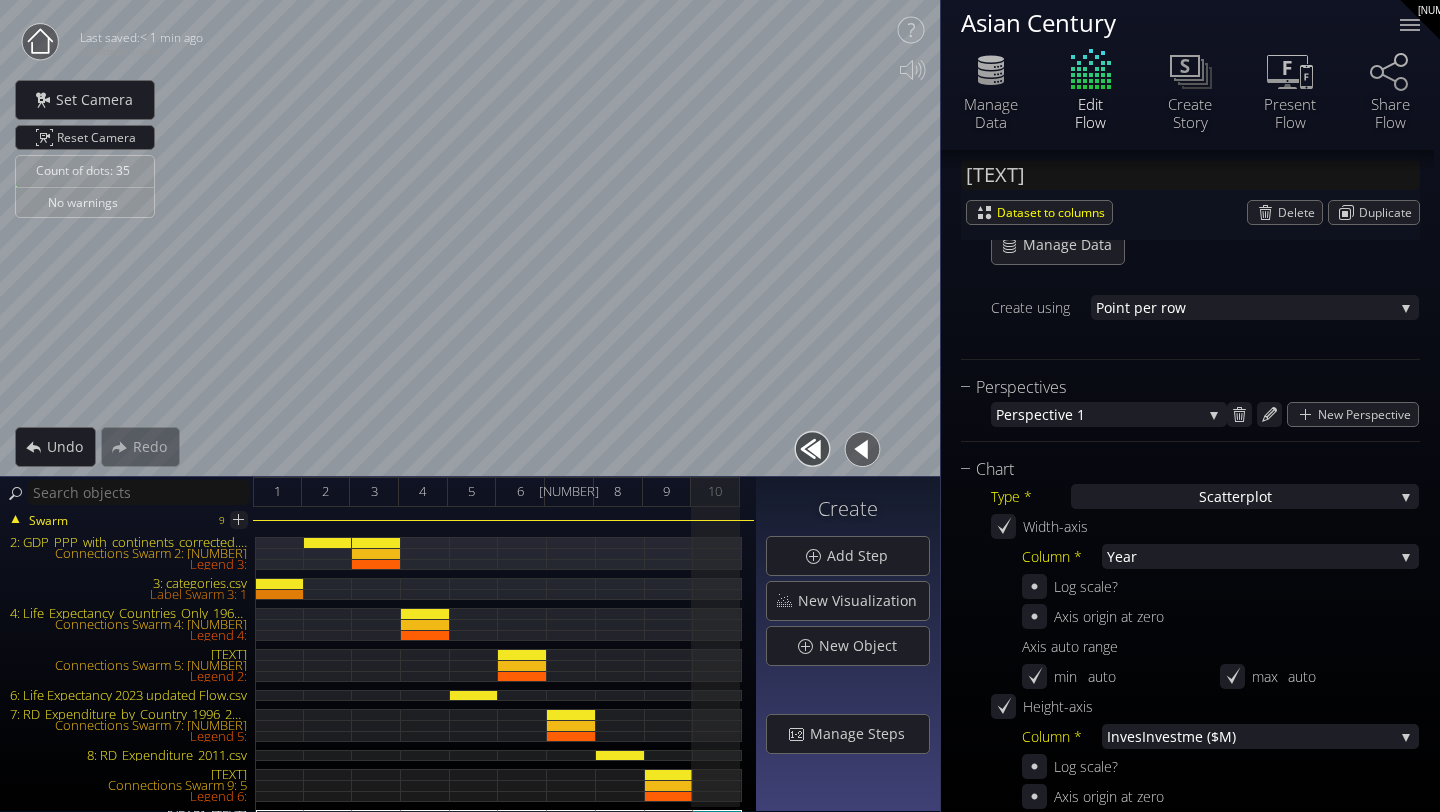 scroll, scrollTop: 0, scrollLeft: 0, axis: both 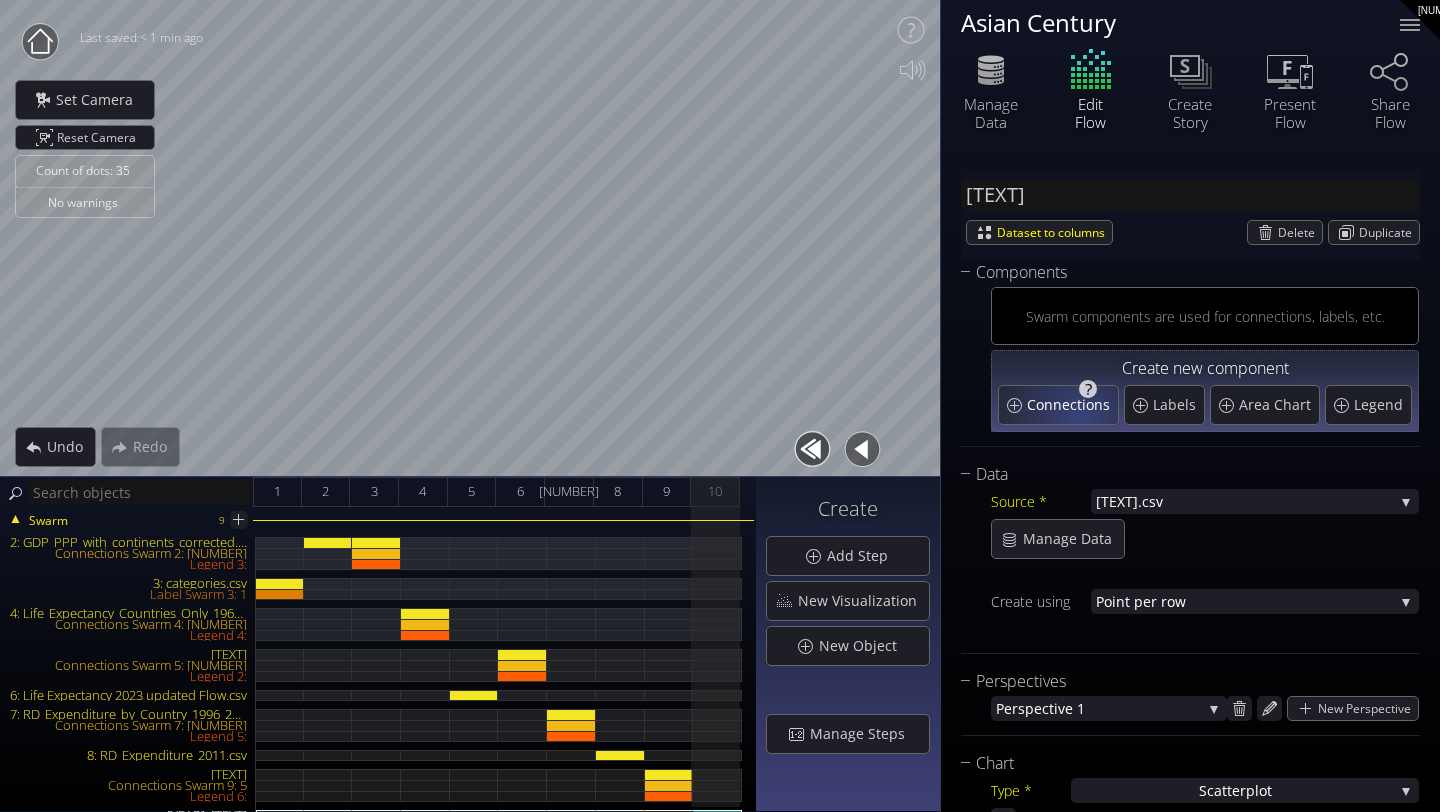 click on "Connections" at bounding box center (1058, 405) 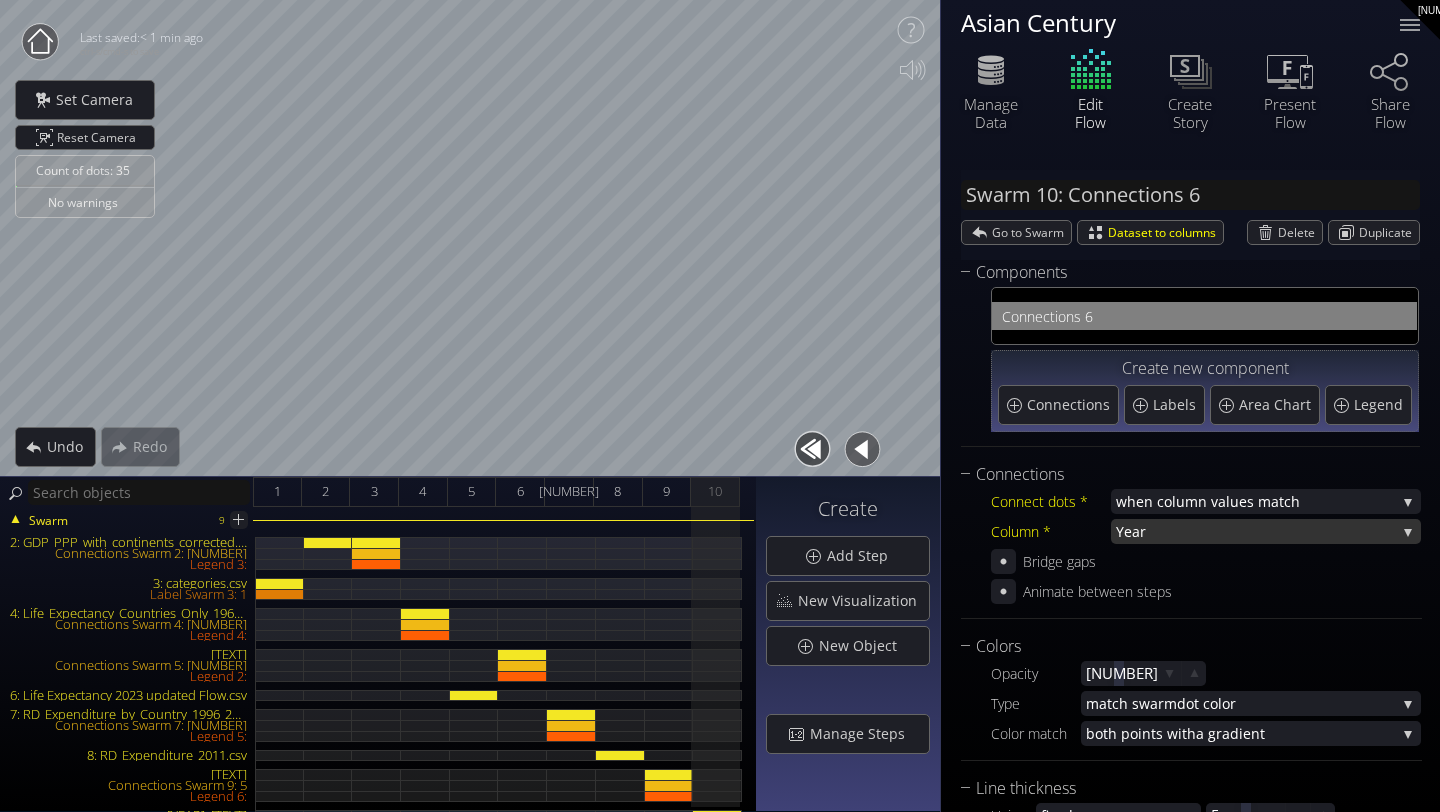 click on "Year" at bounding box center (1256, 531) 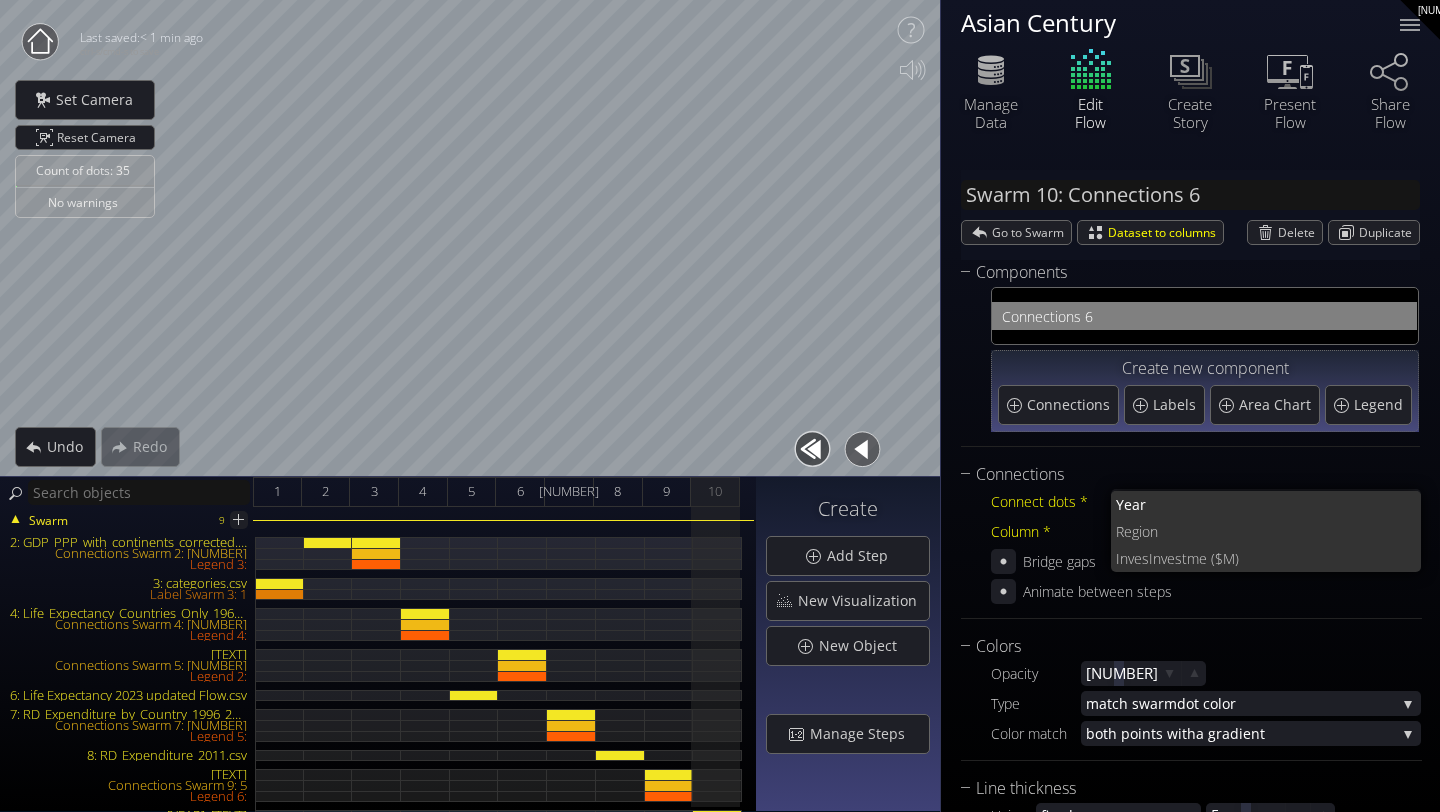 click on "Re" at bounding box center [1124, 531] 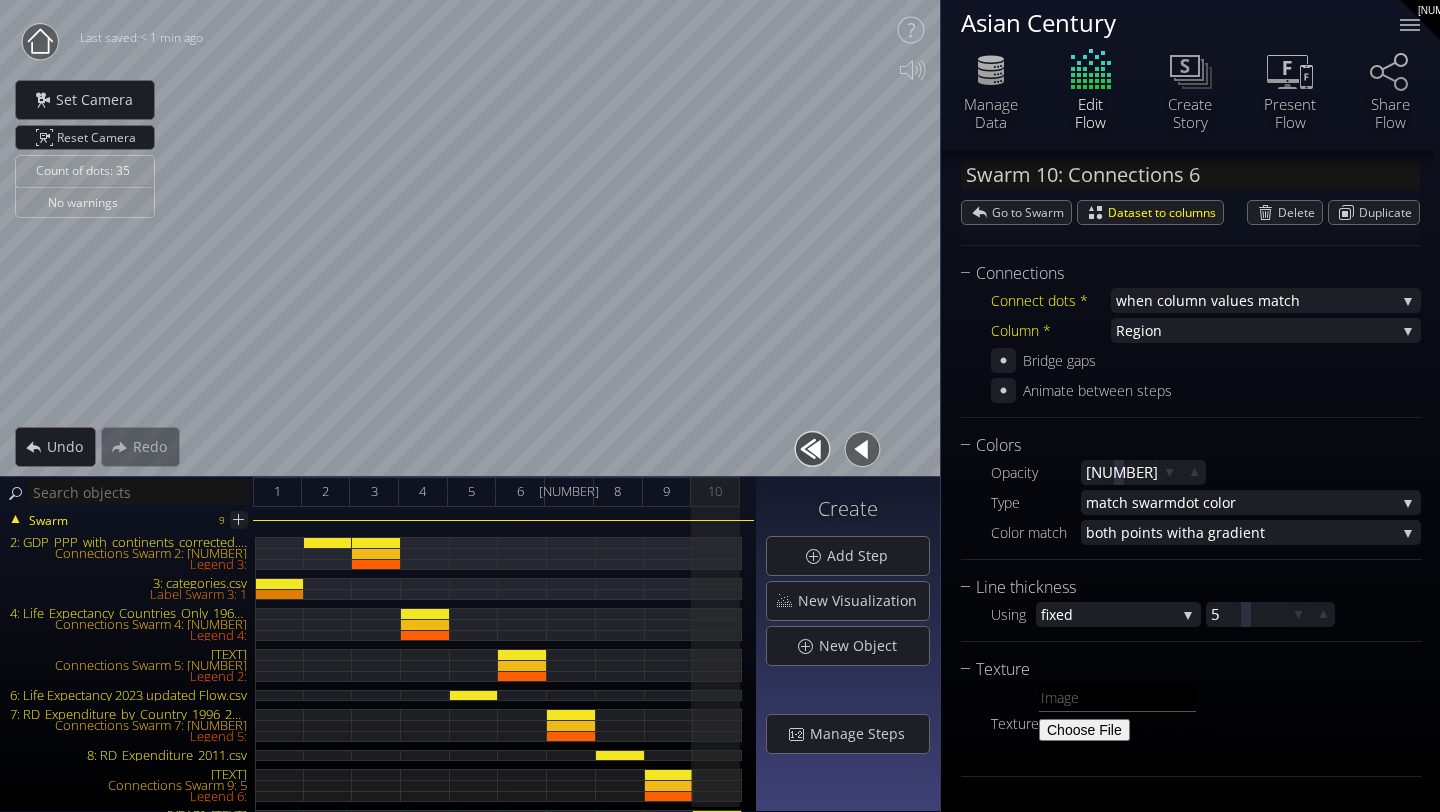 scroll, scrollTop: 0, scrollLeft: 0, axis: both 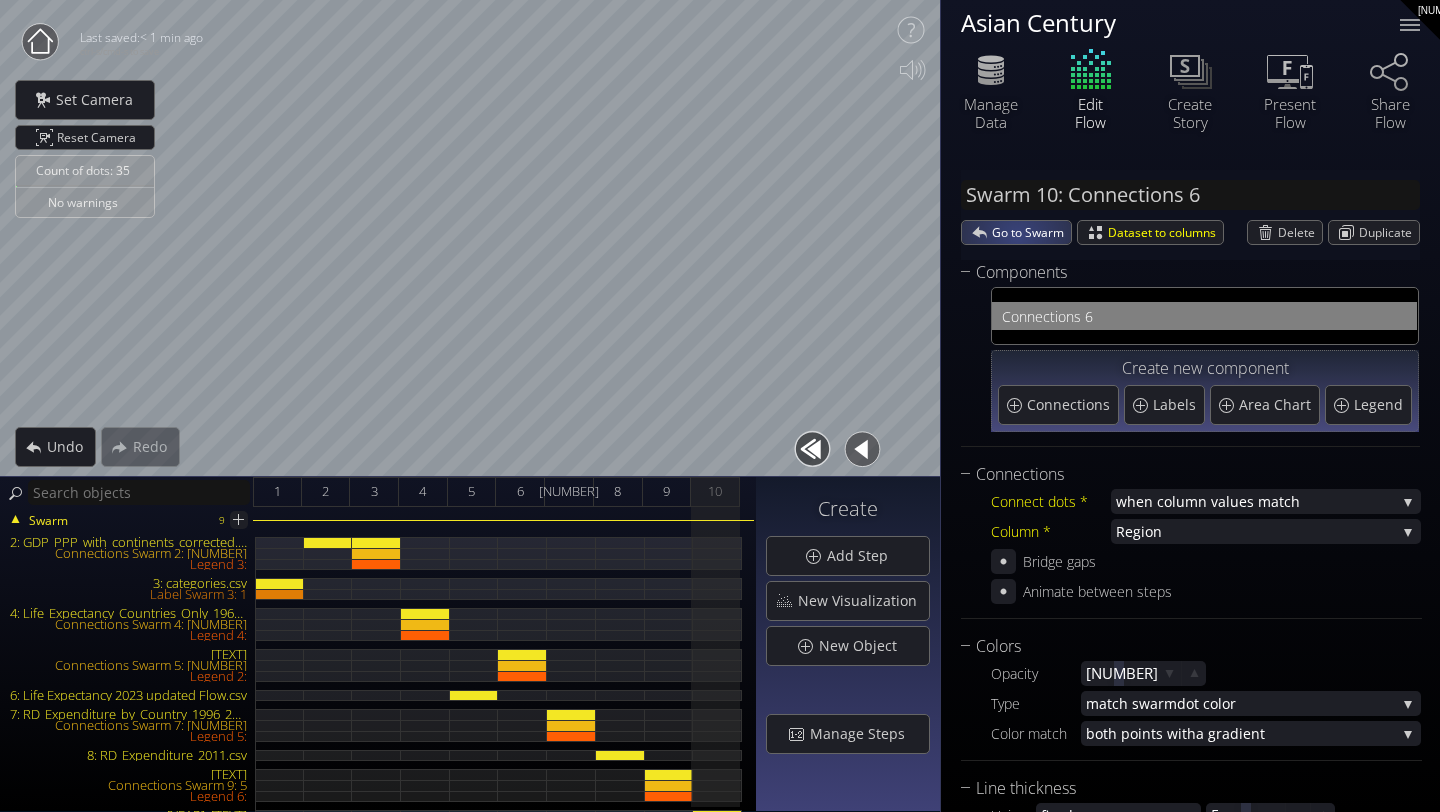 click on "Go to Swarm" at bounding box center [1031, 232] 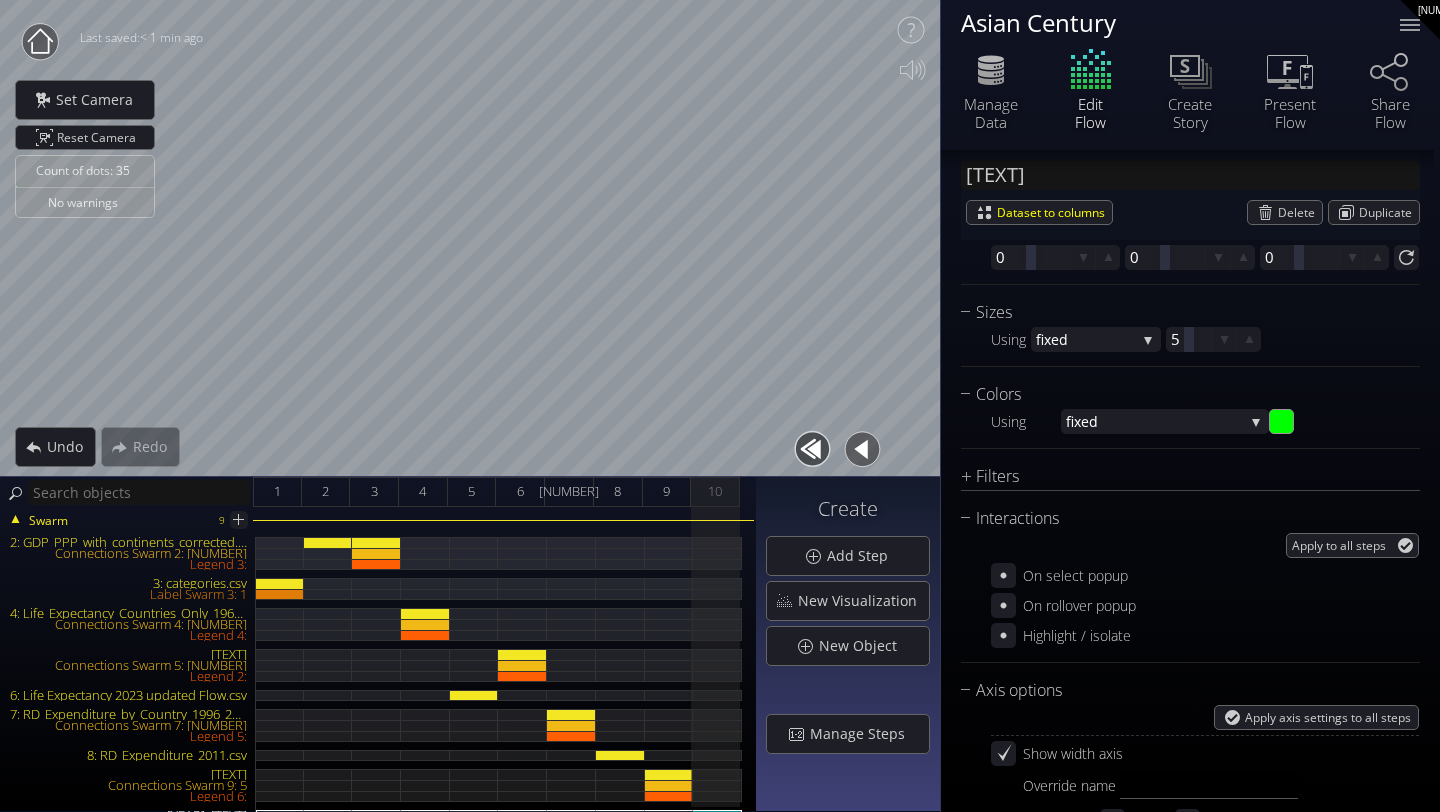 scroll, scrollTop: 1664, scrollLeft: 0, axis: vertical 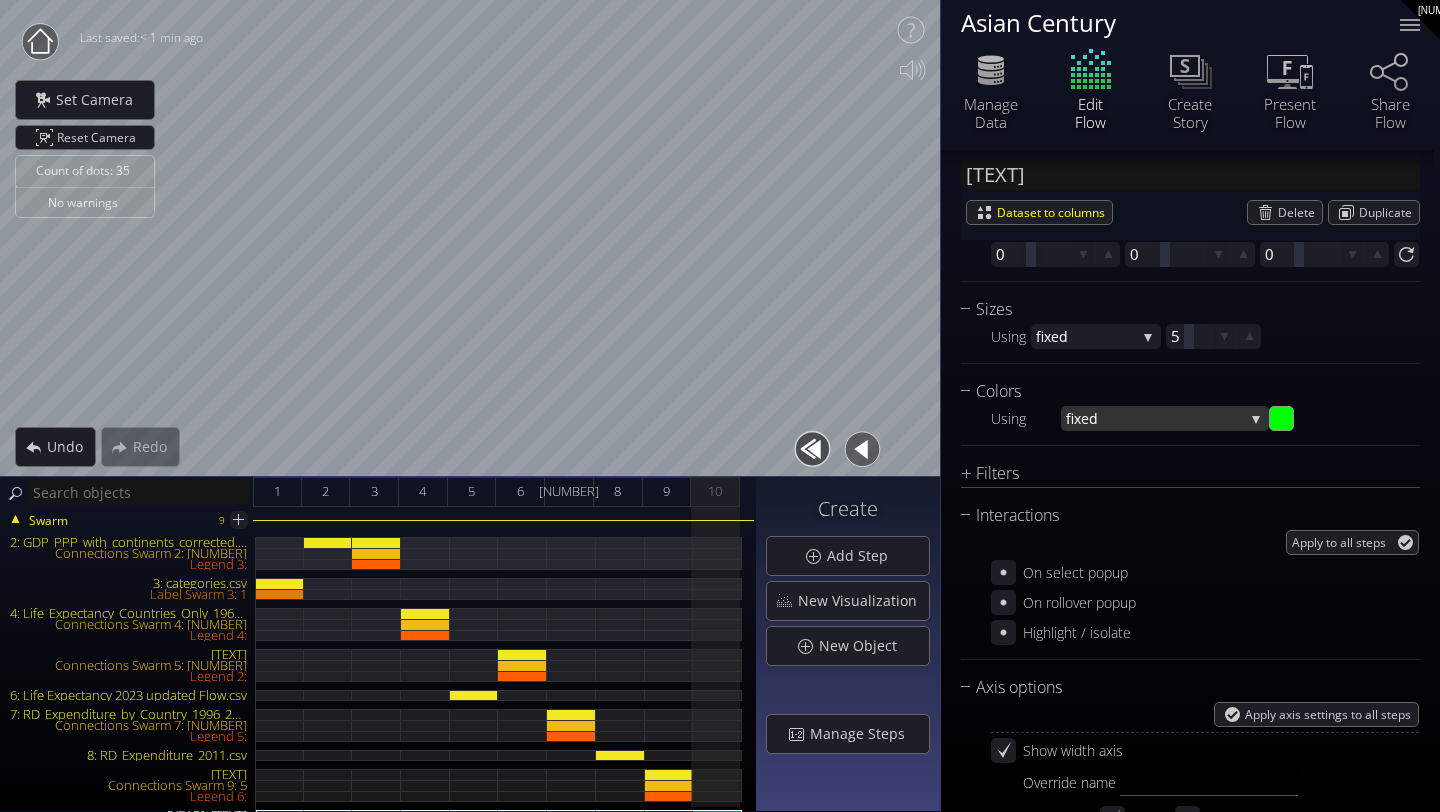 click on "fixed" at bounding box center (1155, 418) 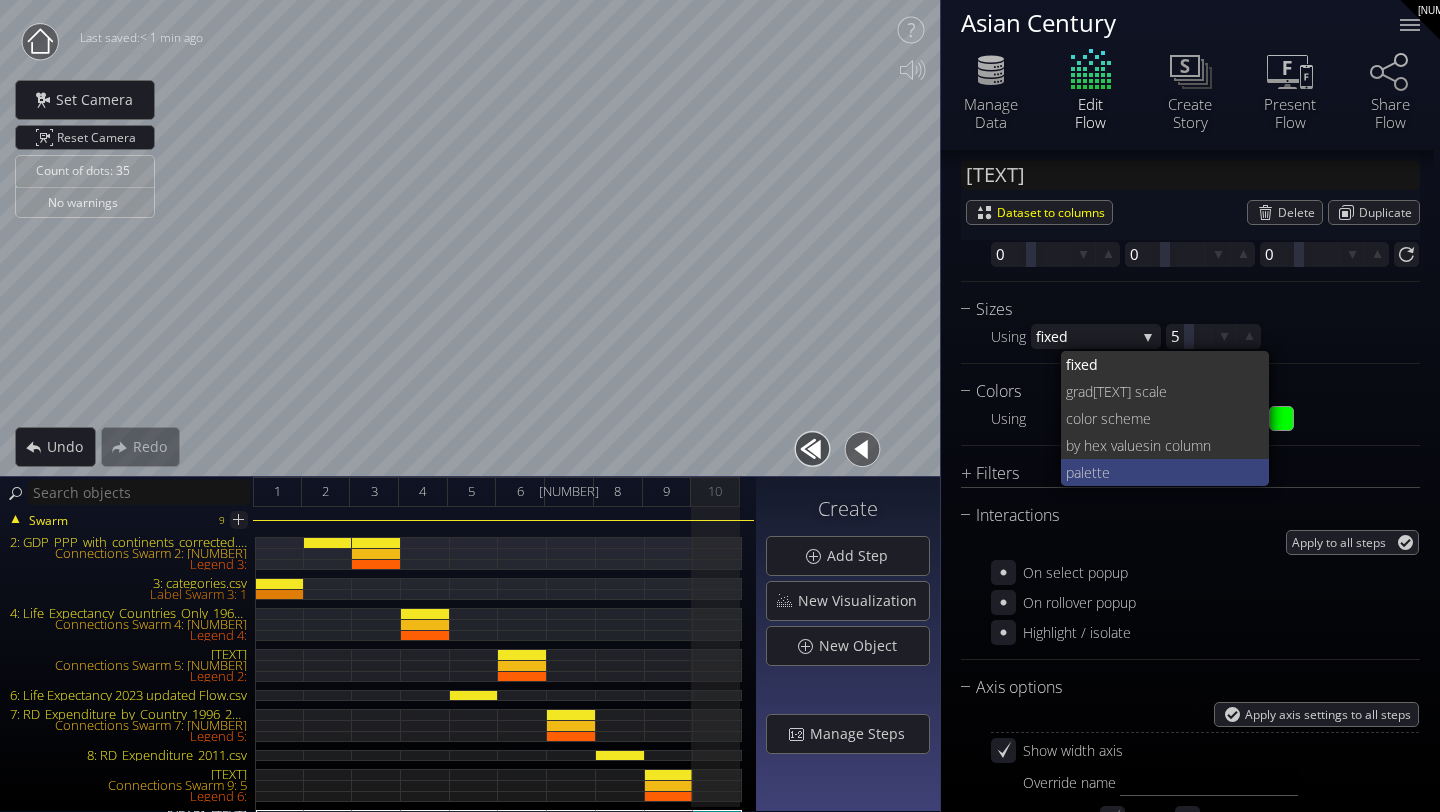 click on "tte" at bounding box center (1173, 472) 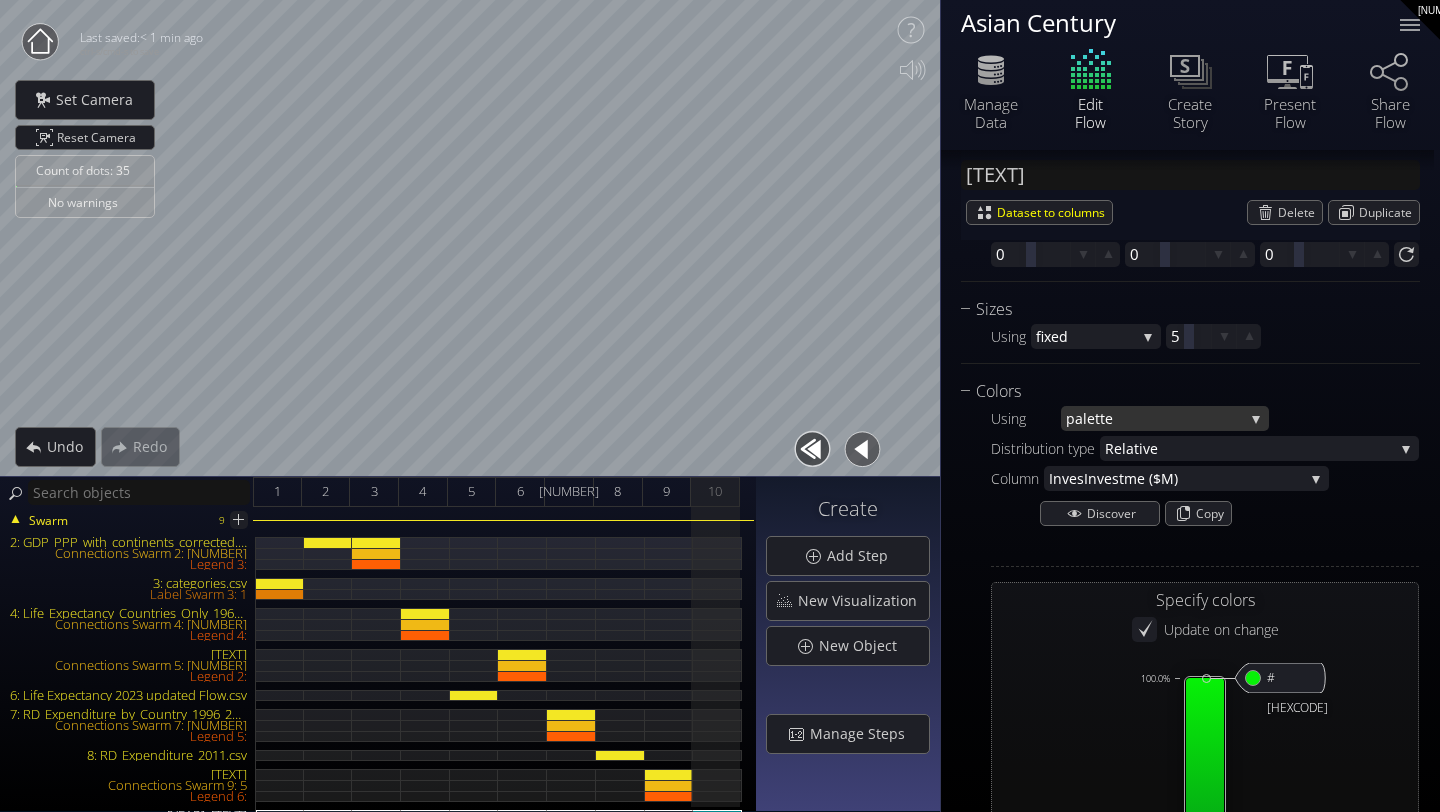 click on "tte" at bounding box center [1169, 418] 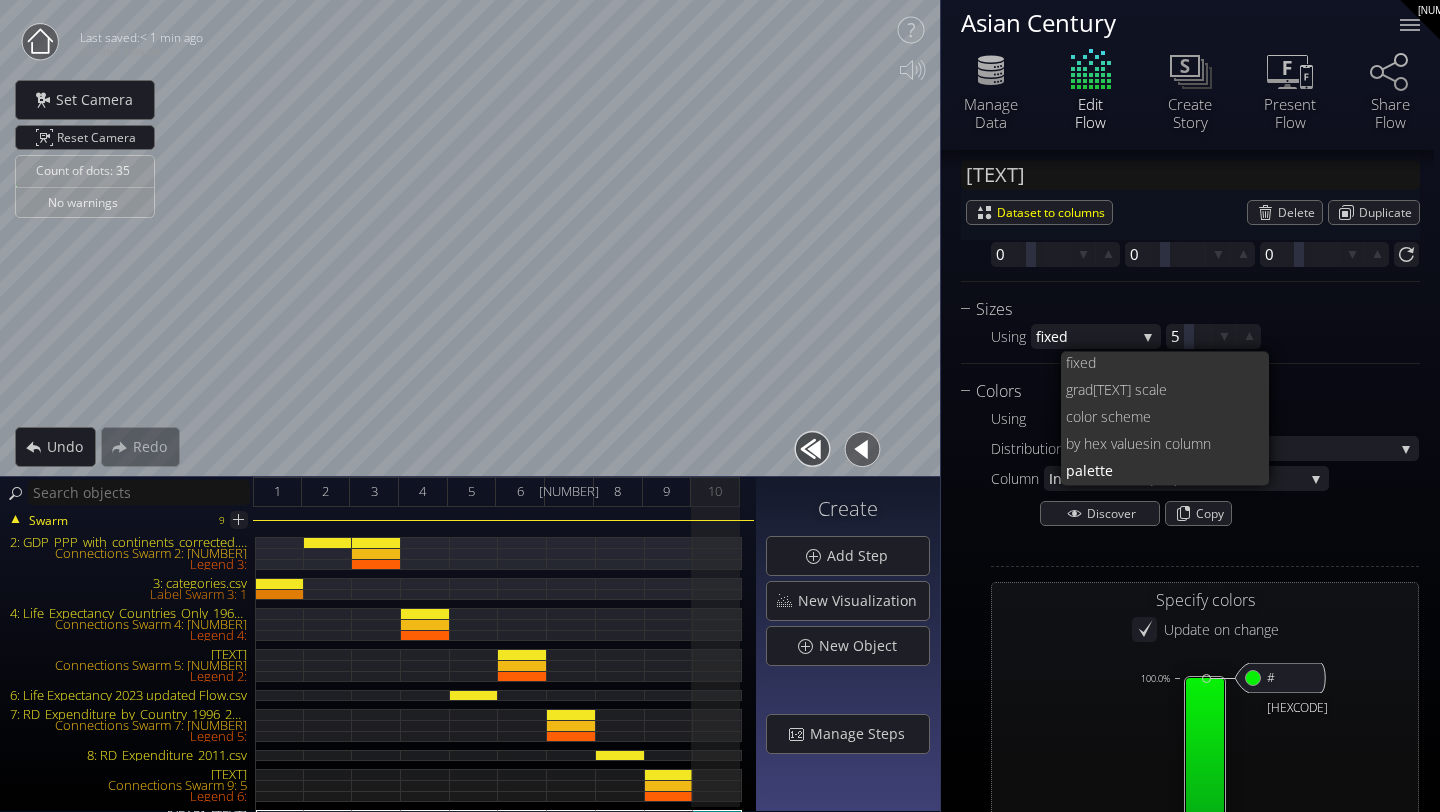 scroll, scrollTop: 0, scrollLeft: 0, axis: both 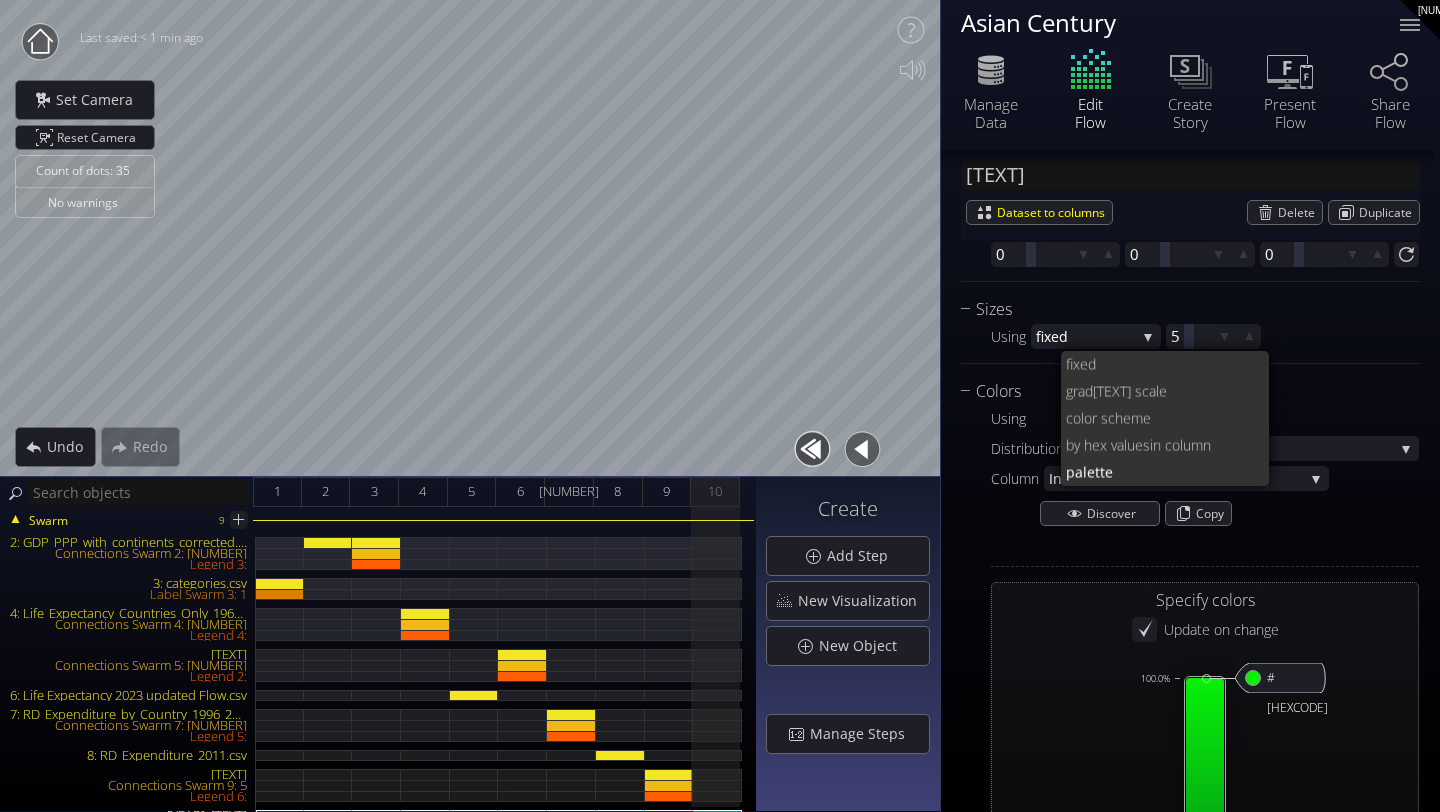 click on "lor scheme" at bounding box center [1167, 418] 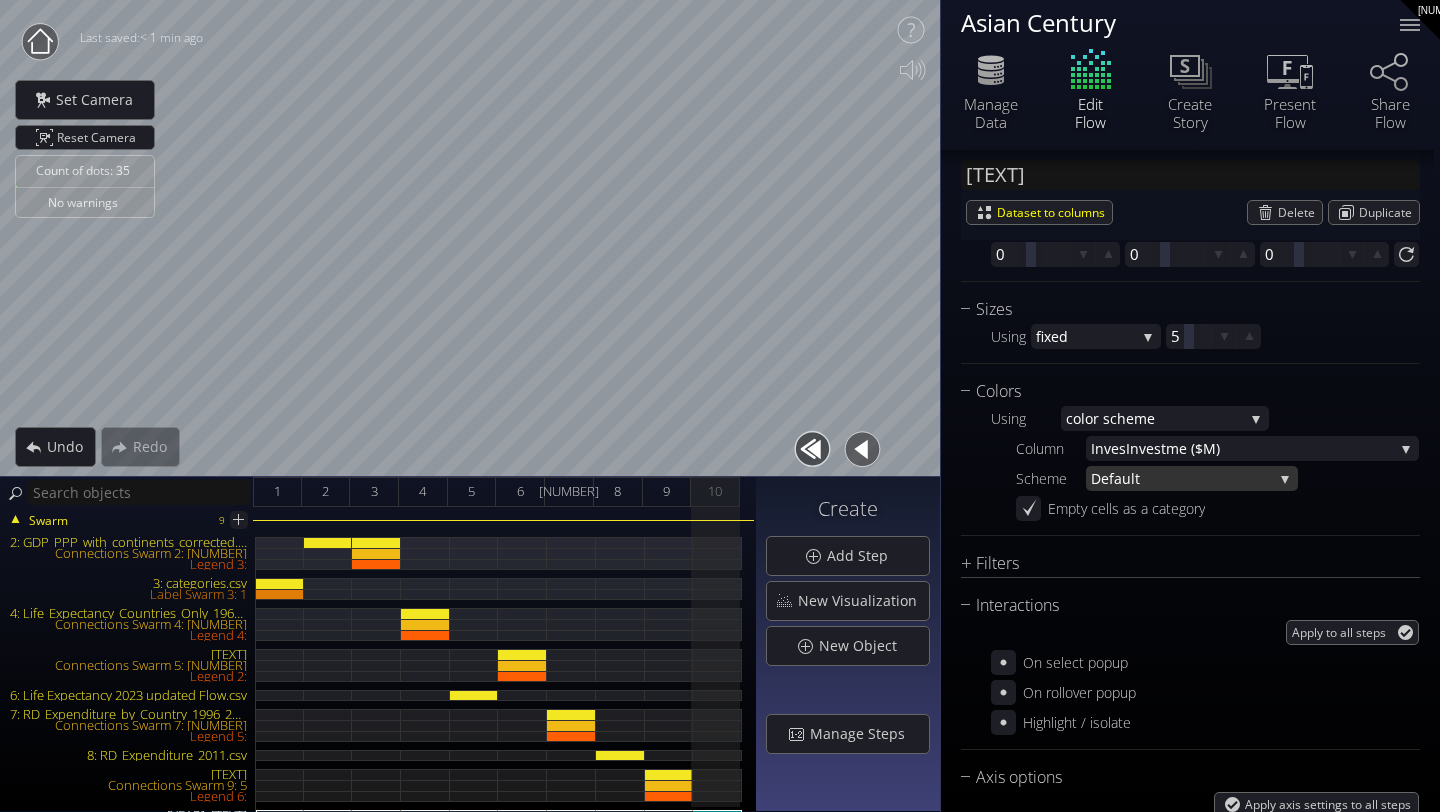 click on "ult" at bounding box center (1197, 478) 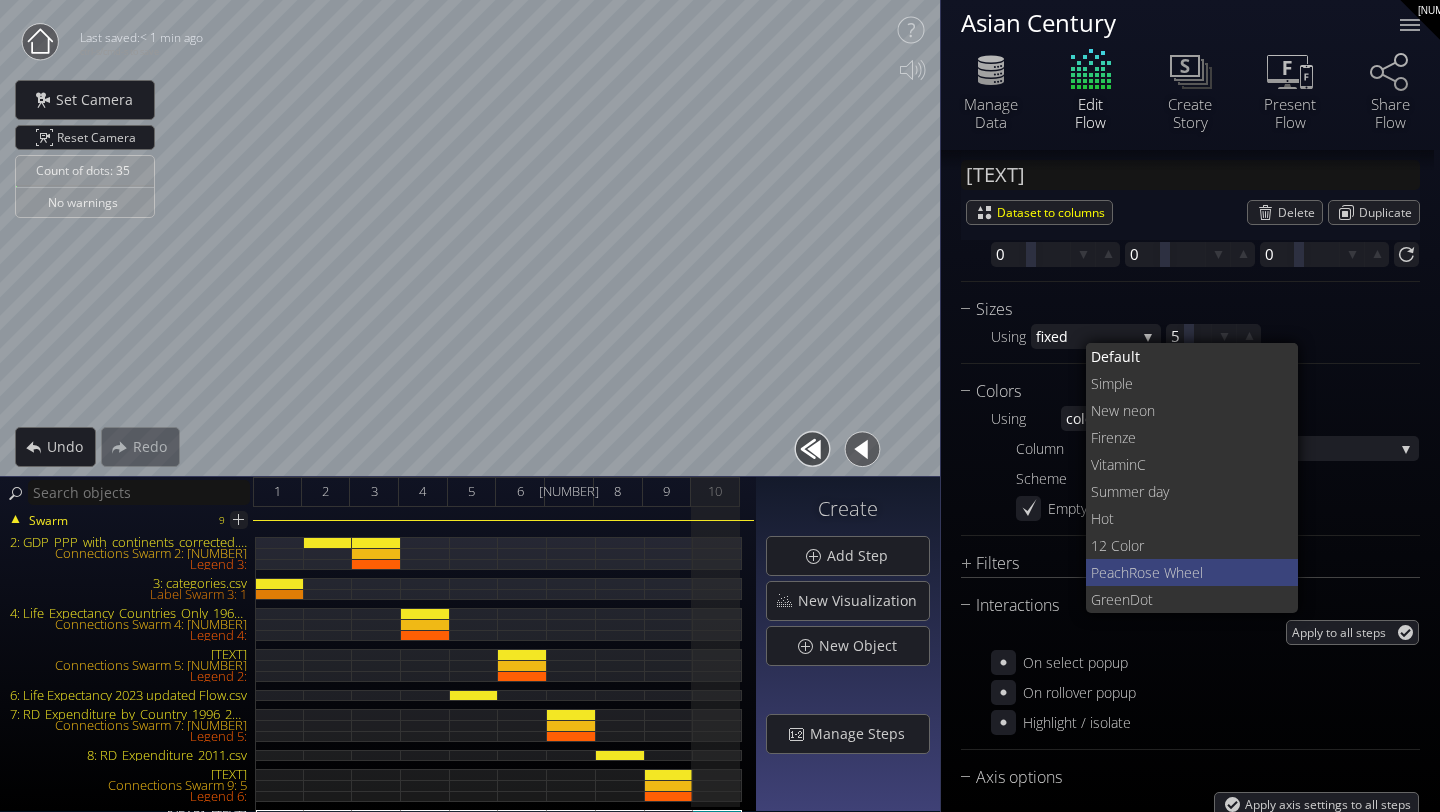 click on "Peach" at bounding box center (1110, 572) 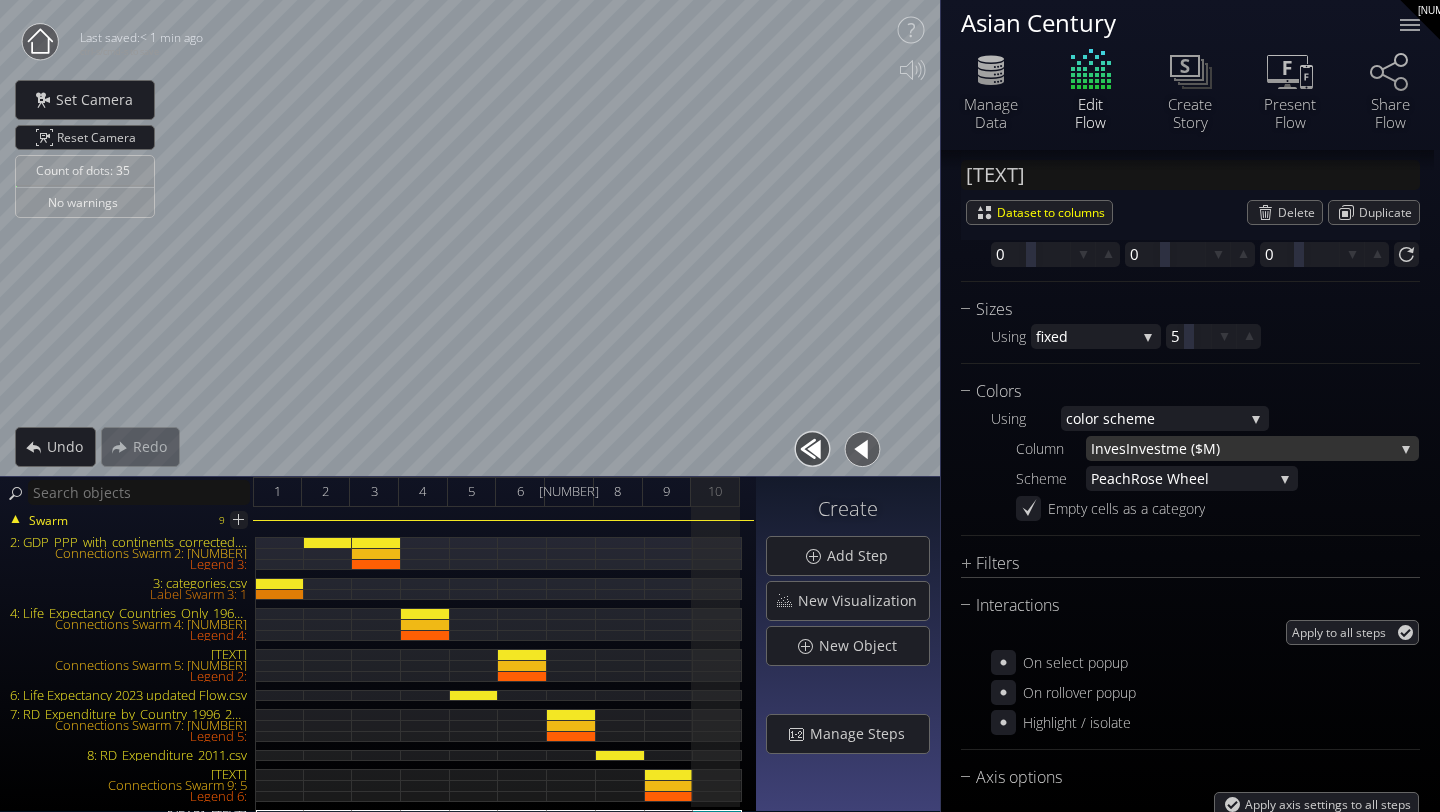 click on "Inves" at bounding box center [1108, 448] 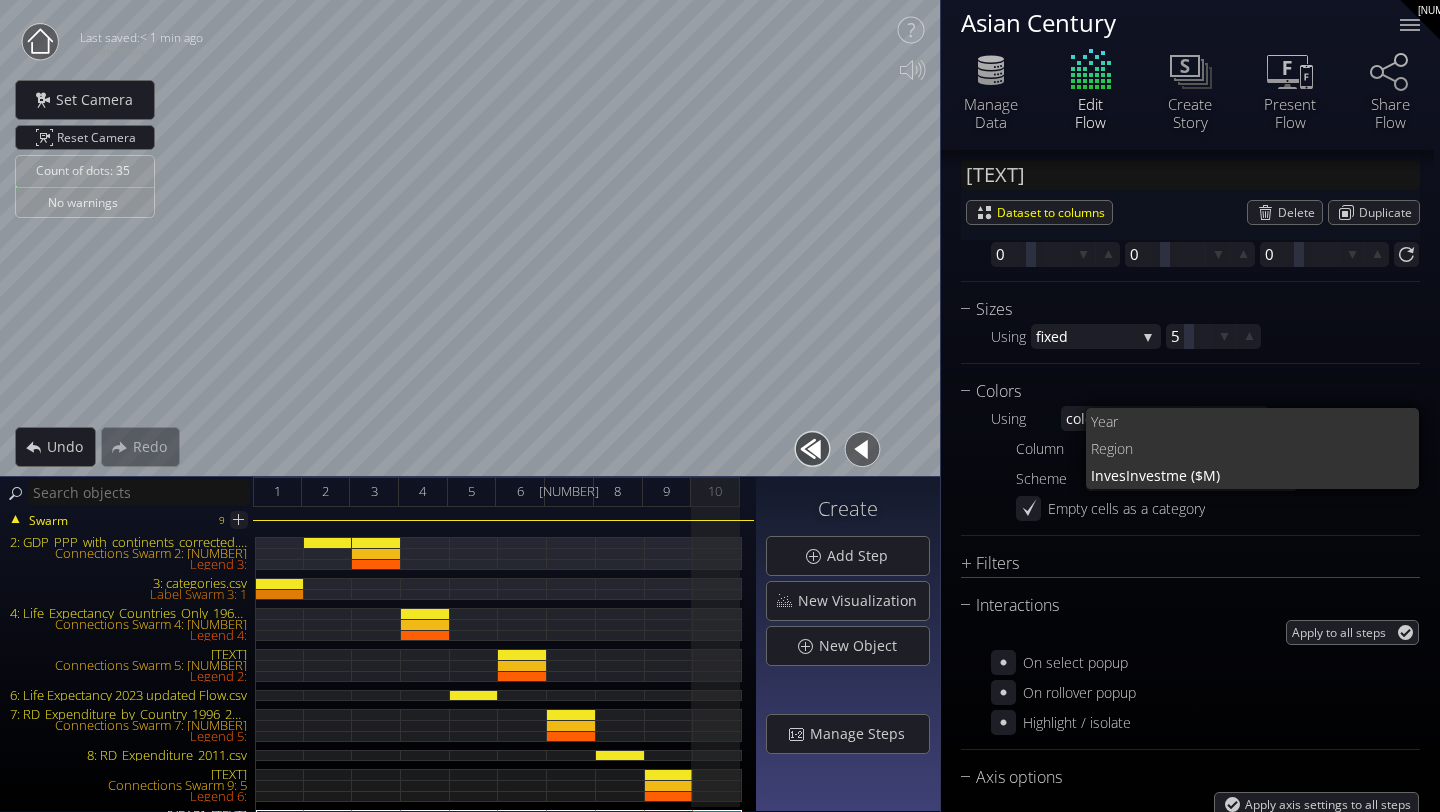 scroll, scrollTop: 0, scrollLeft: 0, axis: both 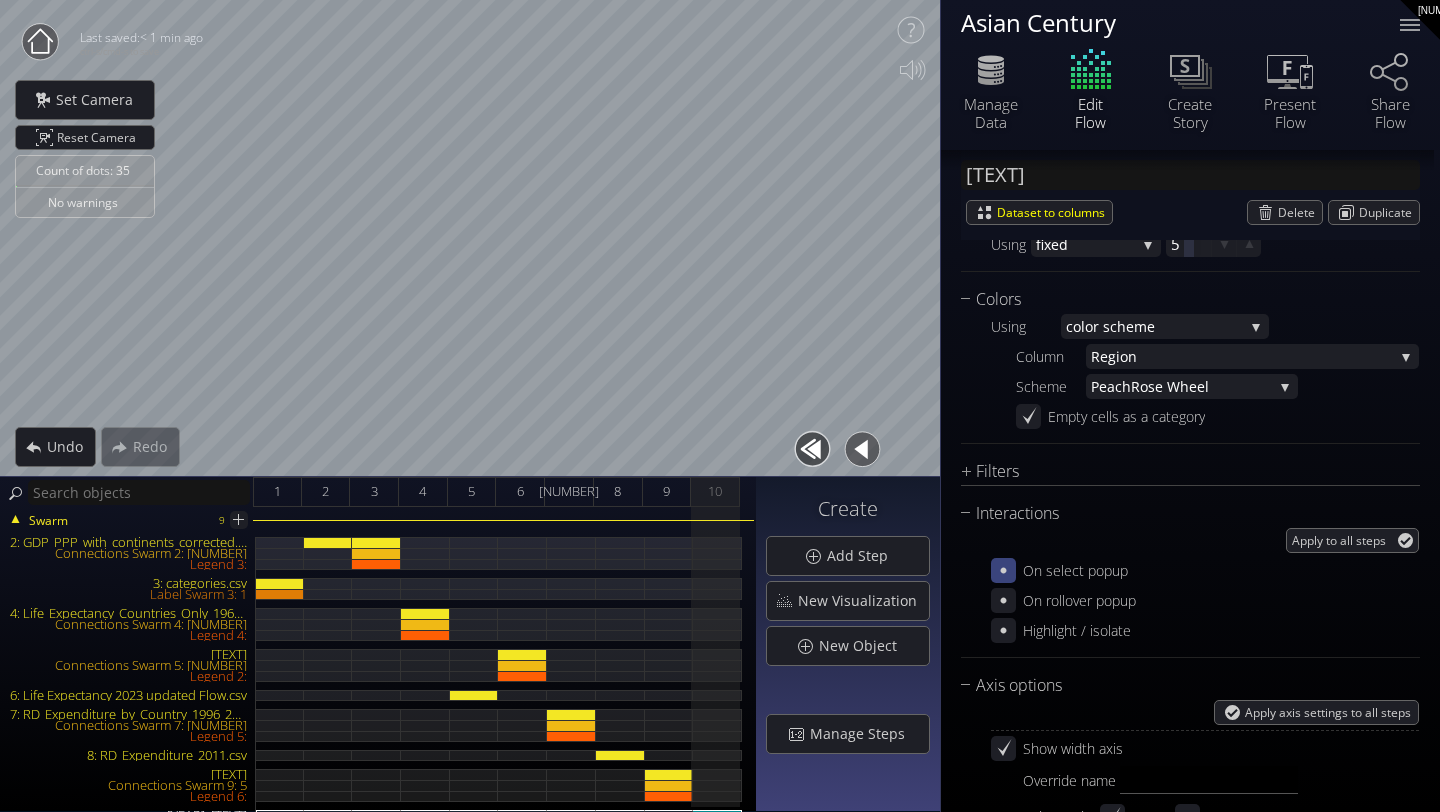 click 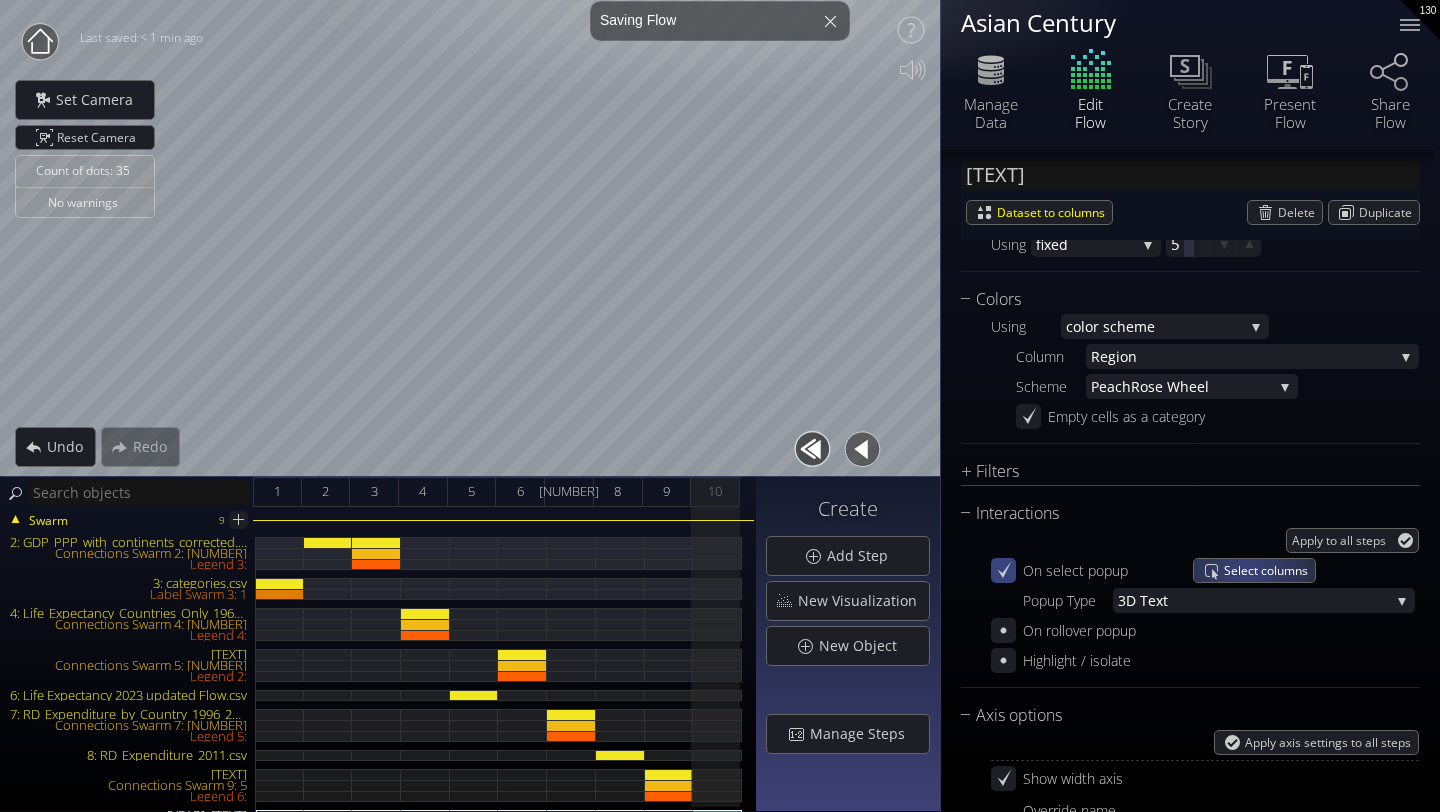 click on "Select columns" at bounding box center [1269, 570] 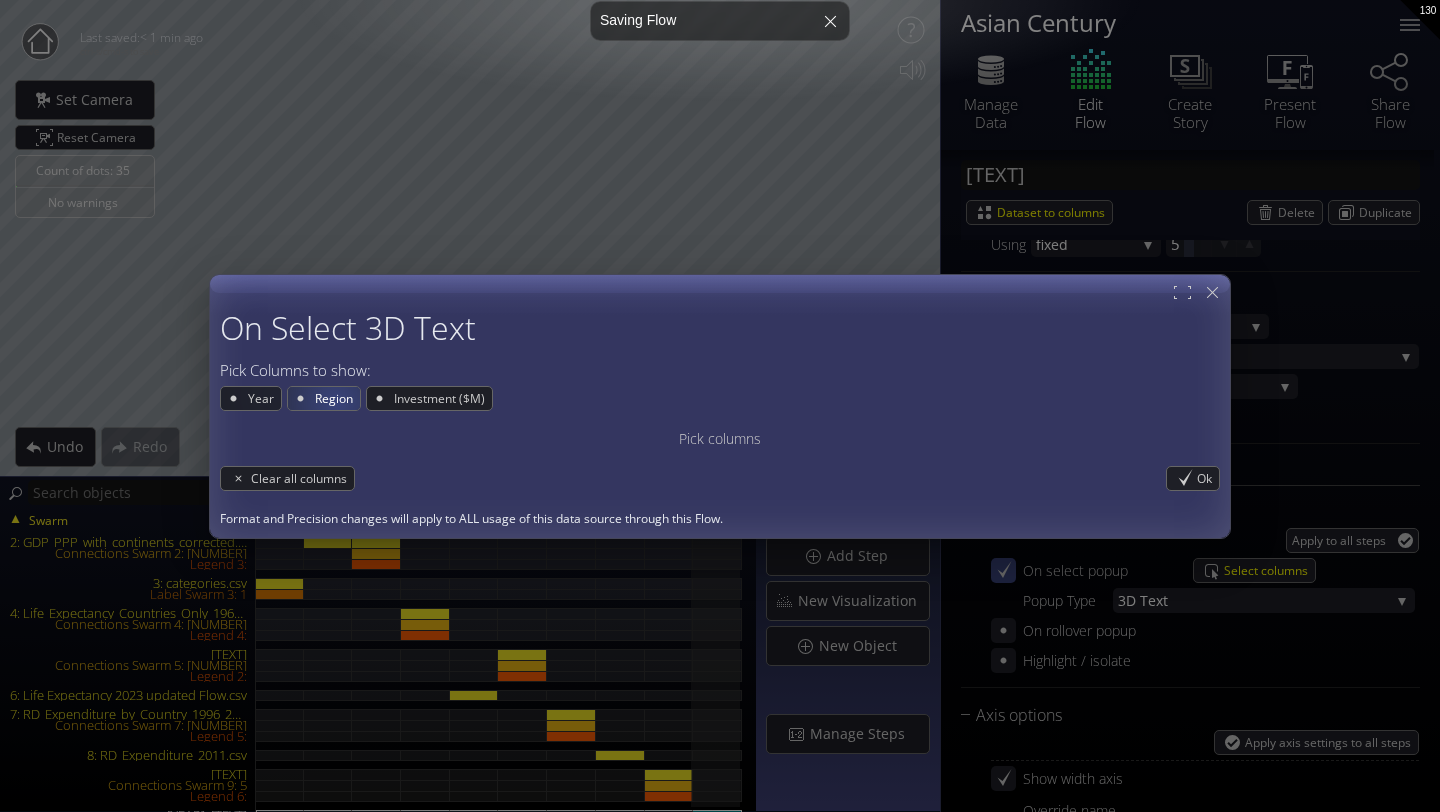 click on "Region" at bounding box center (336, 398) 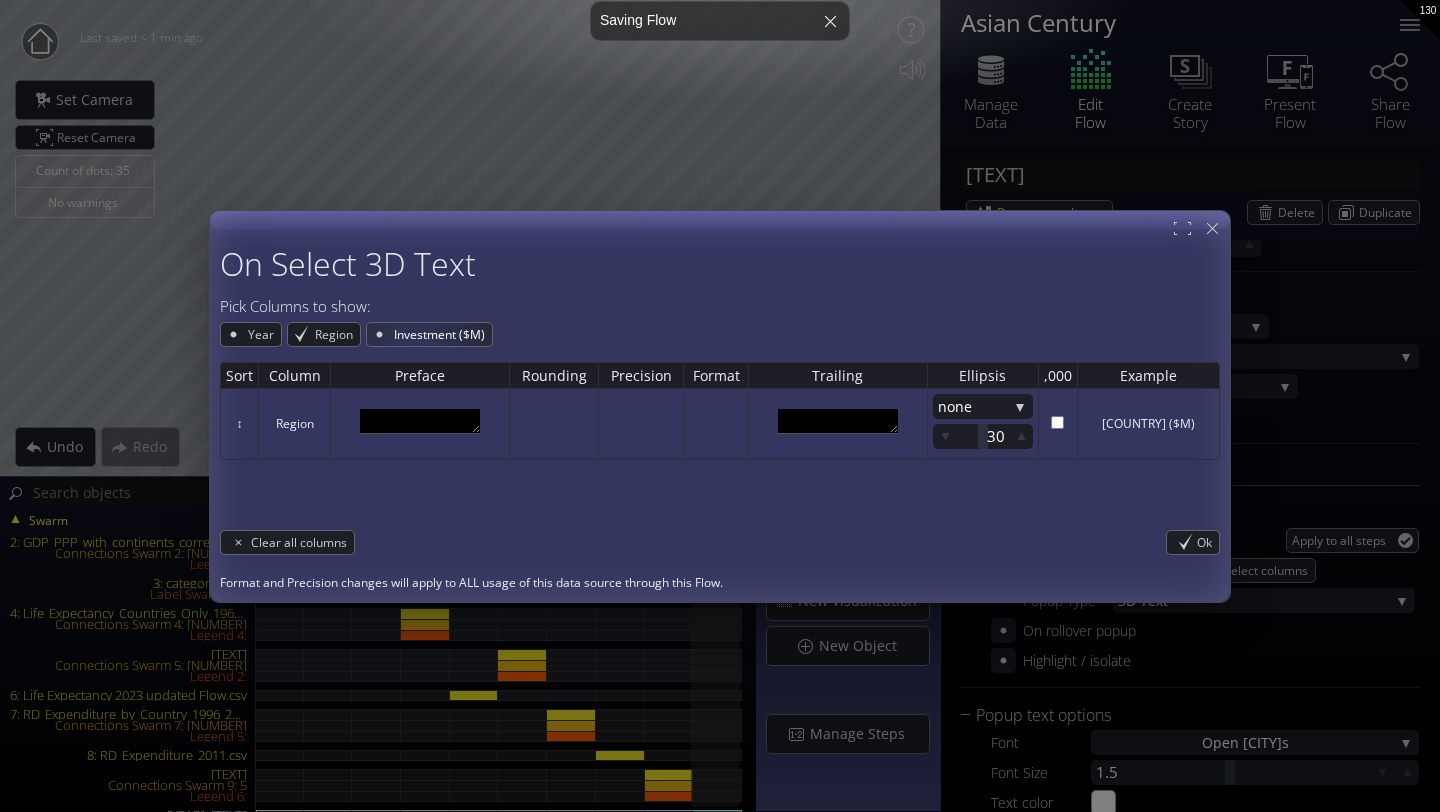 click on "Investment ($M)" at bounding box center (442, 334) 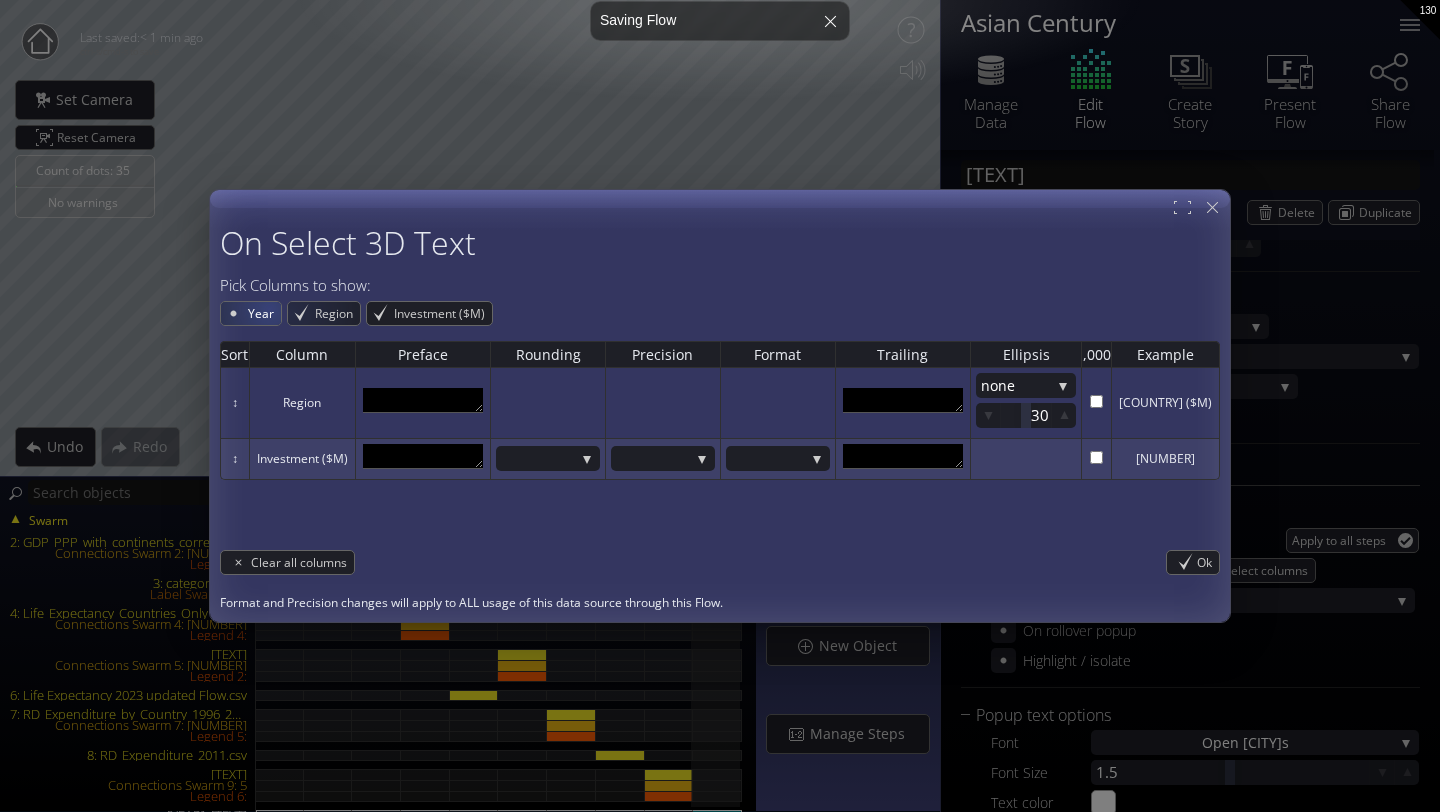 click on "Year" at bounding box center (263, 313) 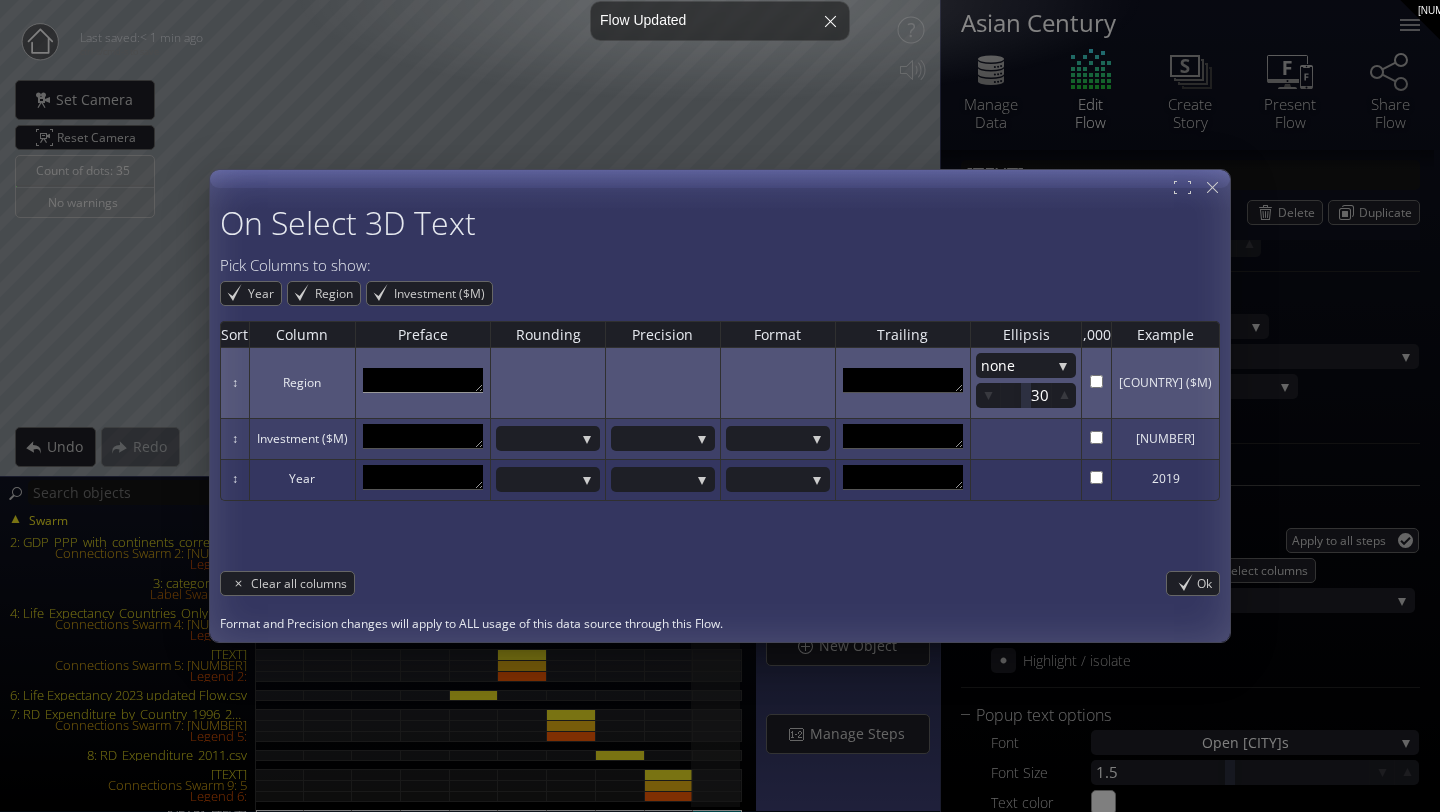 click at bounding box center [423, 380] 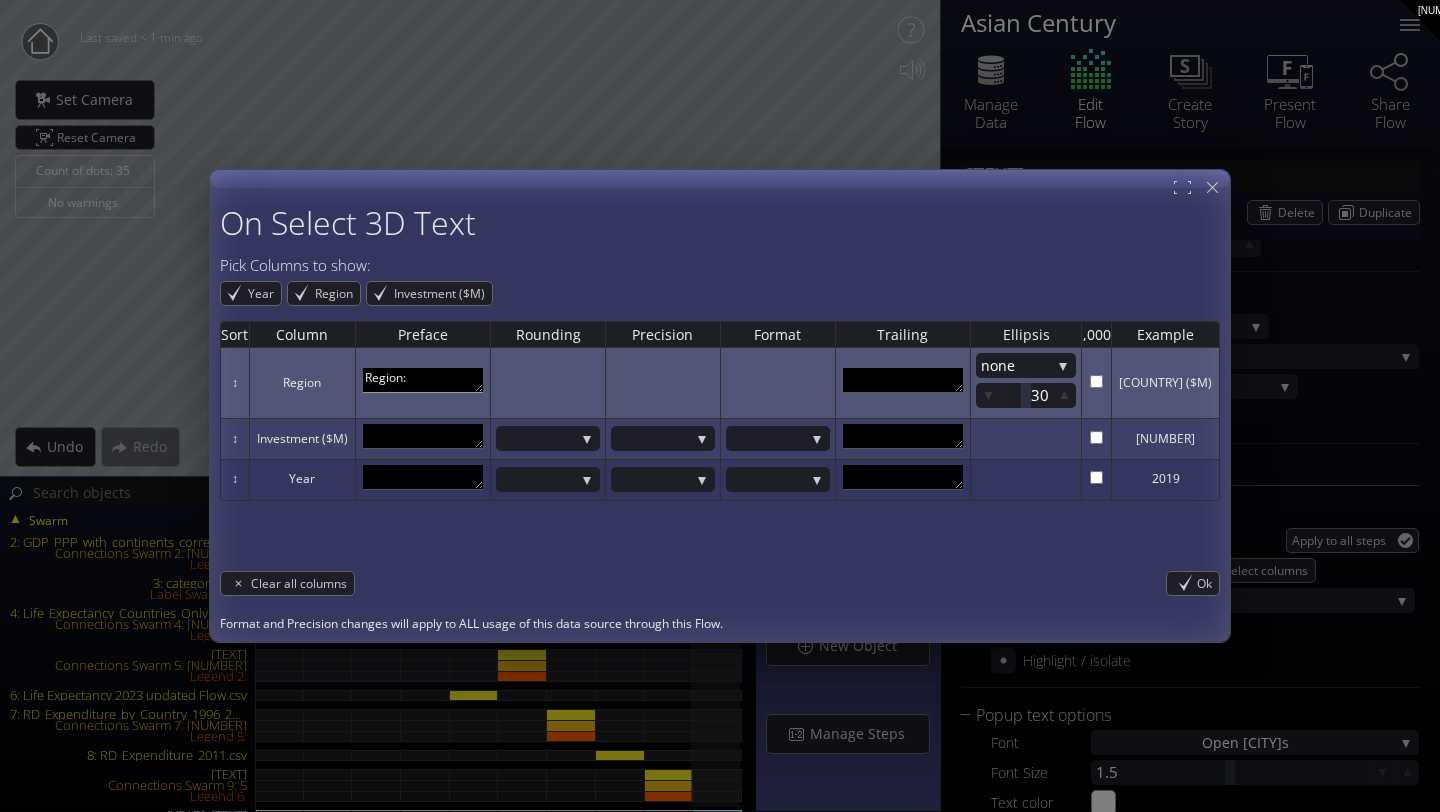 scroll, scrollTop: 0, scrollLeft: 0, axis: both 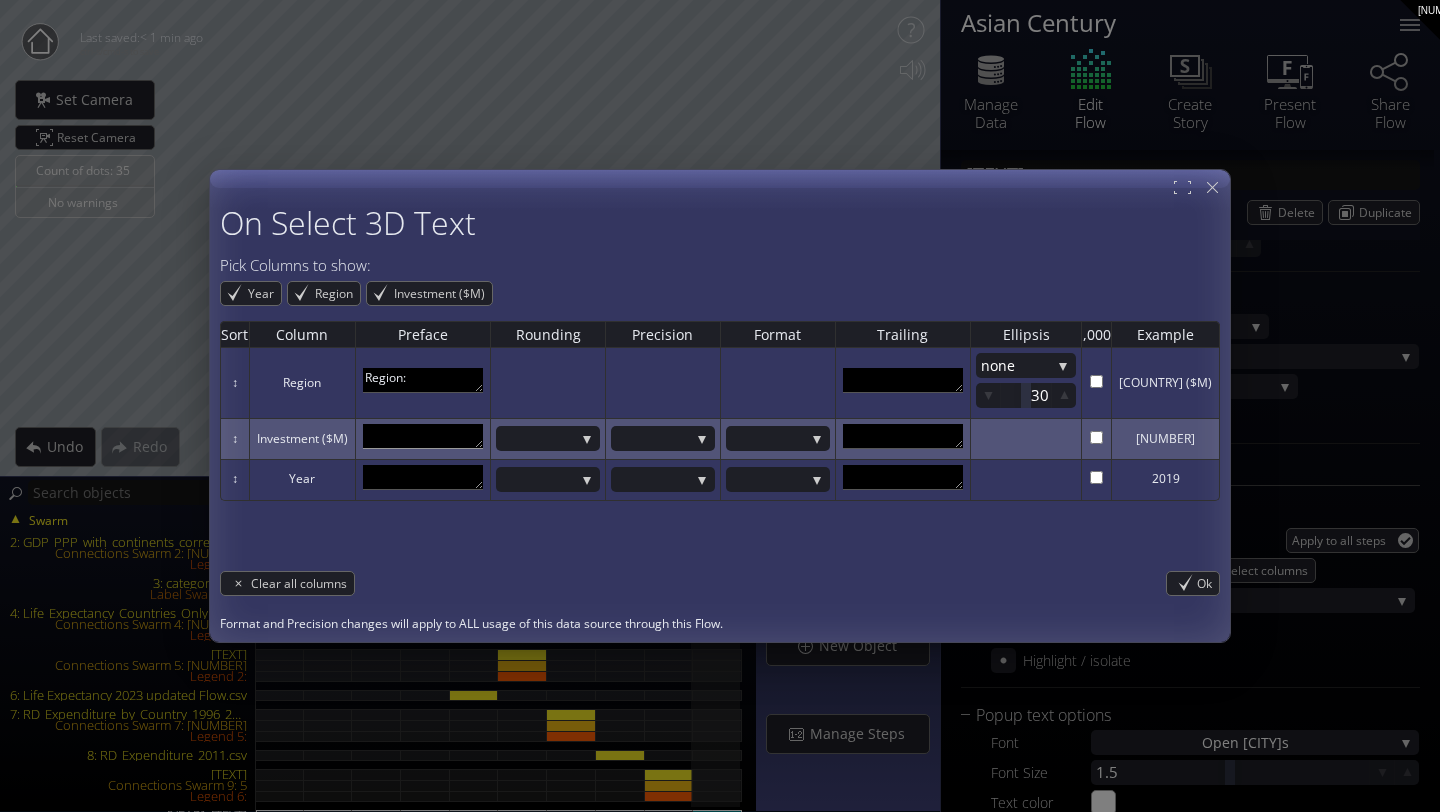 type on "Region:" 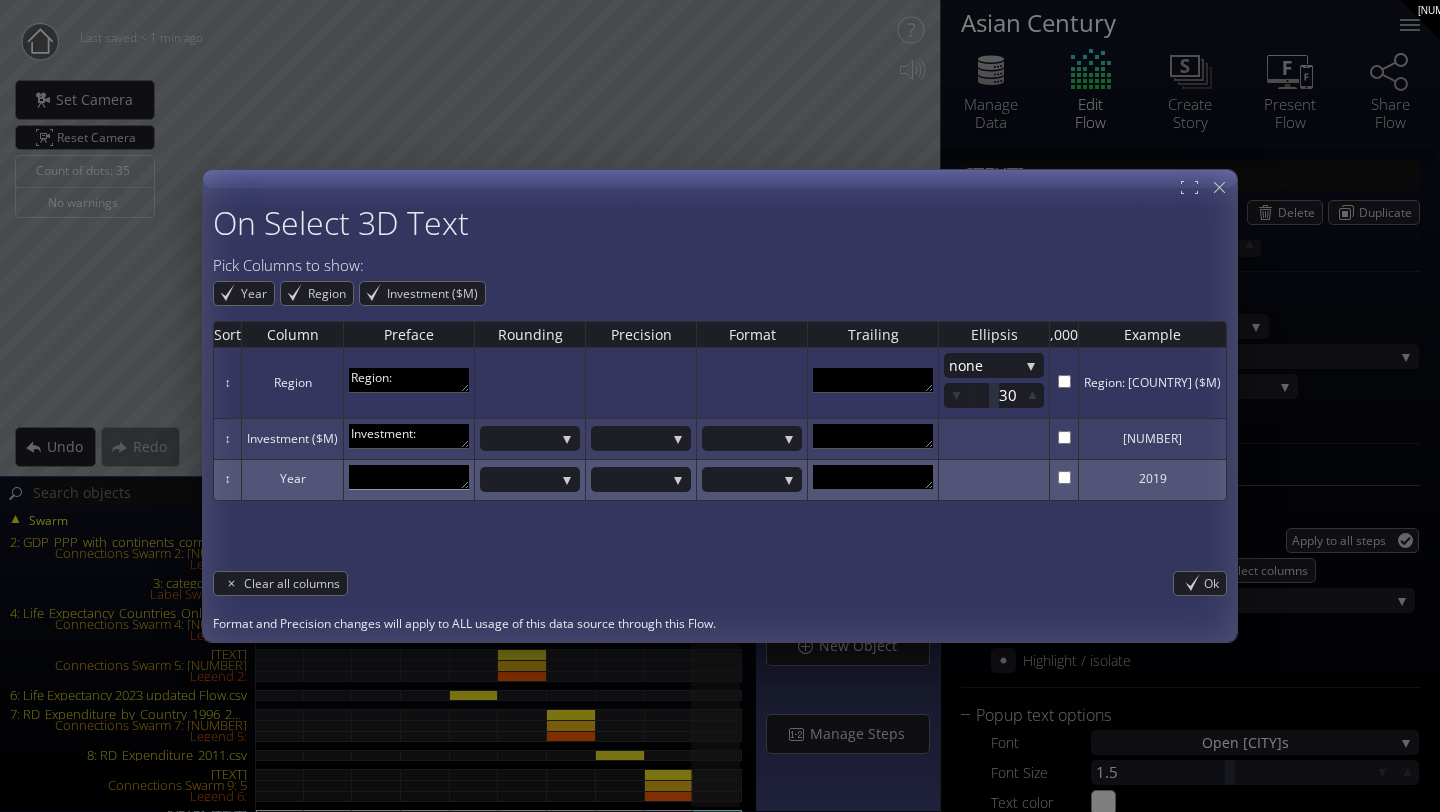 type on "Investment:" 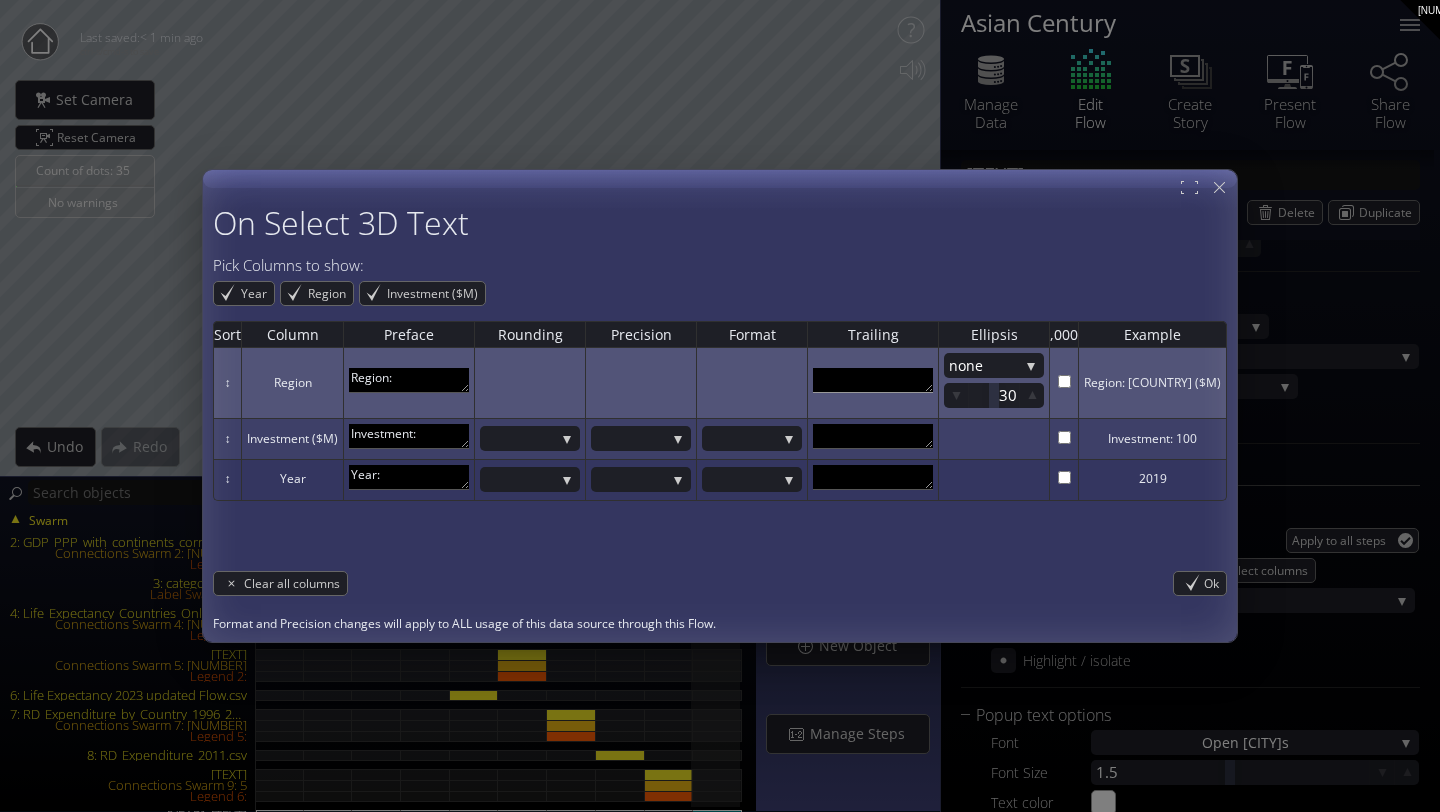 type on "Year:" 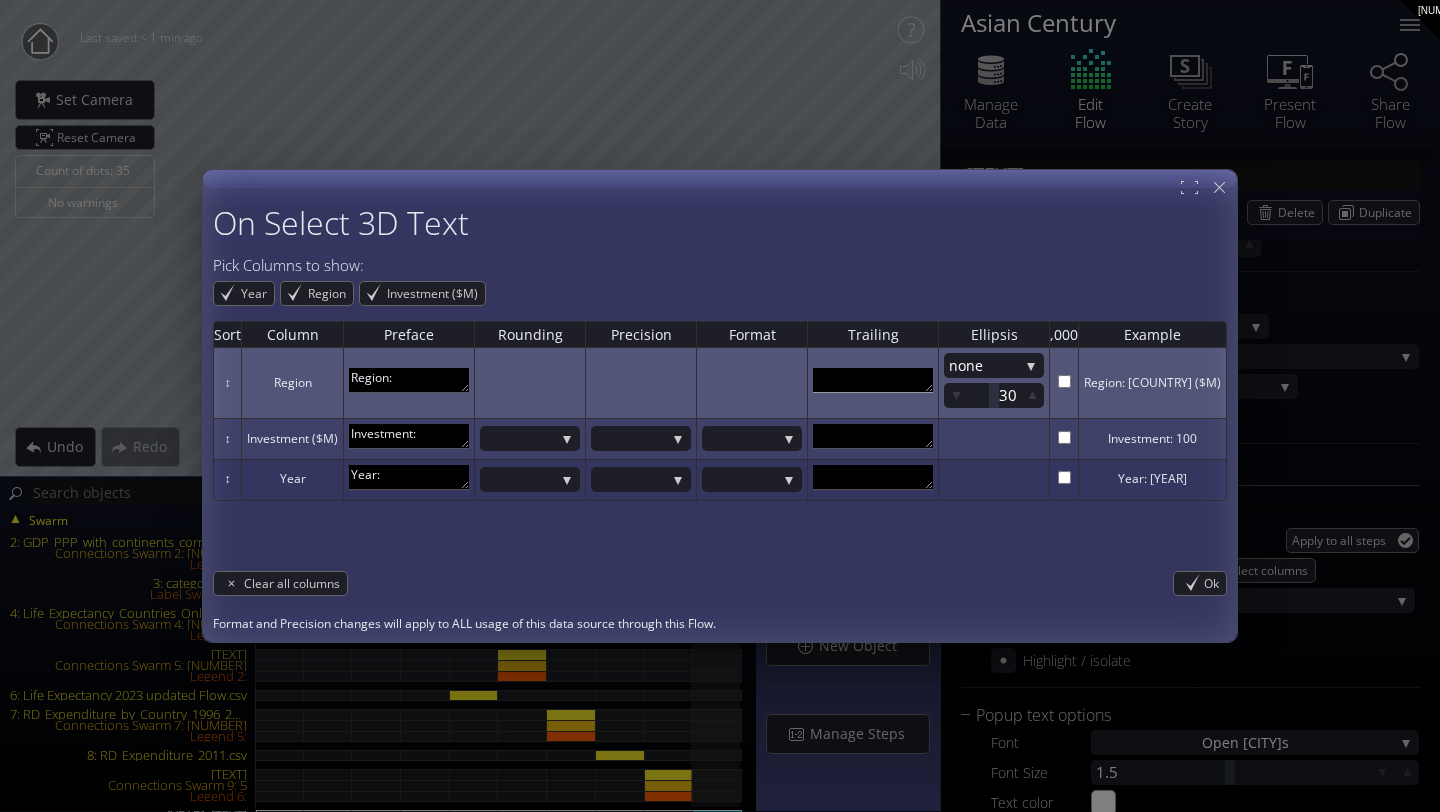 click at bounding box center (873, 380) 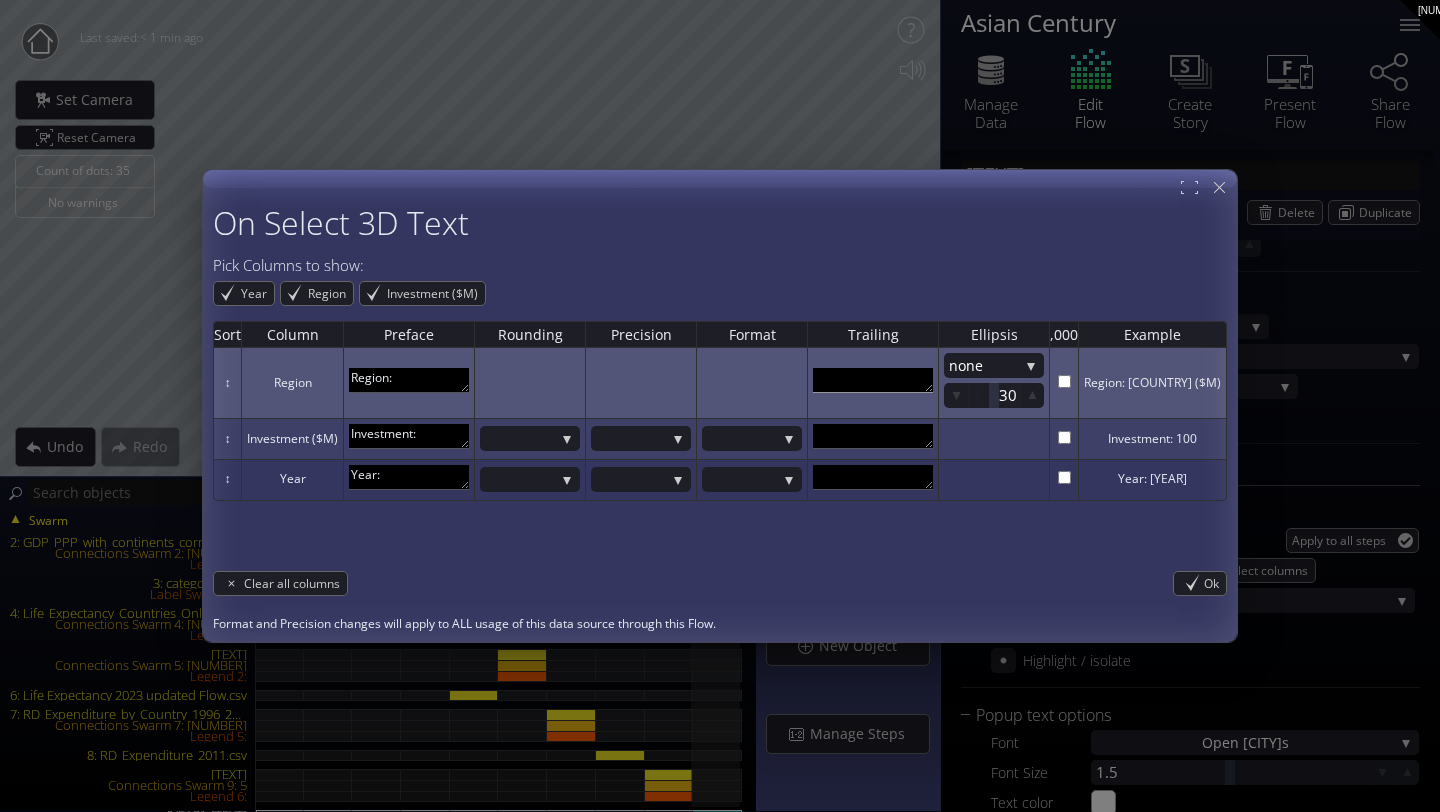 scroll, scrollTop: 11, scrollLeft: 0, axis: vertical 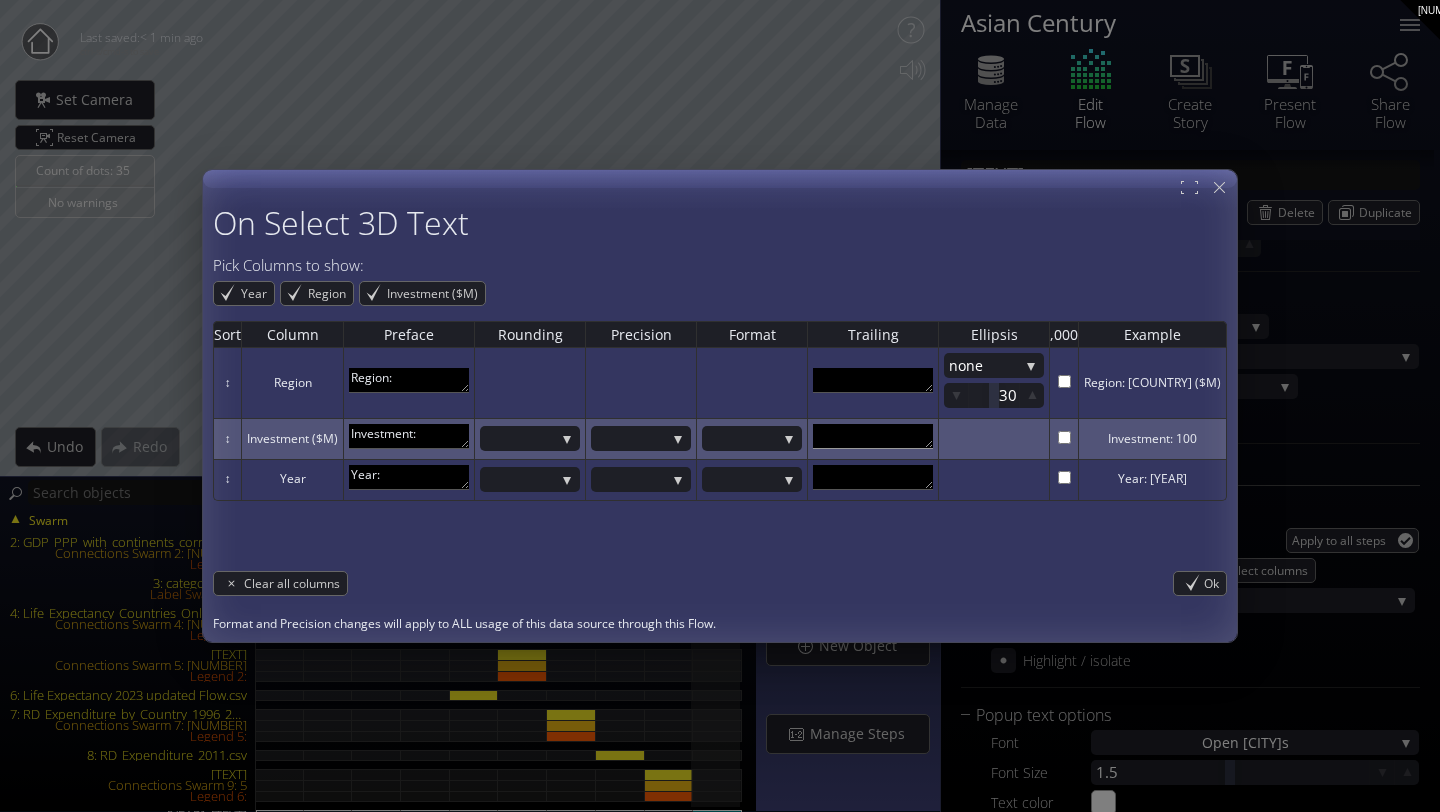 type 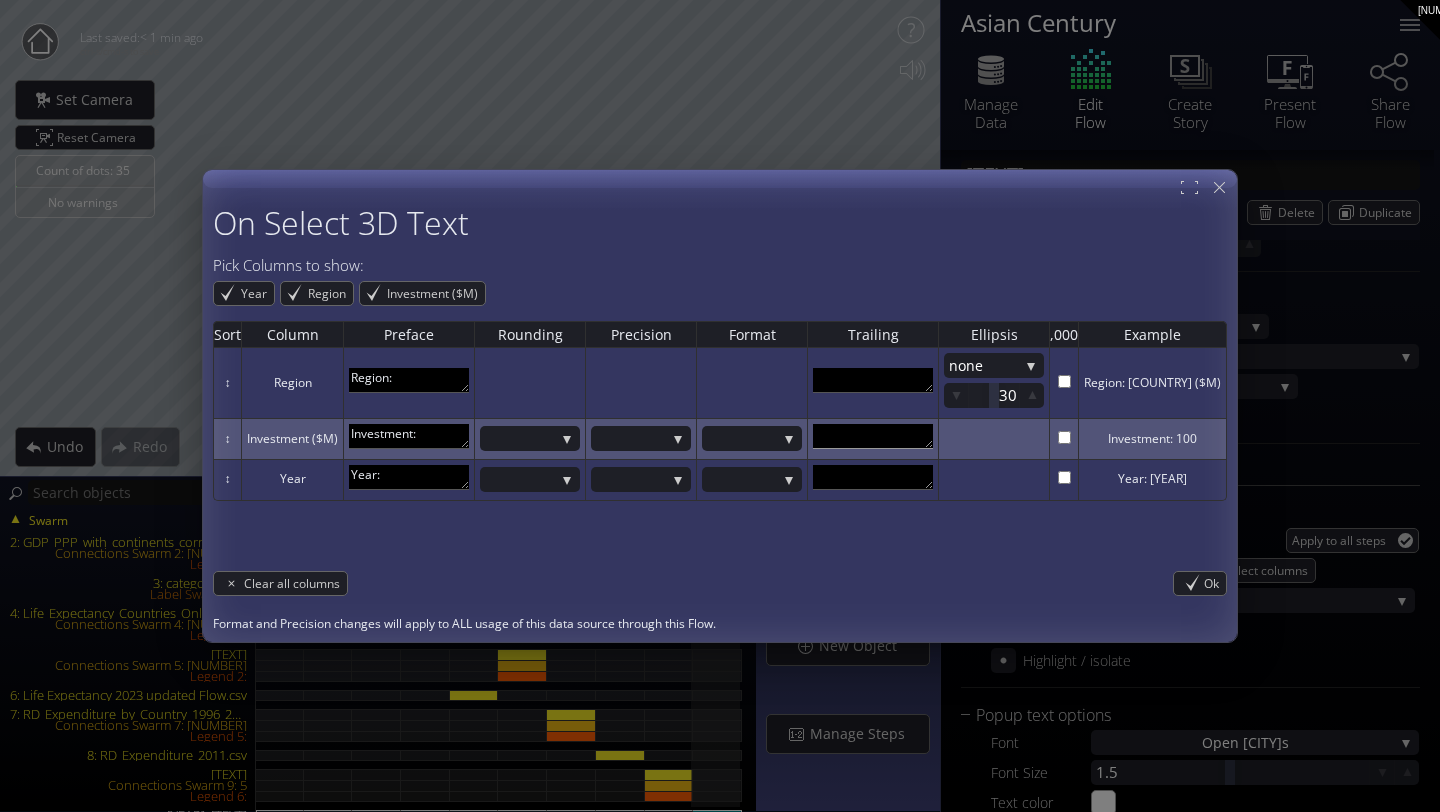 scroll, scrollTop: 11, scrollLeft: 0, axis: vertical 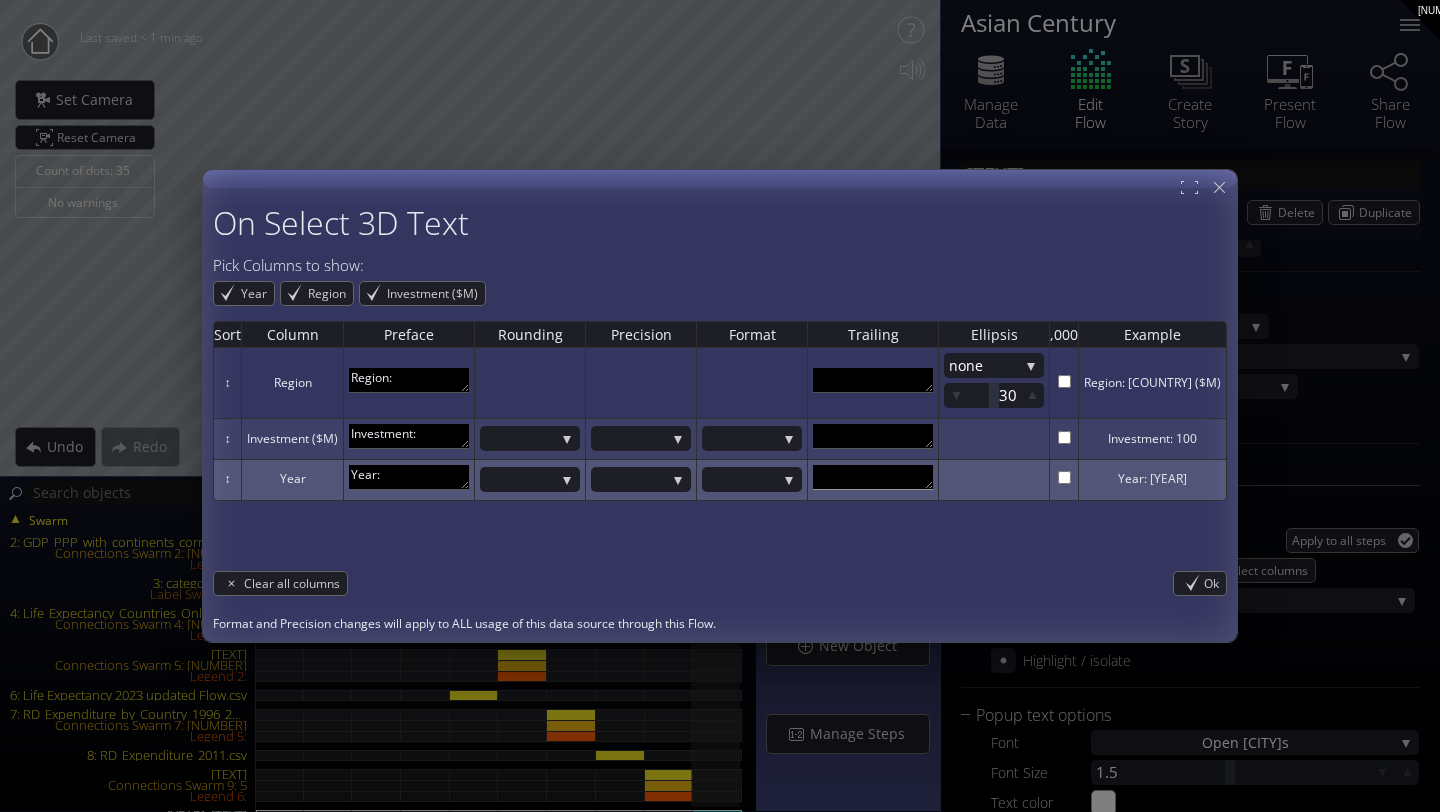 type 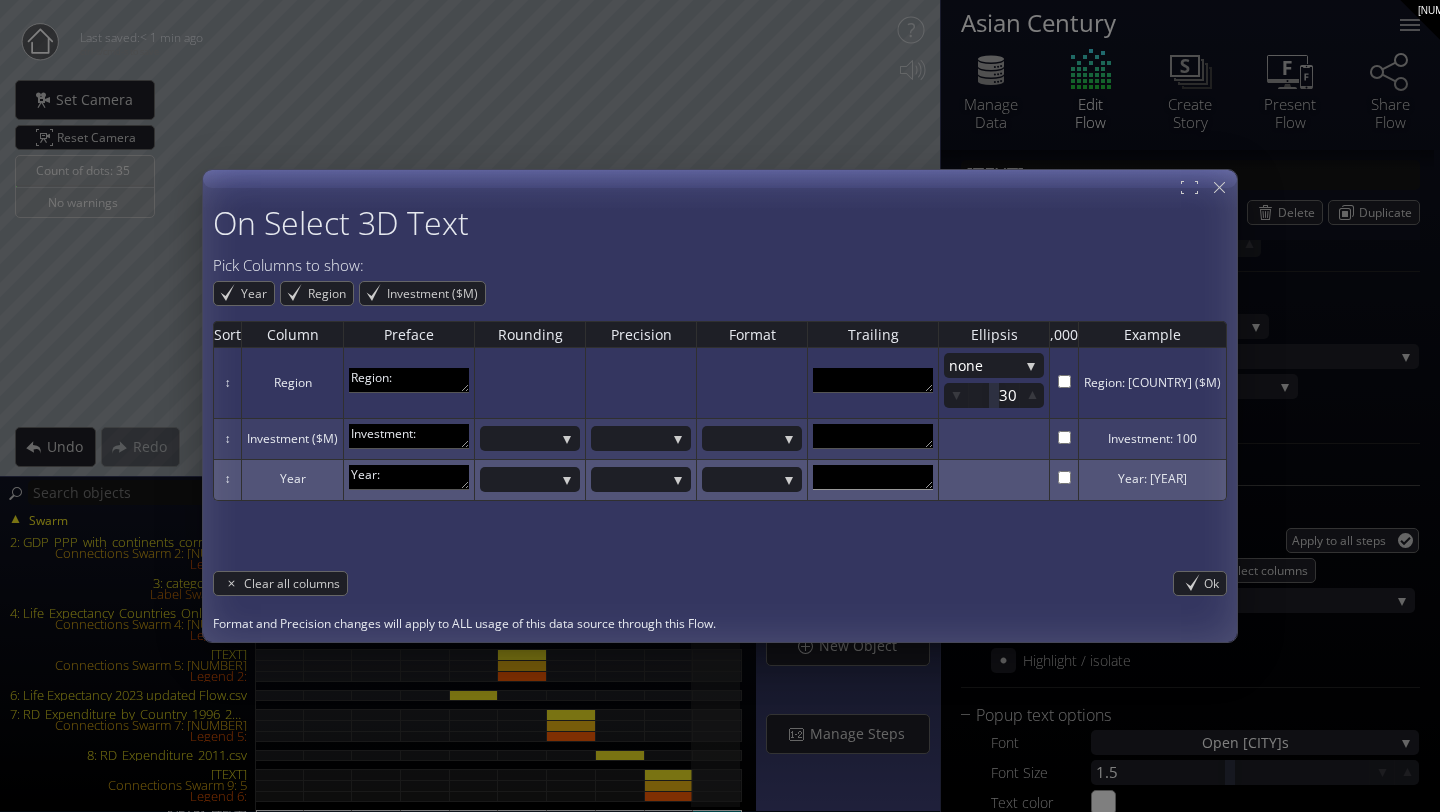 click at bounding box center [873, 477] 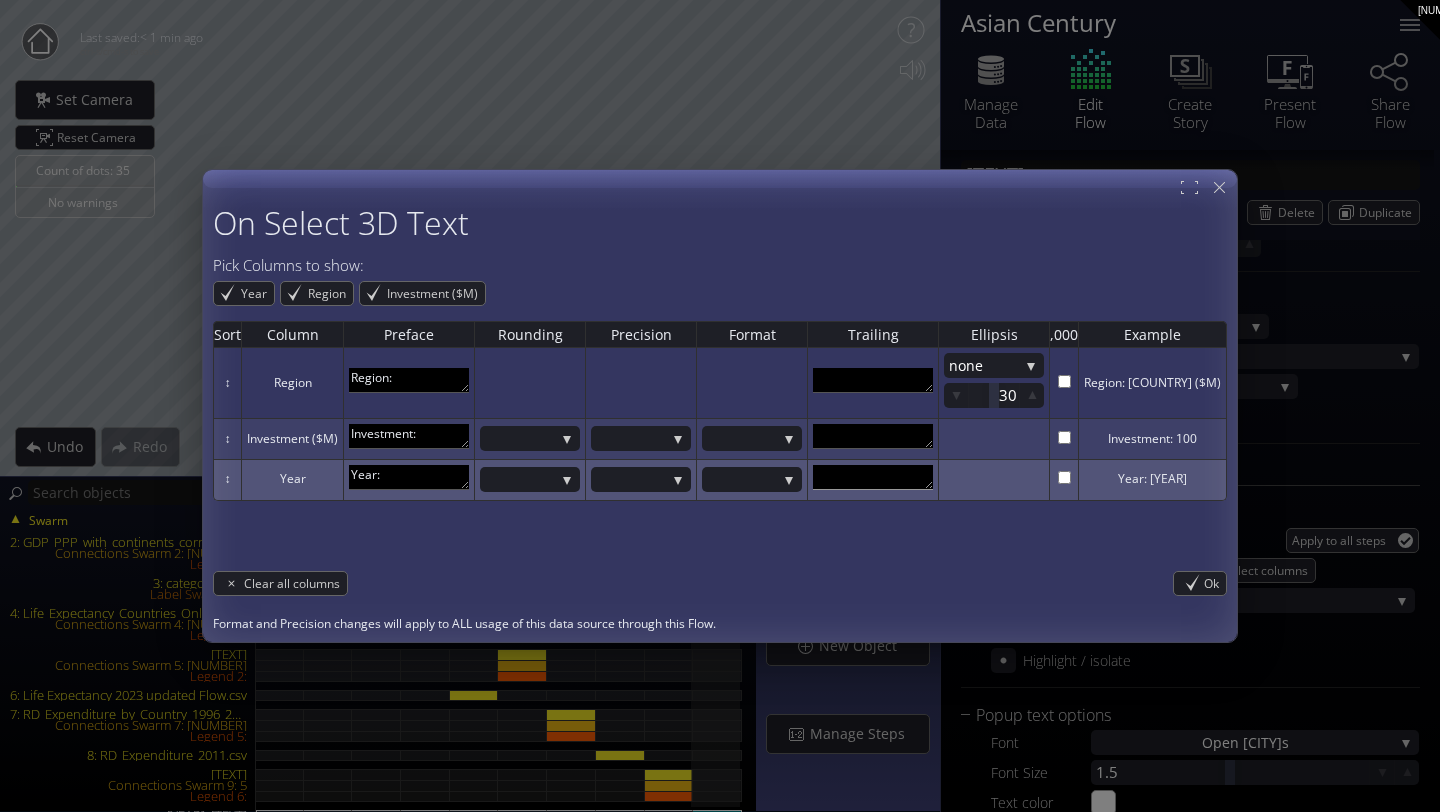 scroll, scrollTop: 11, scrollLeft: 0, axis: vertical 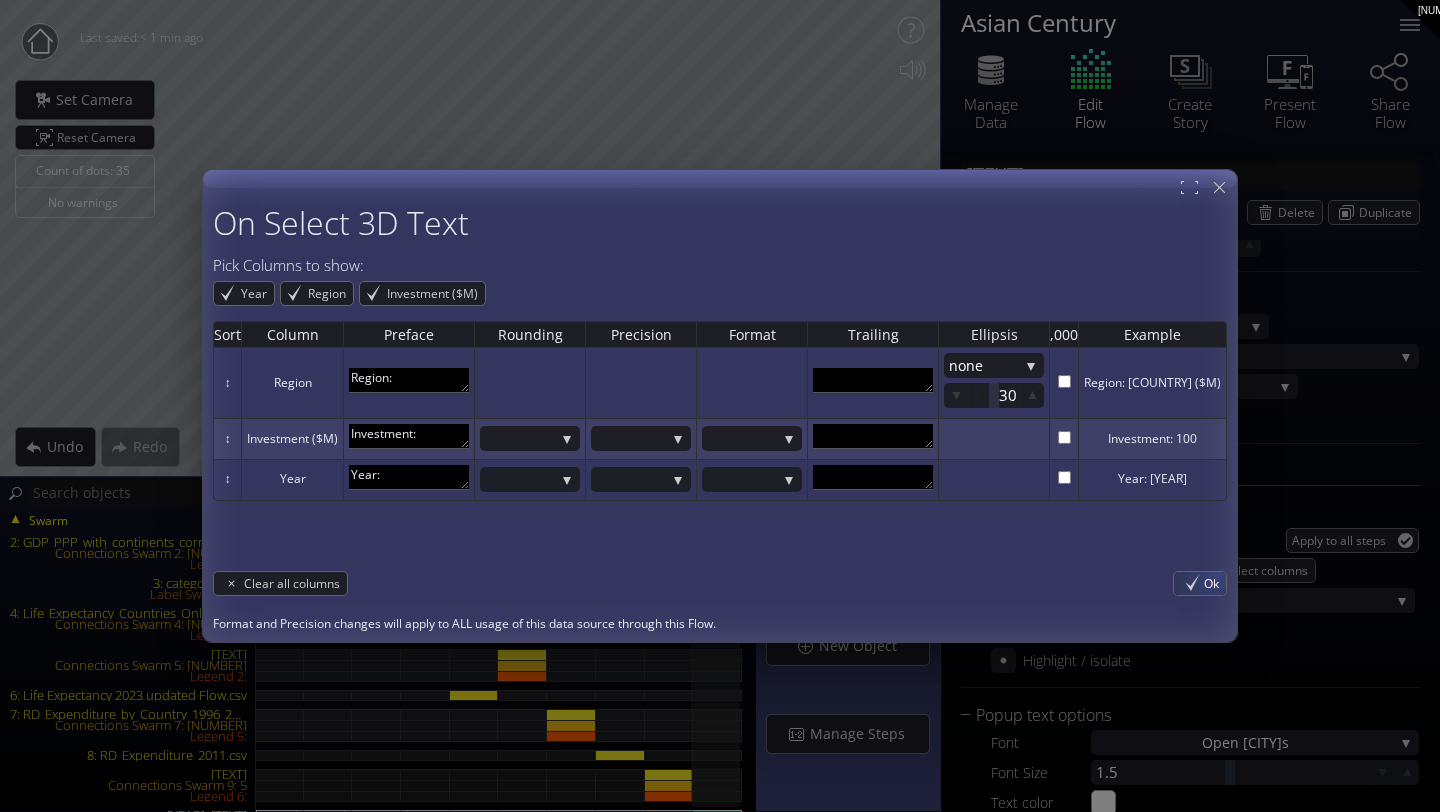 type 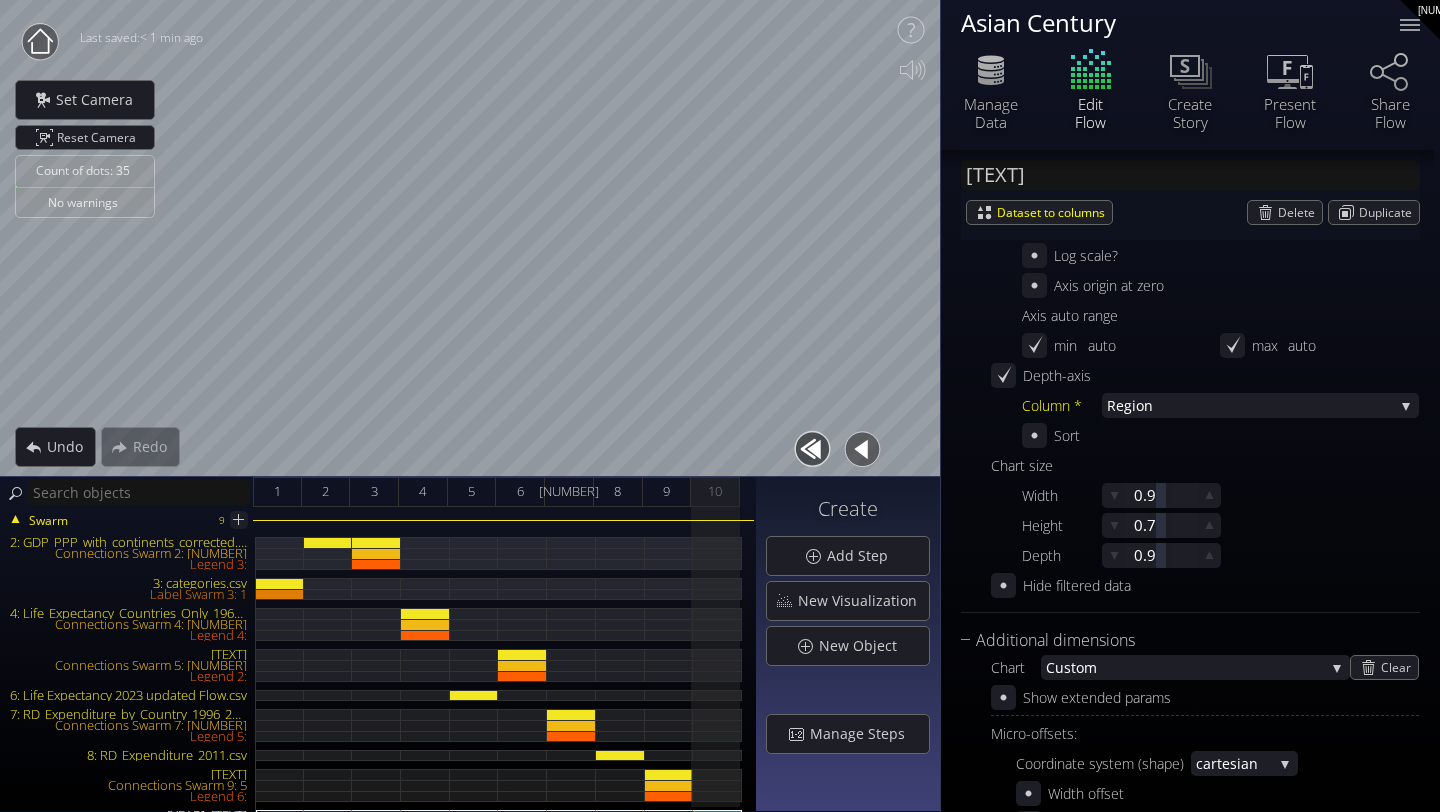 scroll, scrollTop: 0, scrollLeft: 0, axis: both 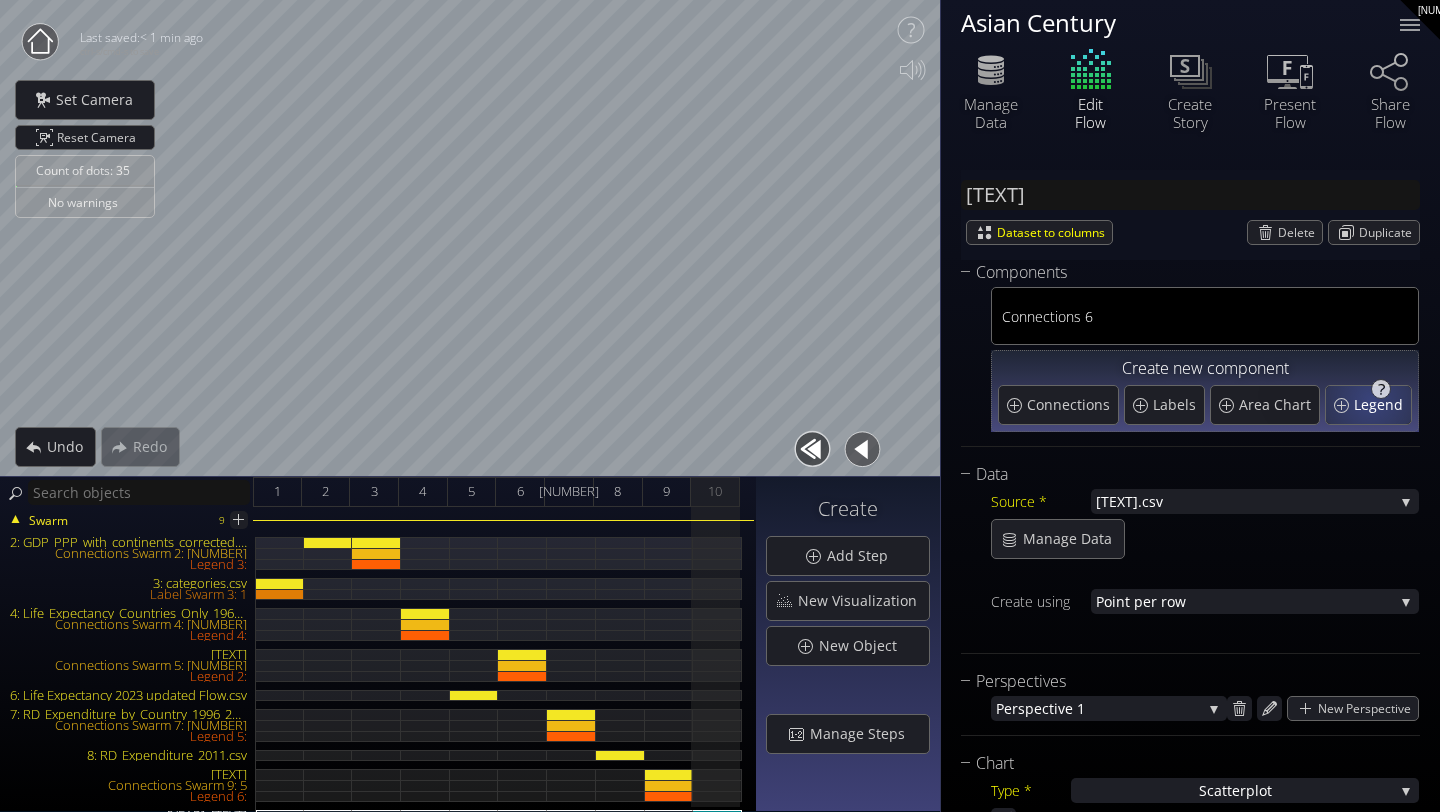 click on "Legend" at bounding box center (1381, 405) 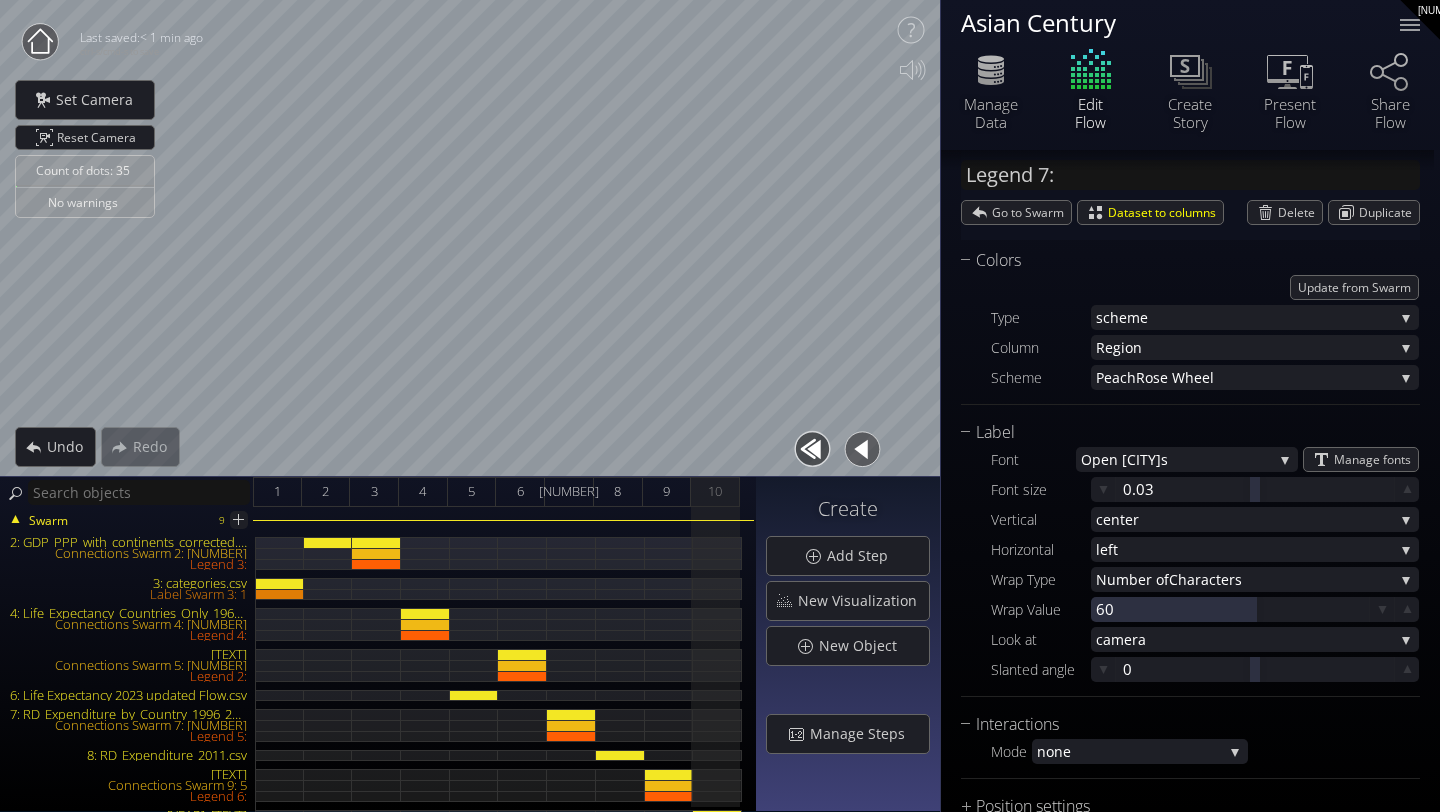 scroll, scrollTop: 400, scrollLeft: 0, axis: vertical 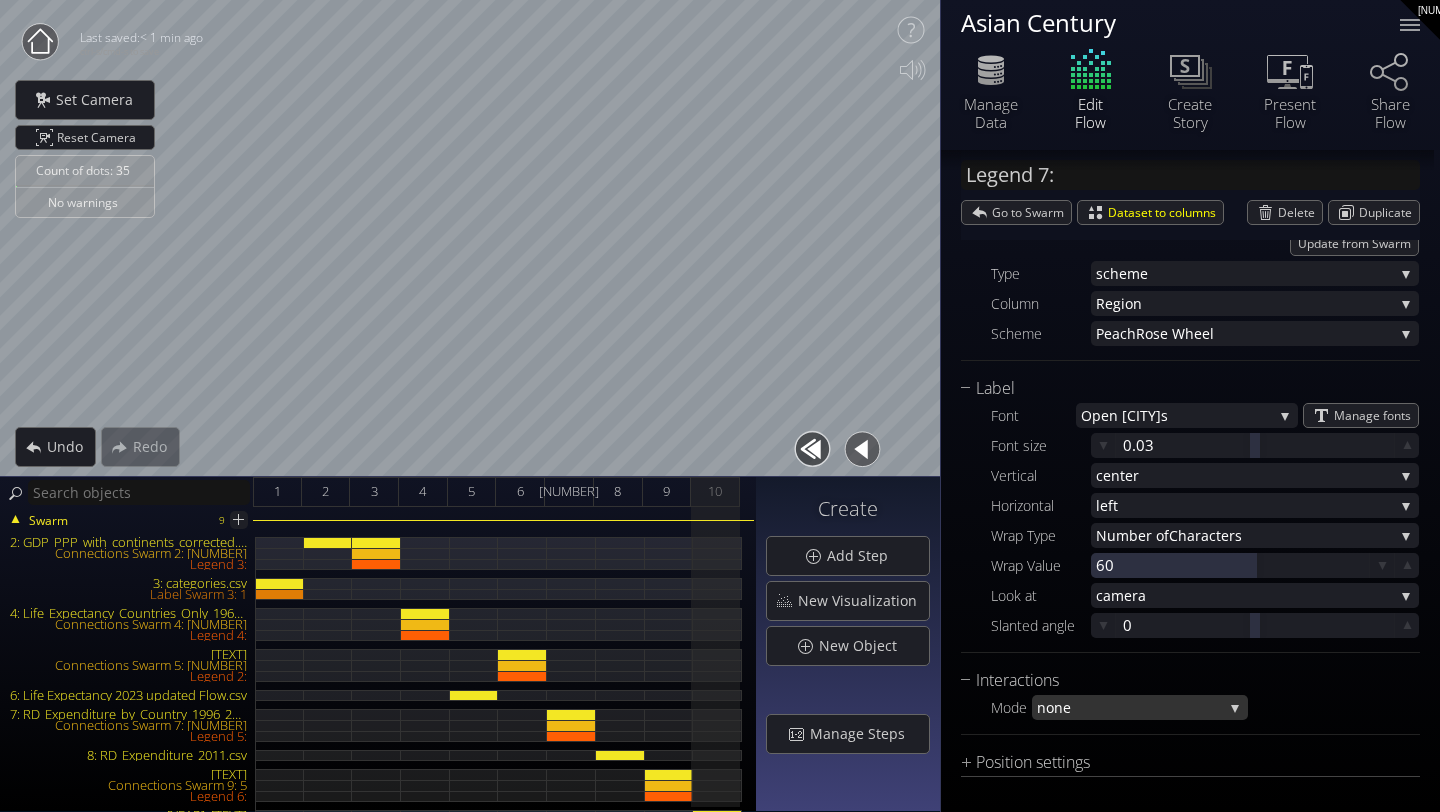 click on "none" at bounding box center [1130, 707] 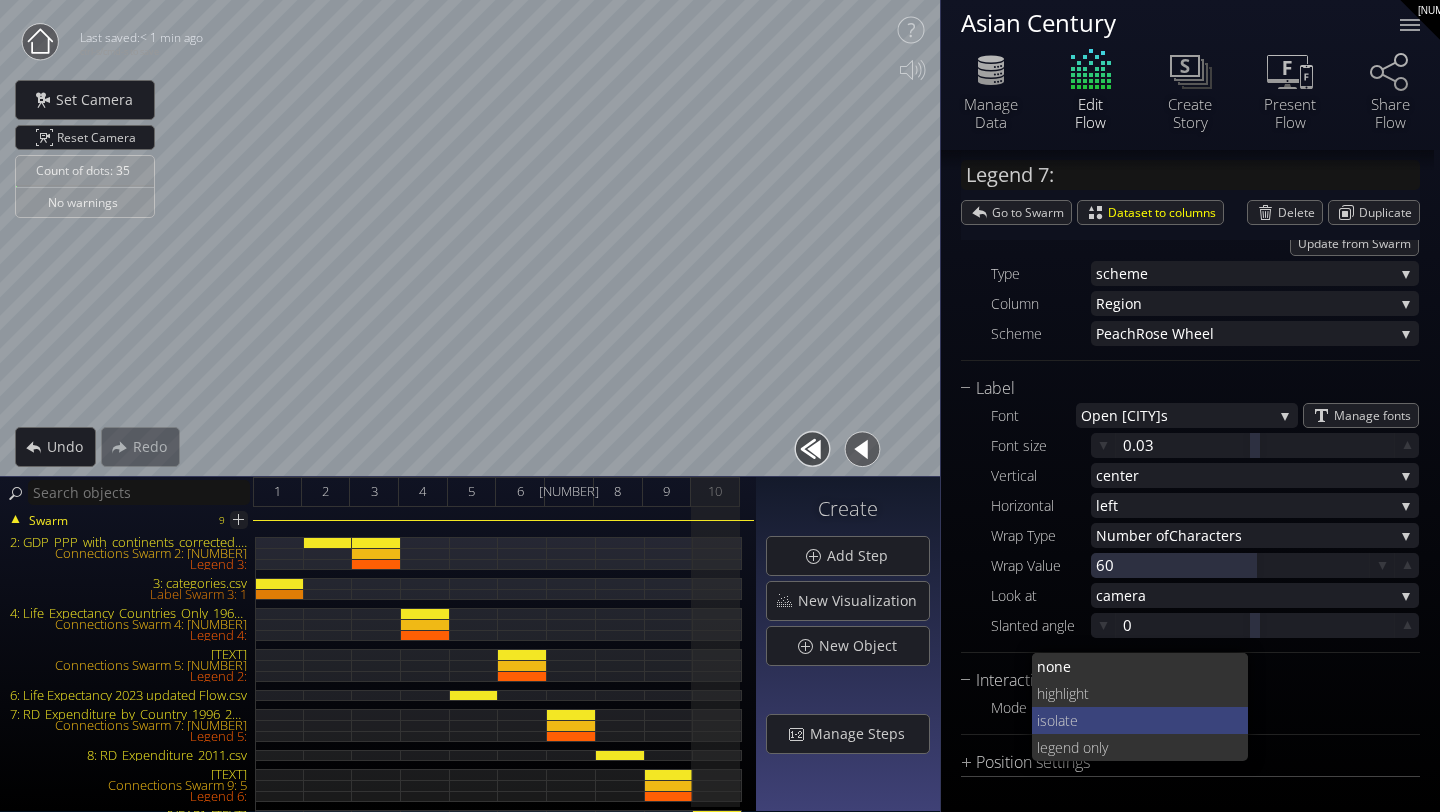 click on "ate" at bounding box center [1145, 720] 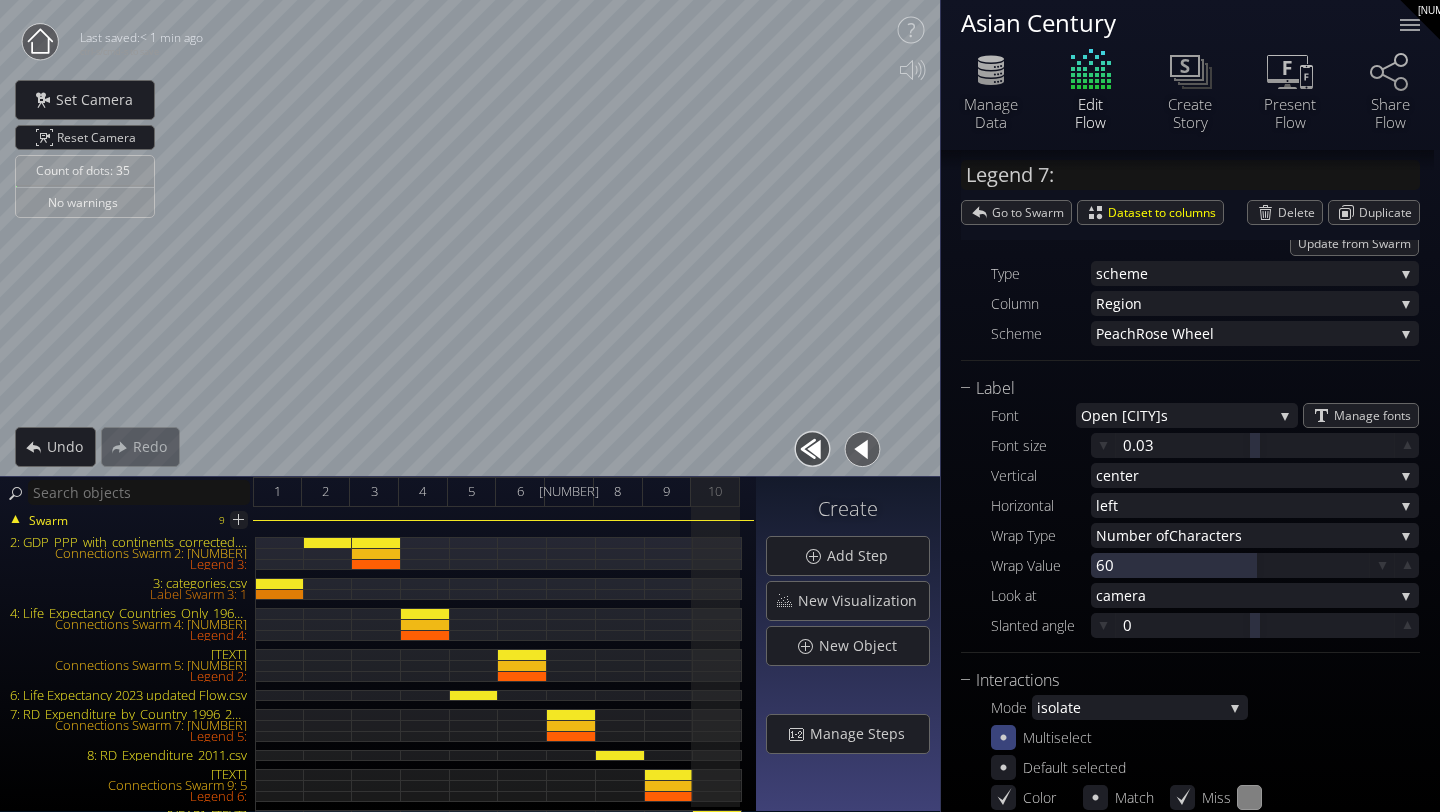 click 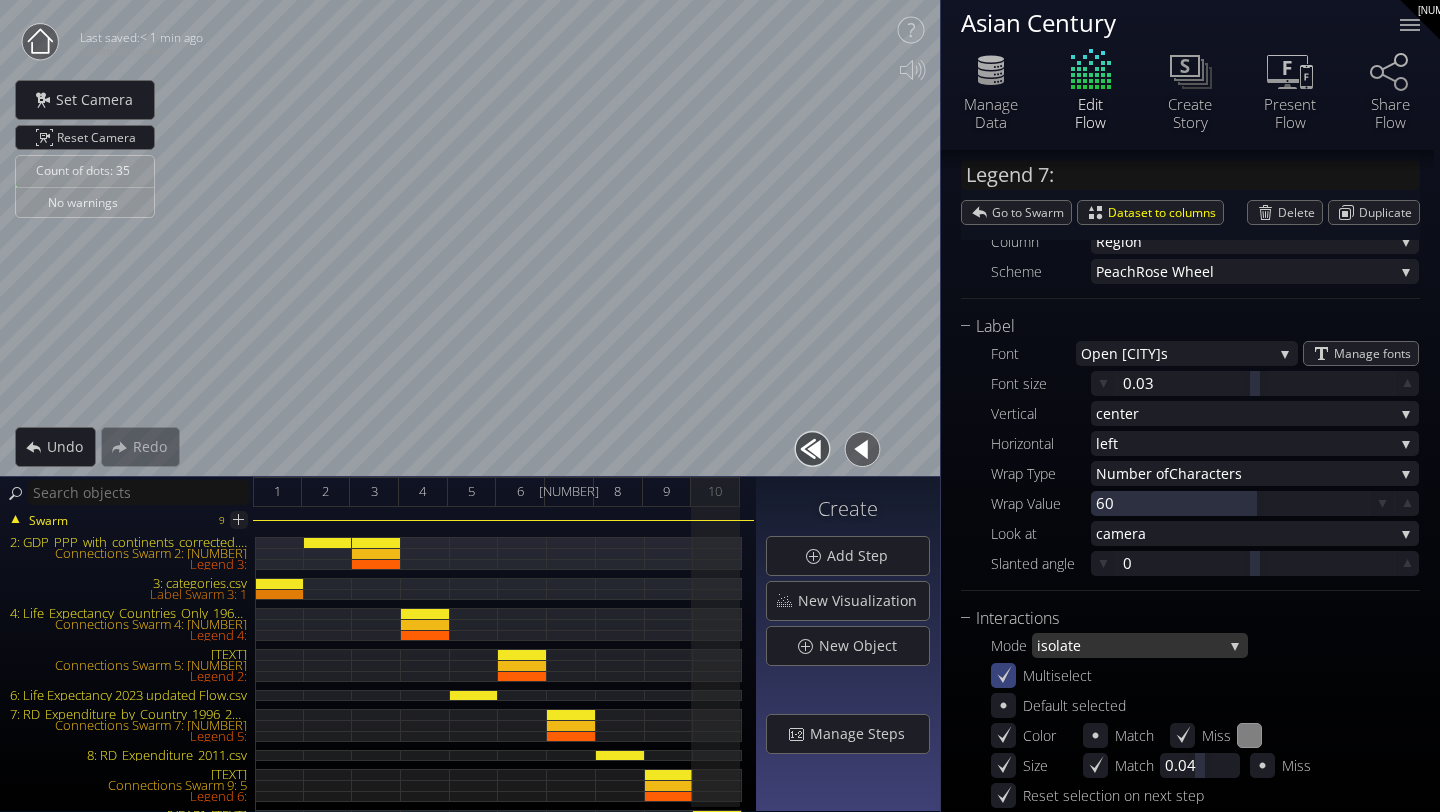 scroll, scrollTop: 575, scrollLeft: 0, axis: vertical 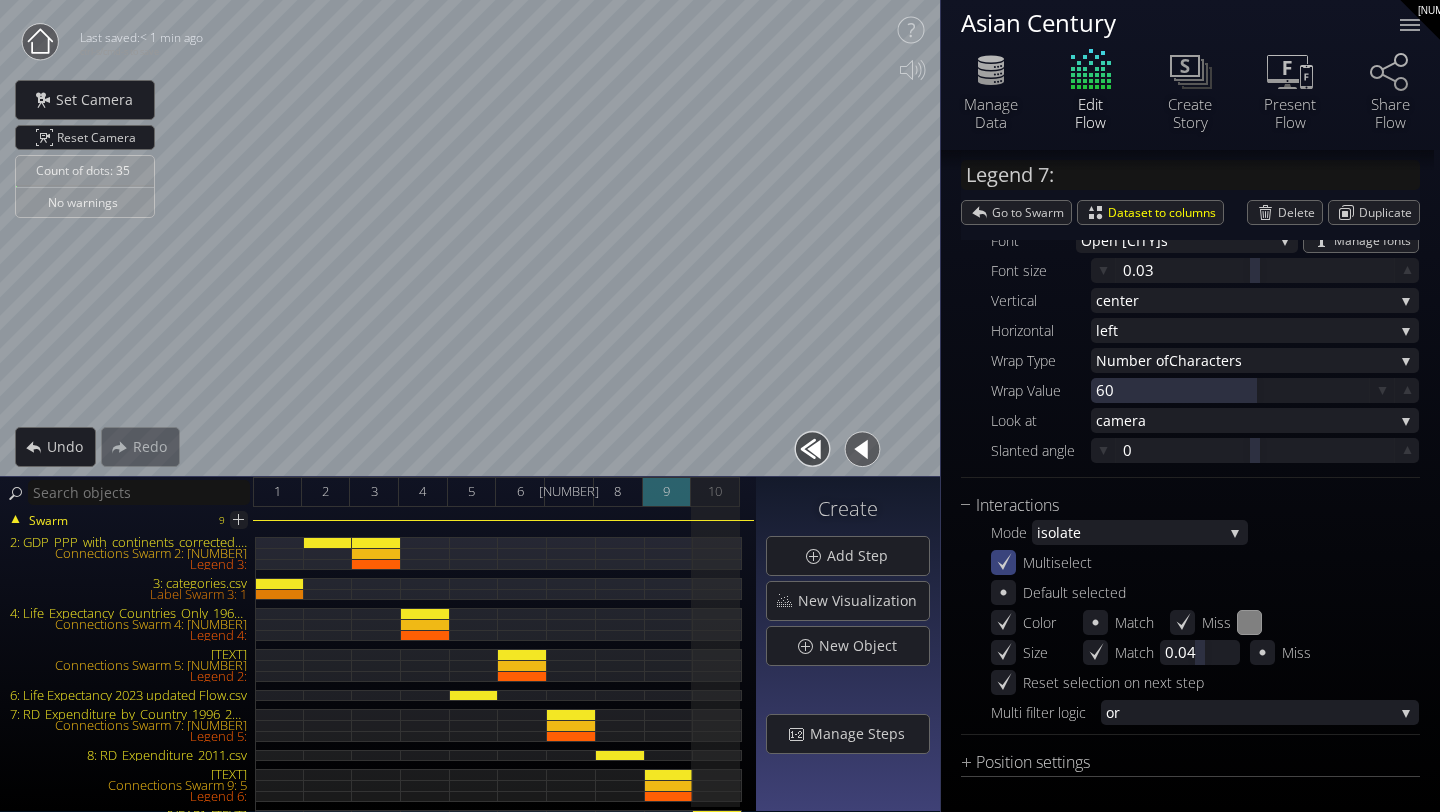 click on "9" at bounding box center [667, 492] 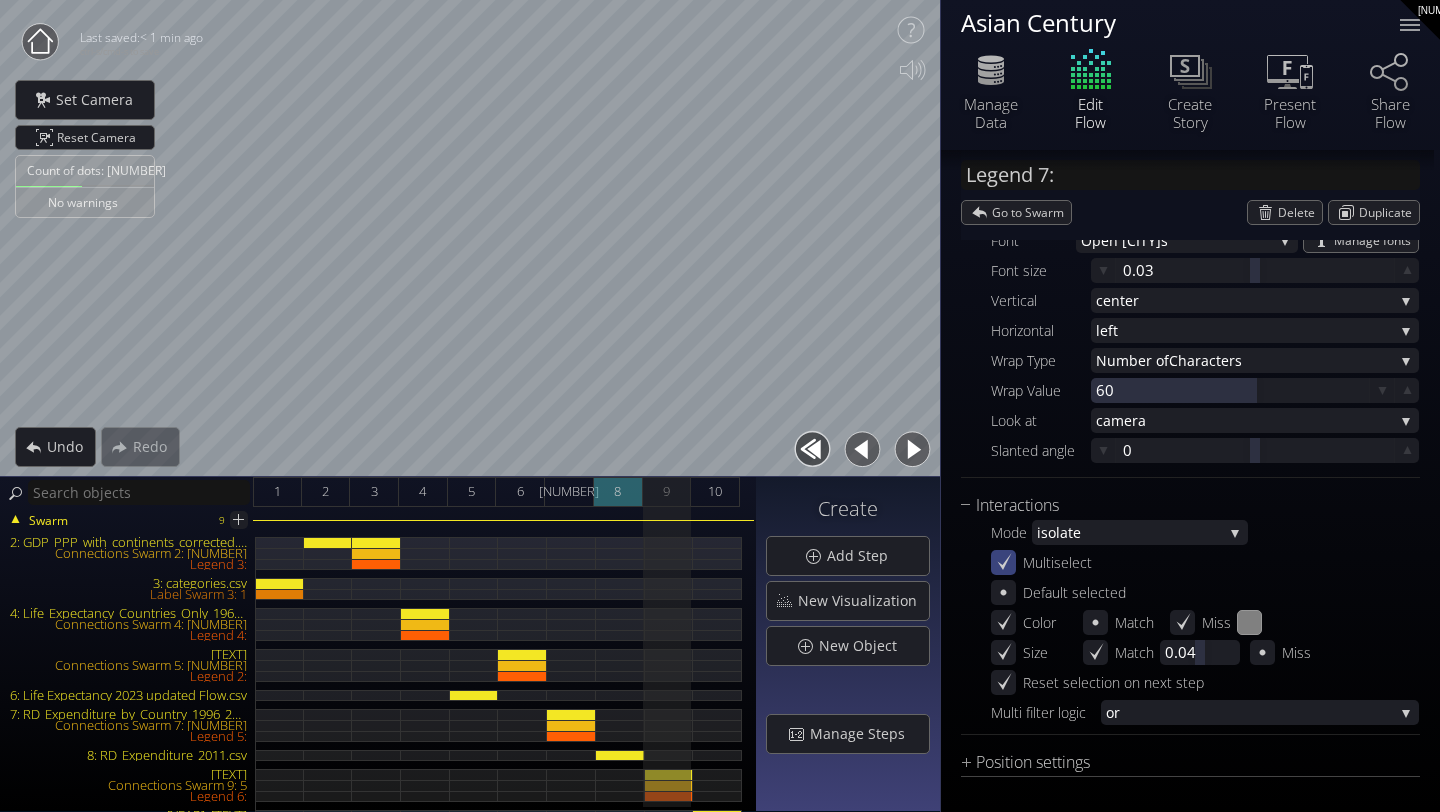 click on "8" at bounding box center (618, 492) 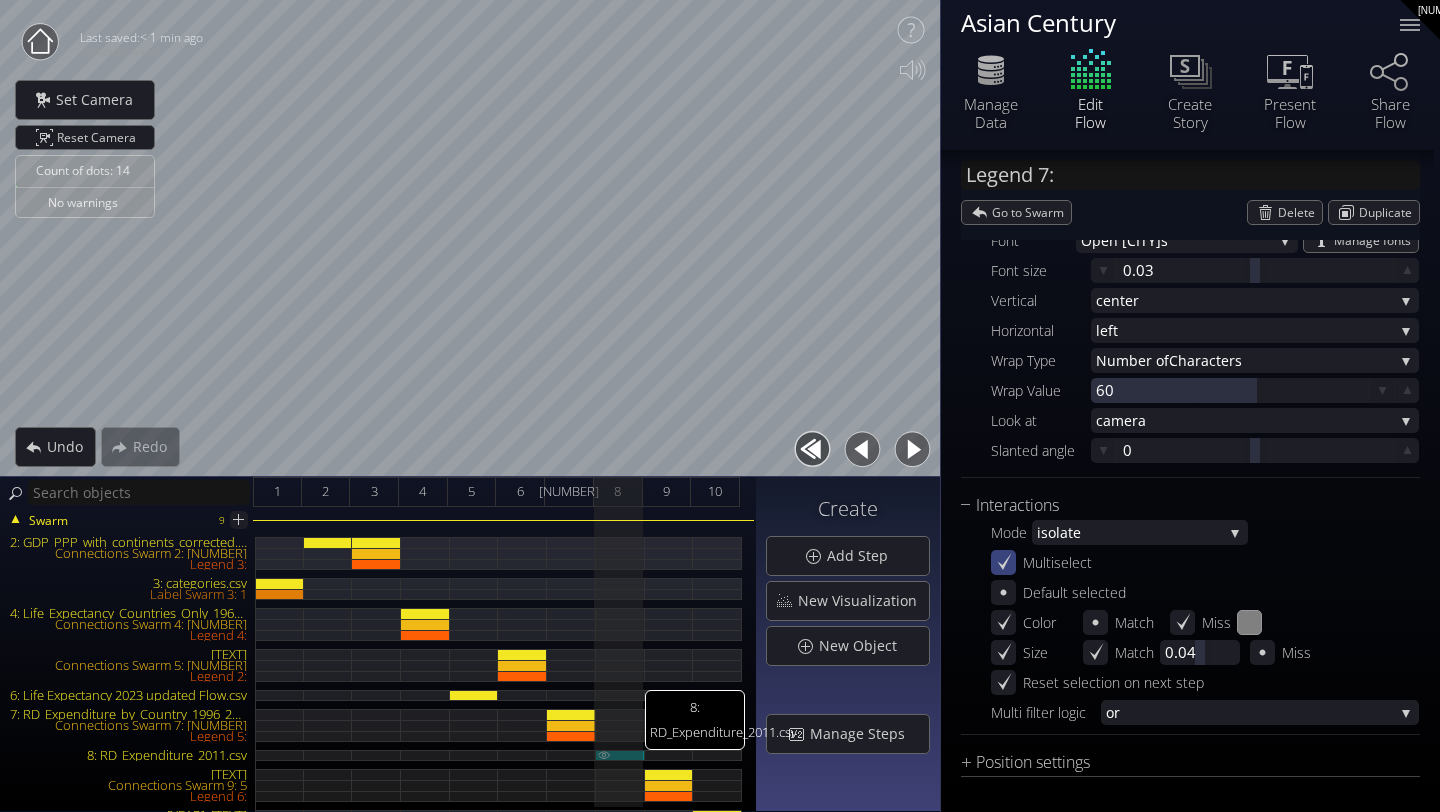 click at bounding box center (604, 754) 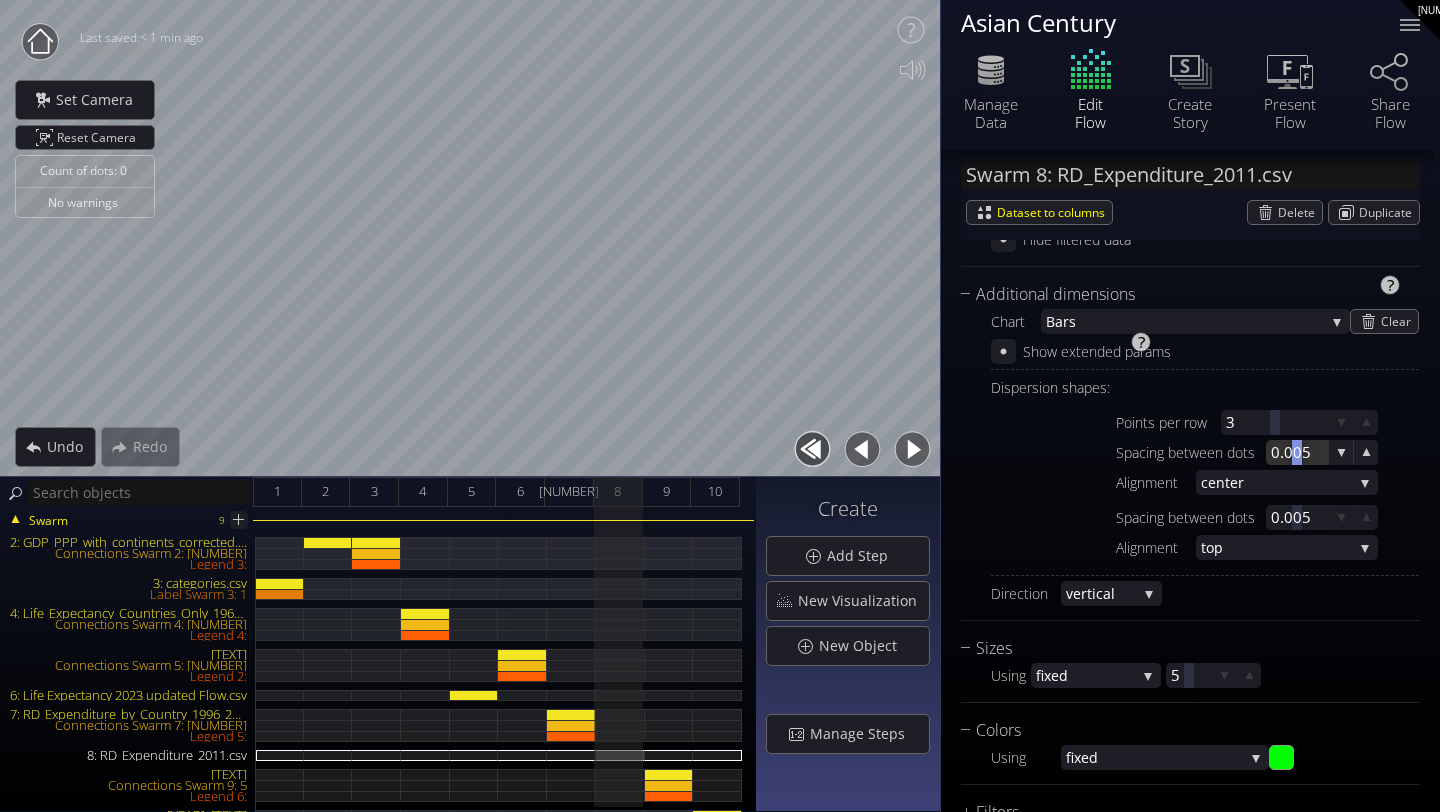 scroll, scrollTop: 709, scrollLeft: 0, axis: vertical 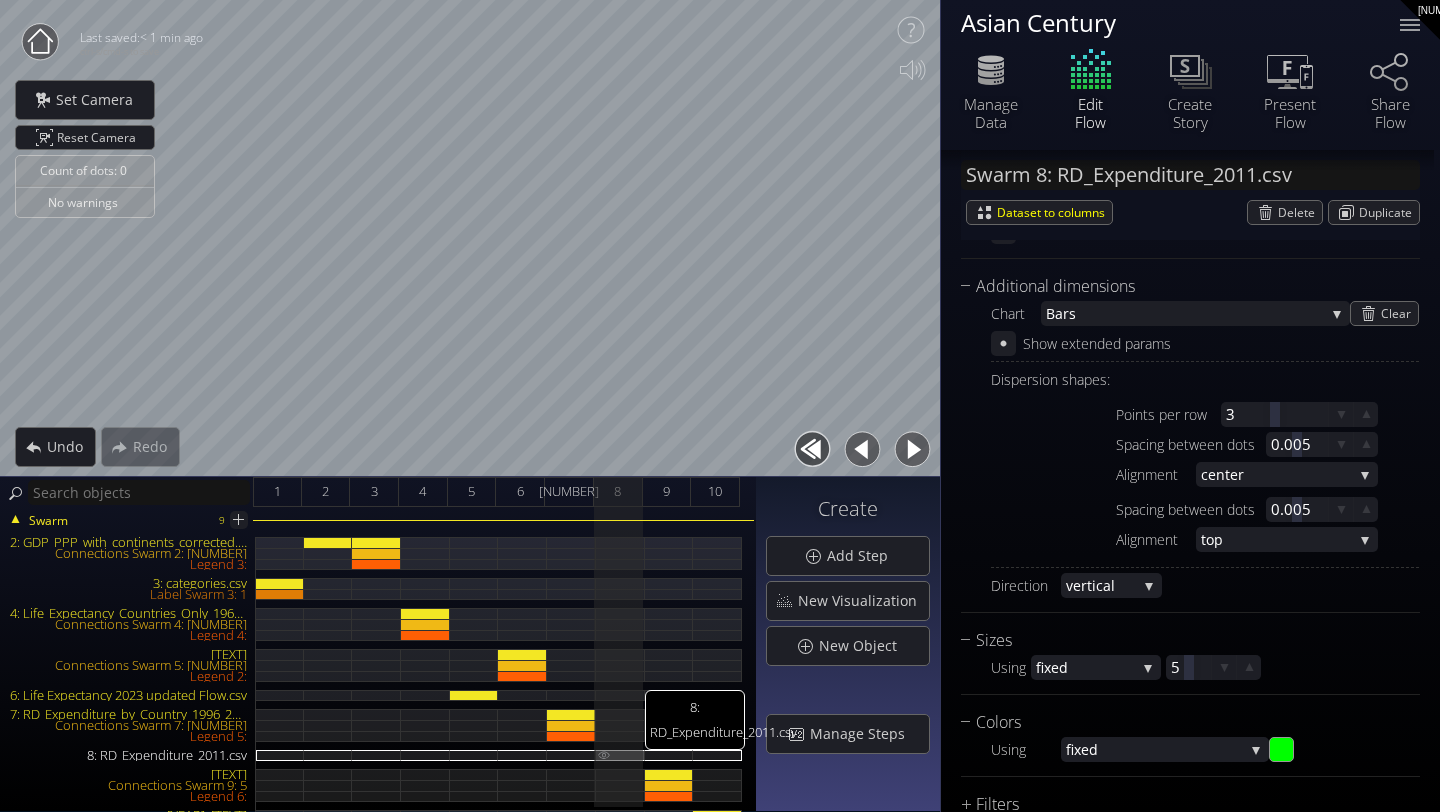 click at bounding box center [604, 754] 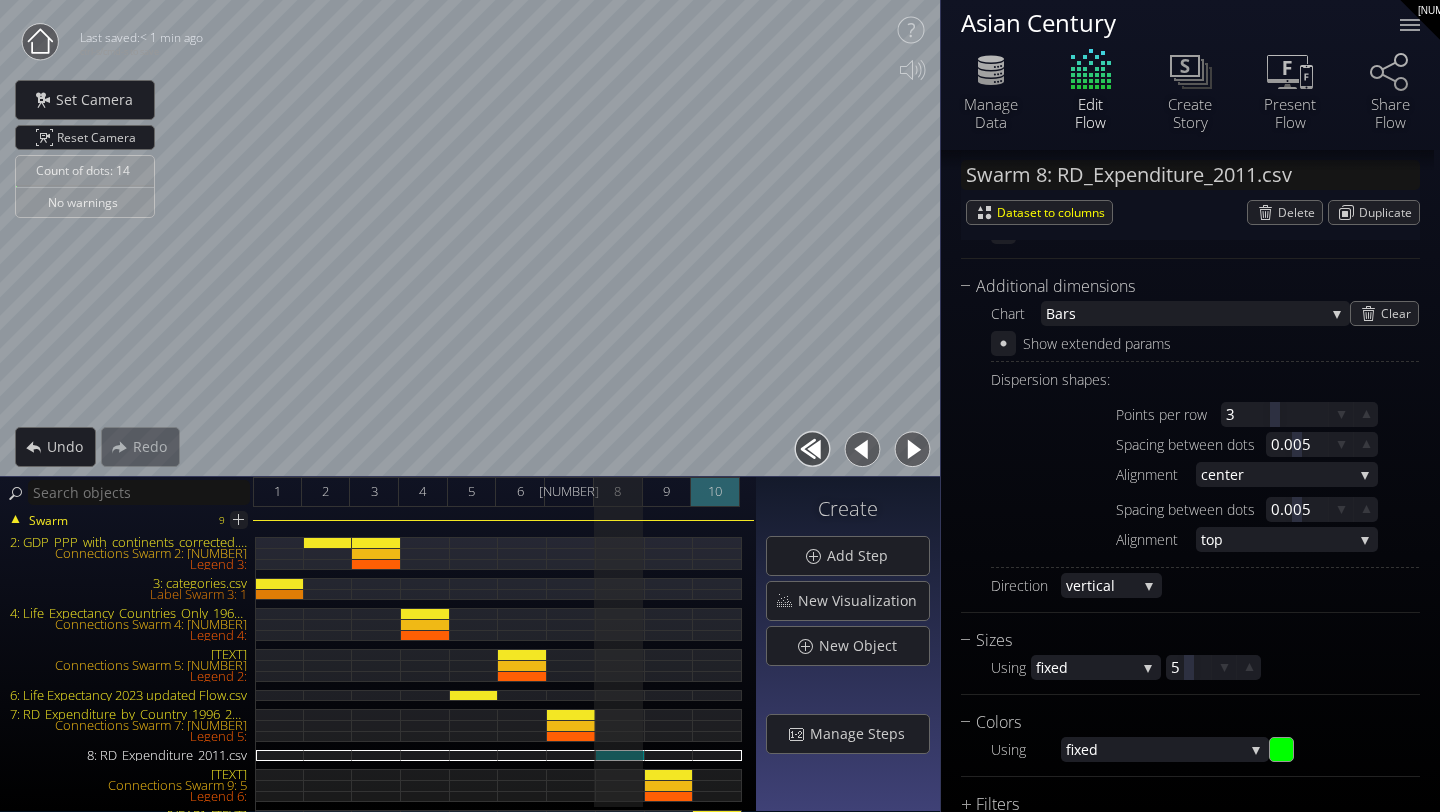click on "10" at bounding box center (715, 491) 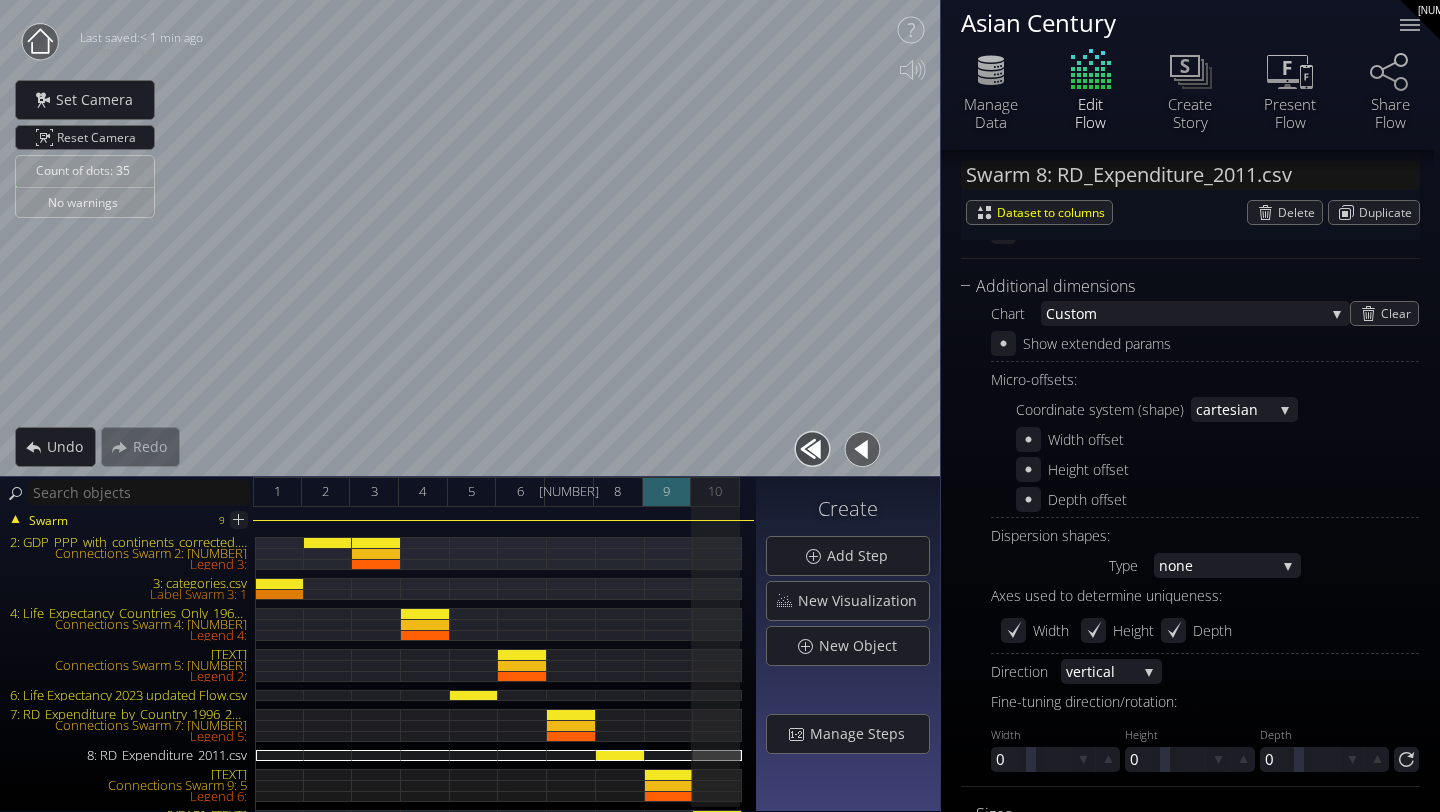 click on "9" at bounding box center [667, 492] 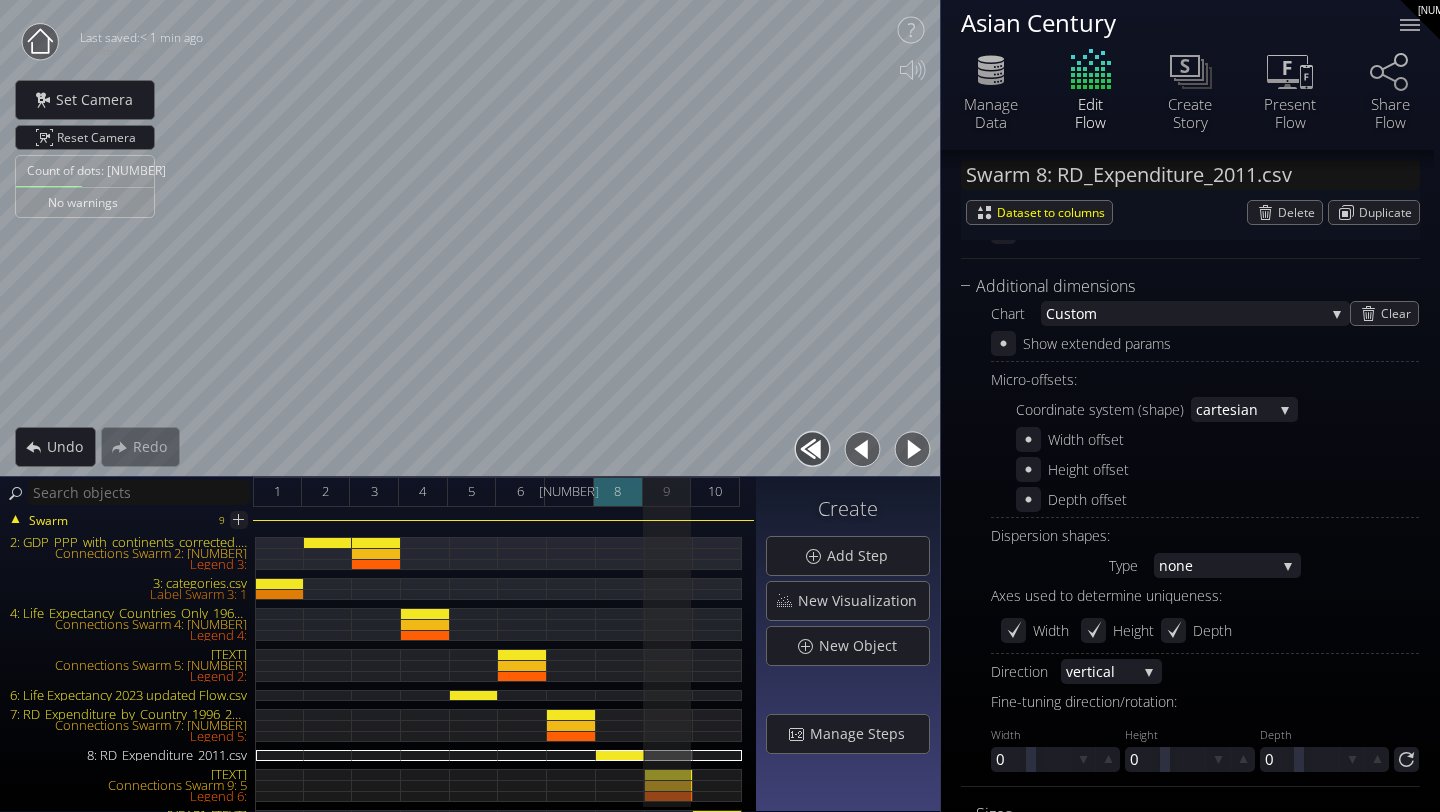click on "8" at bounding box center [618, 492] 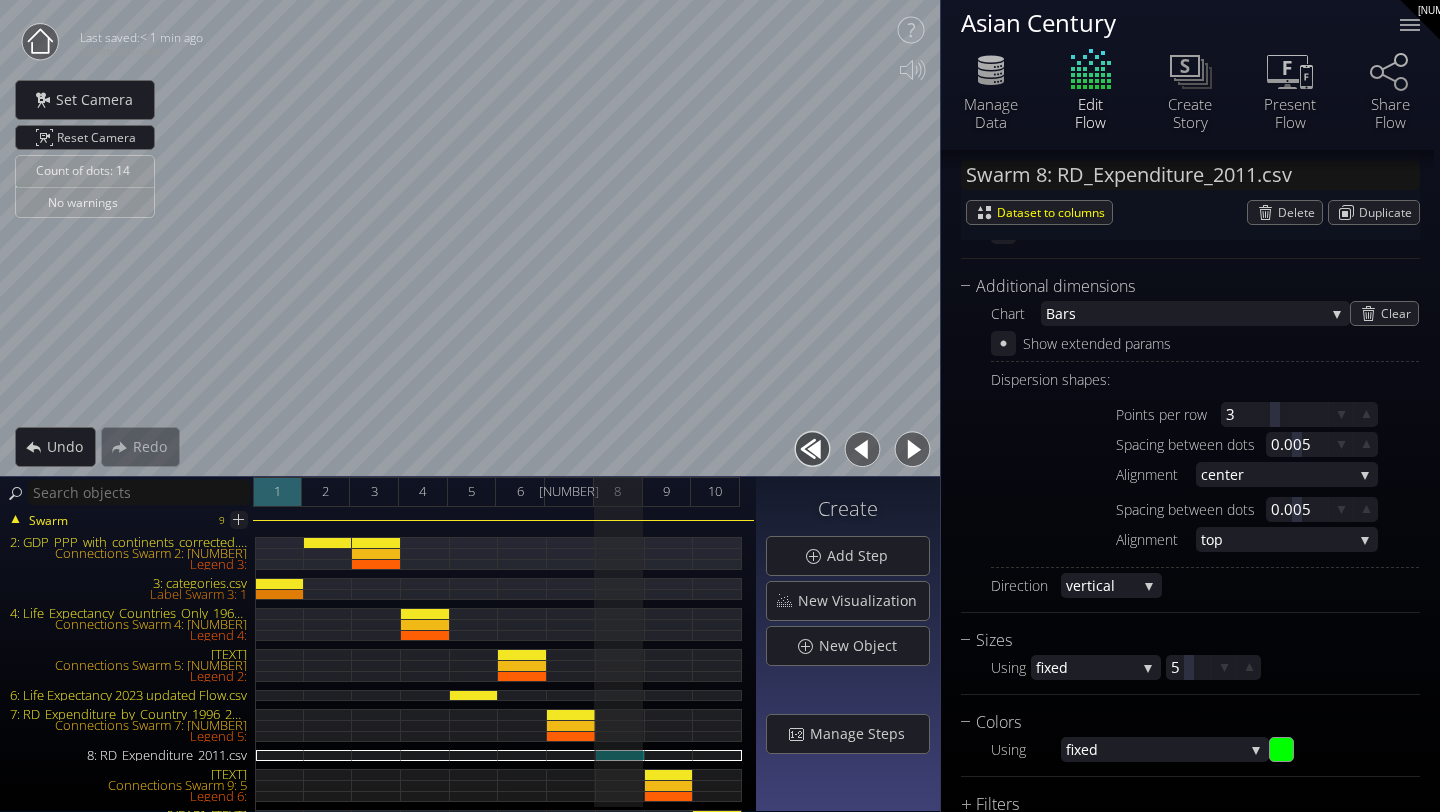 click on "1" at bounding box center (277, 491) 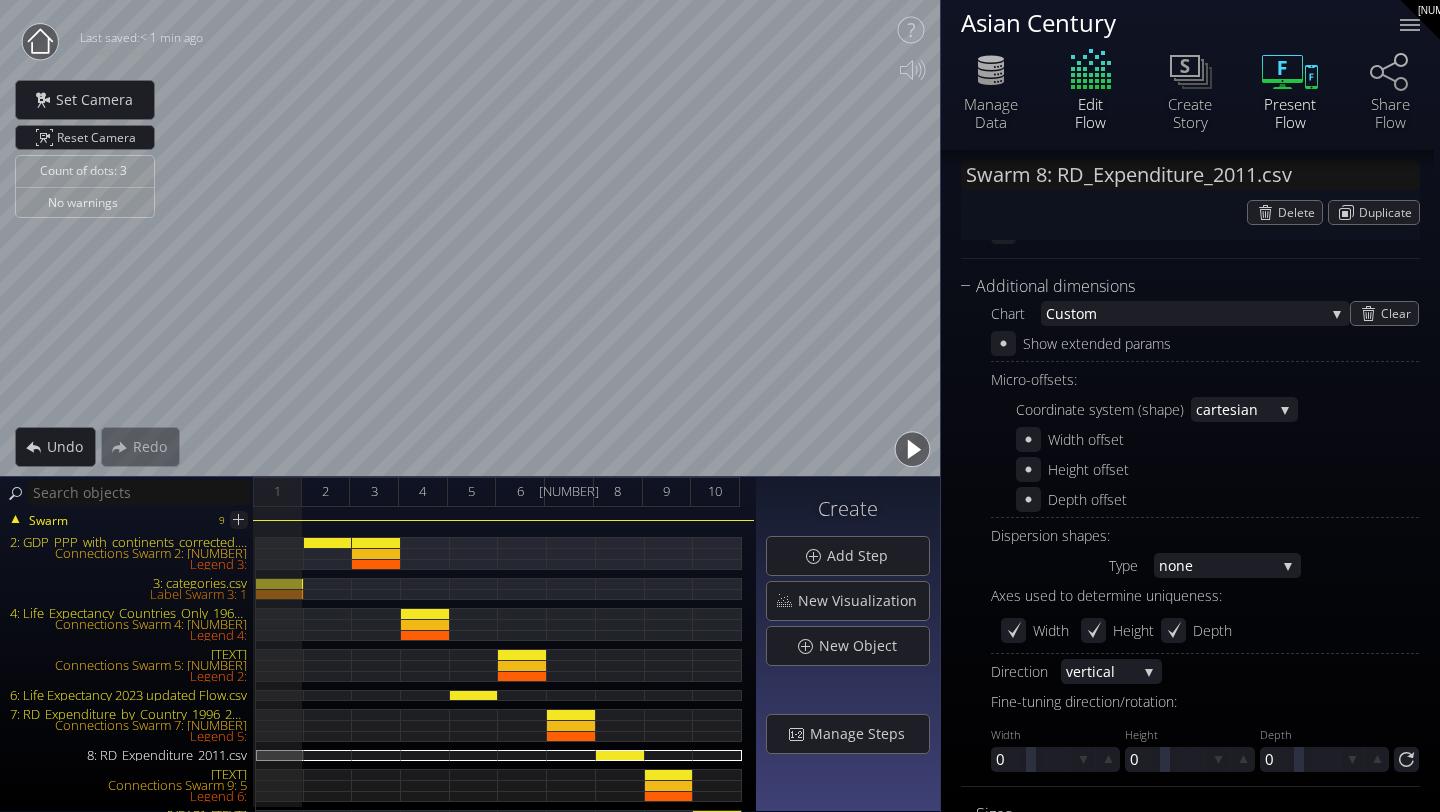 click 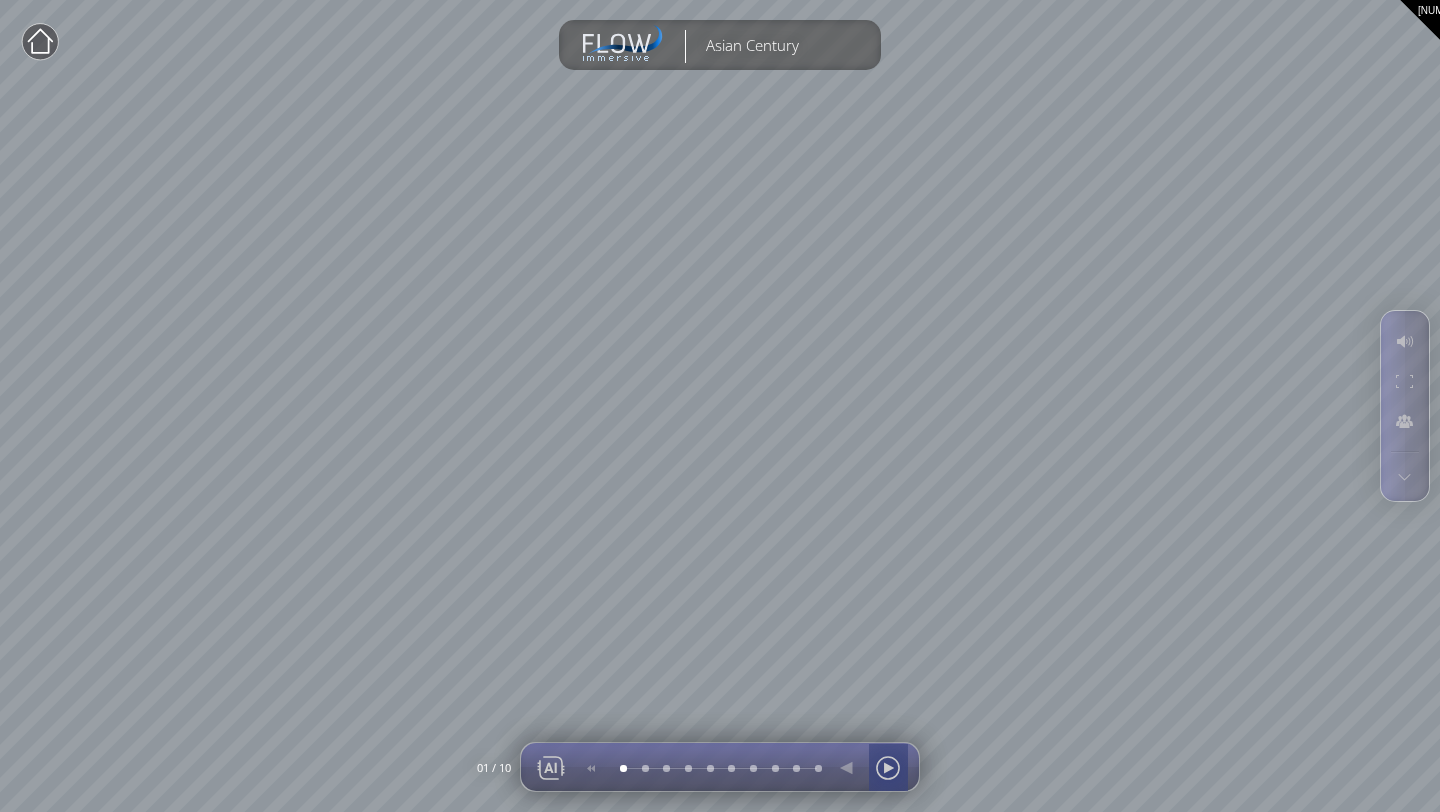 click at bounding box center [888, 768] 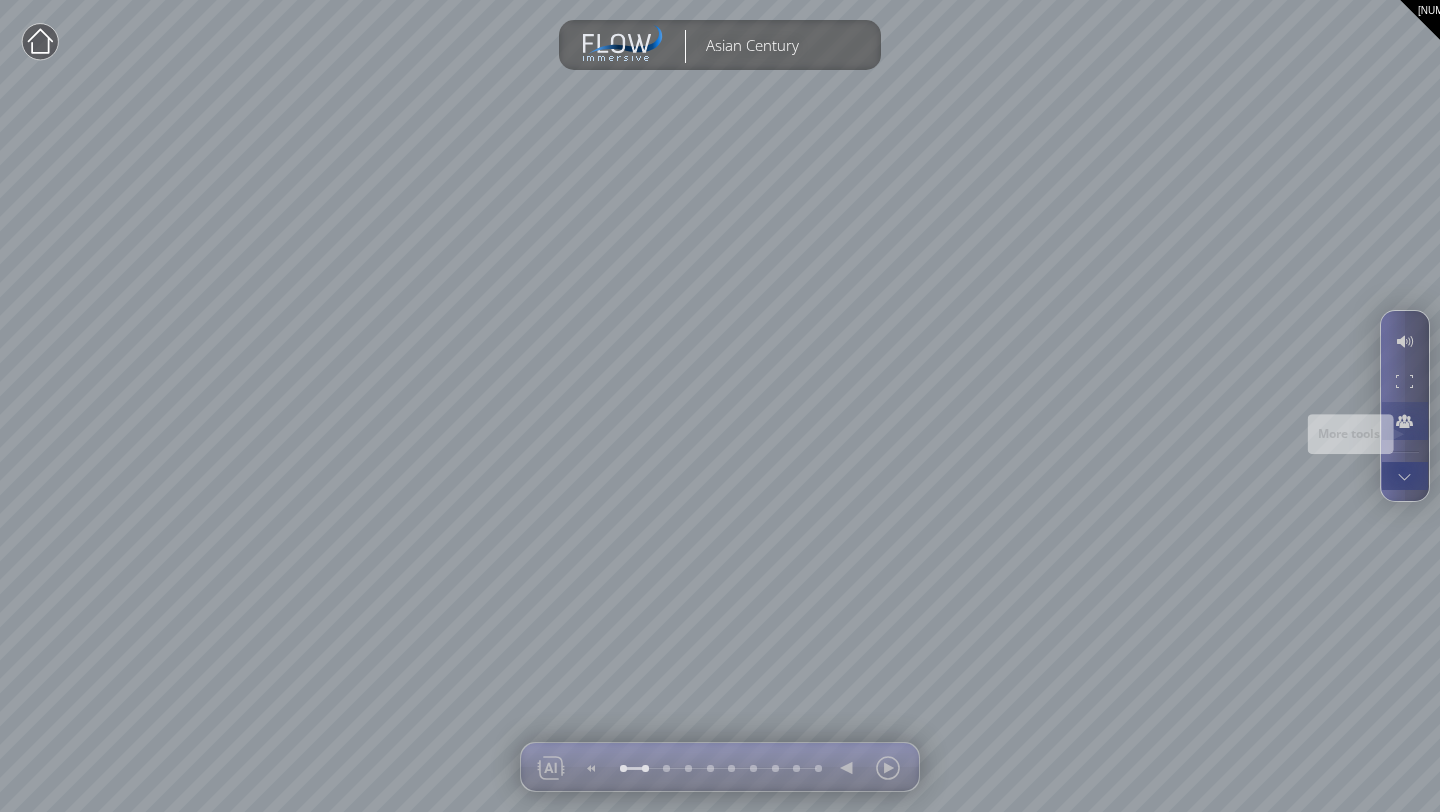 click at bounding box center (1404, 476) 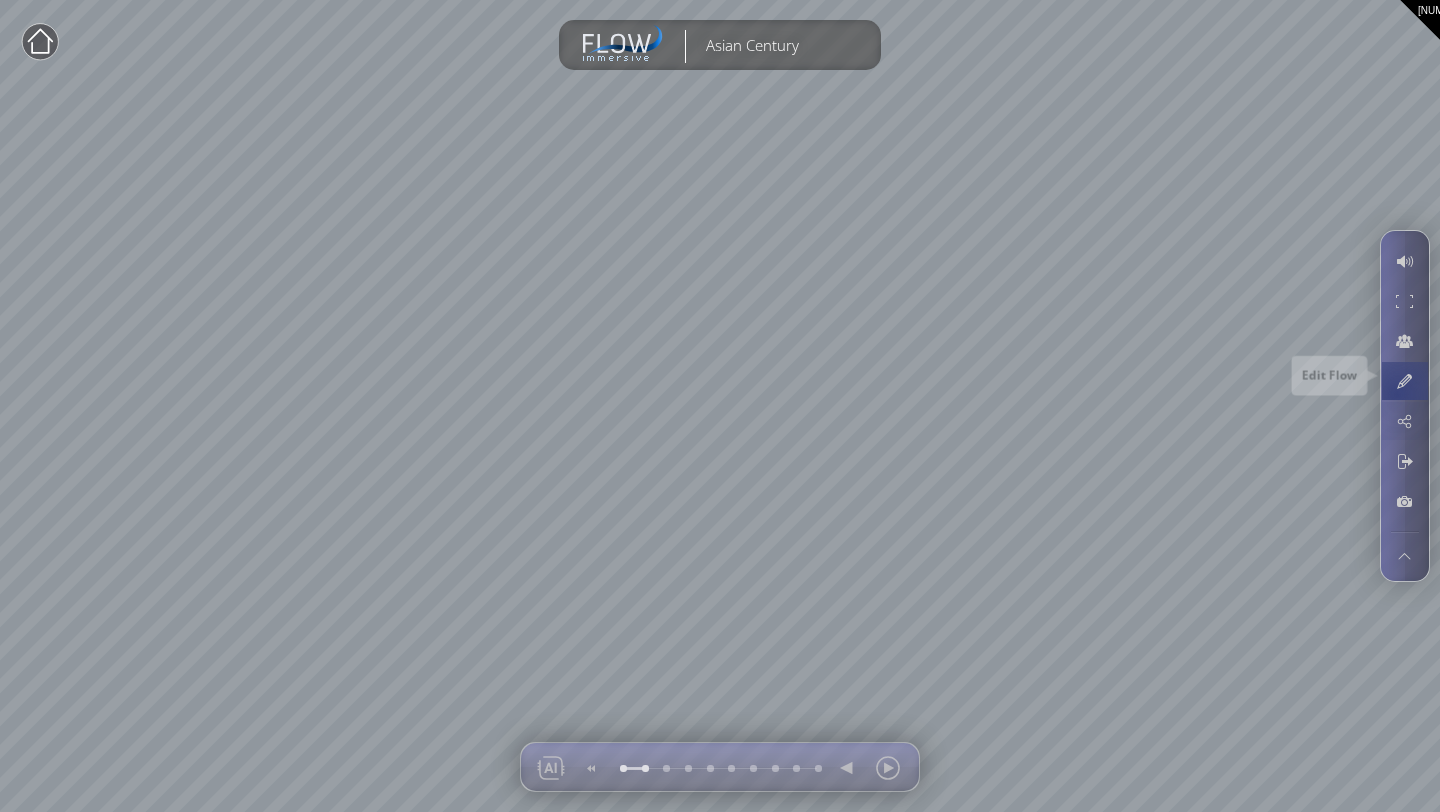 click at bounding box center (1404, 381) 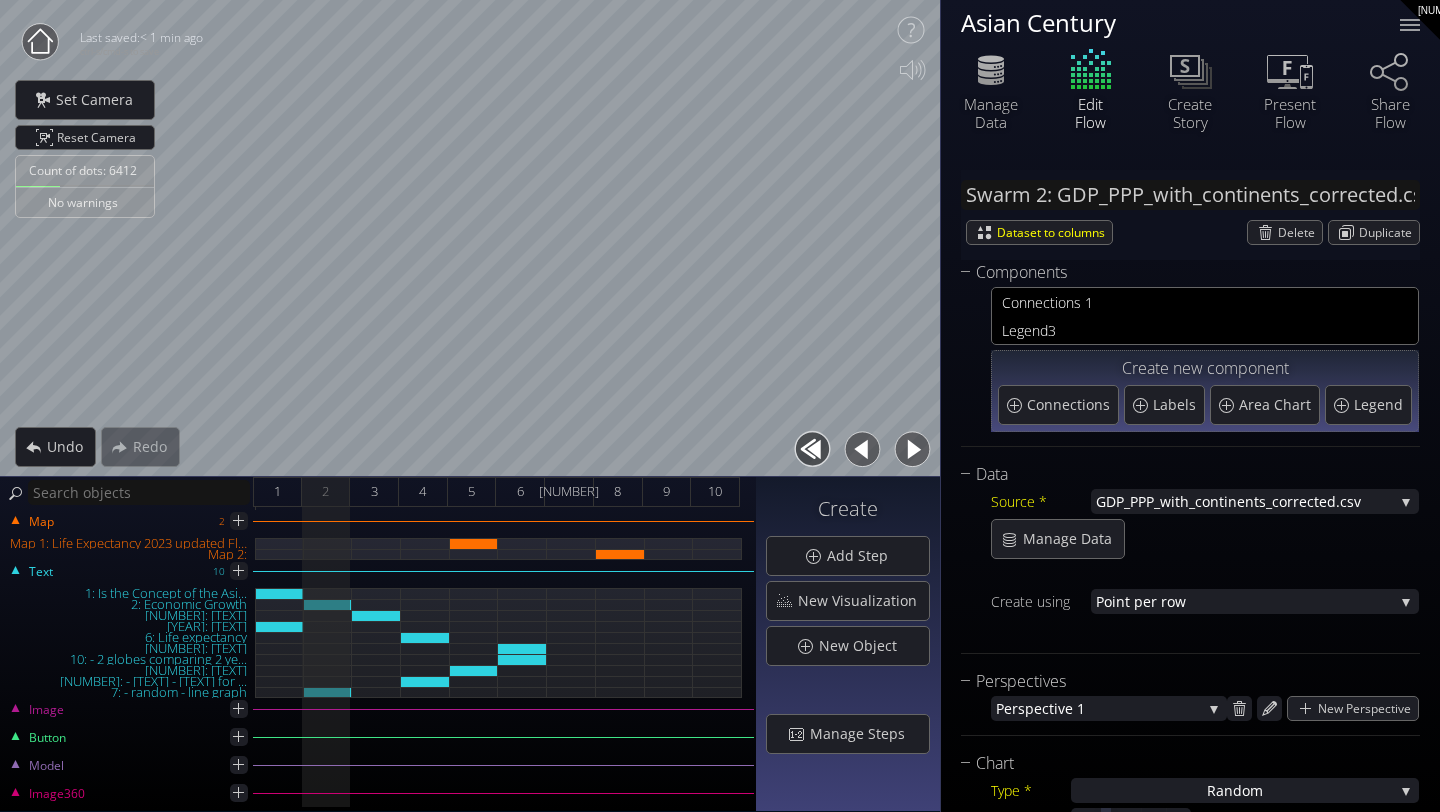 scroll, scrollTop: 343, scrollLeft: 0, axis: vertical 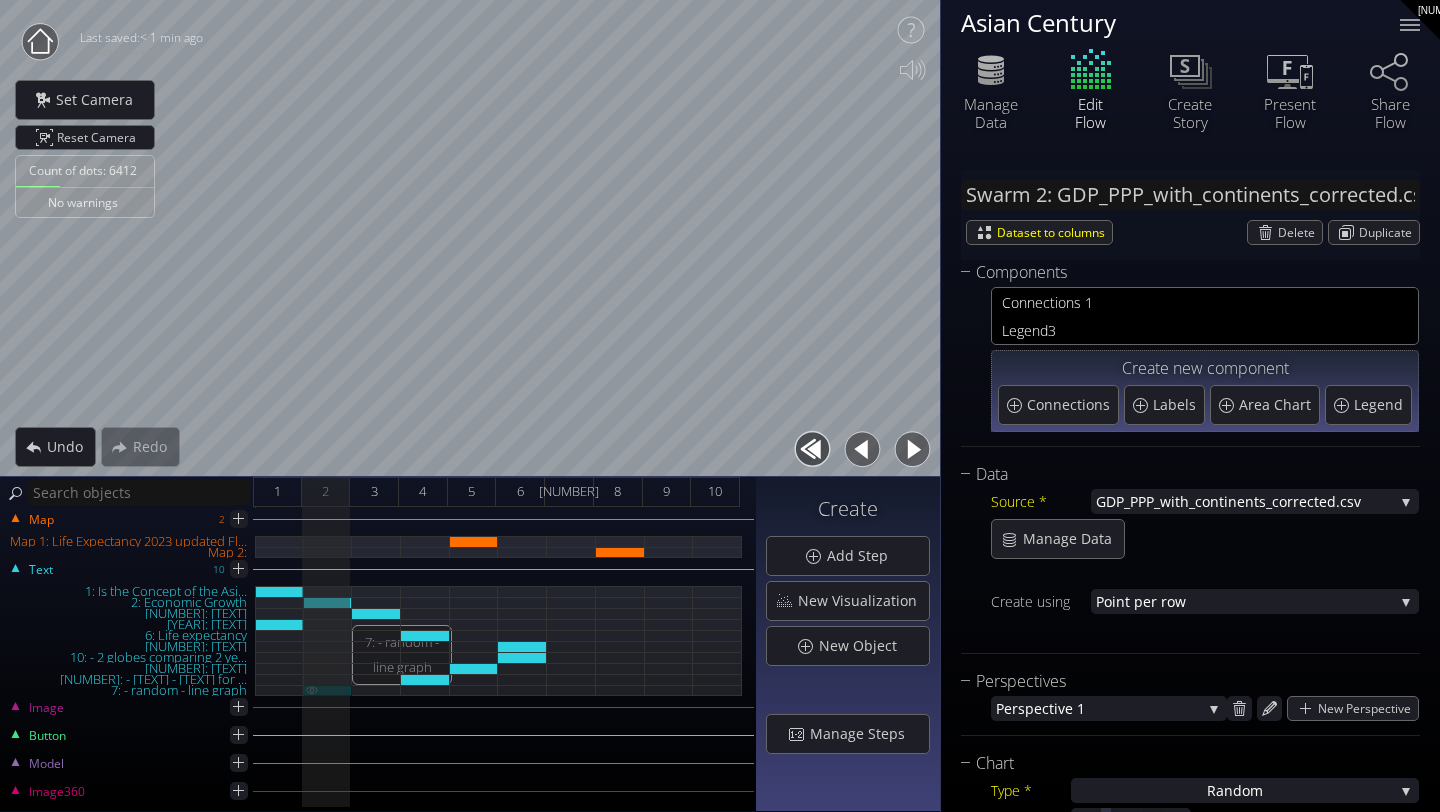 click on "7: - random
- line graph" at bounding box center [328, 690] 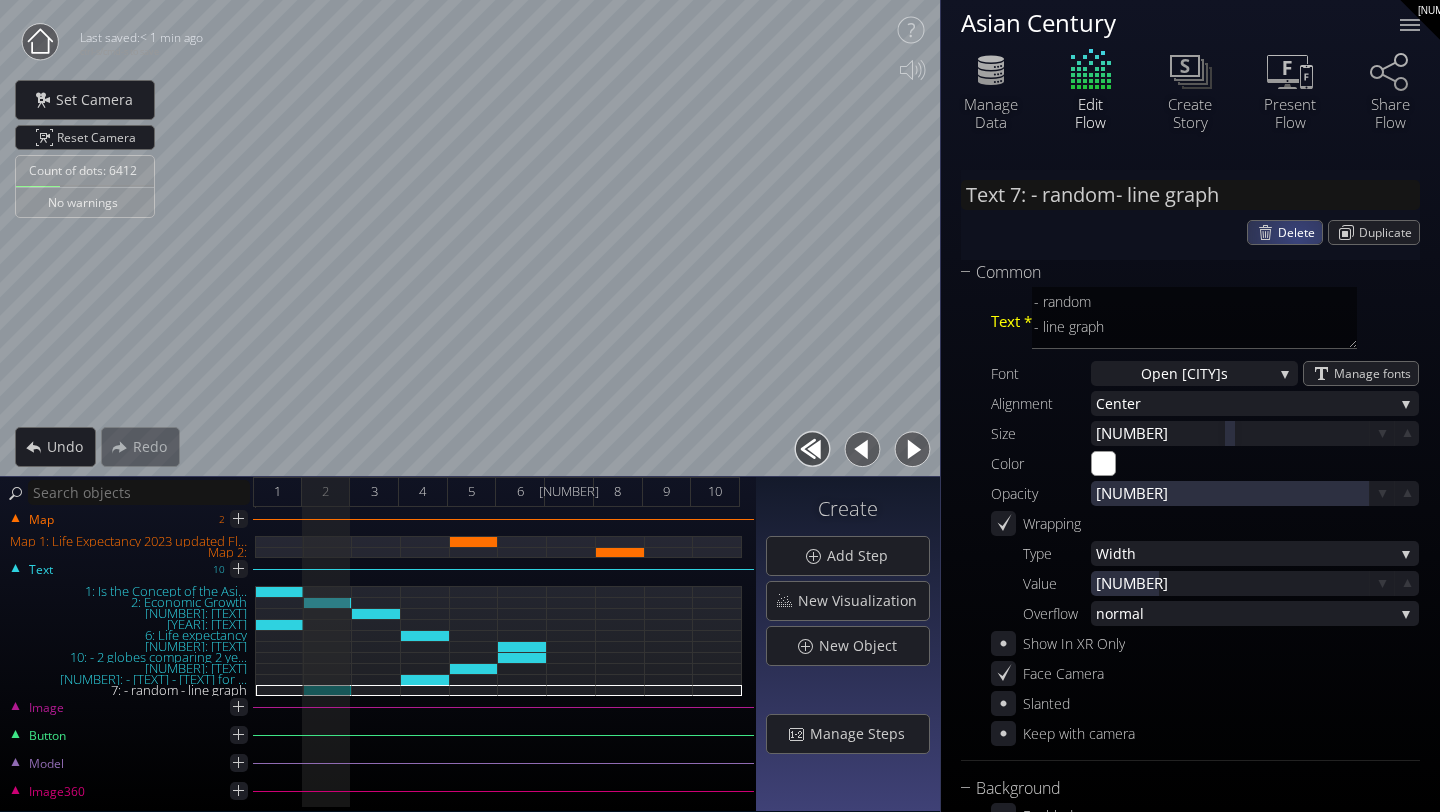 click on "Delete" at bounding box center [1300, 232] 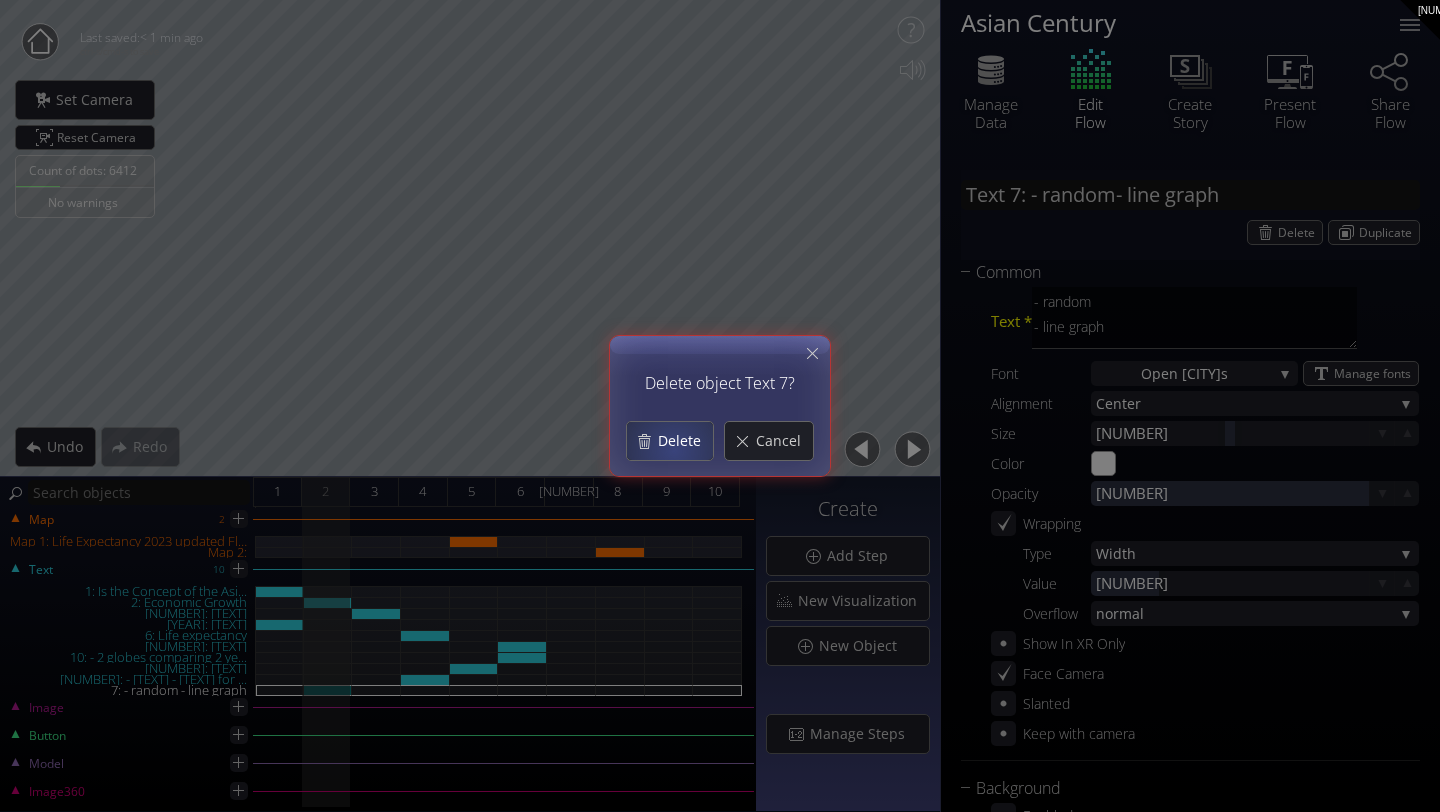 click on "Delete" at bounding box center (685, 441) 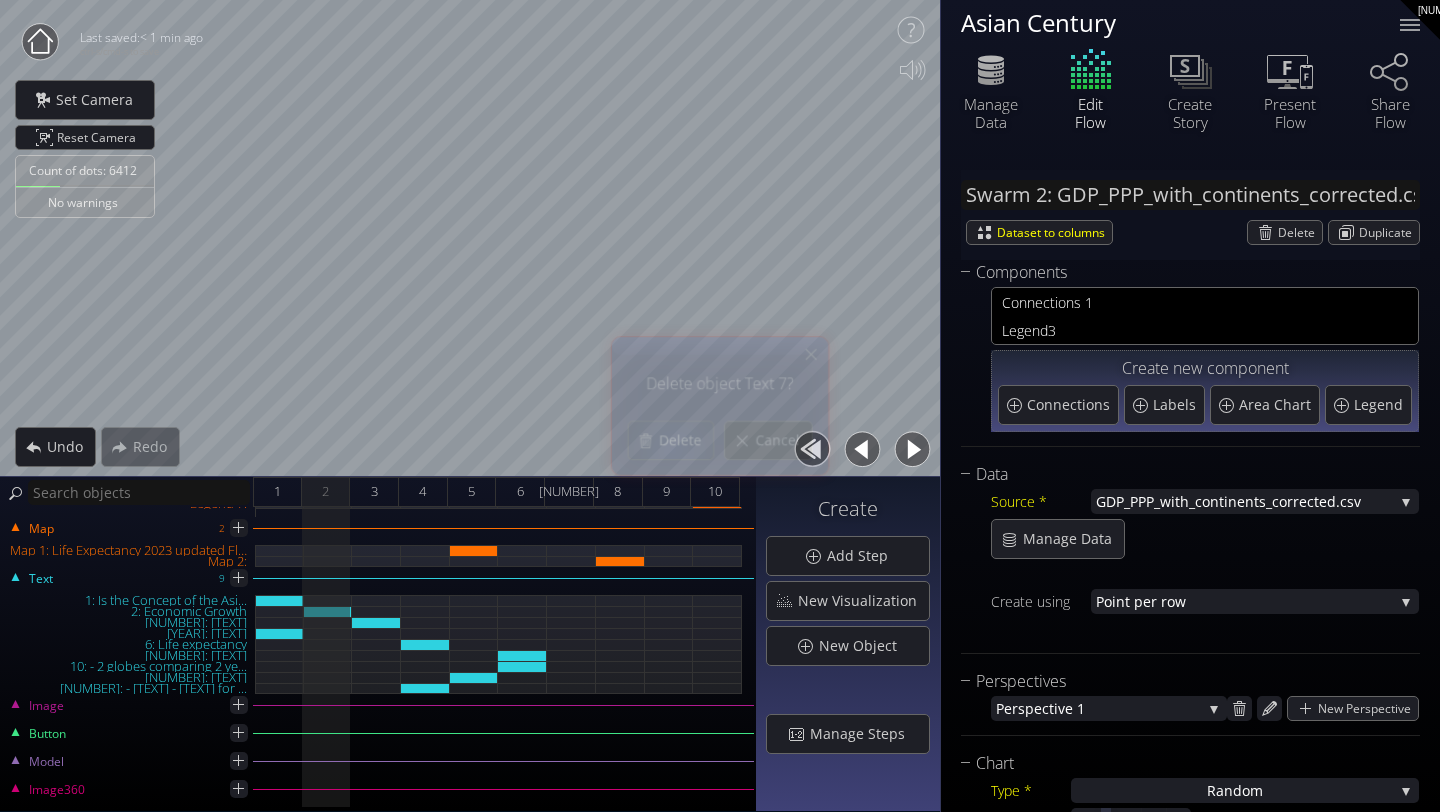 scroll, scrollTop: 334, scrollLeft: 0, axis: vertical 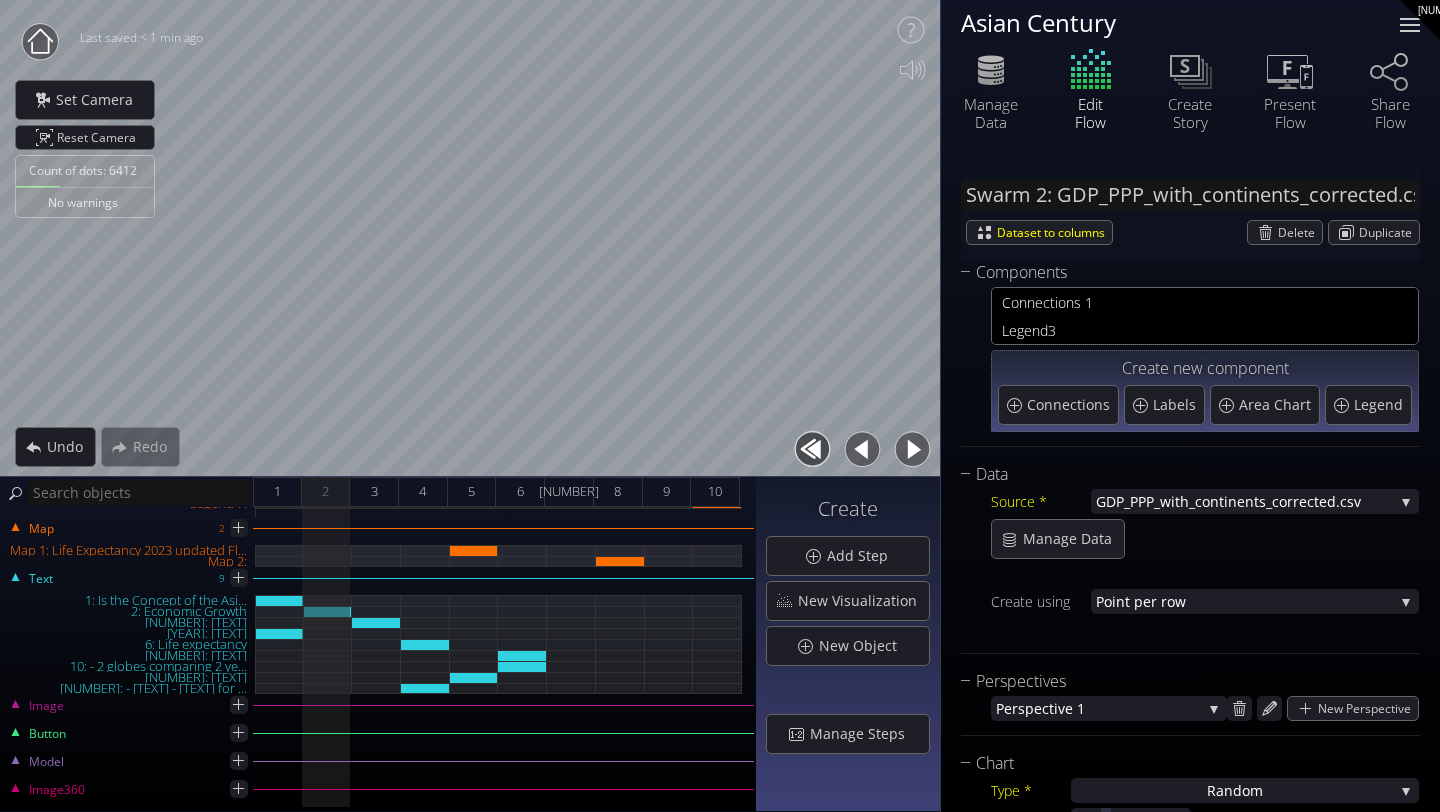 click at bounding box center (1410, 25) 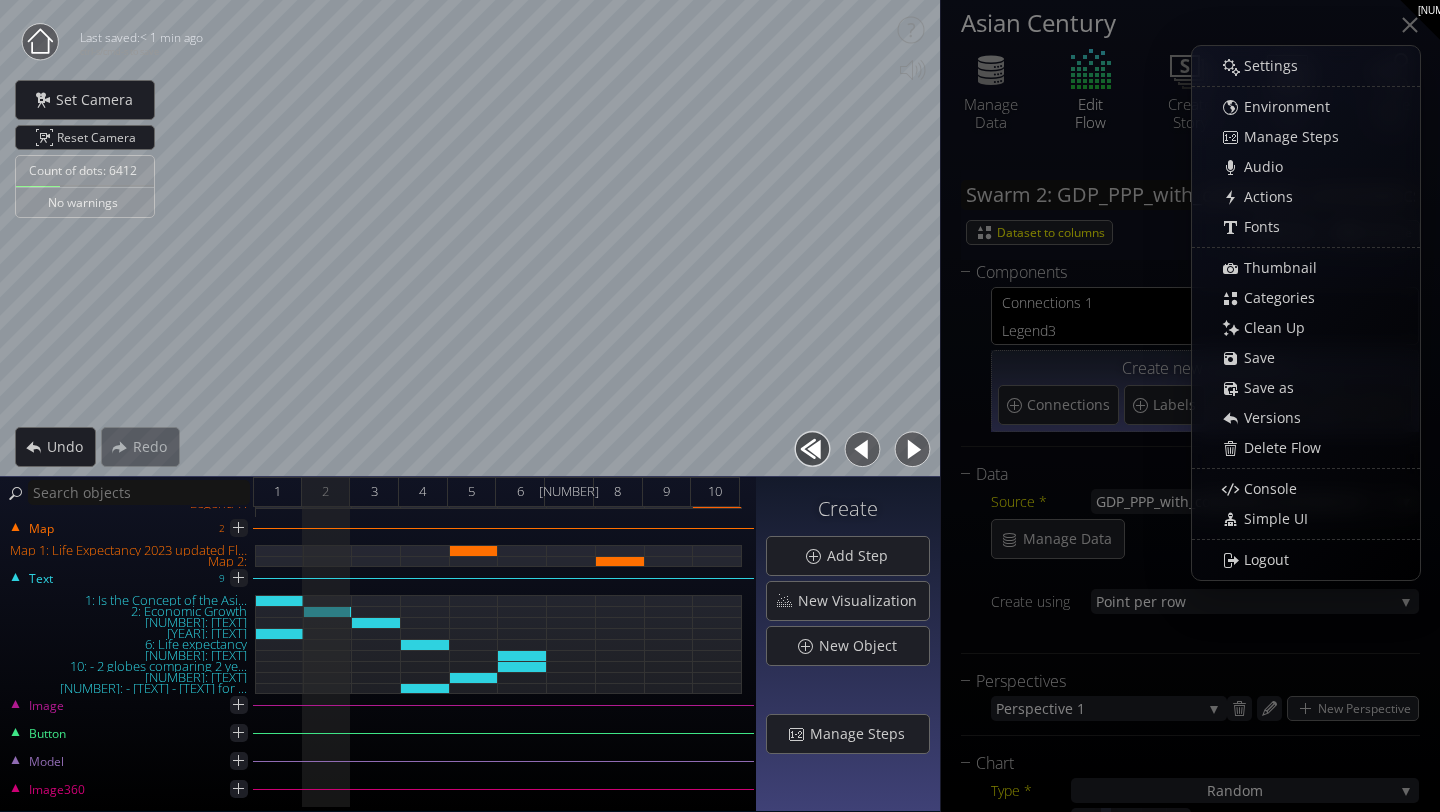 click at bounding box center [1410, 25] 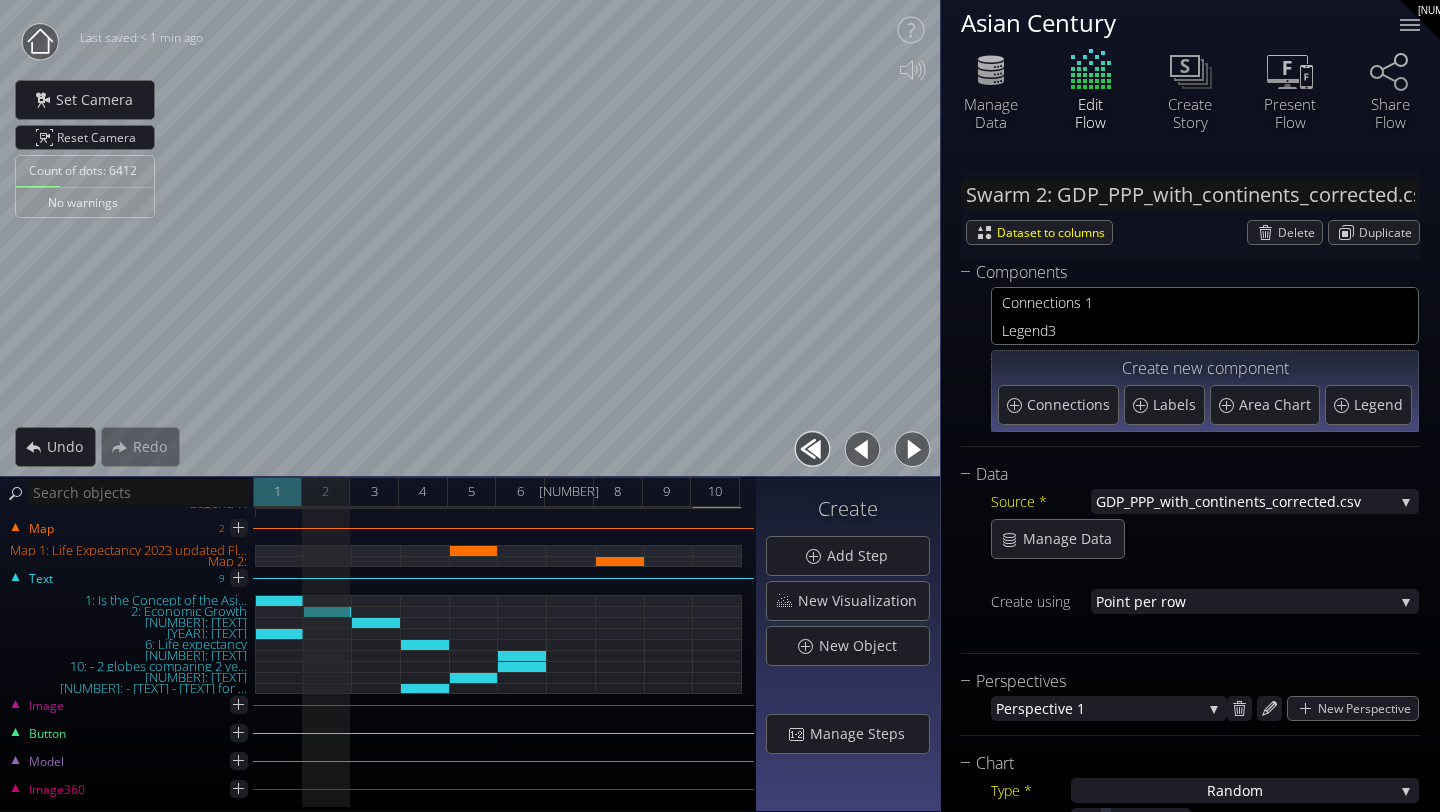 click on "1" at bounding box center (277, 491) 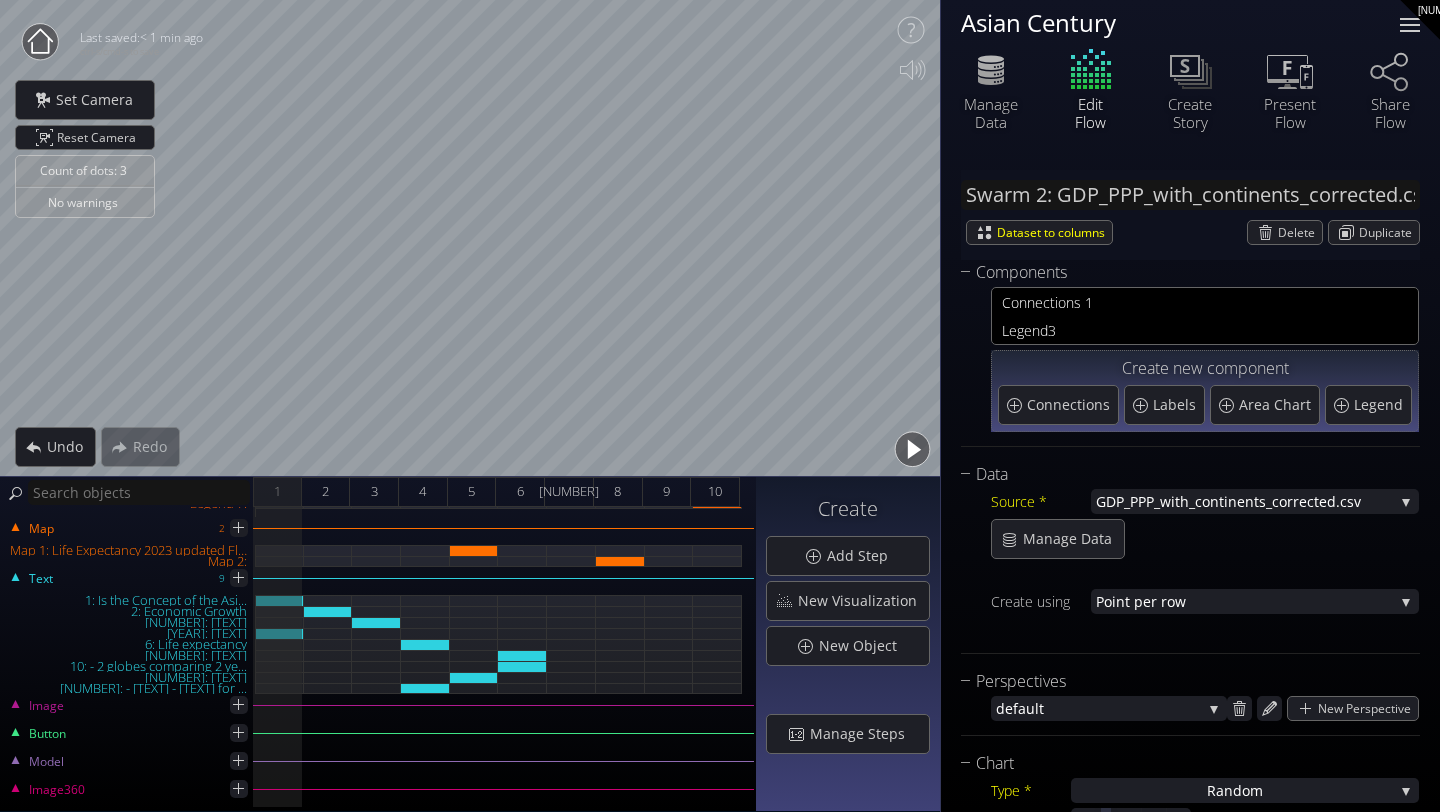 click at bounding box center [1410, 25] 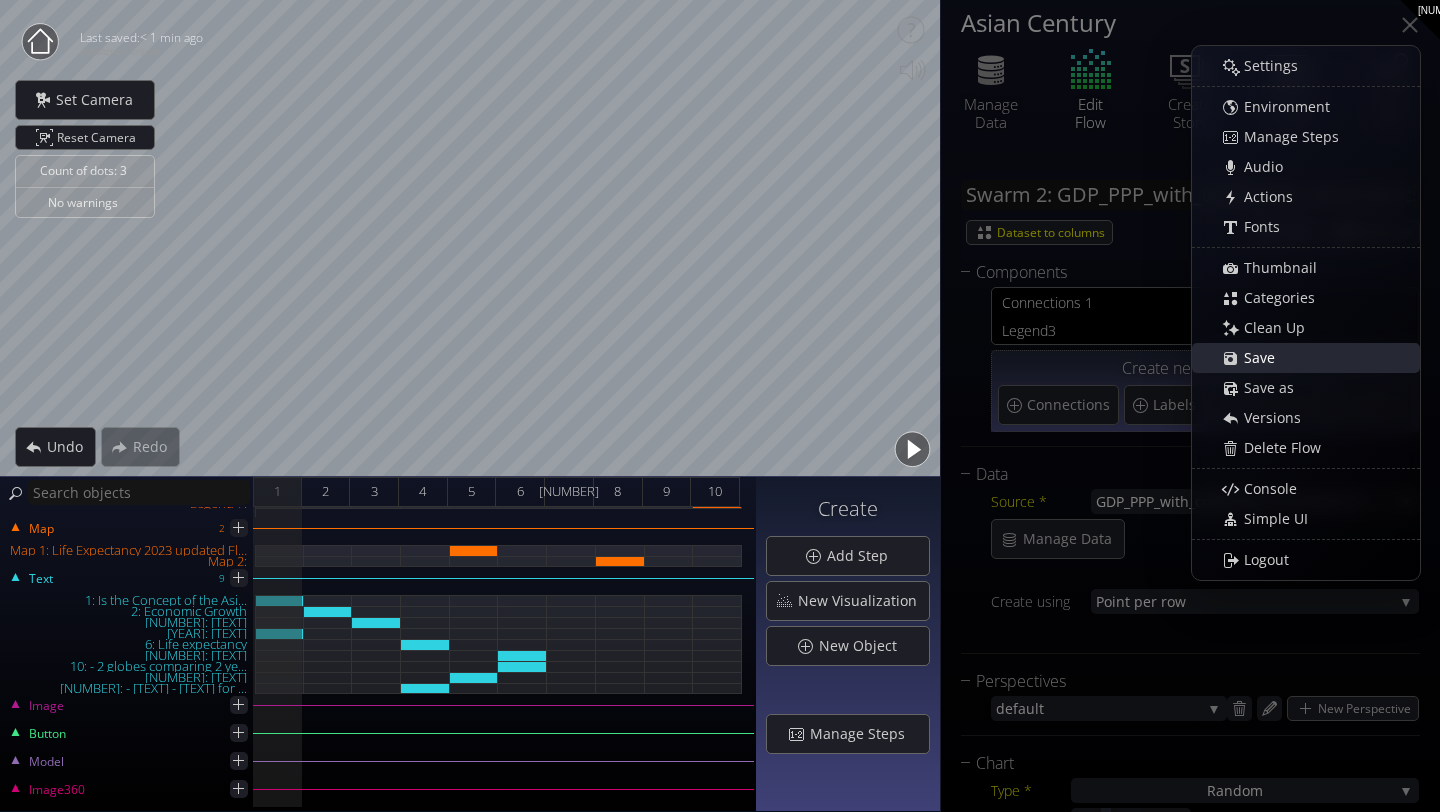 click on "Save" at bounding box center [1265, 358] 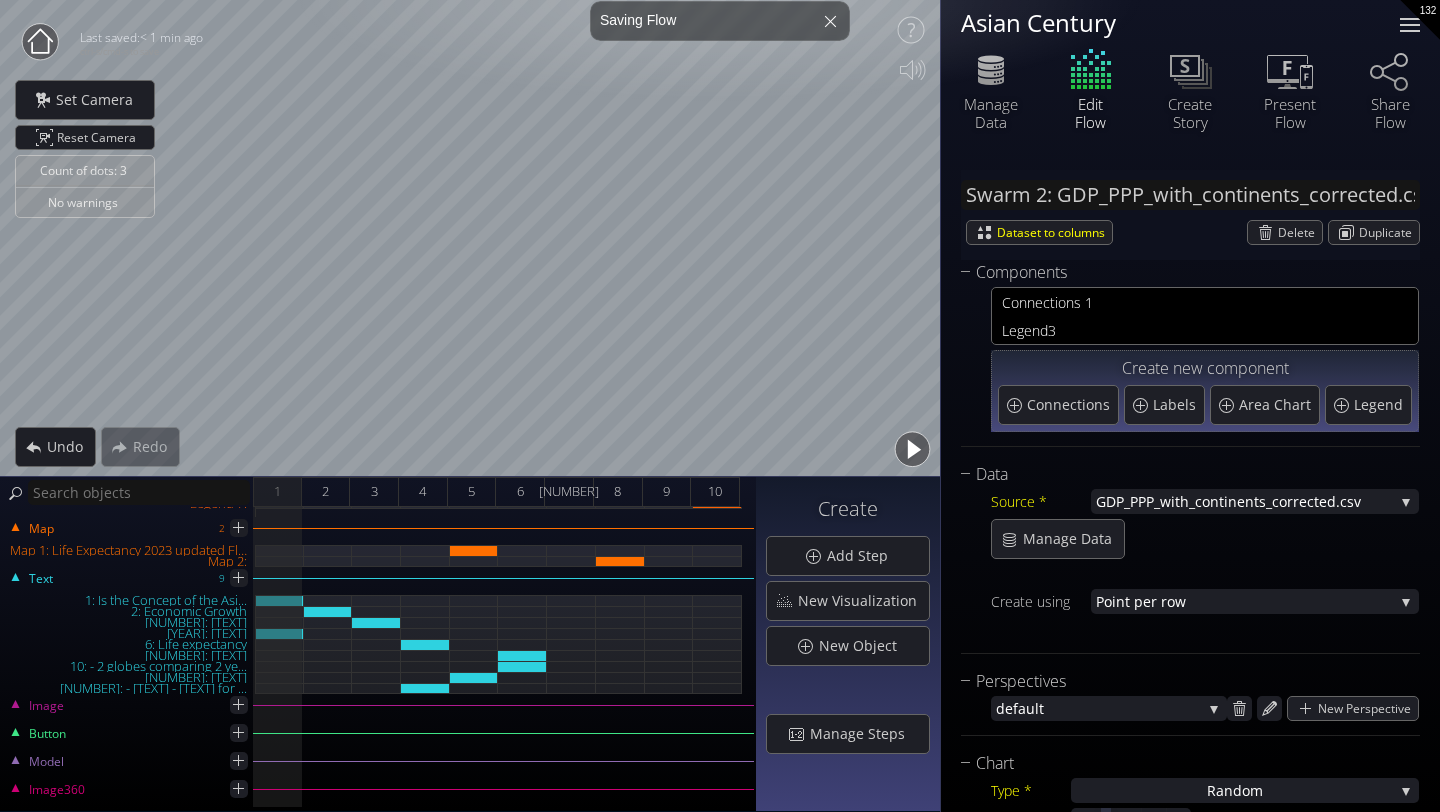click at bounding box center (1410, 25) 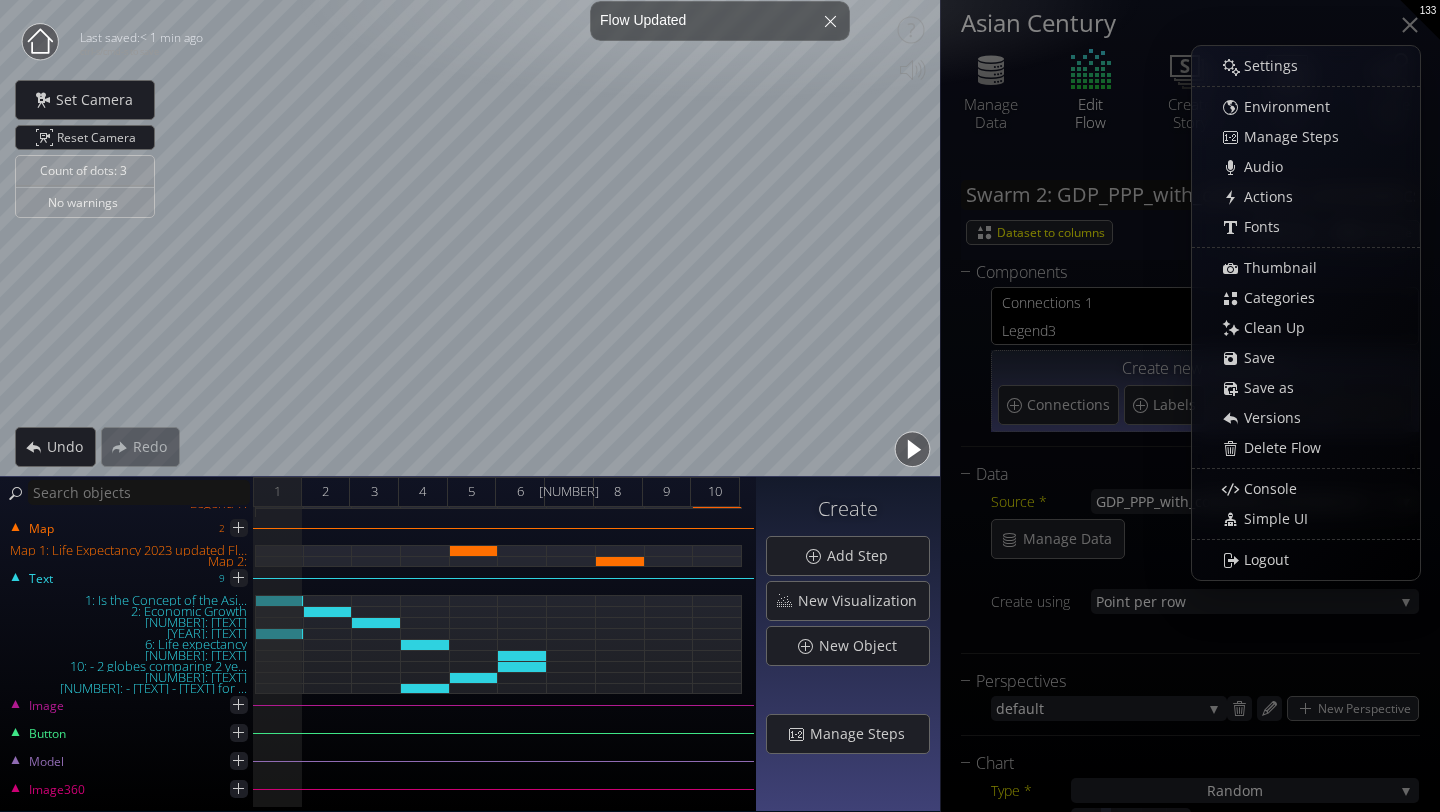 click at bounding box center (1410, 25) 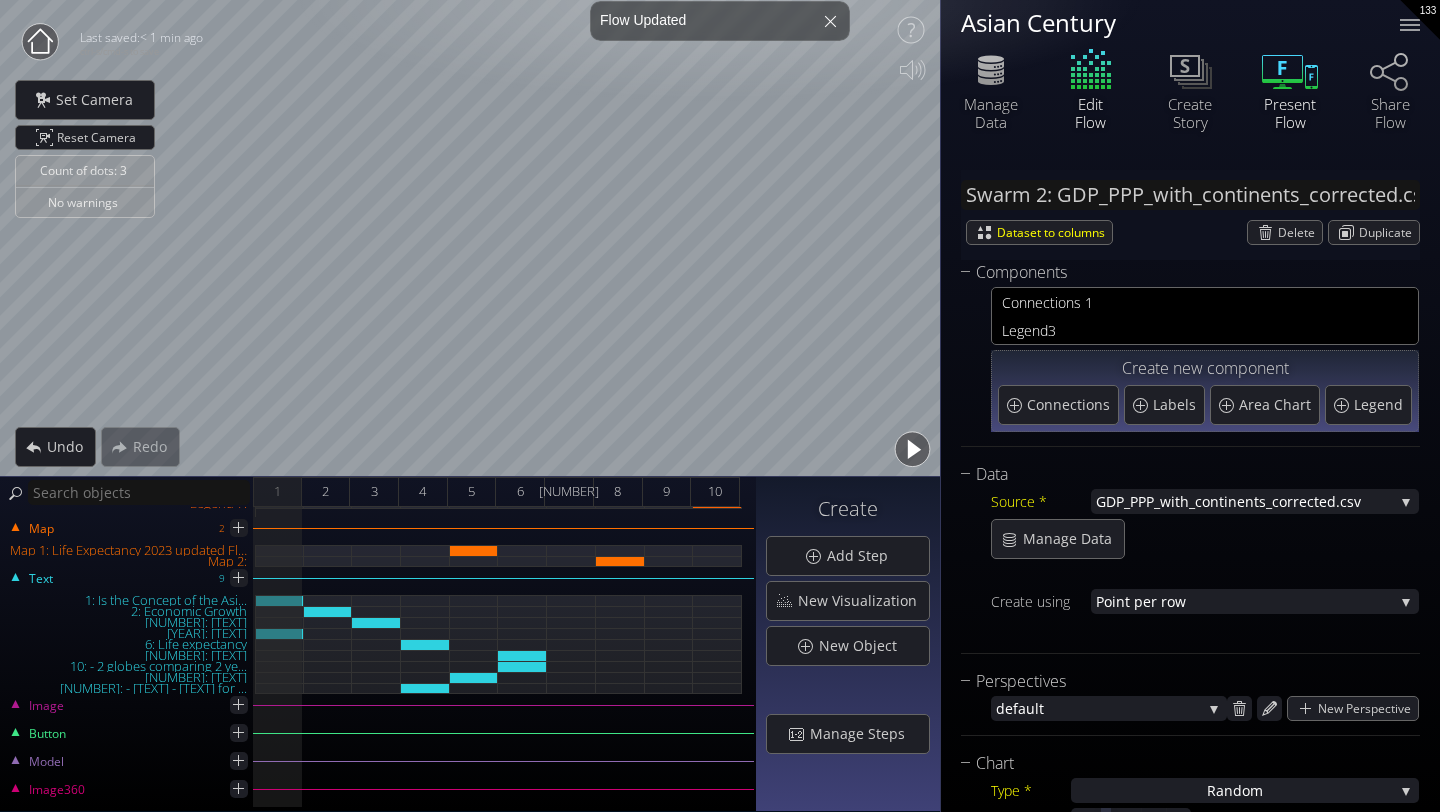 click 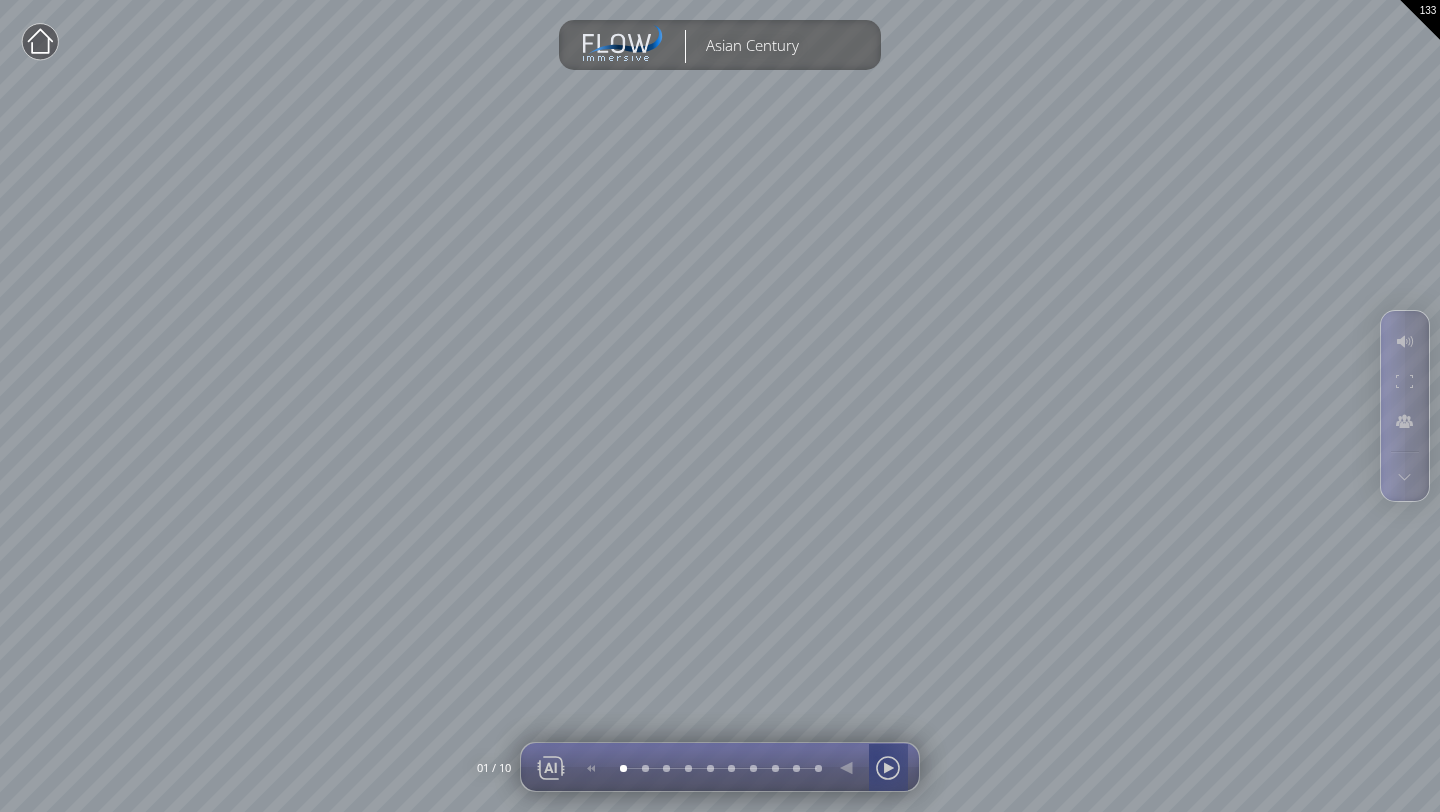 click at bounding box center [888, 768] 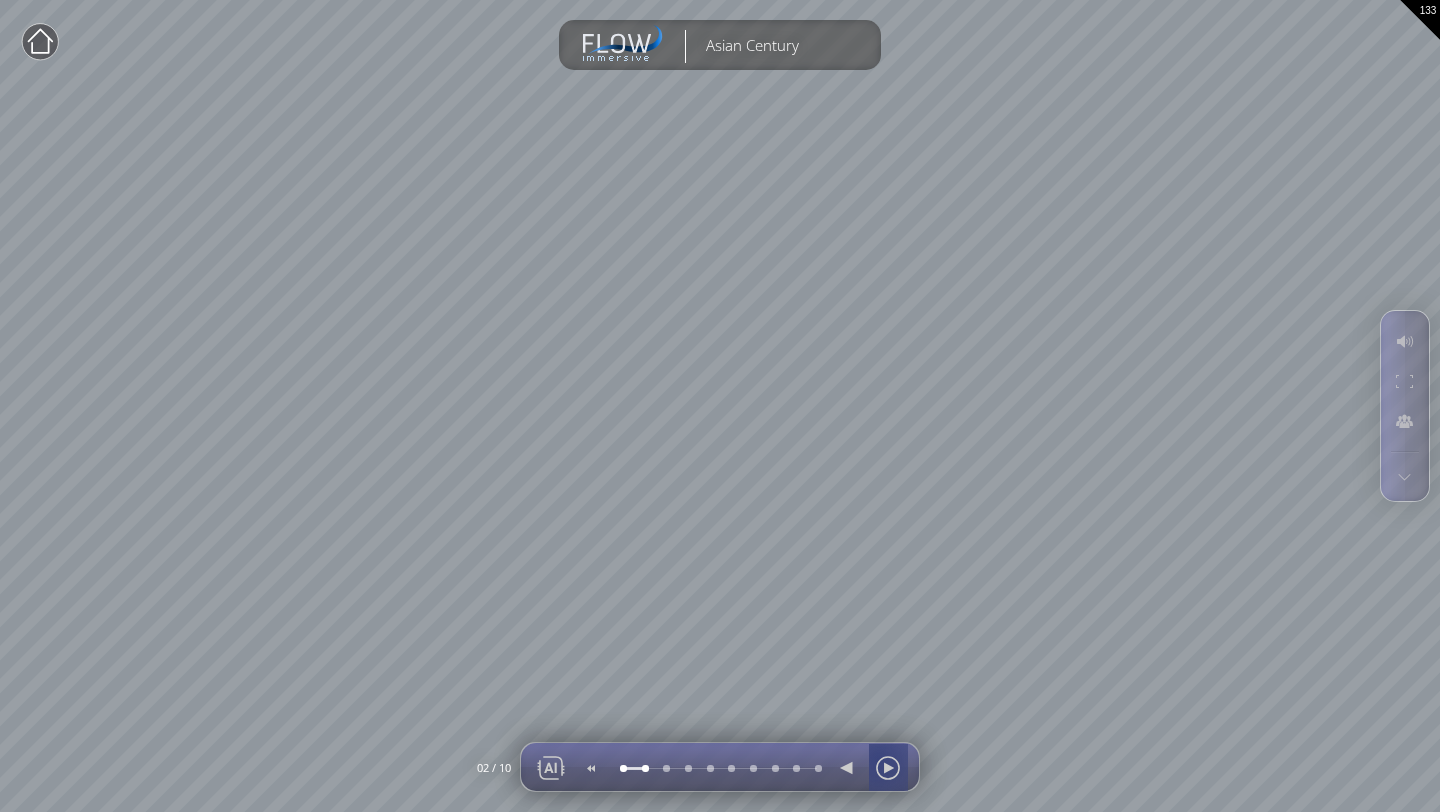 click at bounding box center [888, 768] 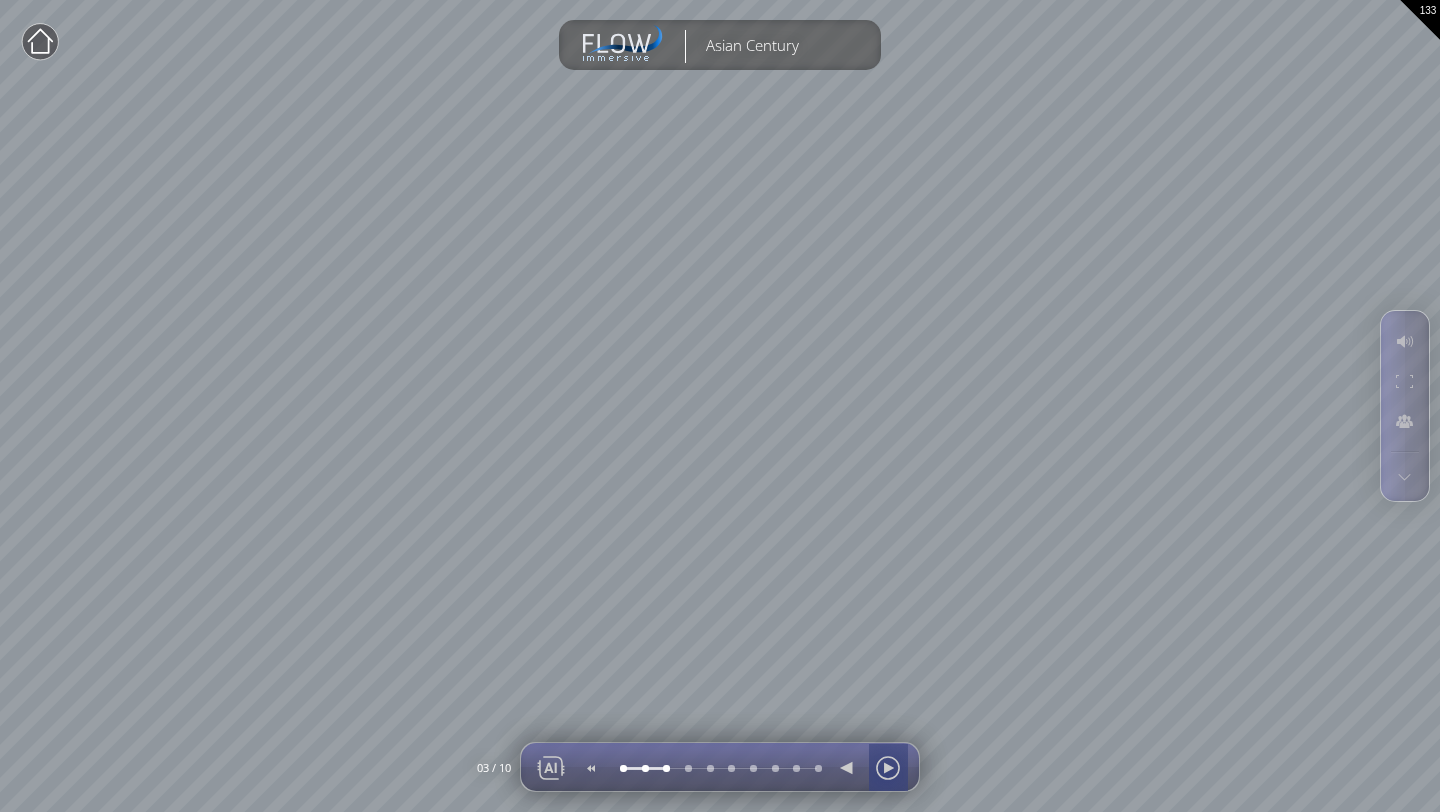 click at bounding box center [888, 768] 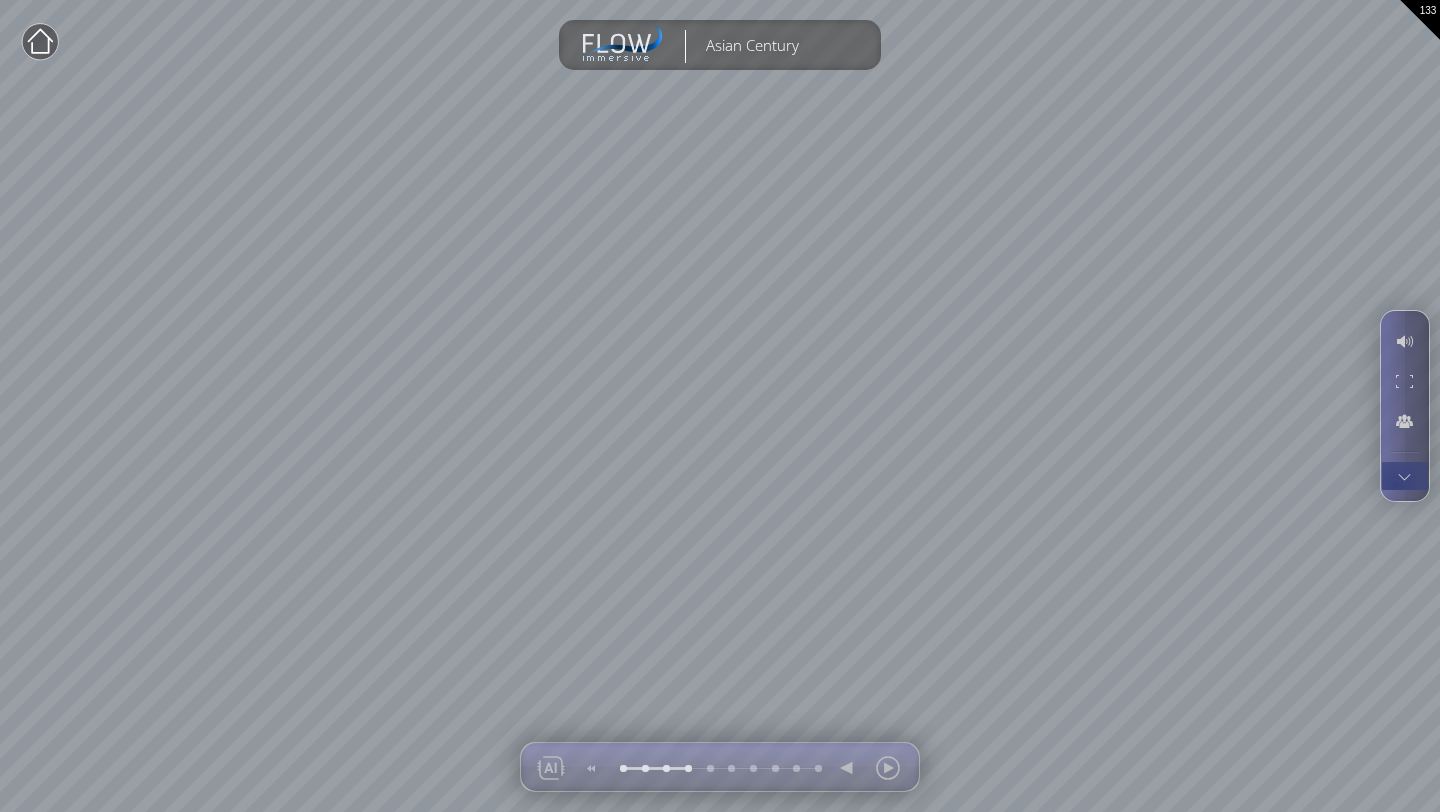 click at bounding box center [1404, 476] 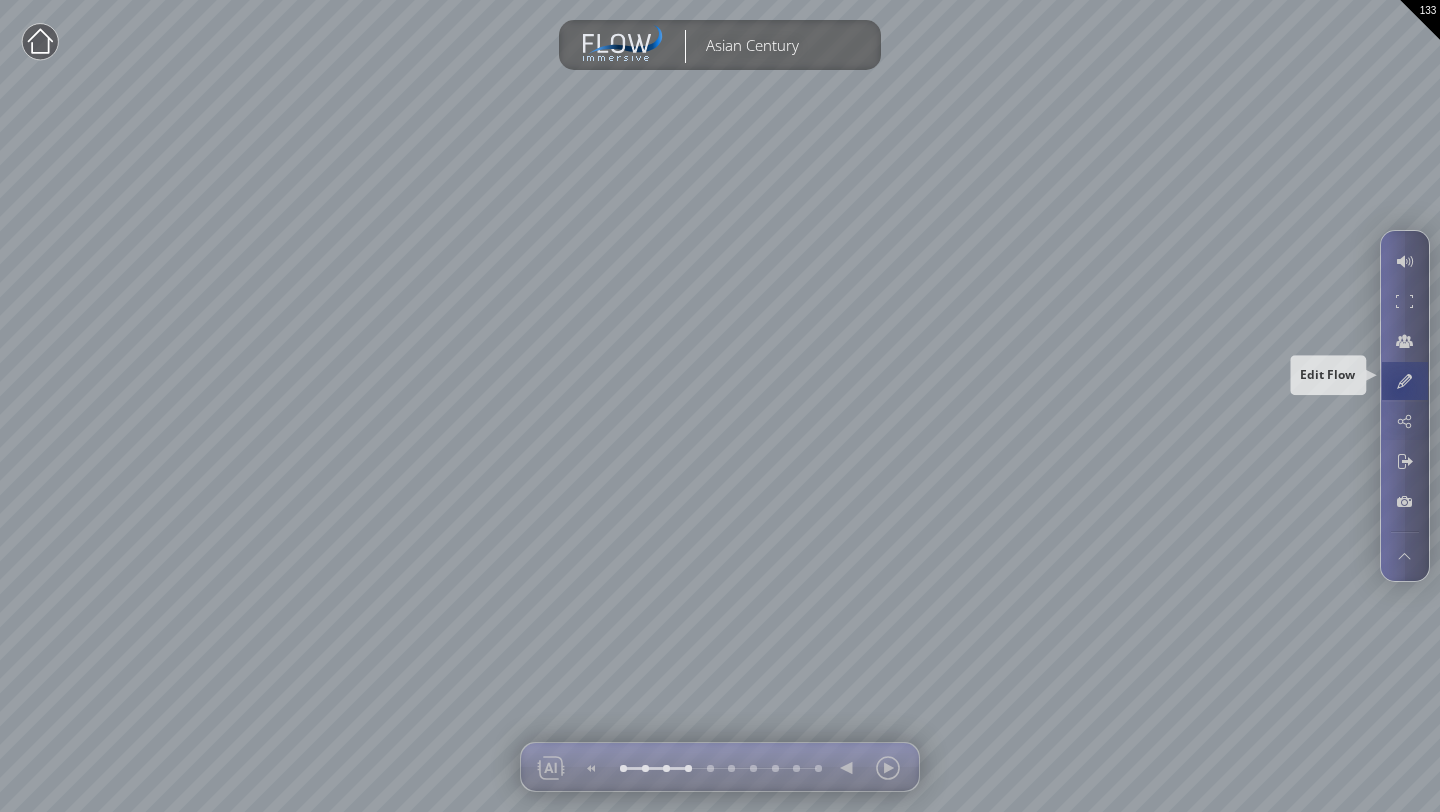 click at bounding box center [1404, 381] 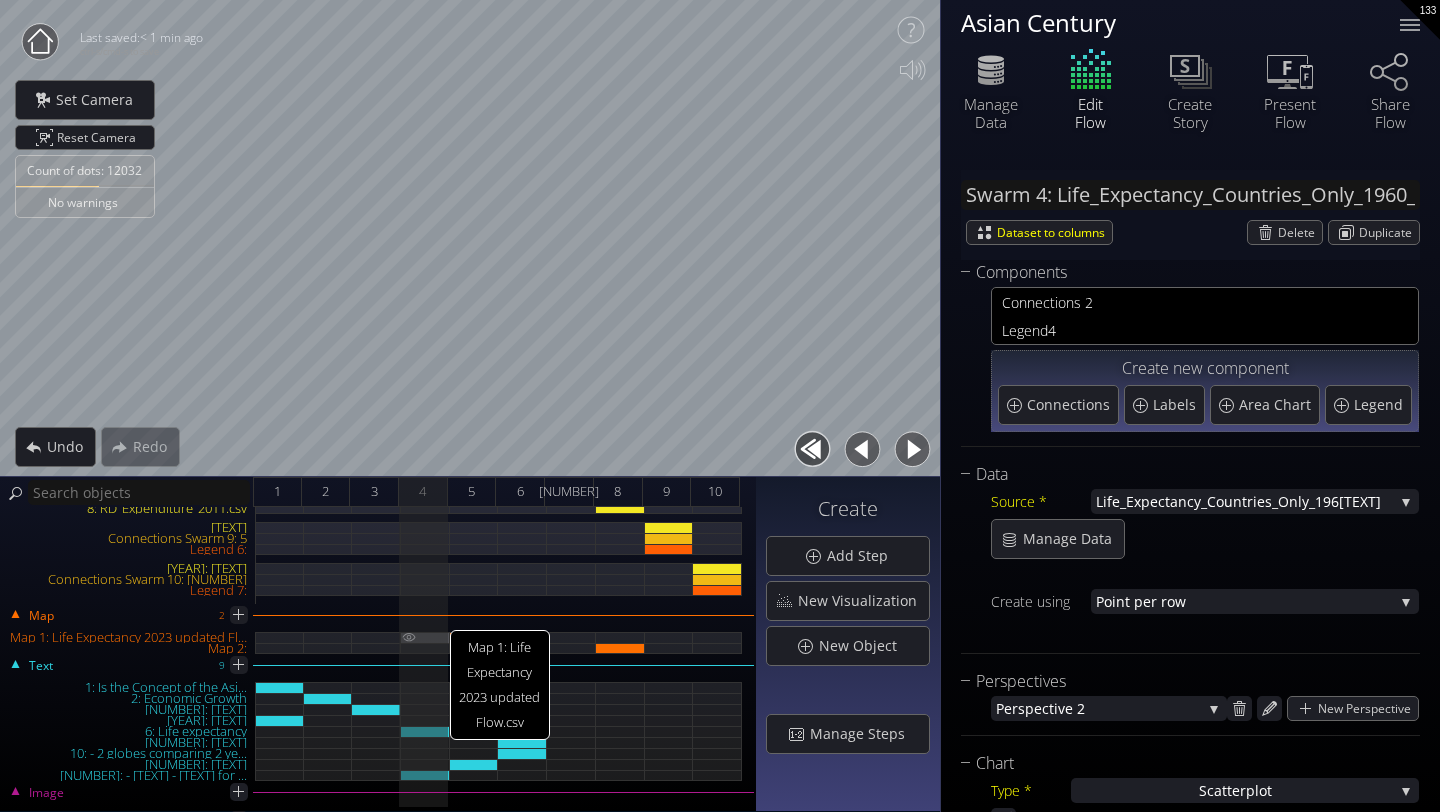 scroll, scrollTop: 260, scrollLeft: 0, axis: vertical 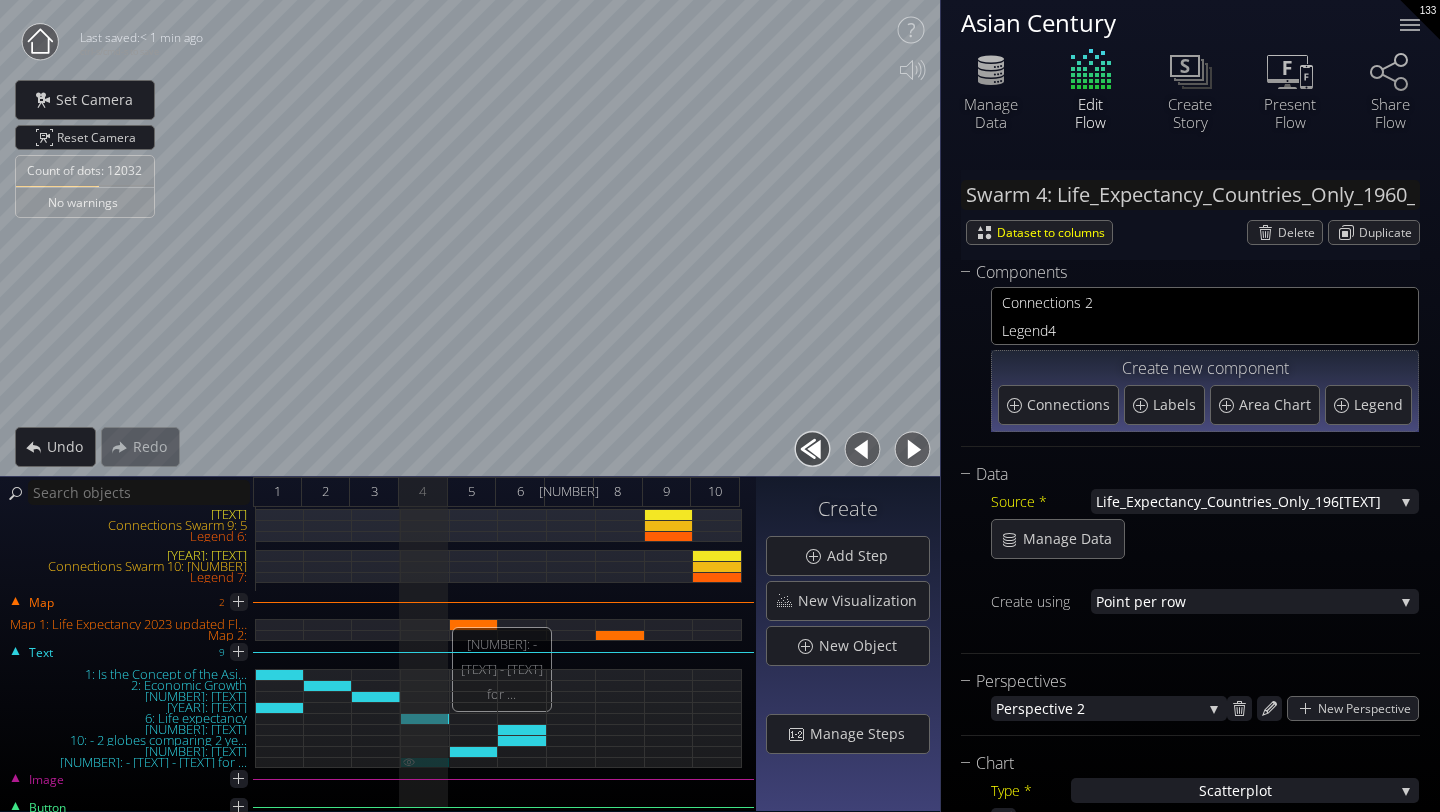 click on "8: - line graph
- globe for ..." at bounding box center (425, 762) 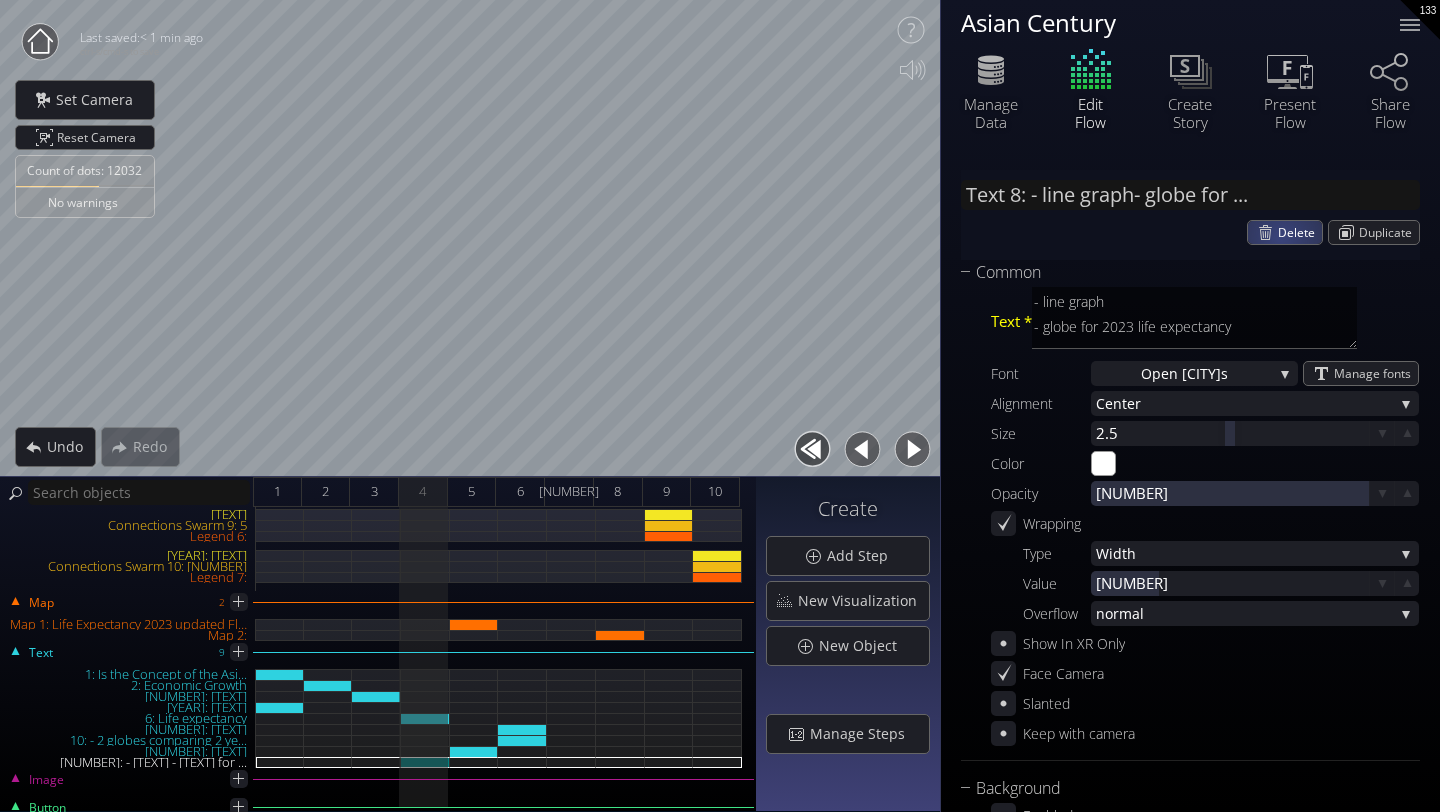 click on "Delete" at bounding box center (1300, 232) 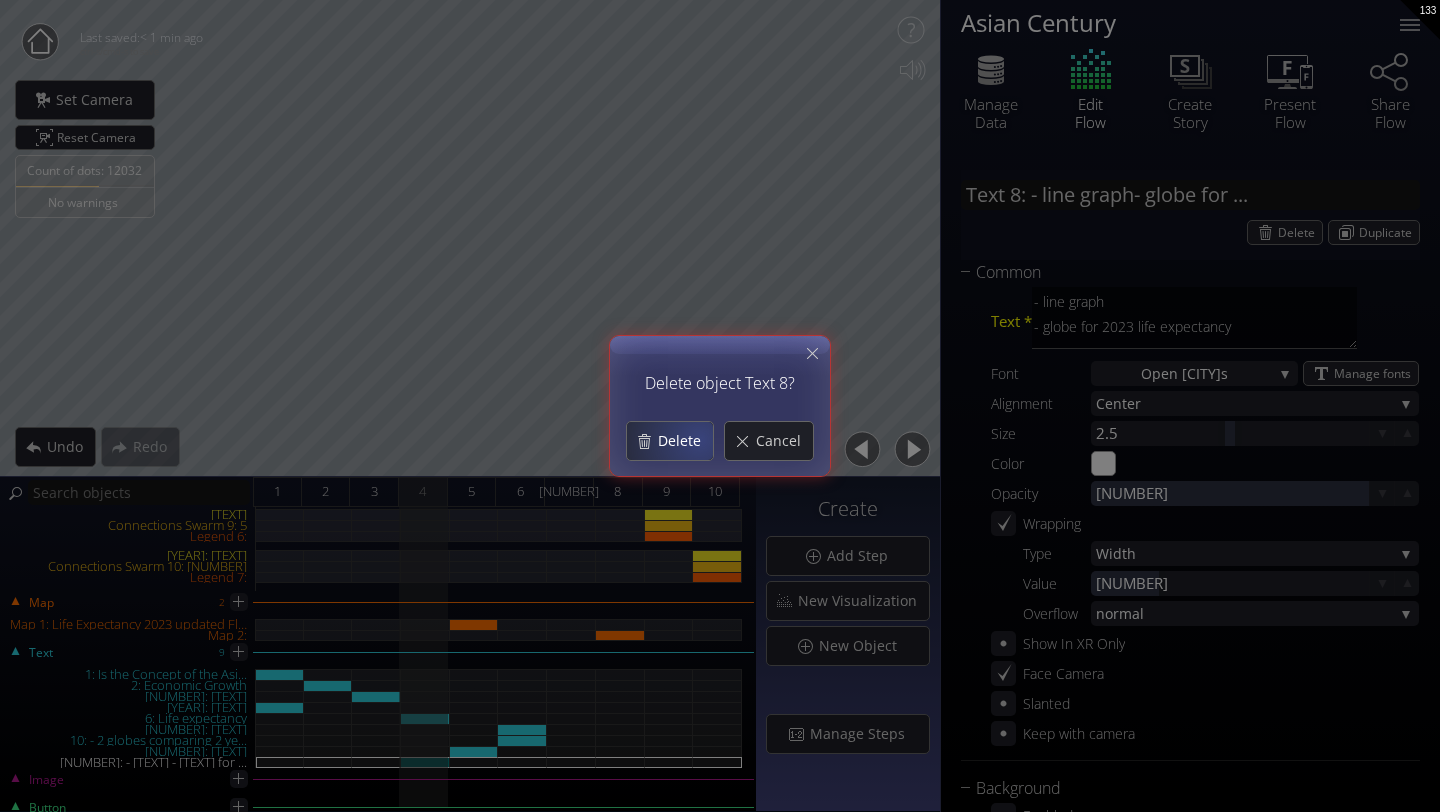 click on "Delete" at bounding box center (685, 441) 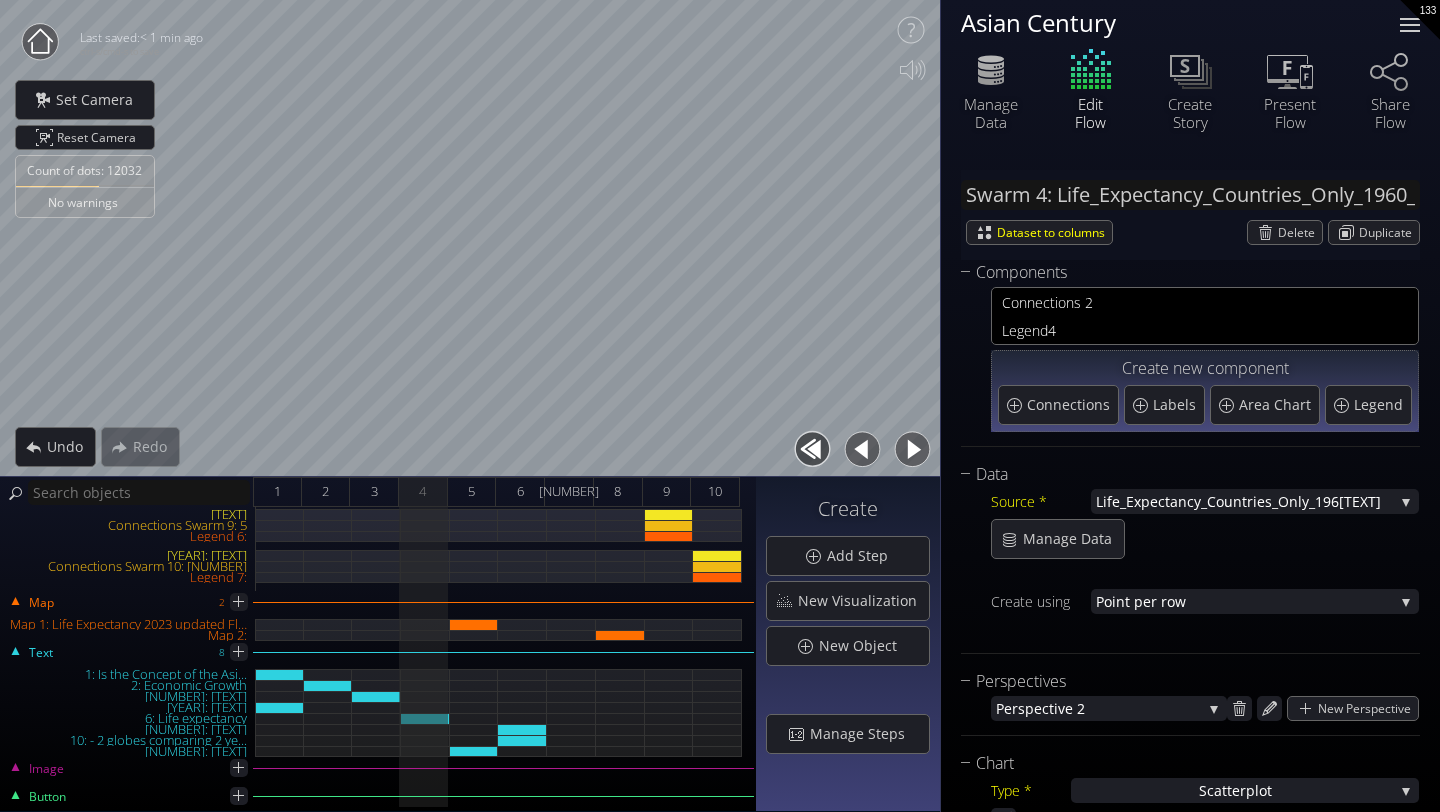 click at bounding box center [1410, 25] 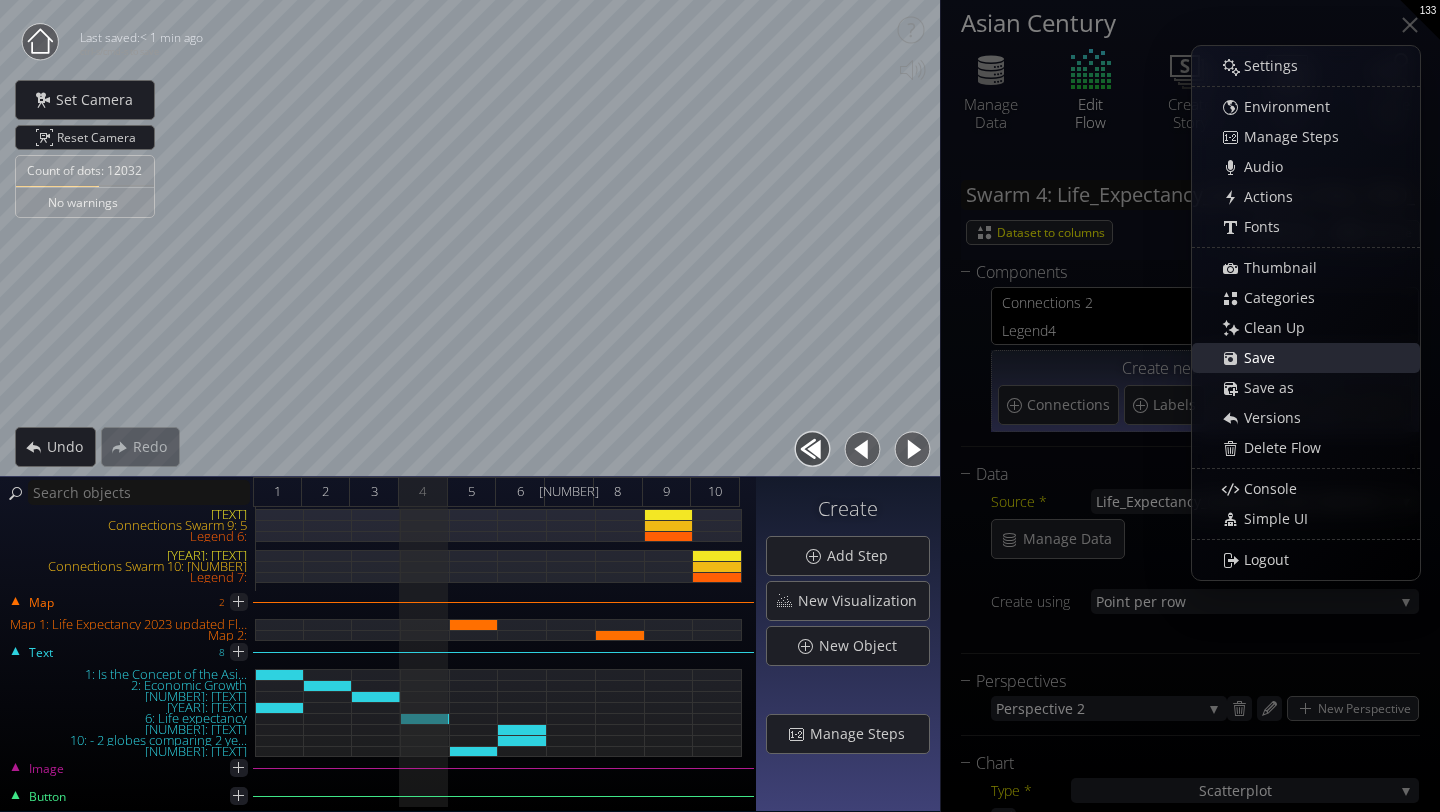 click on "Save" at bounding box center (1316, 358) 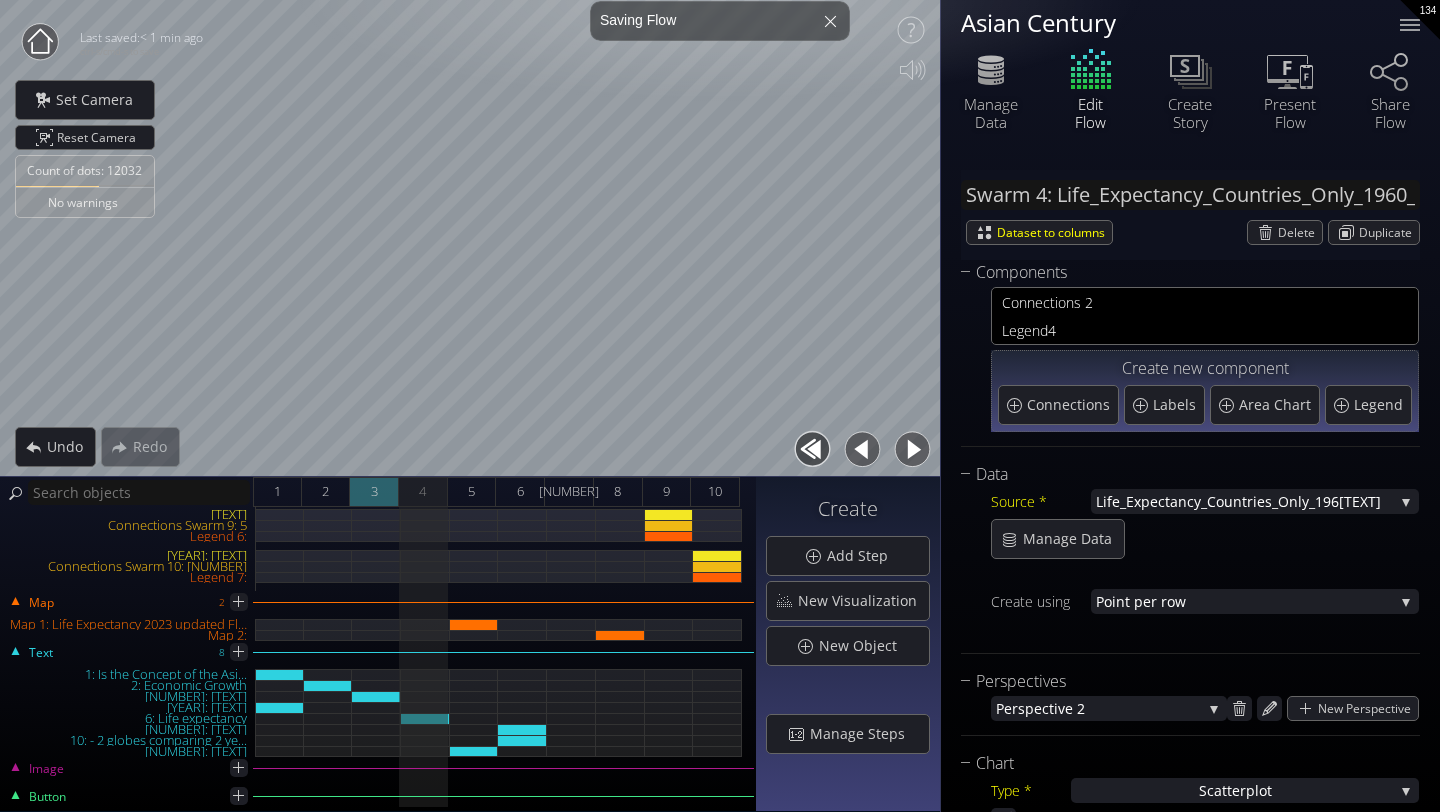 click on "3" at bounding box center [374, 492] 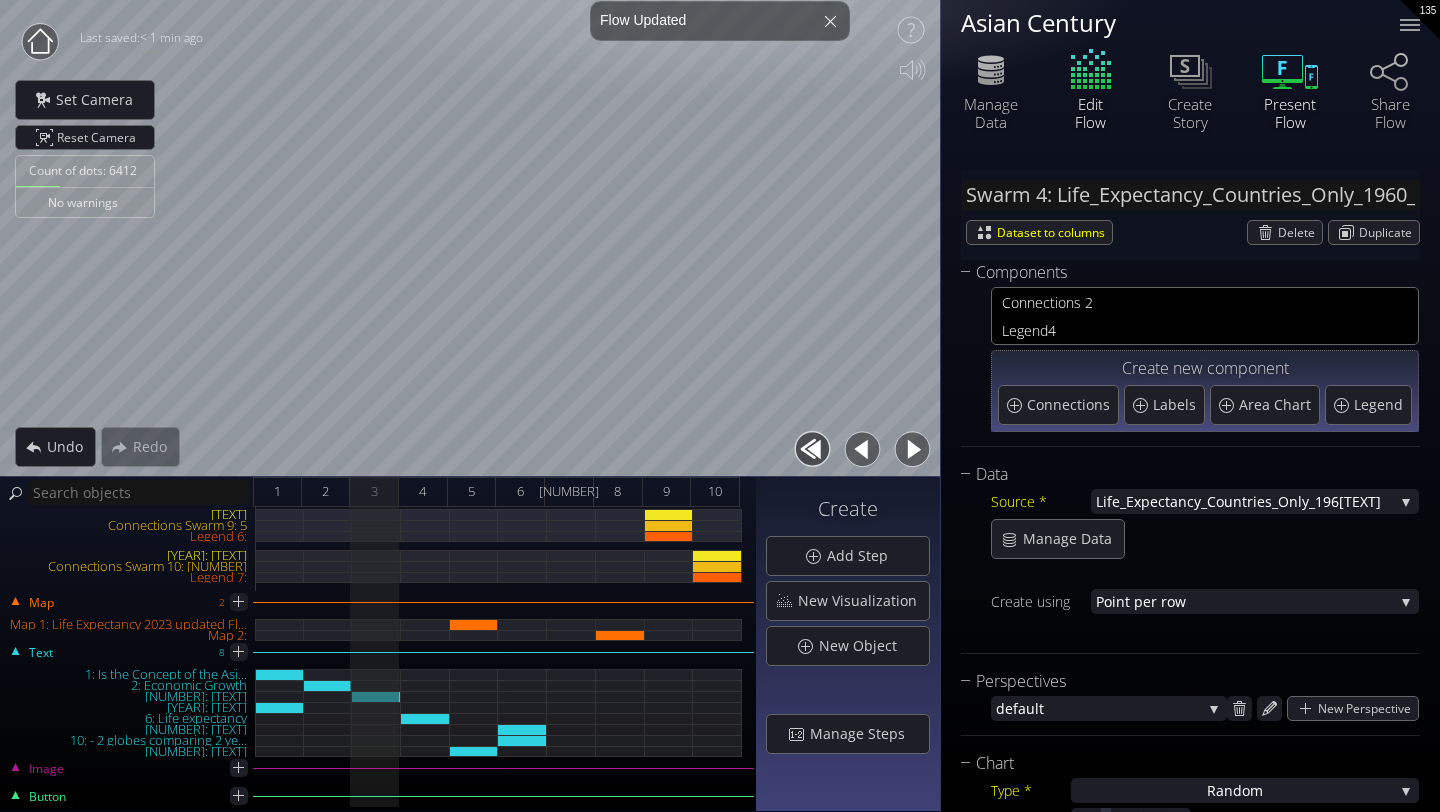 click on "Present
Flow" at bounding box center (1290, 113) 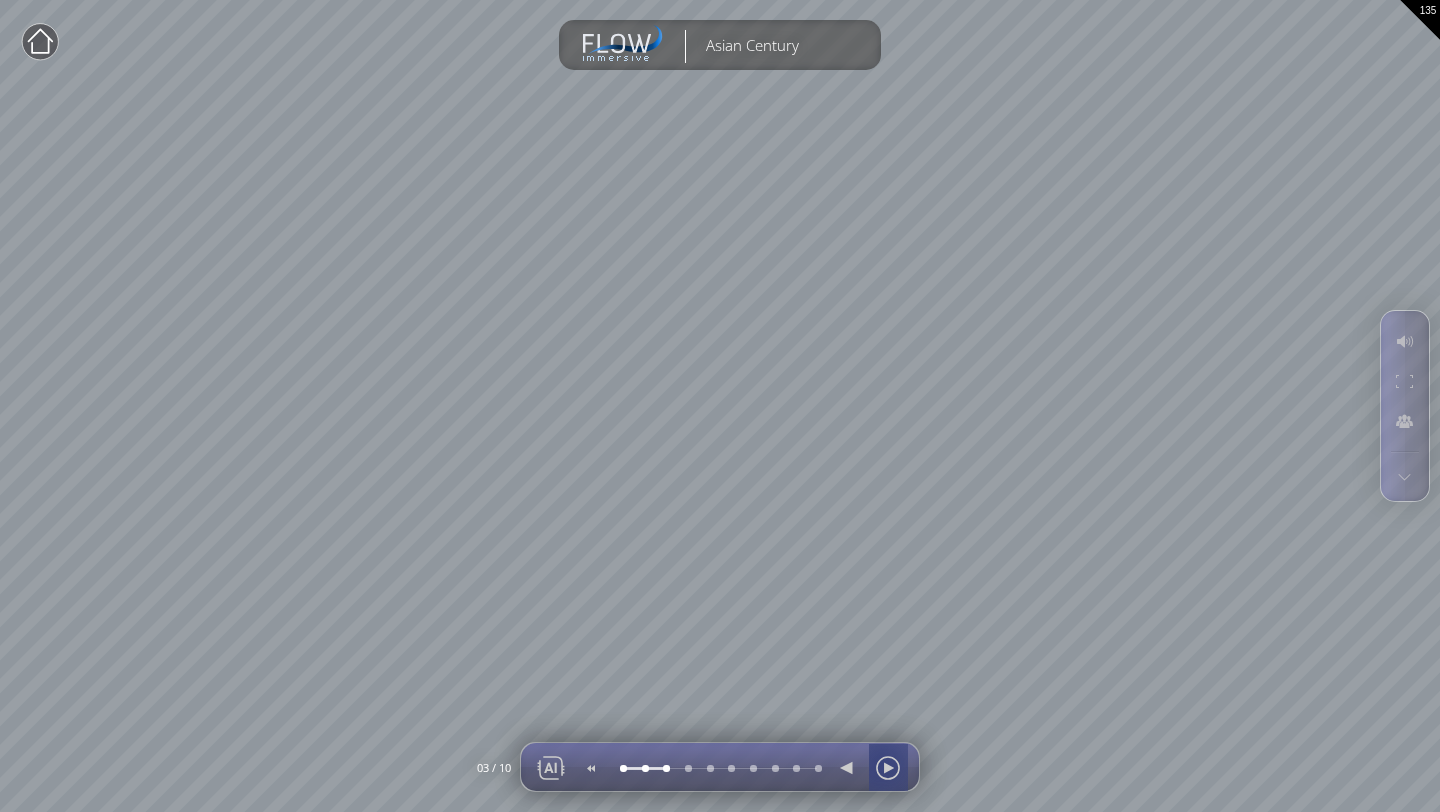 click at bounding box center [888, 768] 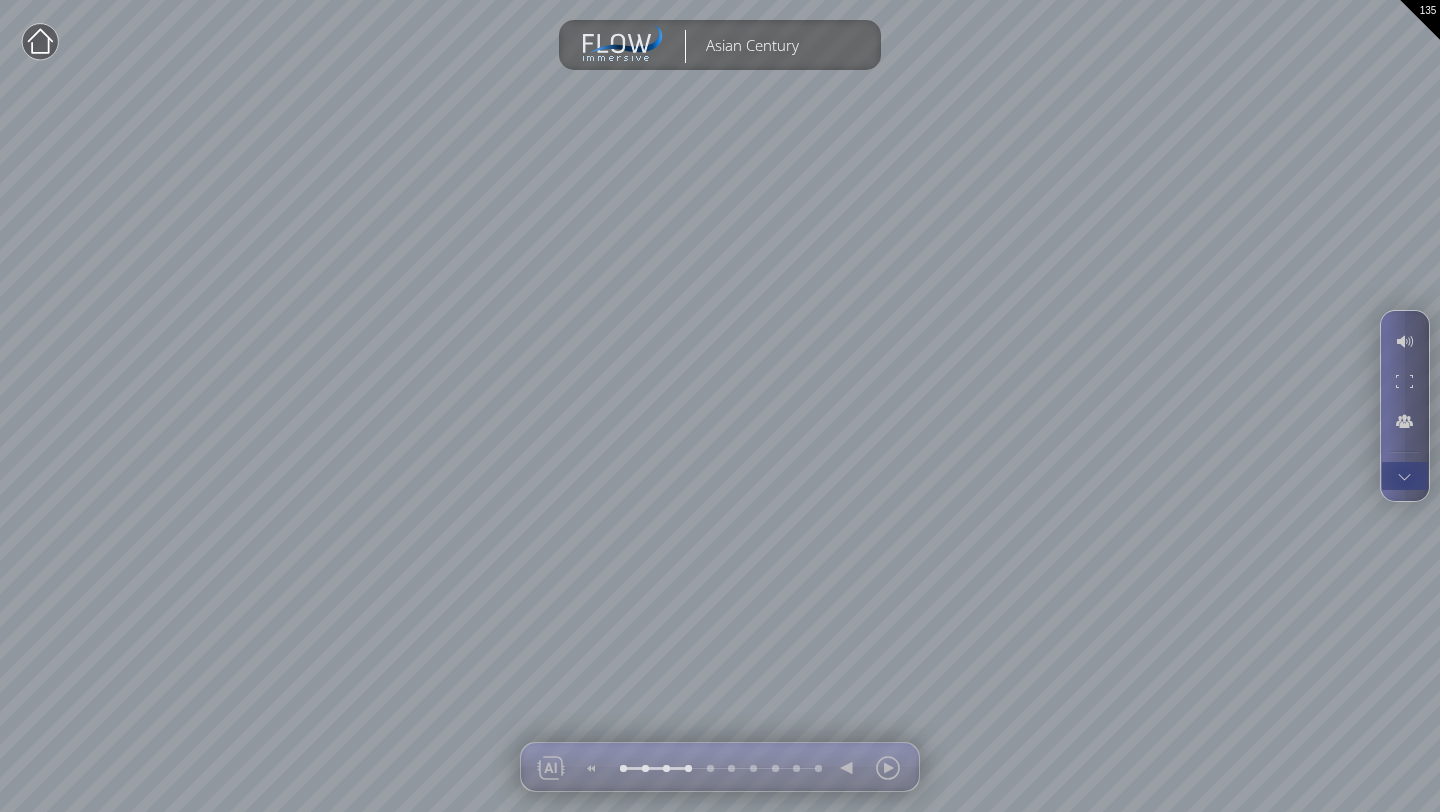 click at bounding box center [1404, 476] 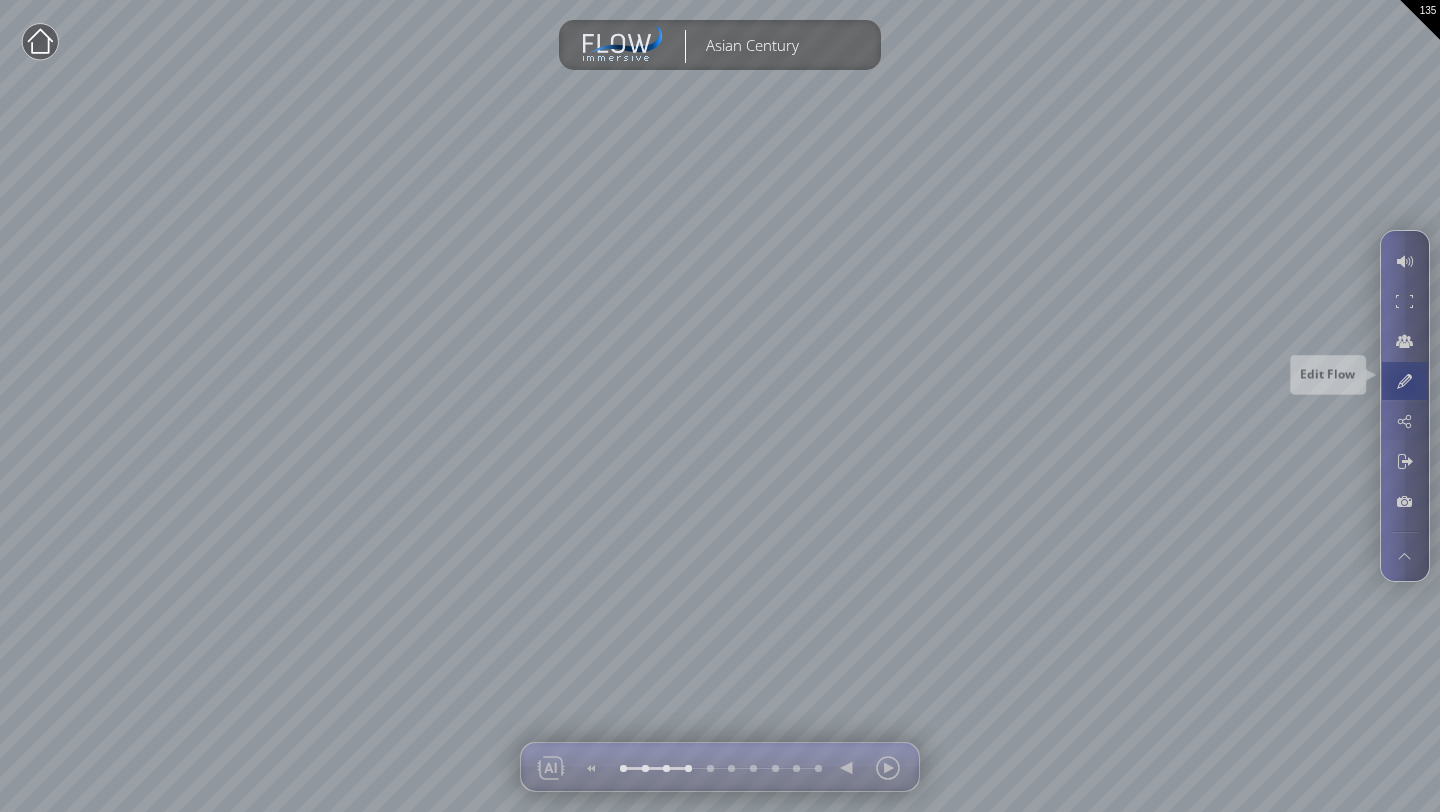 click at bounding box center (1404, 381) 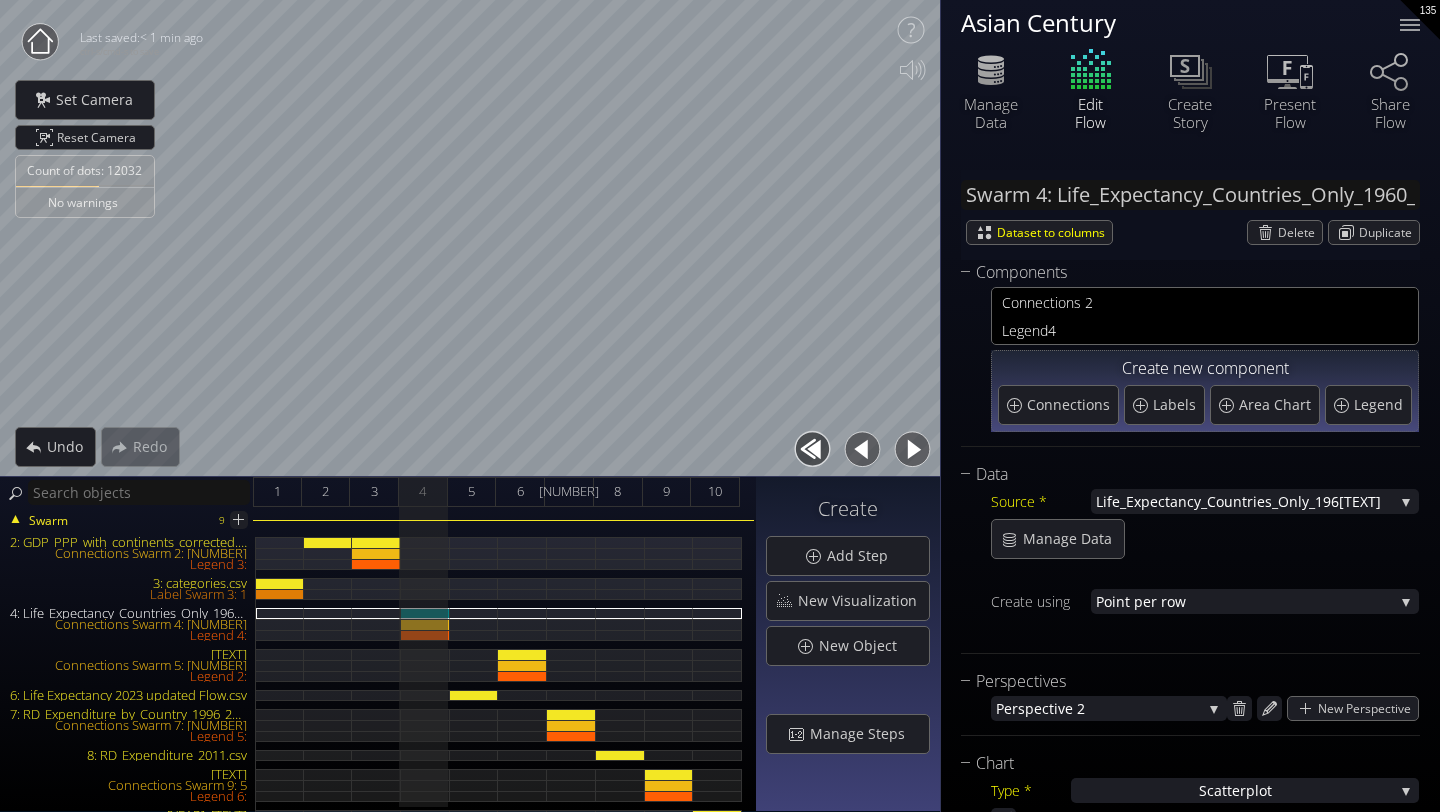 click on "Create new component" at bounding box center [1205, 369] 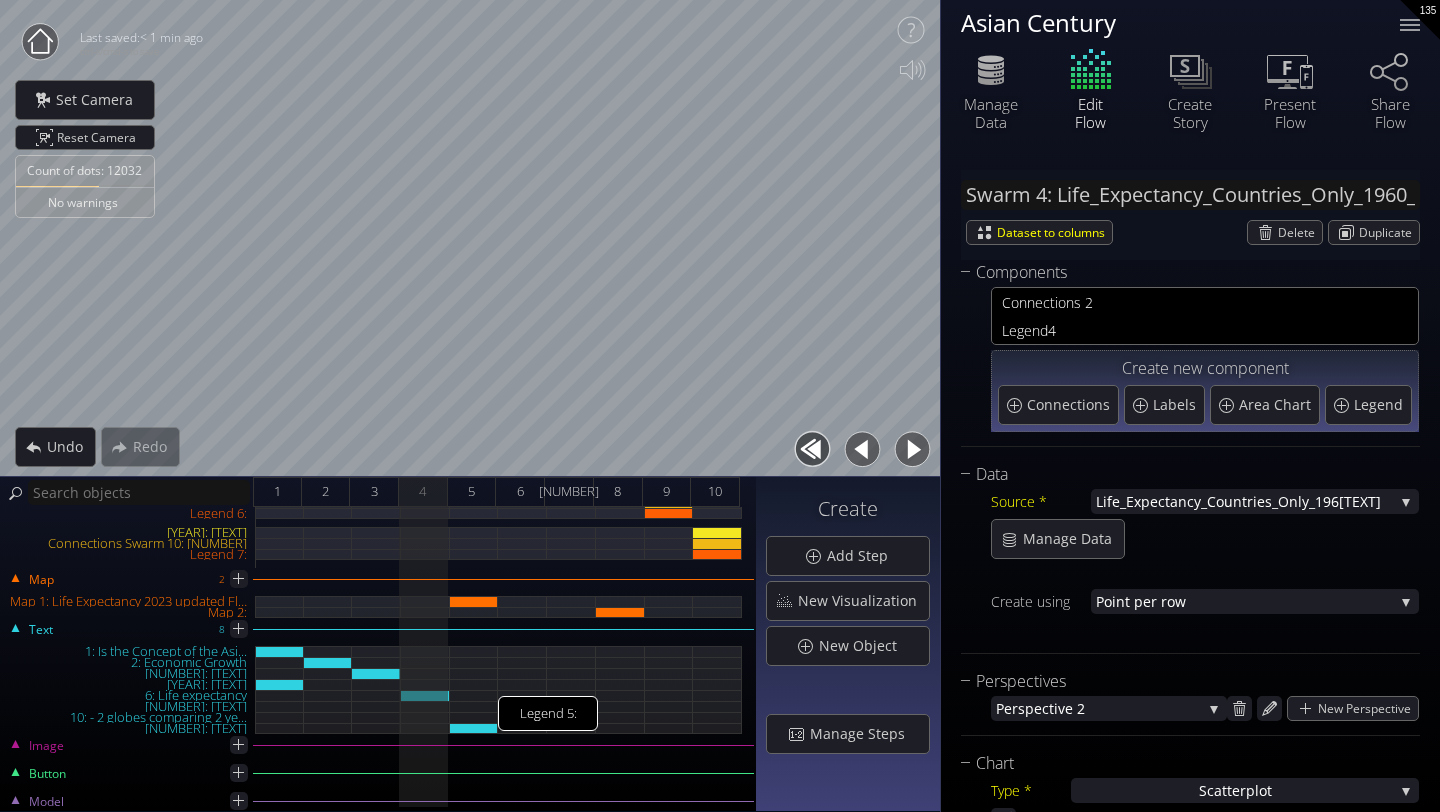 scroll, scrollTop: 323, scrollLeft: 0, axis: vertical 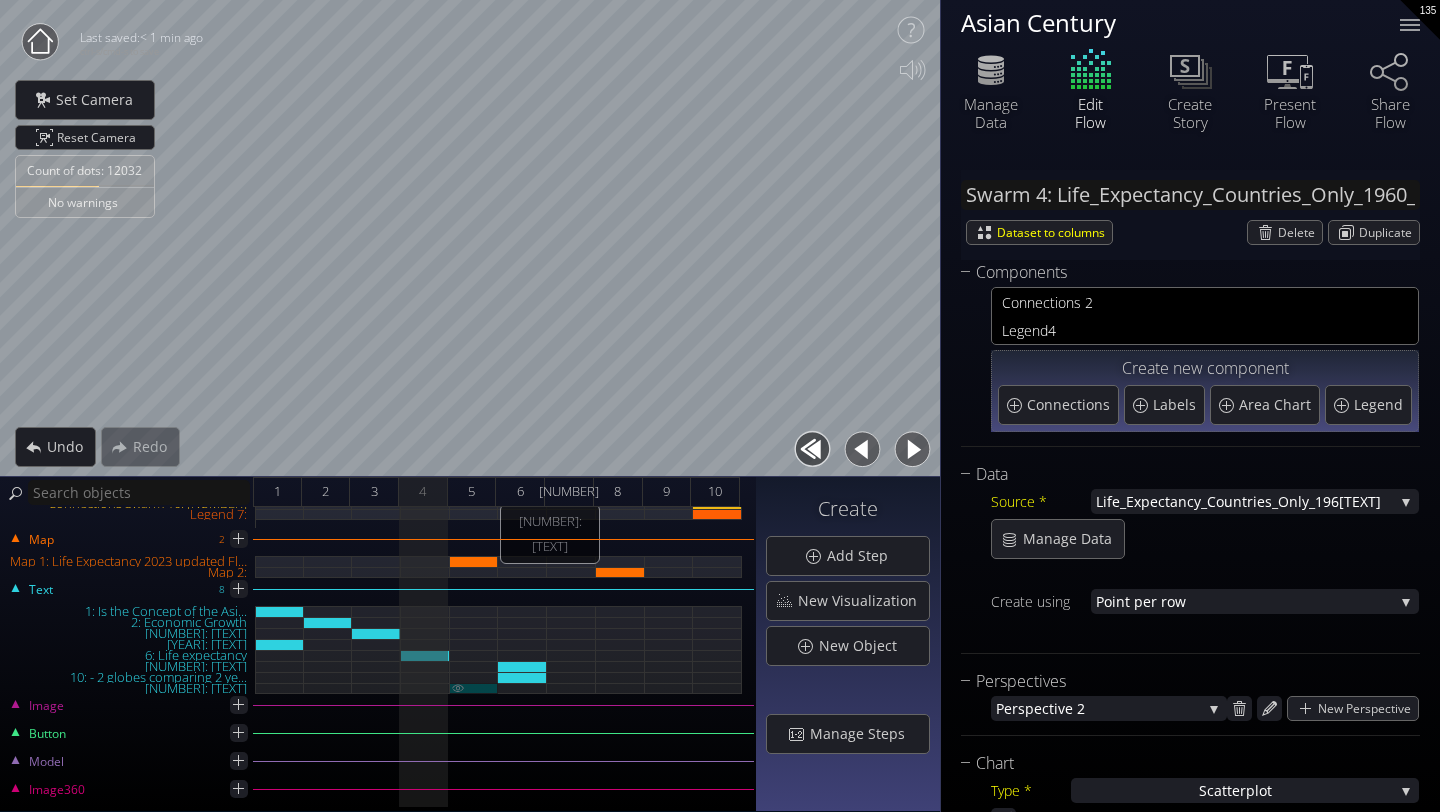 click on "11: Life expectancy in 2023" at bounding box center [474, 688] 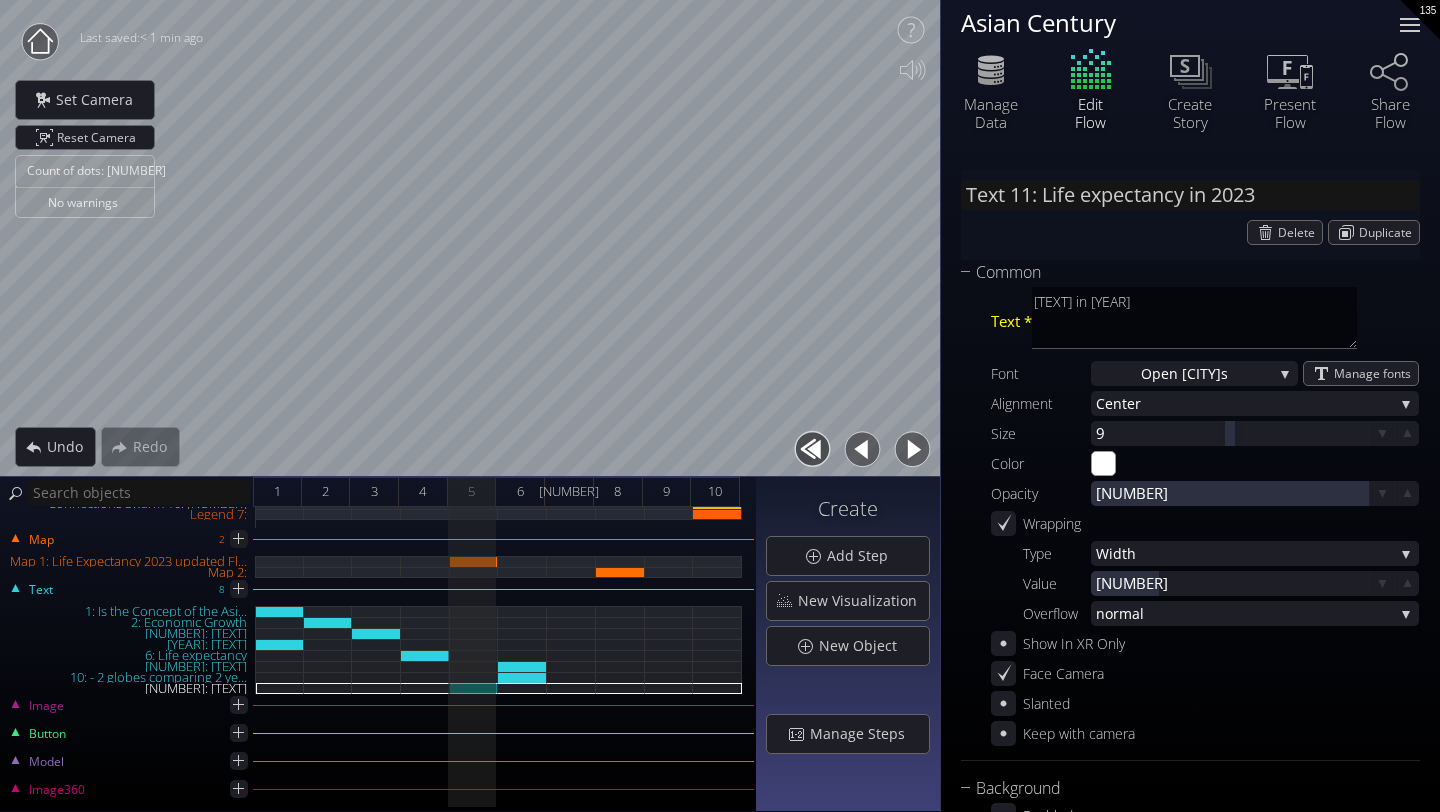 click at bounding box center [1410, 25] 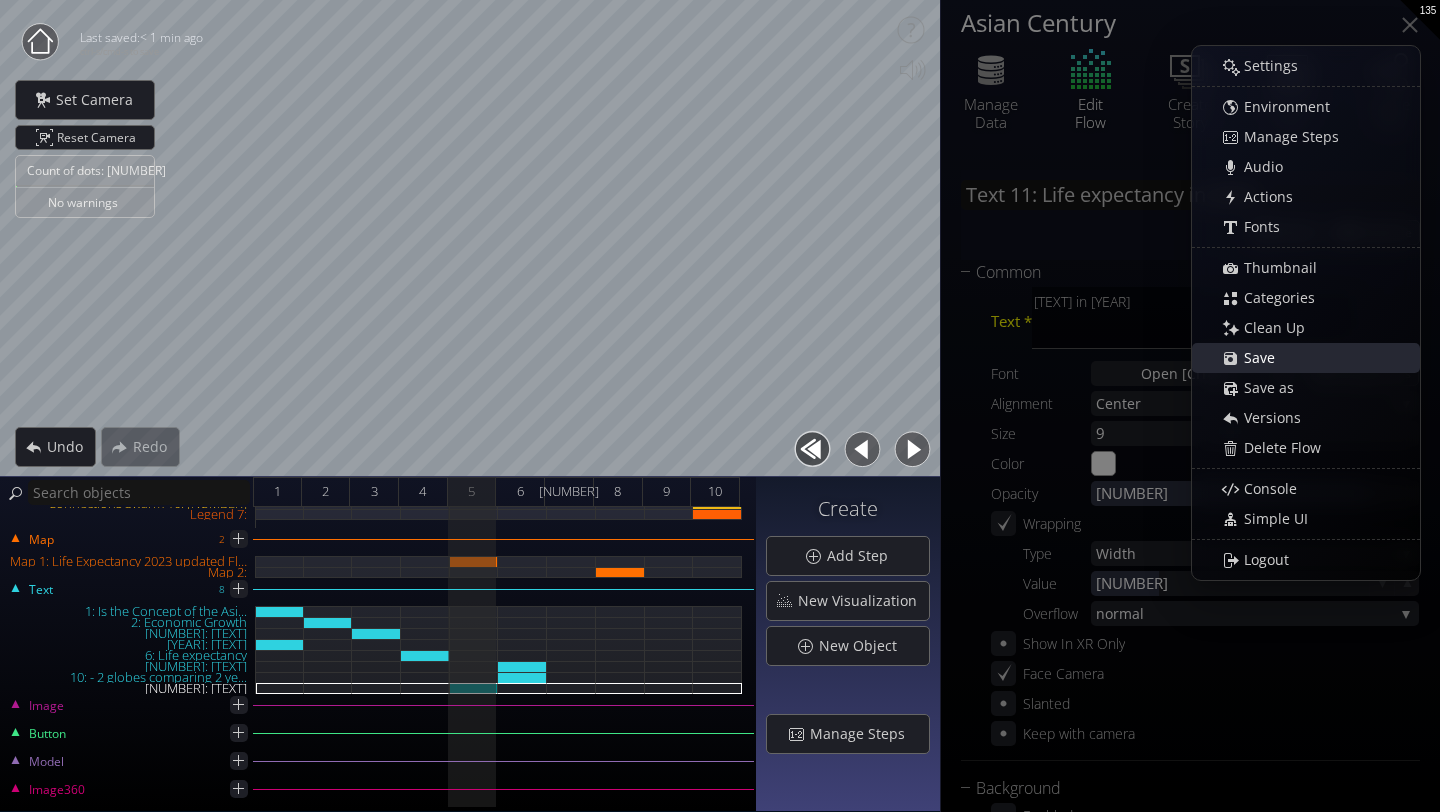 click on "Save" at bounding box center (1316, 358) 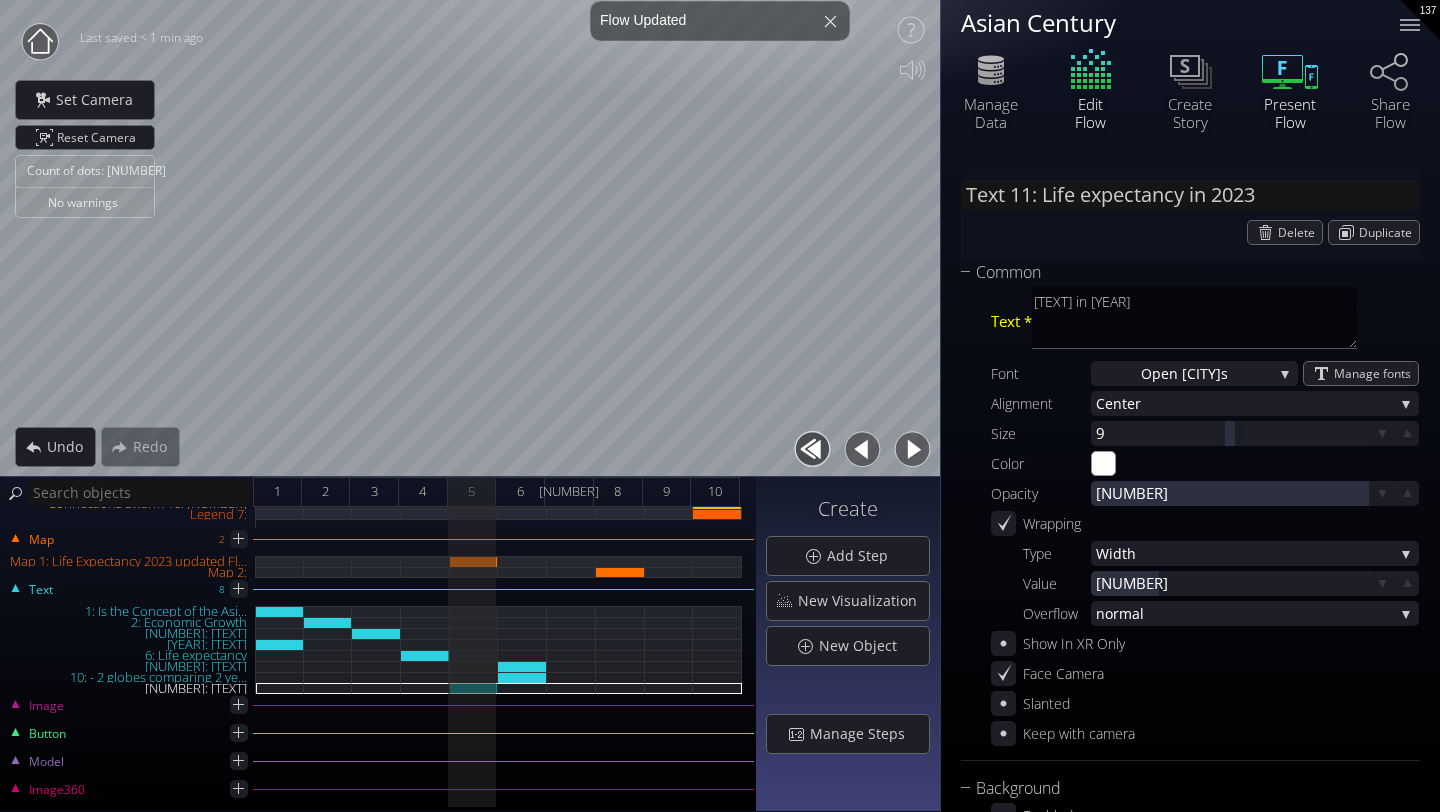 click on "Present
Flow" at bounding box center [1290, 113] 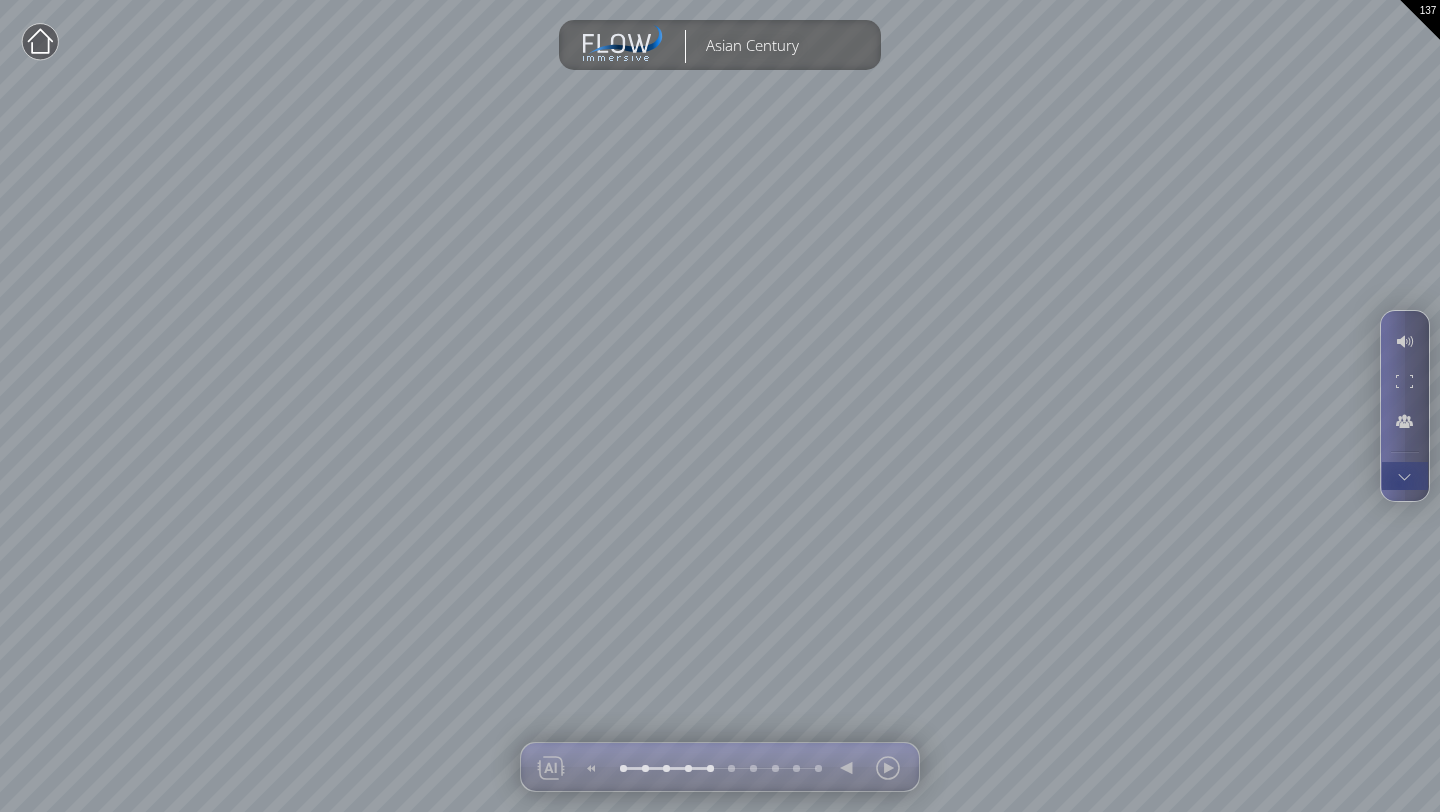 click at bounding box center [1404, 476] 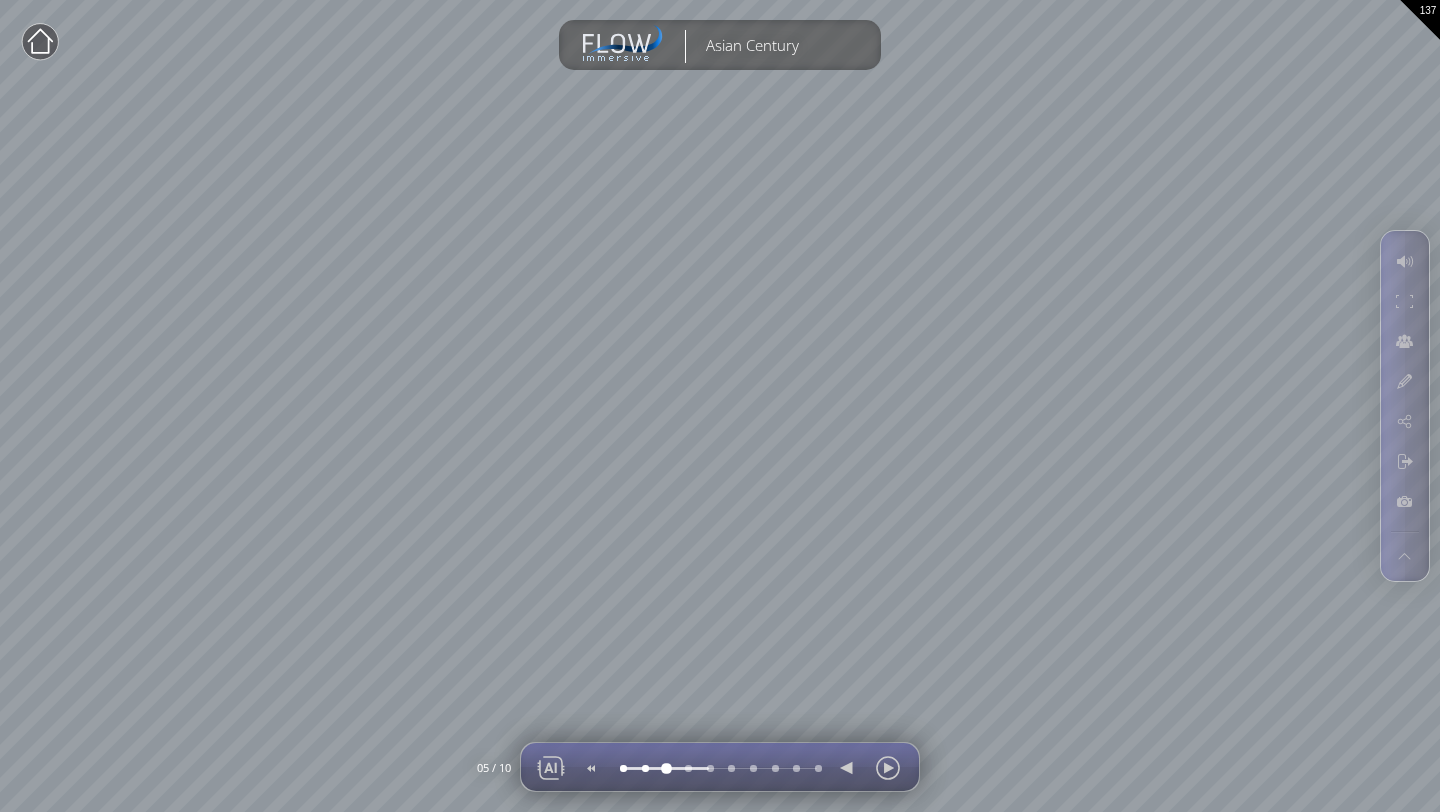 click at bounding box center [665, 768] 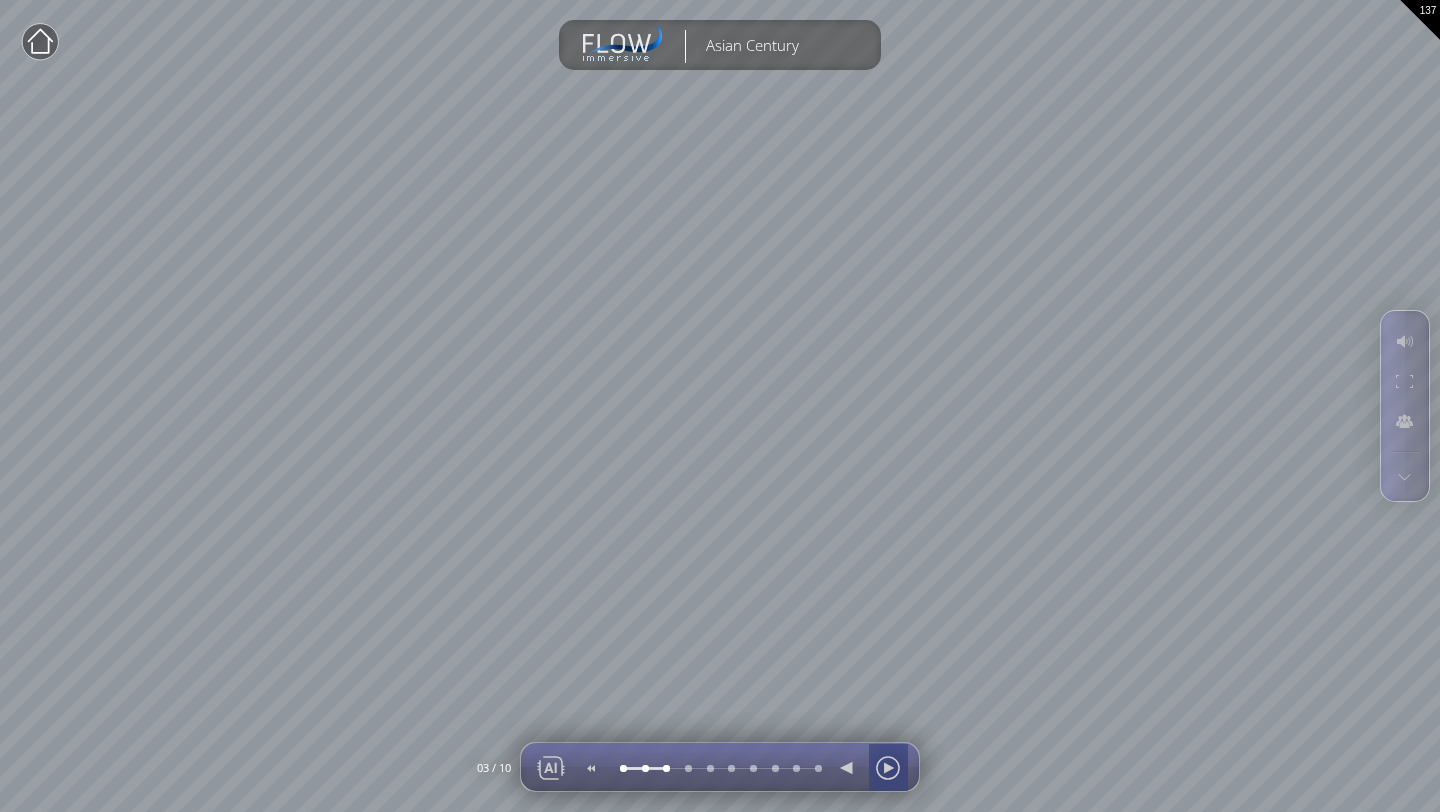 click at bounding box center (888, 768) 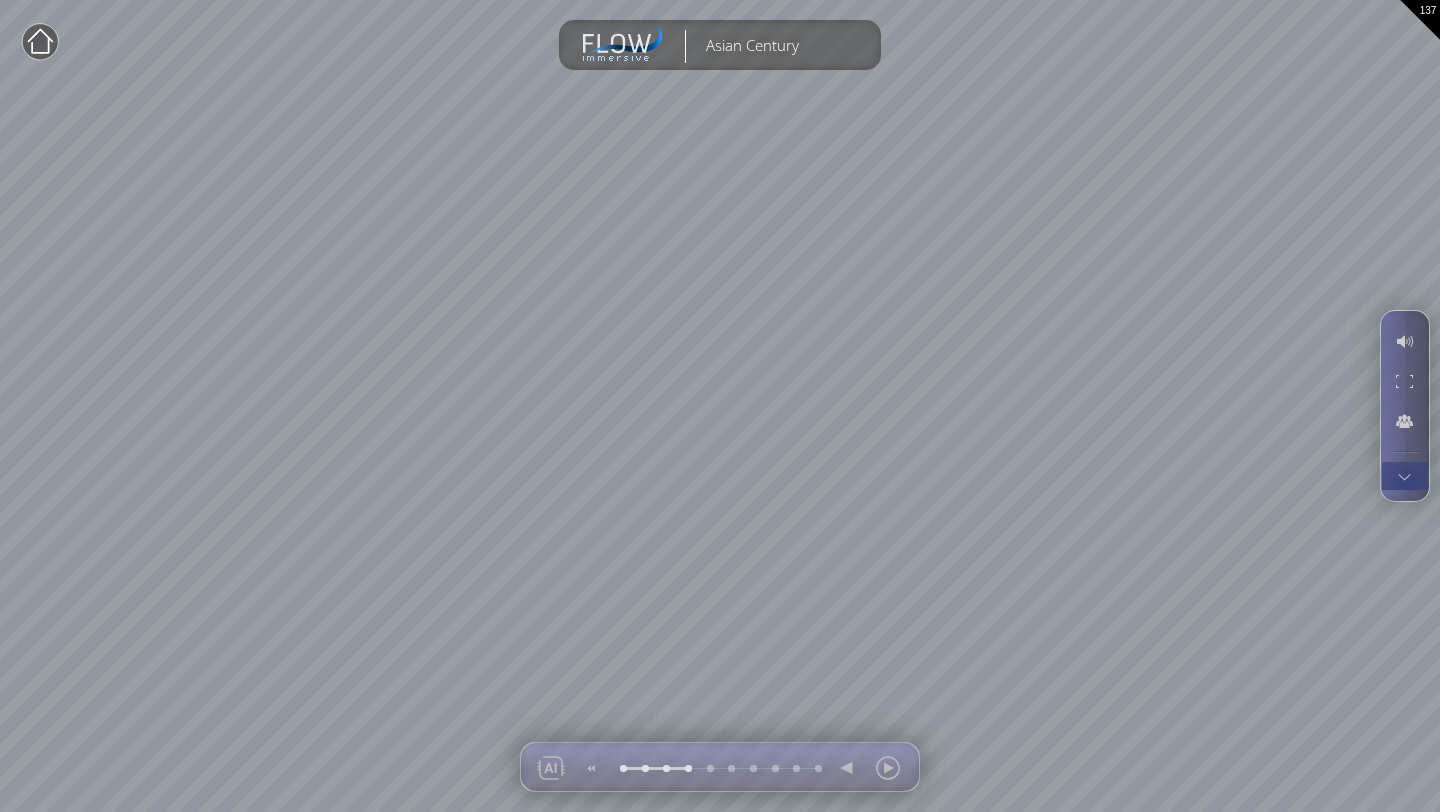 click at bounding box center (1404, 476) 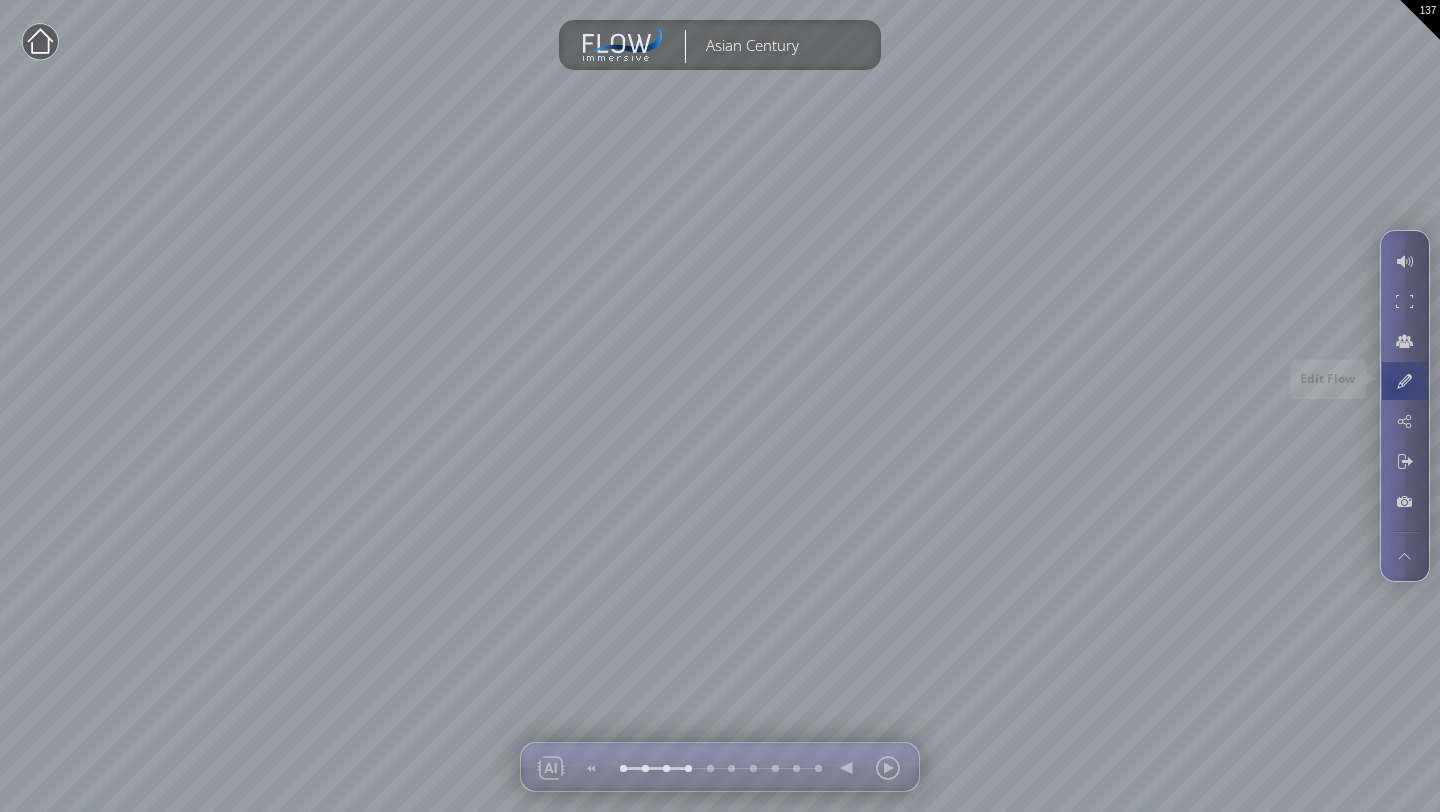click at bounding box center [1404, 381] 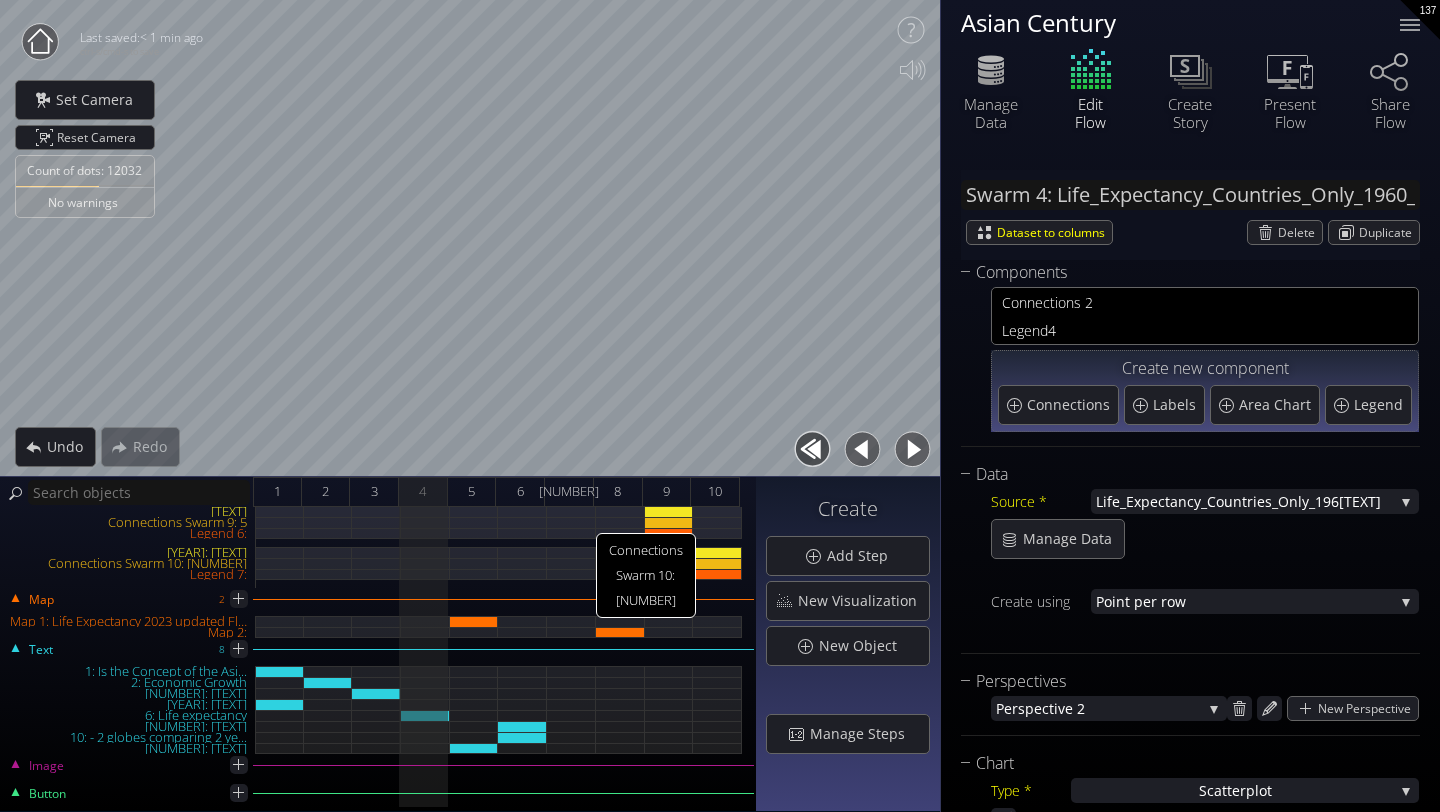 scroll, scrollTop: 323, scrollLeft: 0, axis: vertical 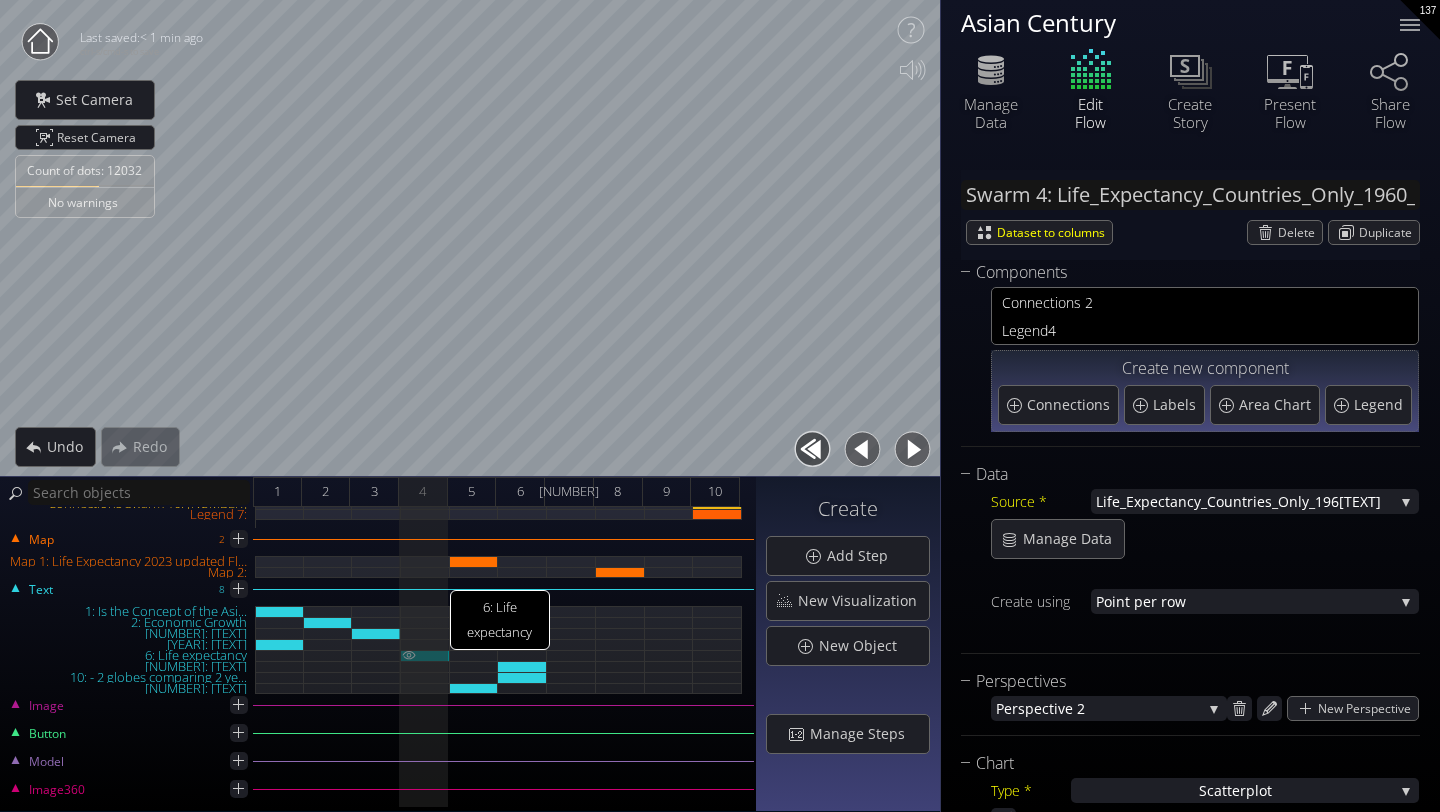 click on "6: Life expectancy" at bounding box center (425, 655) 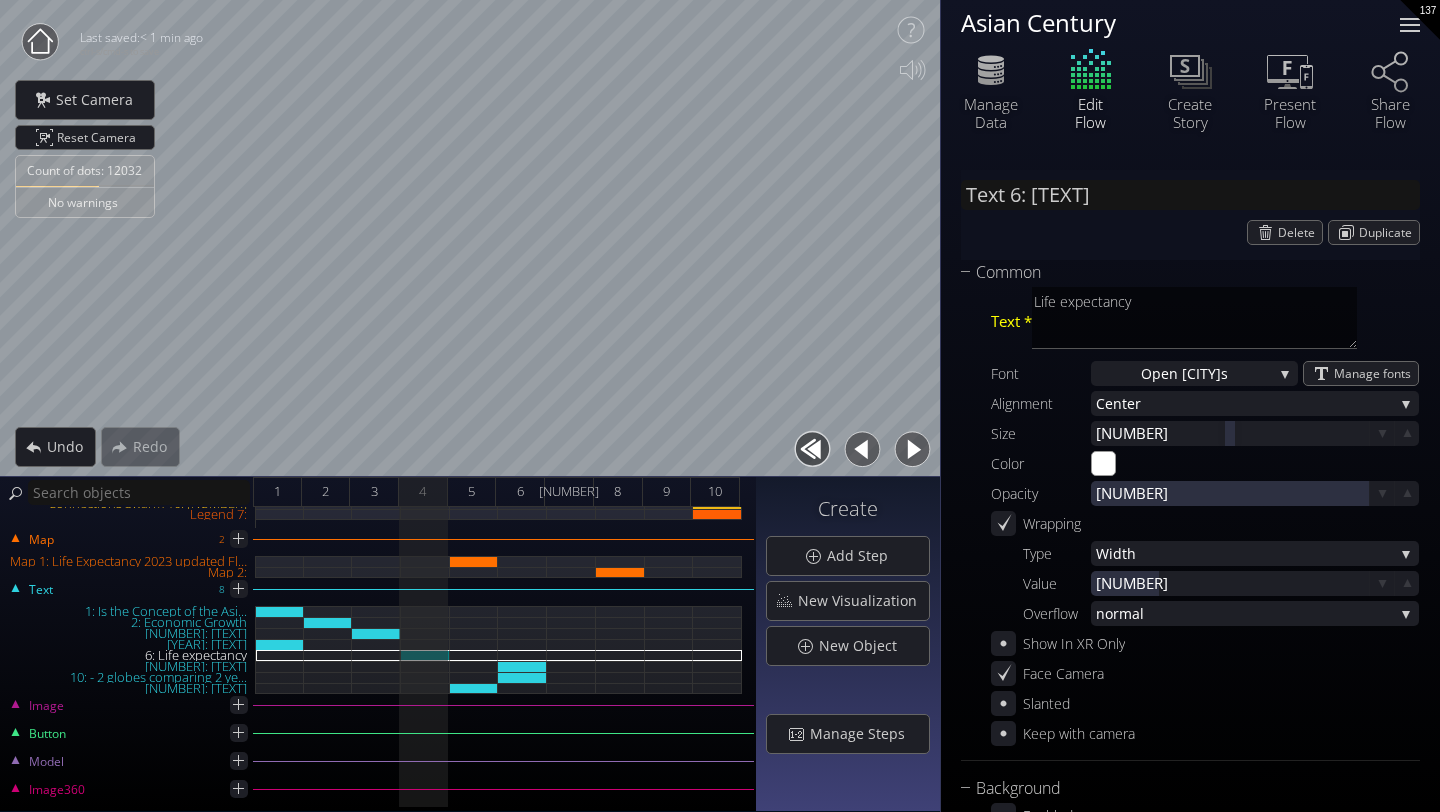 click at bounding box center [1410, 25] 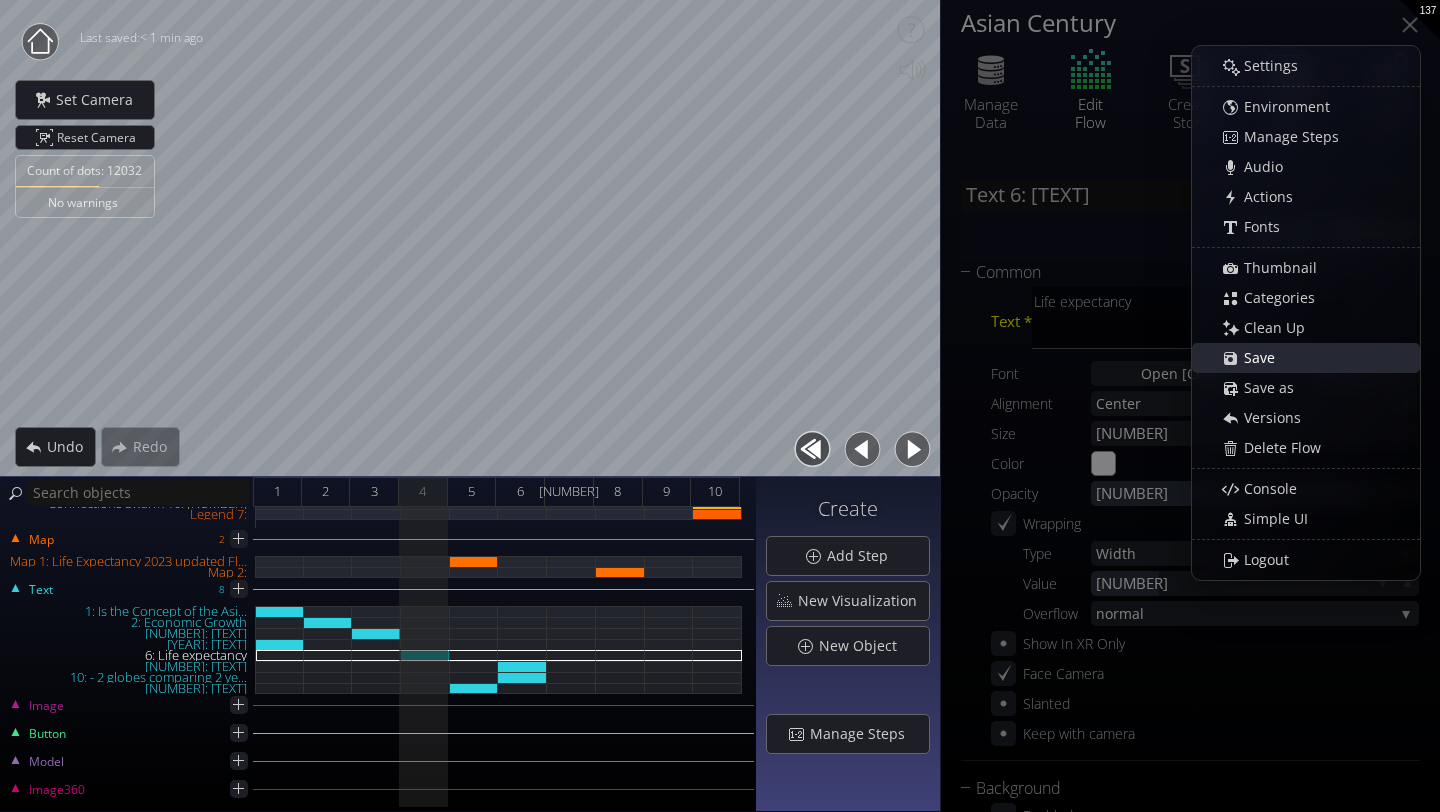 click on "Save" at bounding box center [1316, 358] 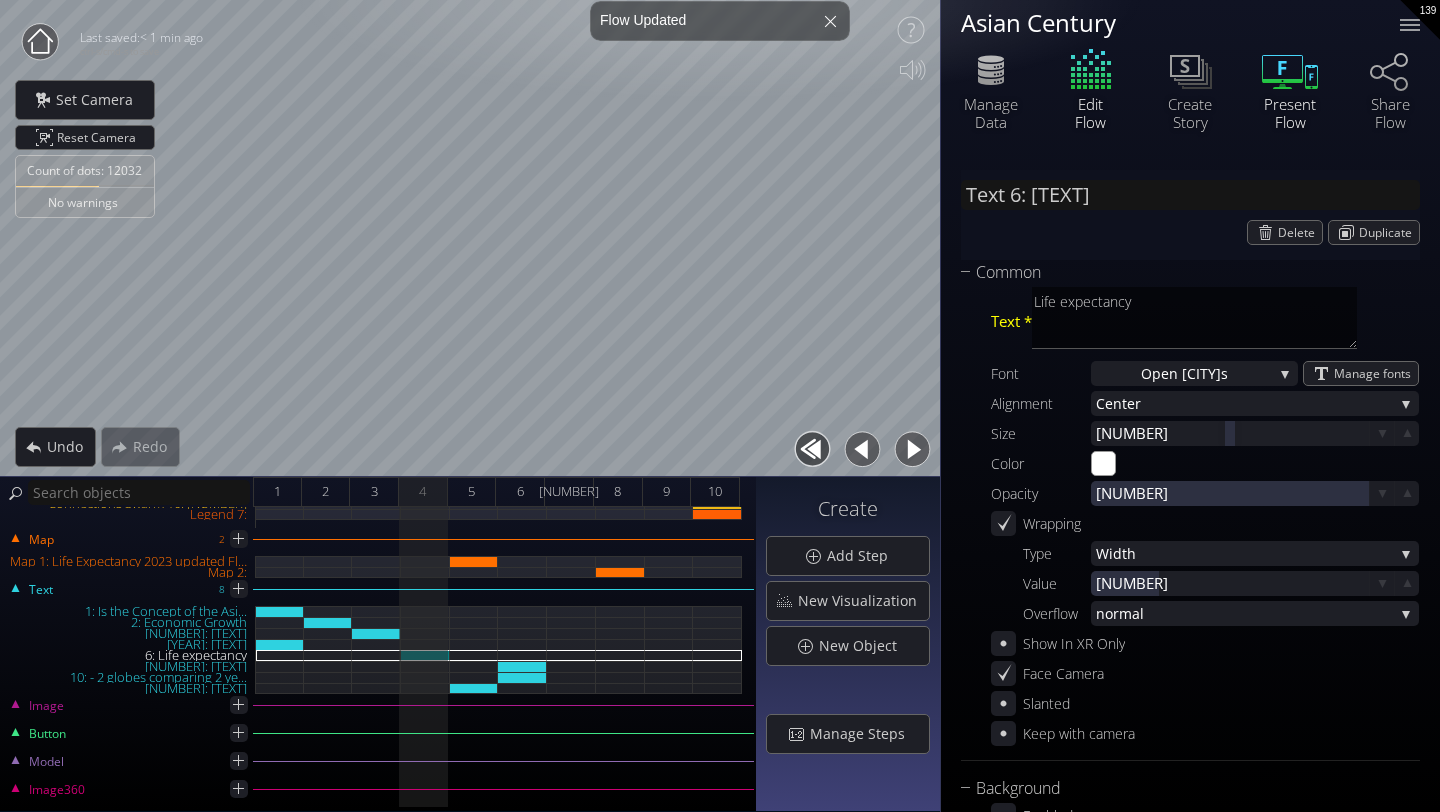 click 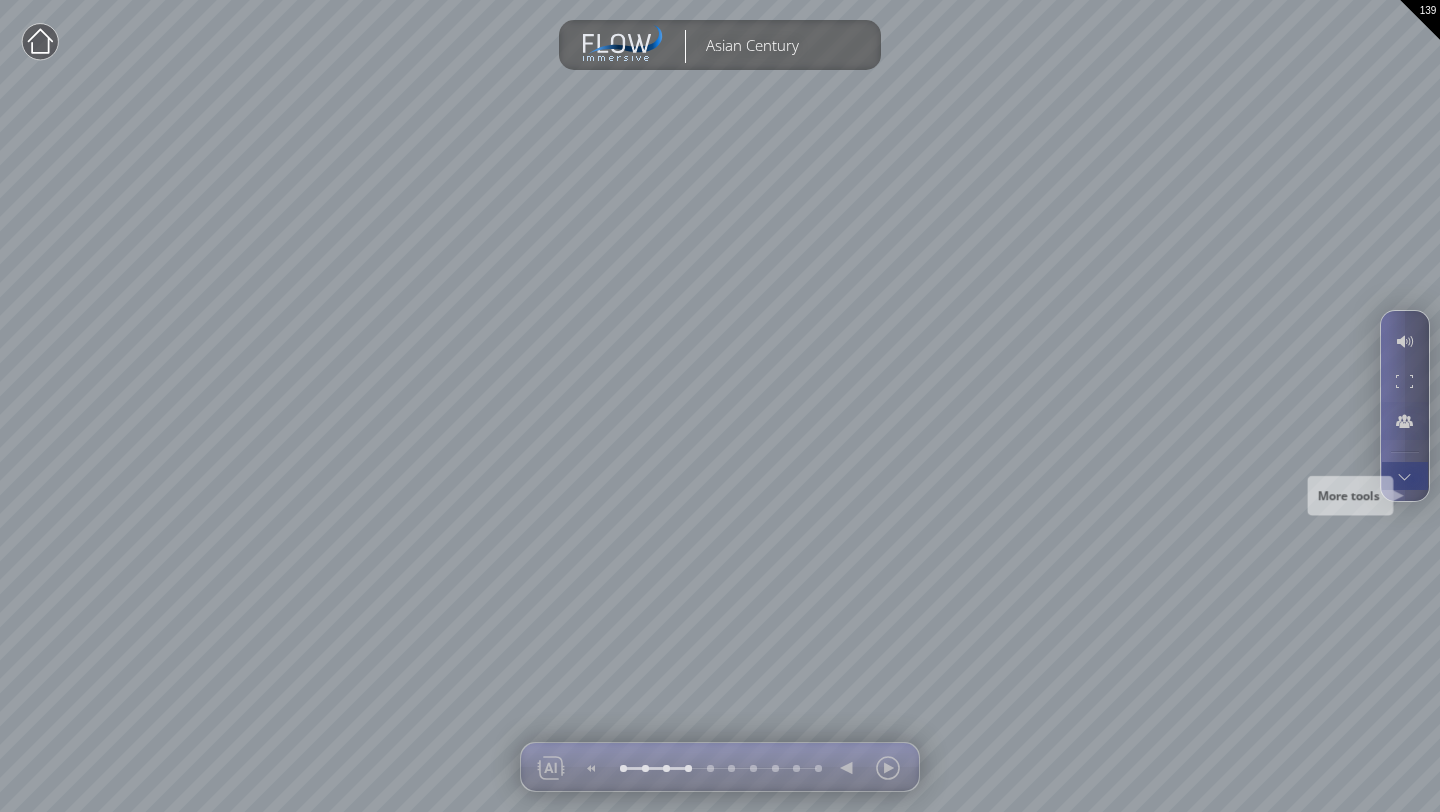 click at bounding box center (1404, 476) 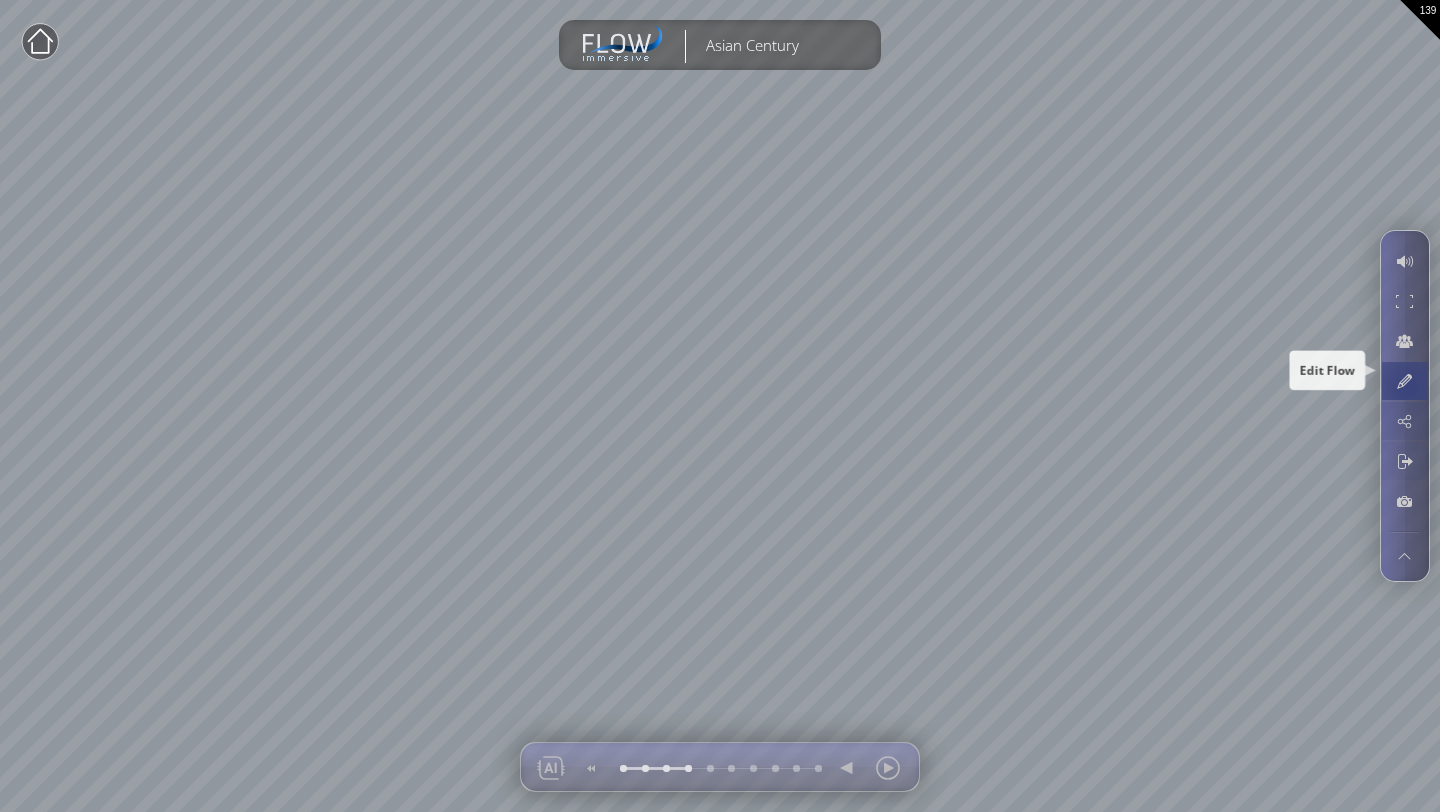 click at bounding box center (1404, 381) 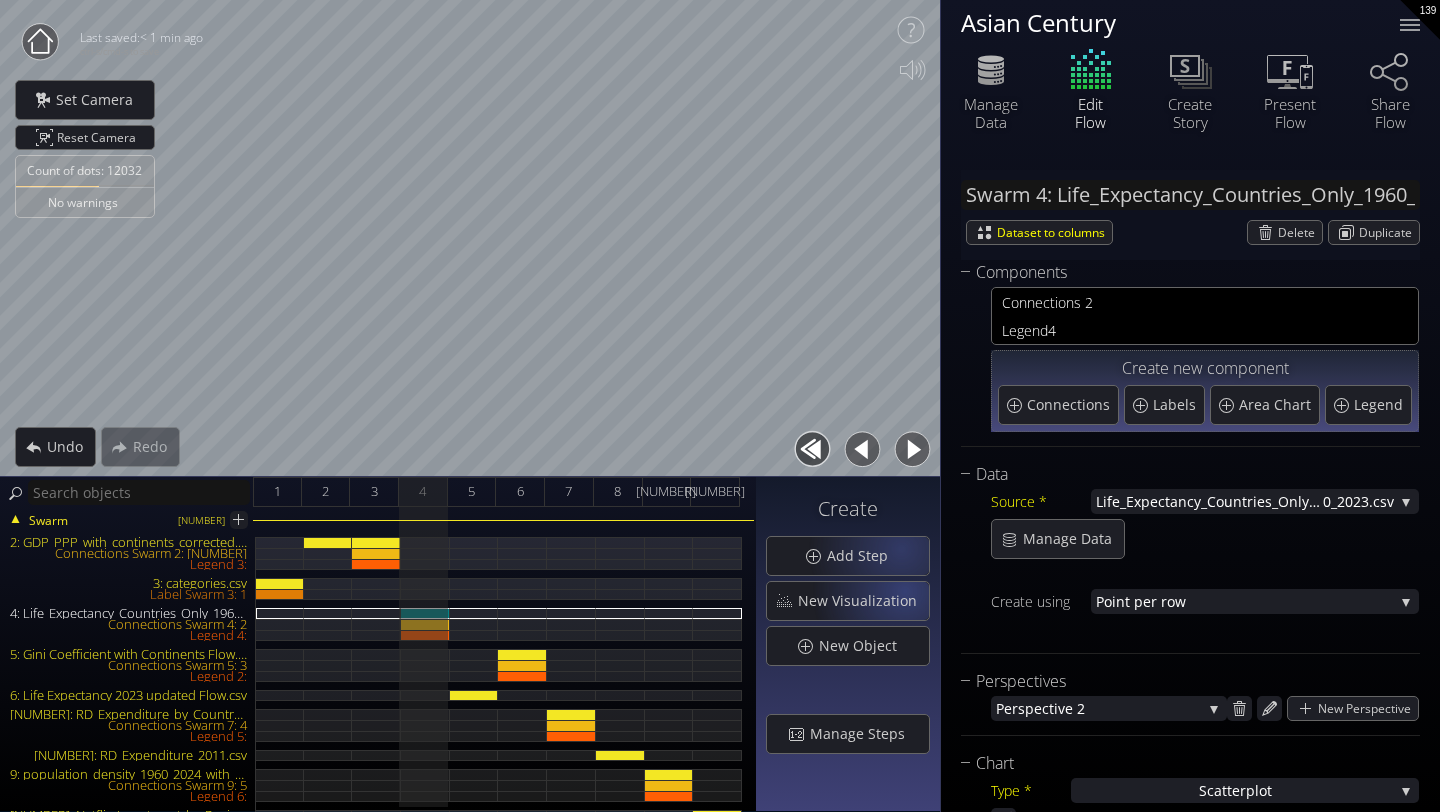 scroll, scrollTop: 0, scrollLeft: 0, axis: both 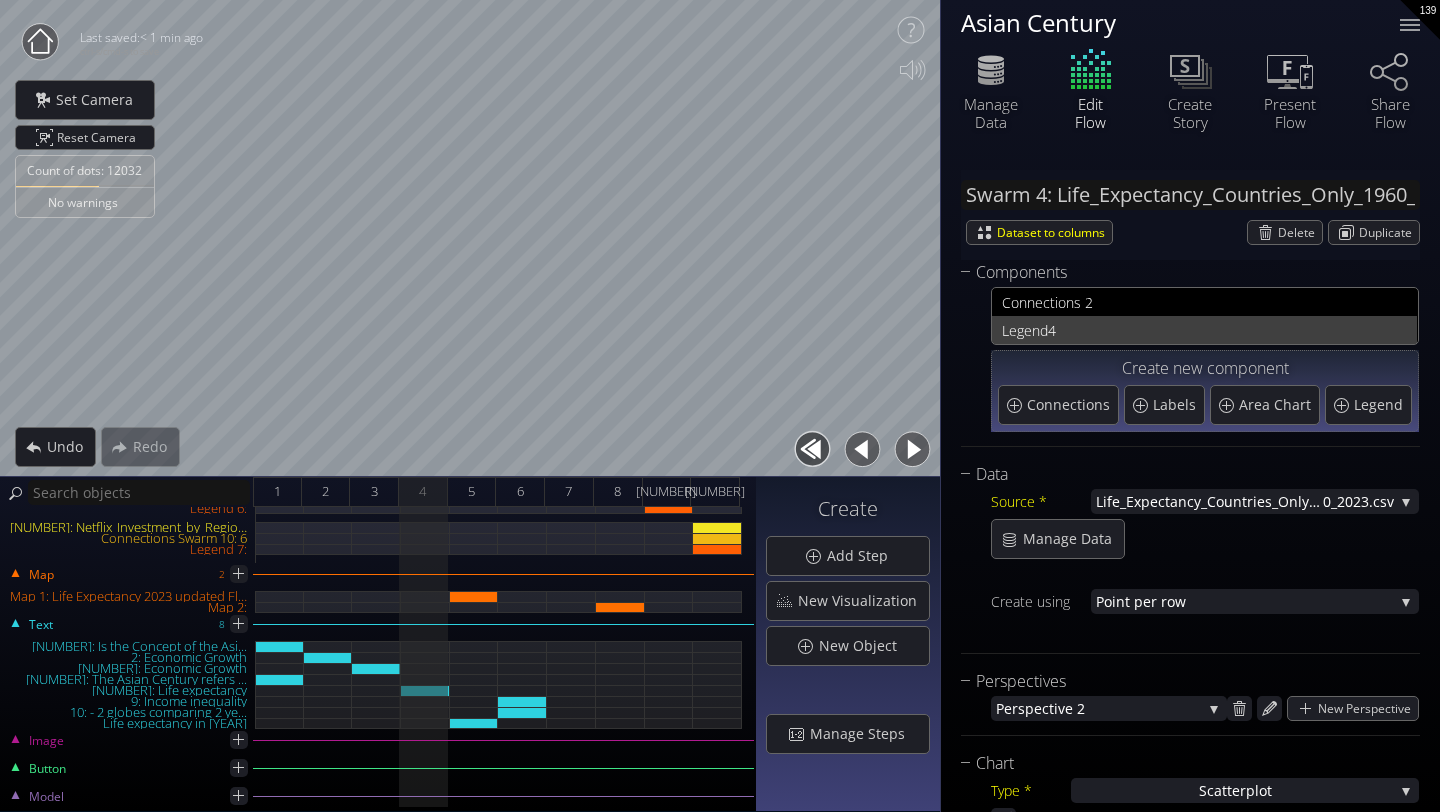 click on "Legend" at bounding box center [1025, 330] 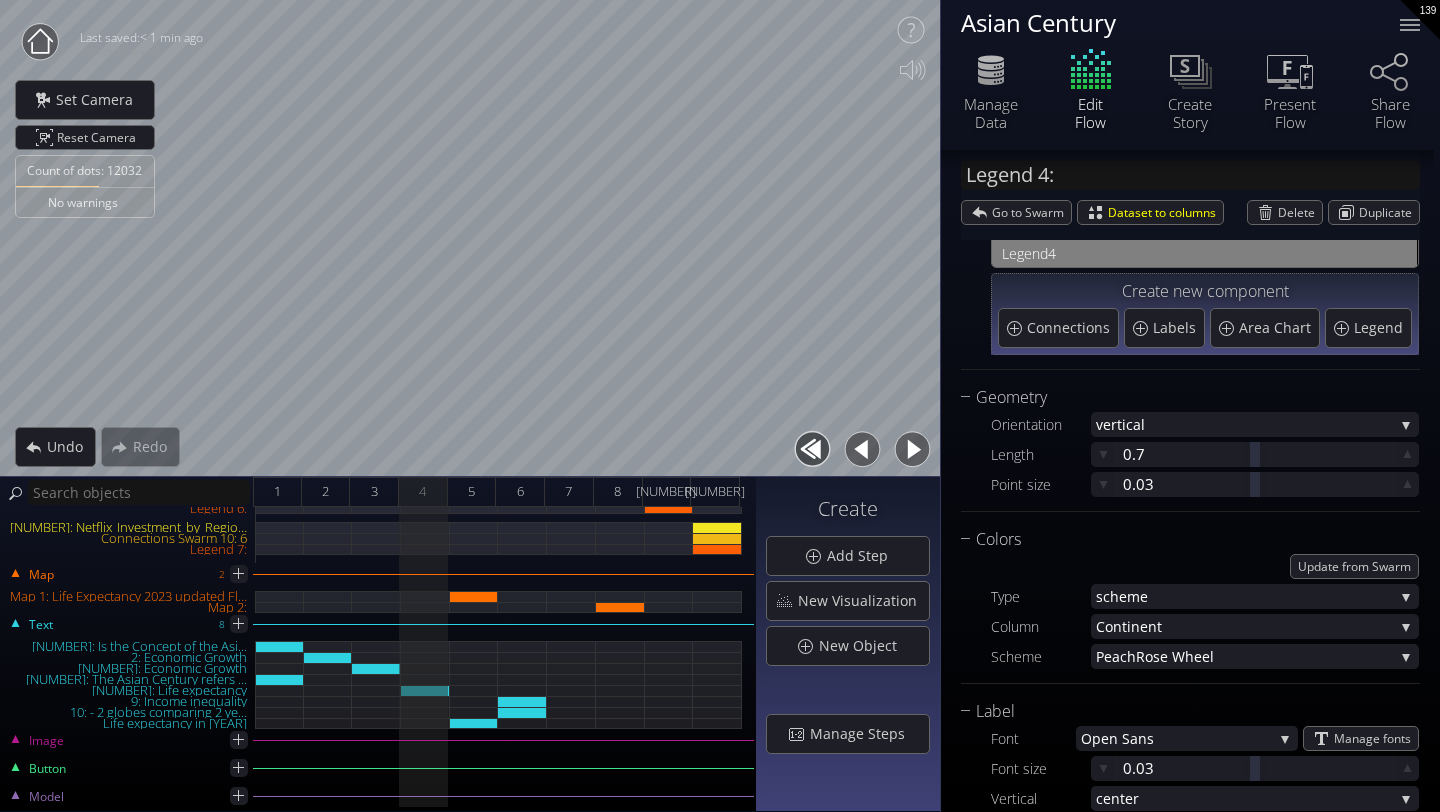 scroll, scrollTop: 0, scrollLeft: 0, axis: both 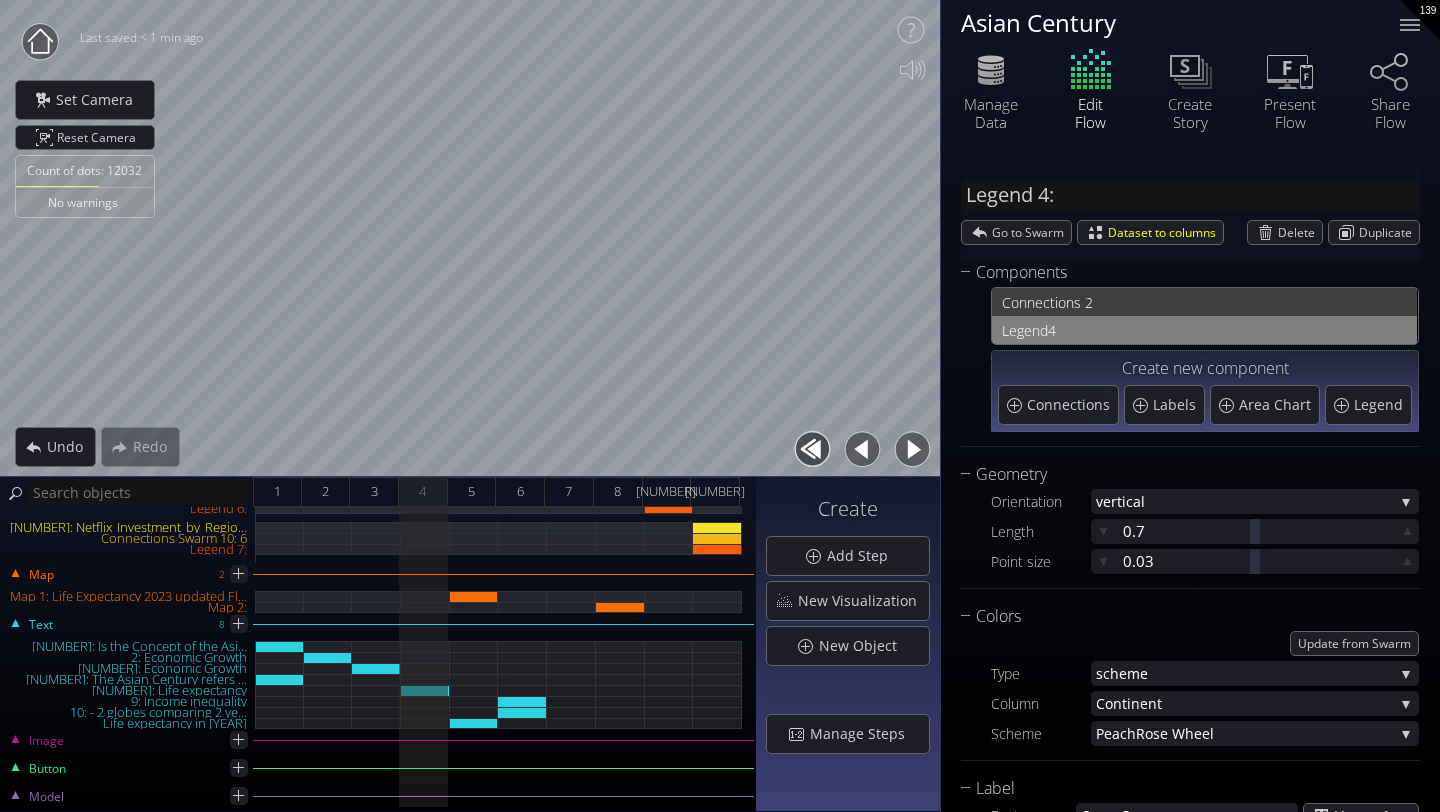 click on "nections 2" at bounding box center (1217, 302) 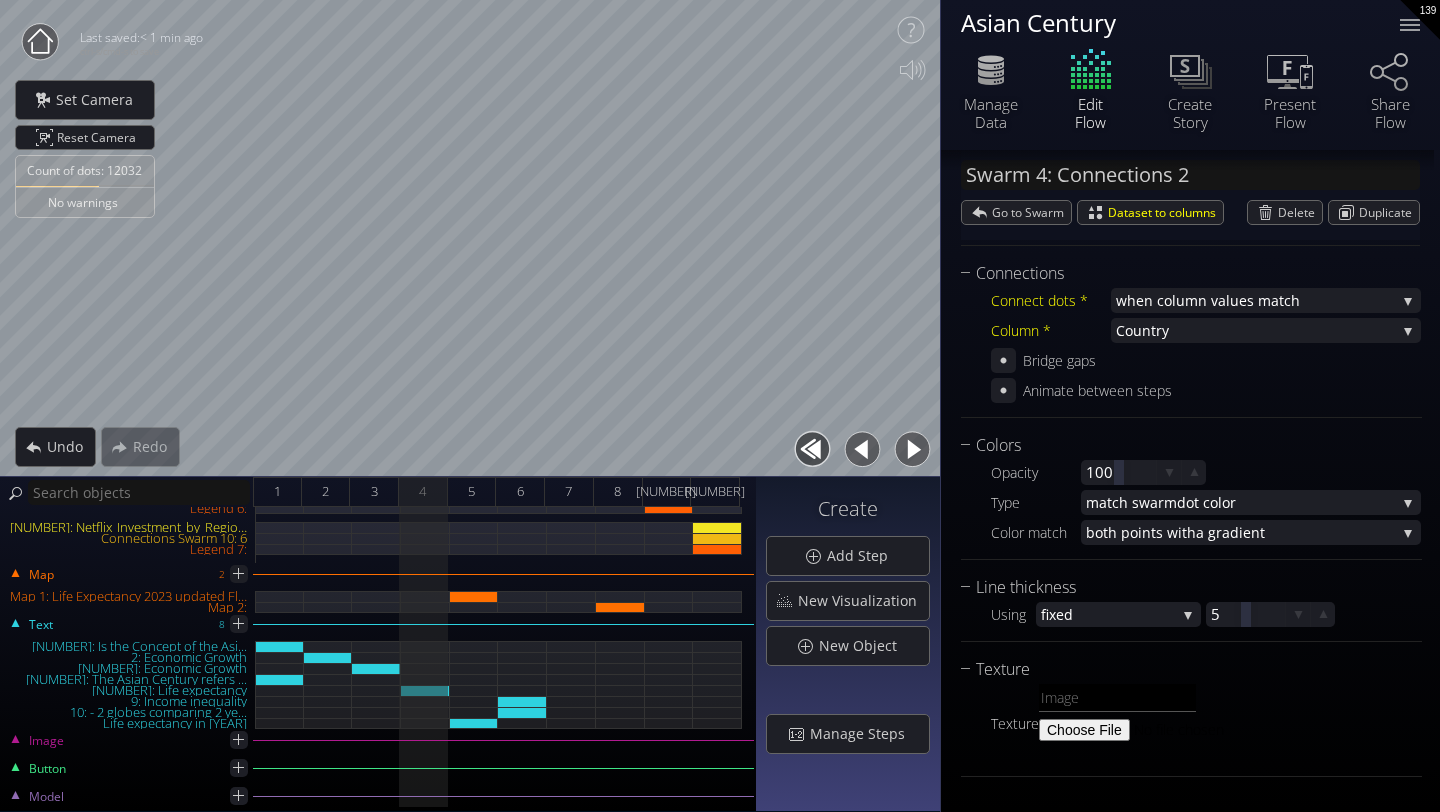 scroll, scrollTop: 0, scrollLeft: 0, axis: both 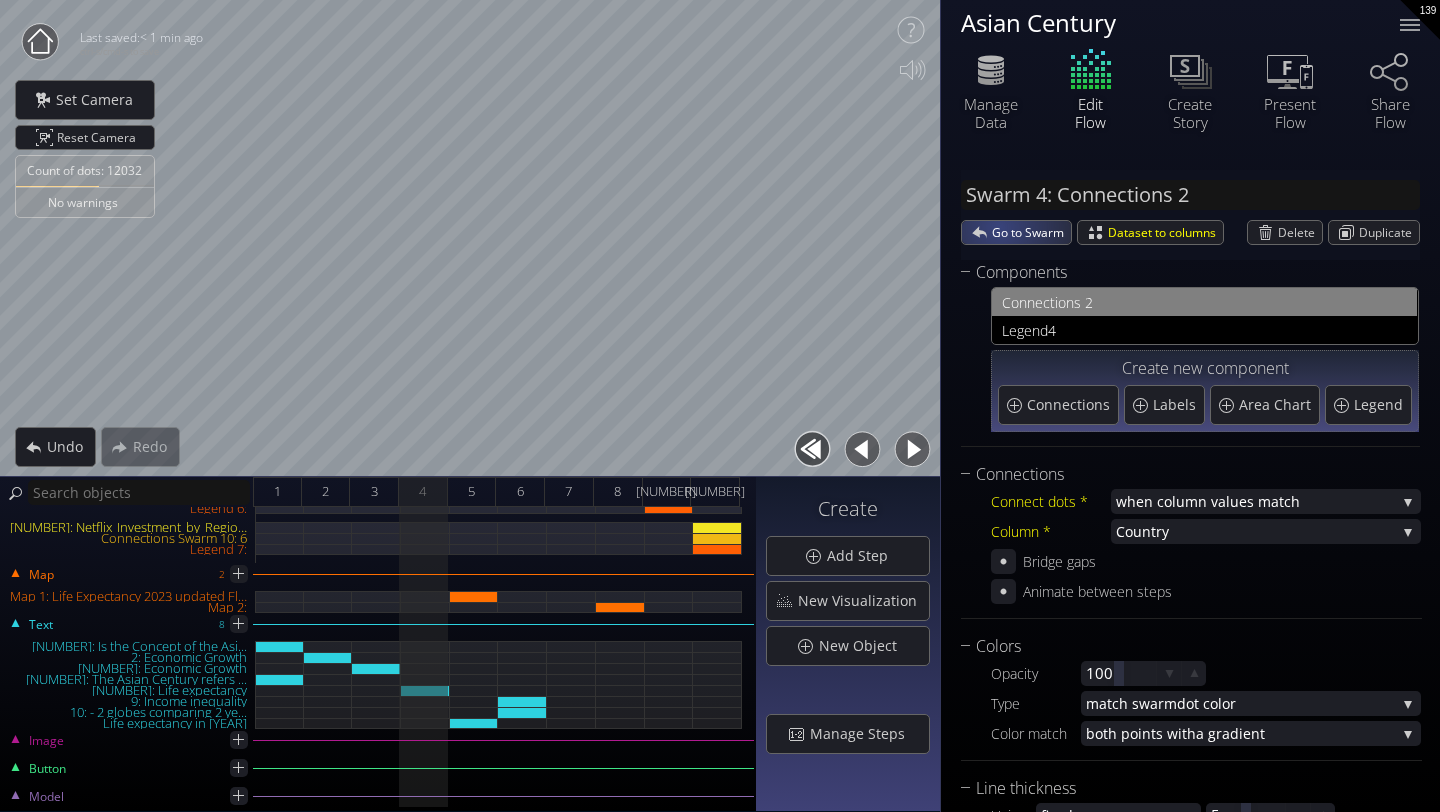 click on "Go to Swarm" at bounding box center (1031, 232) 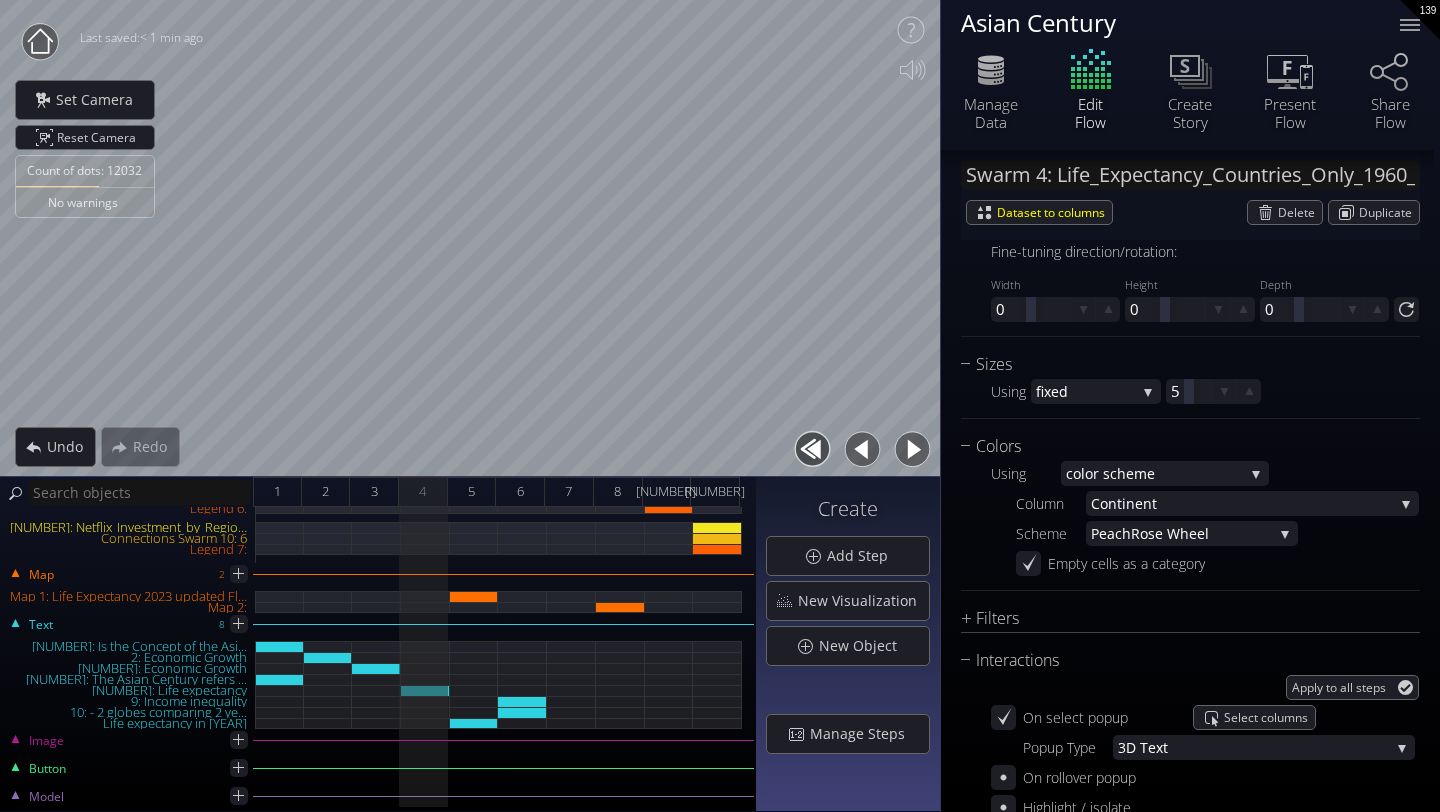 scroll, scrollTop: 1614, scrollLeft: 0, axis: vertical 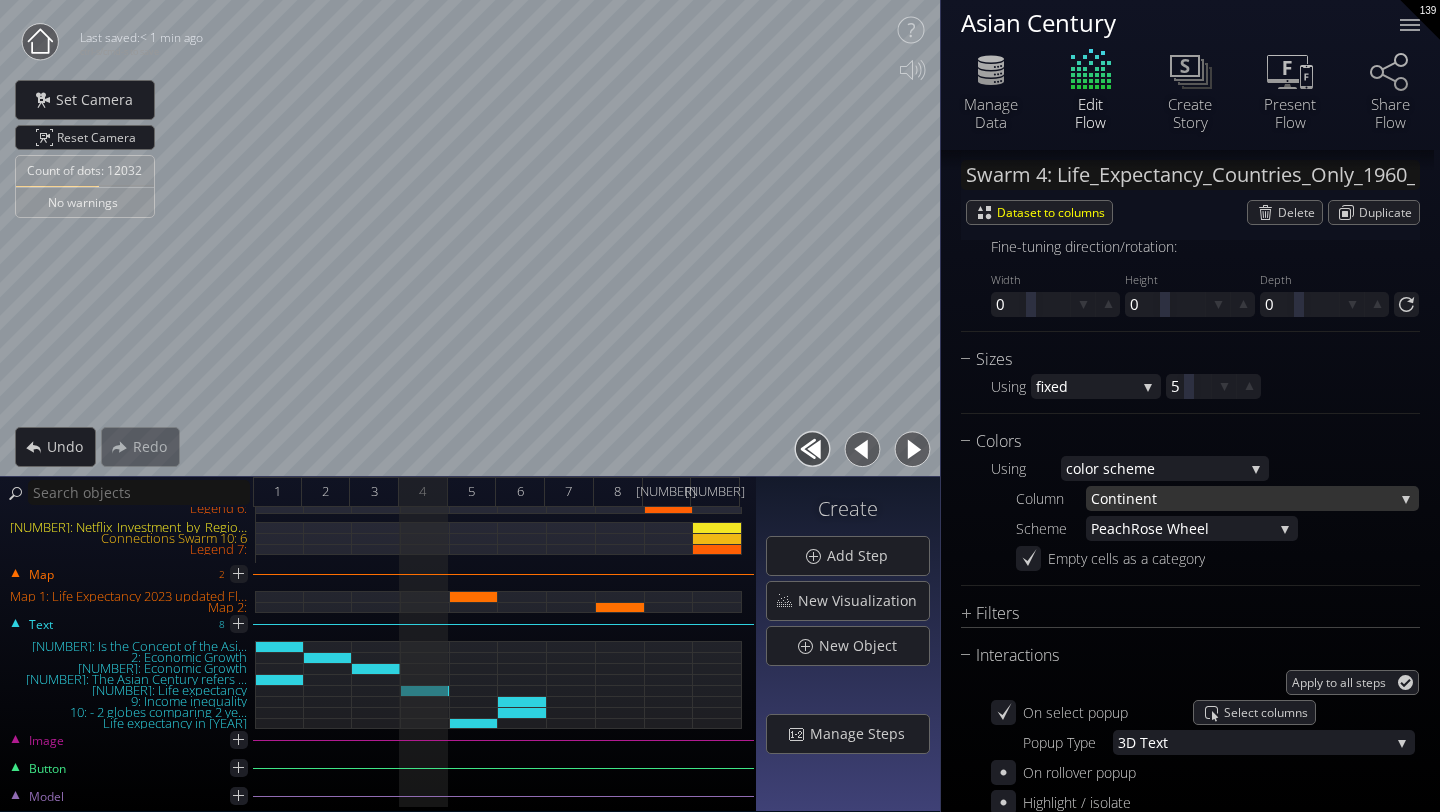 click on "t" at bounding box center [1273, 498] 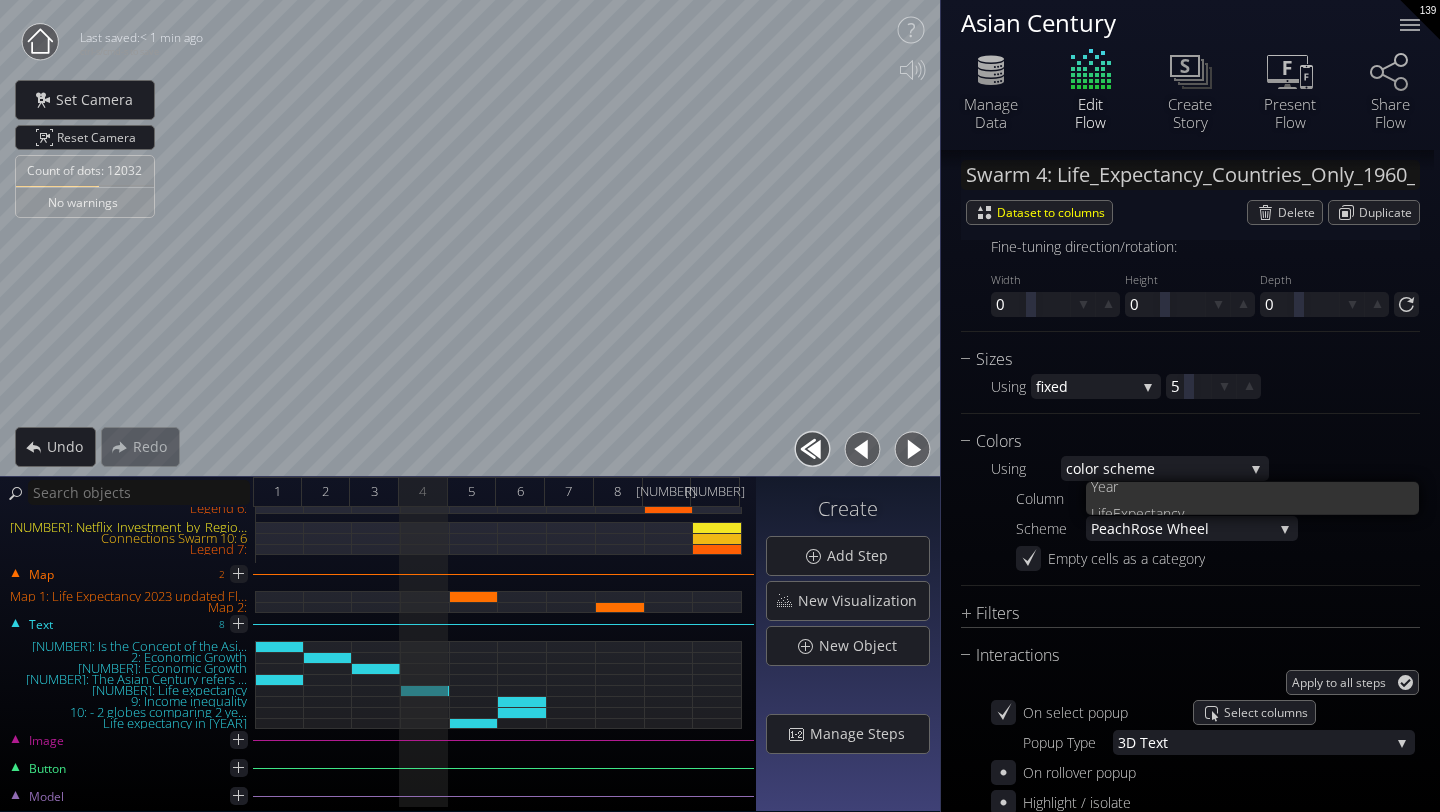scroll, scrollTop: 0, scrollLeft: 0, axis: both 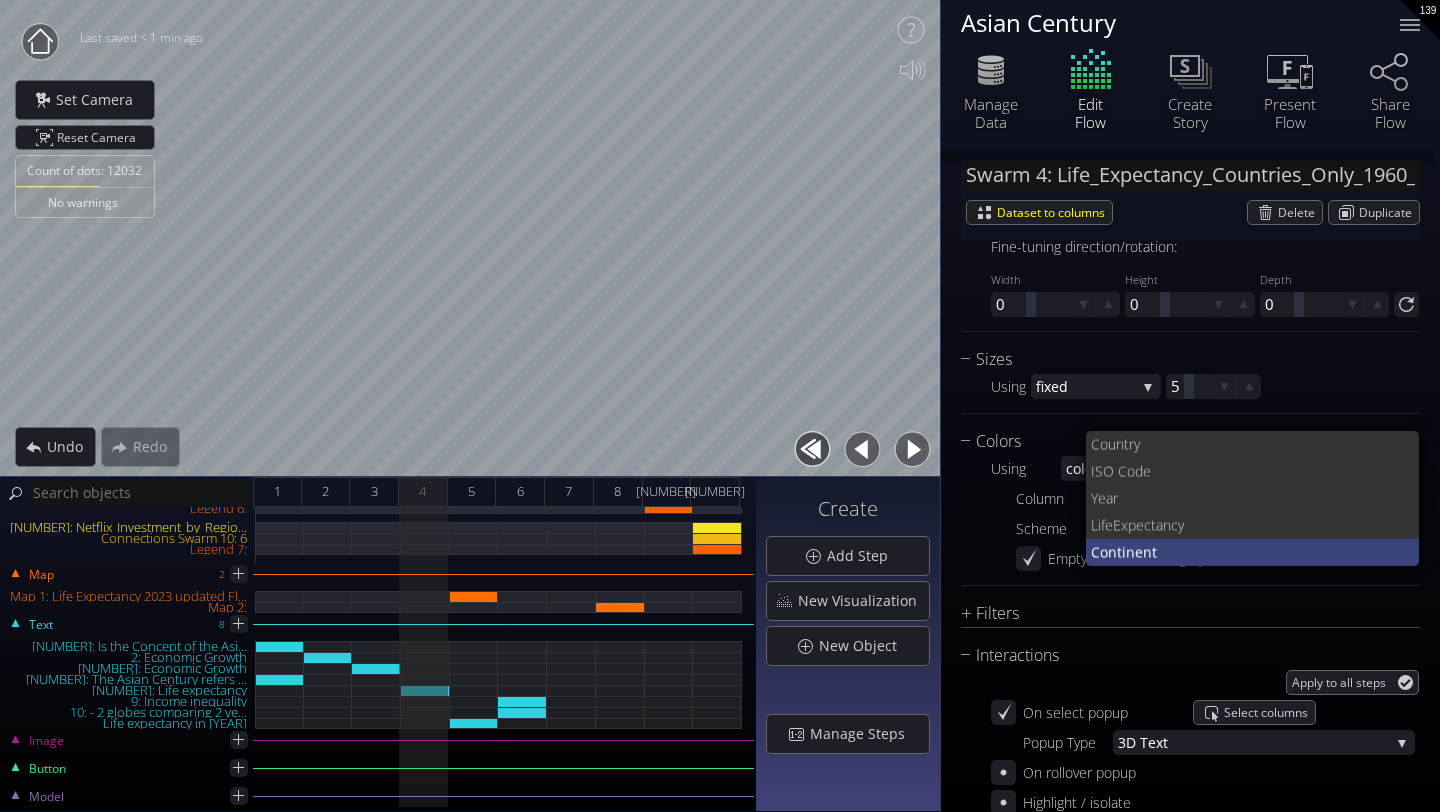 click on "t" at bounding box center (1278, 552) 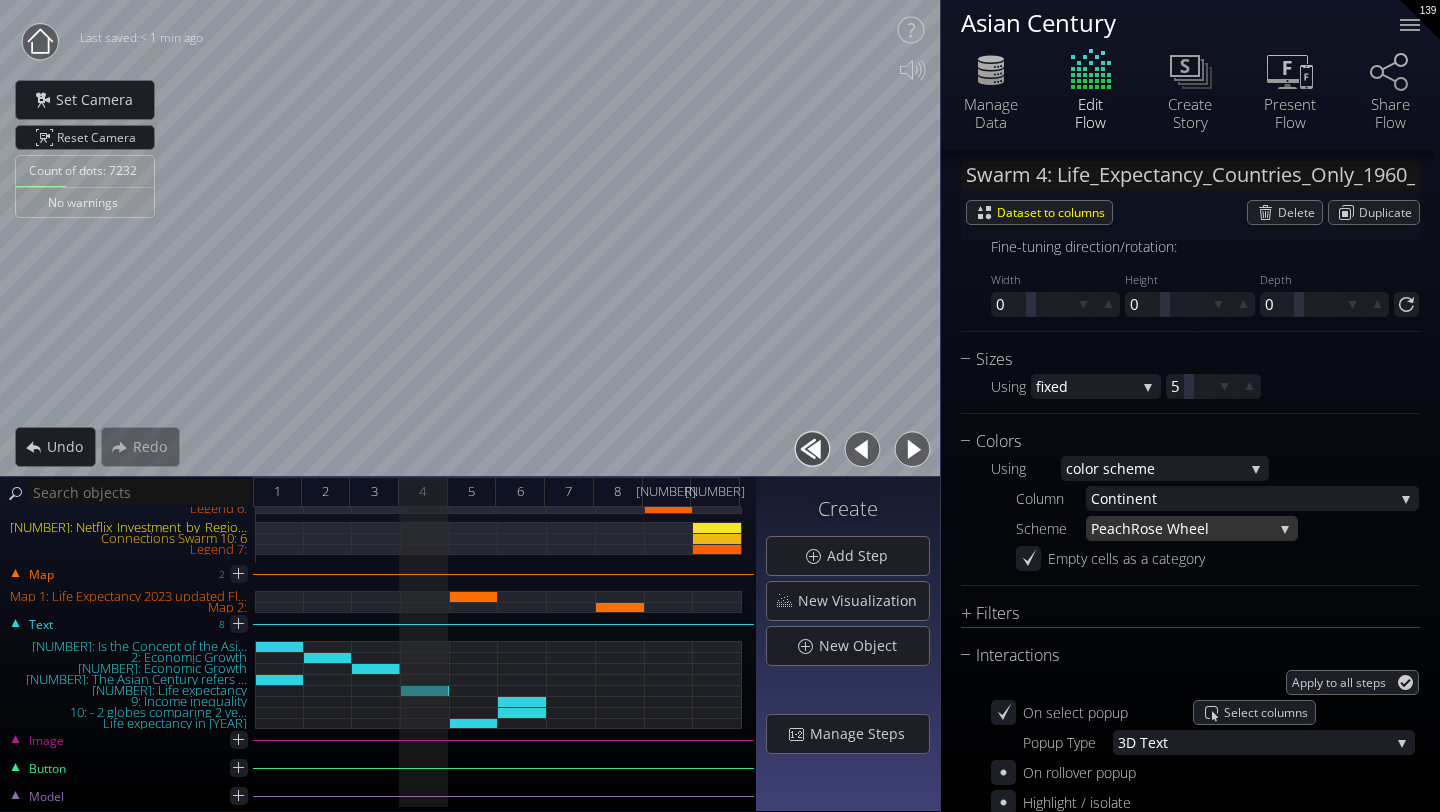 click on "Rose Wheel" at bounding box center (1202, 528) 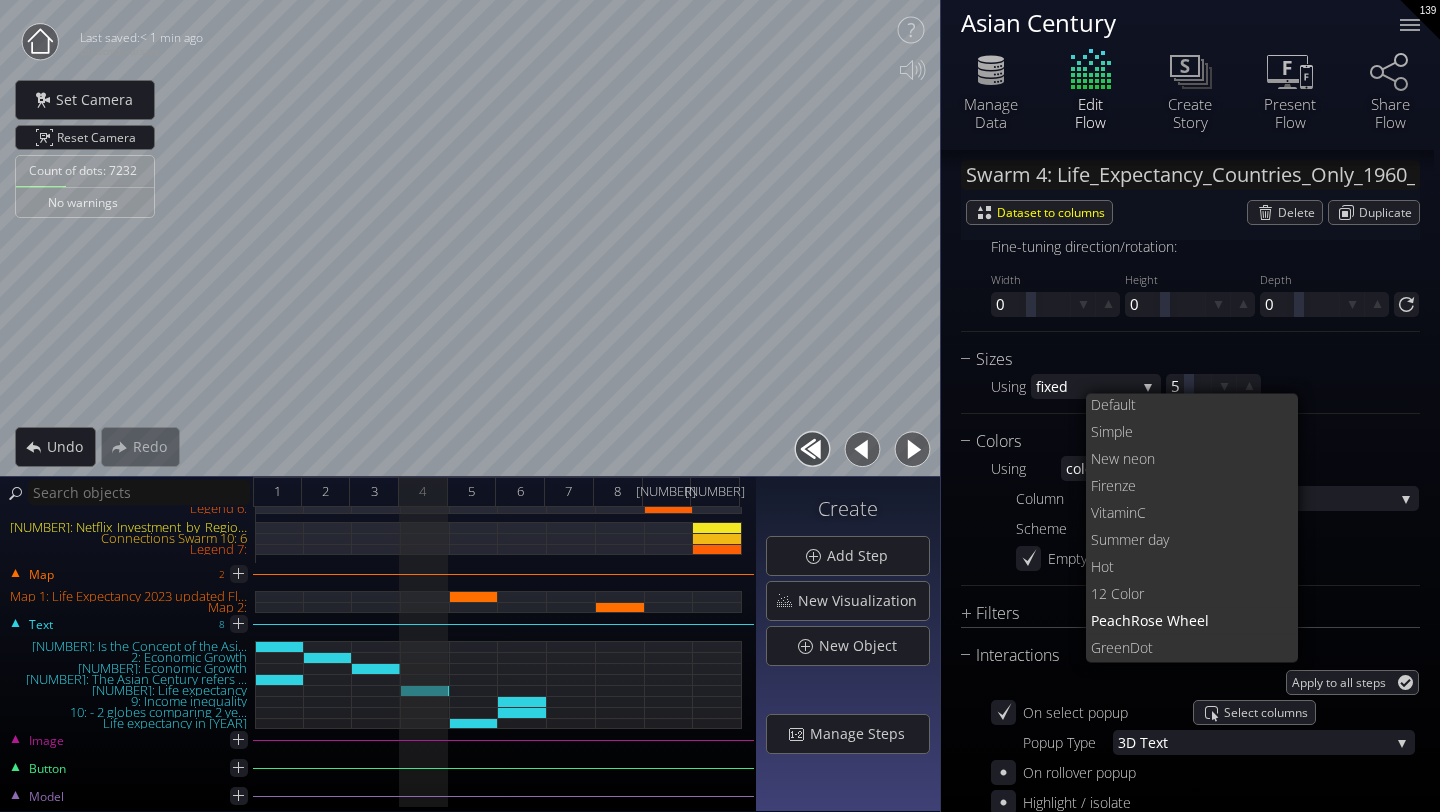 scroll, scrollTop: 0, scrollLeft: 0, axis: both 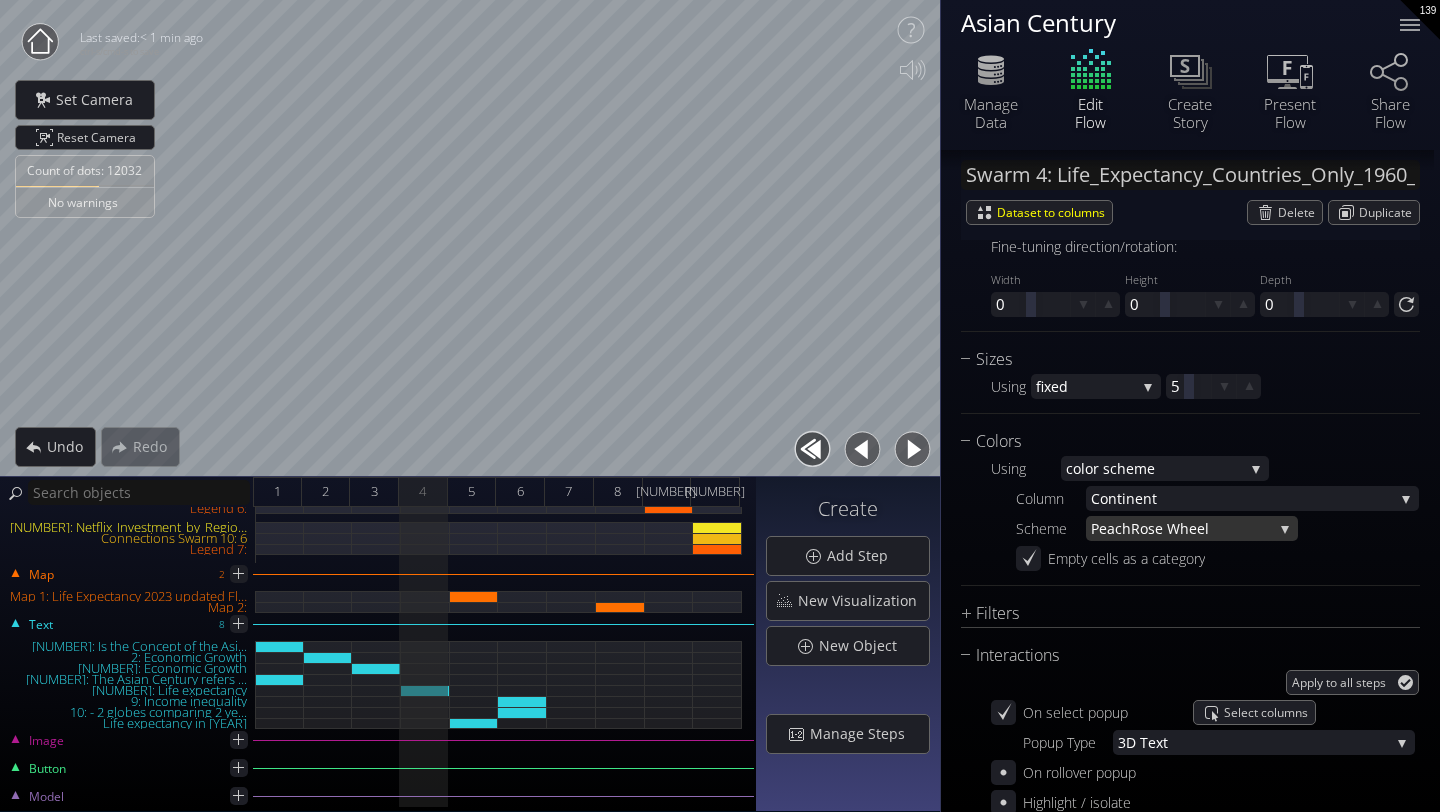 click on "Peach" at bounding box center [1111, 528] 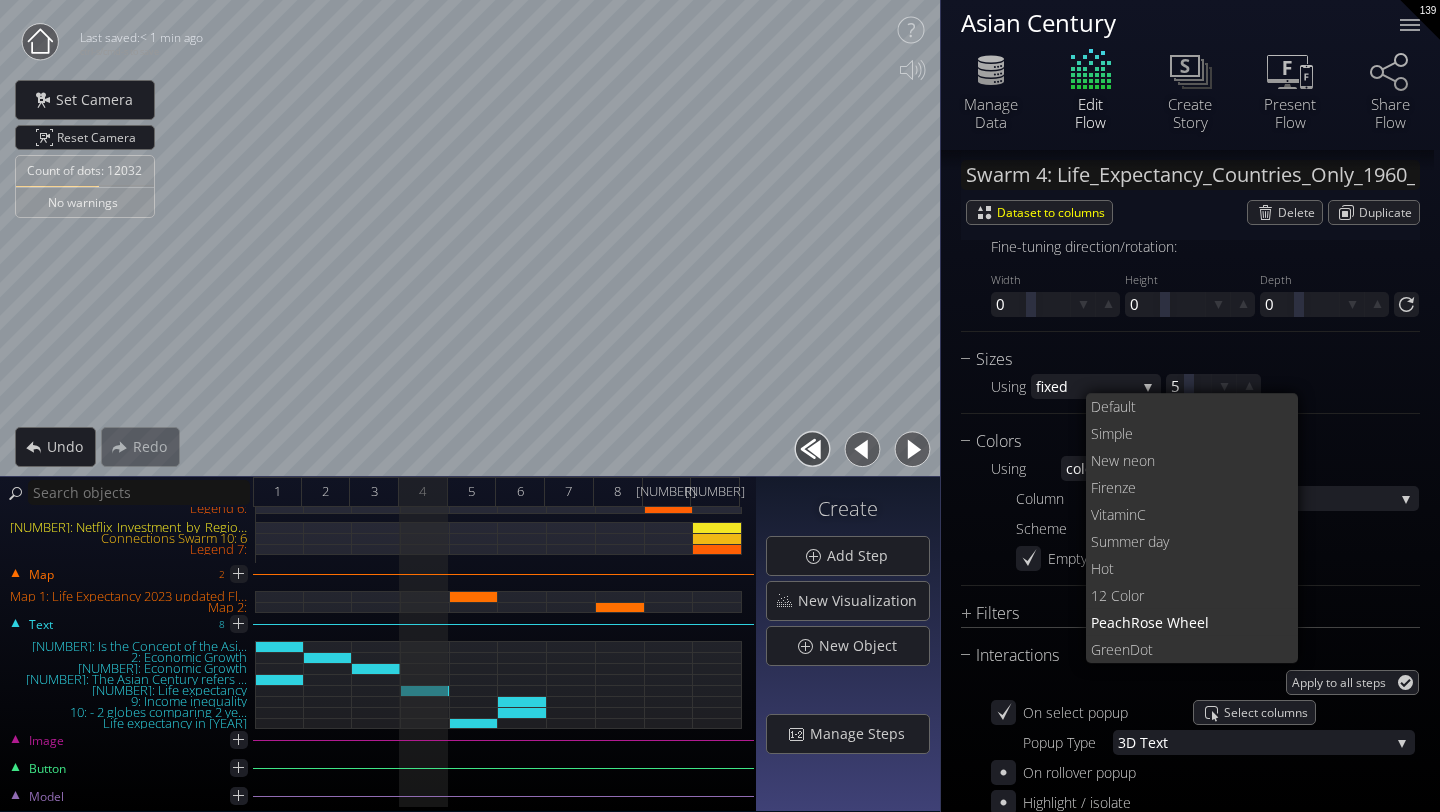 scroll, scrollTop: 0, scrollLeft: 0, axis: both 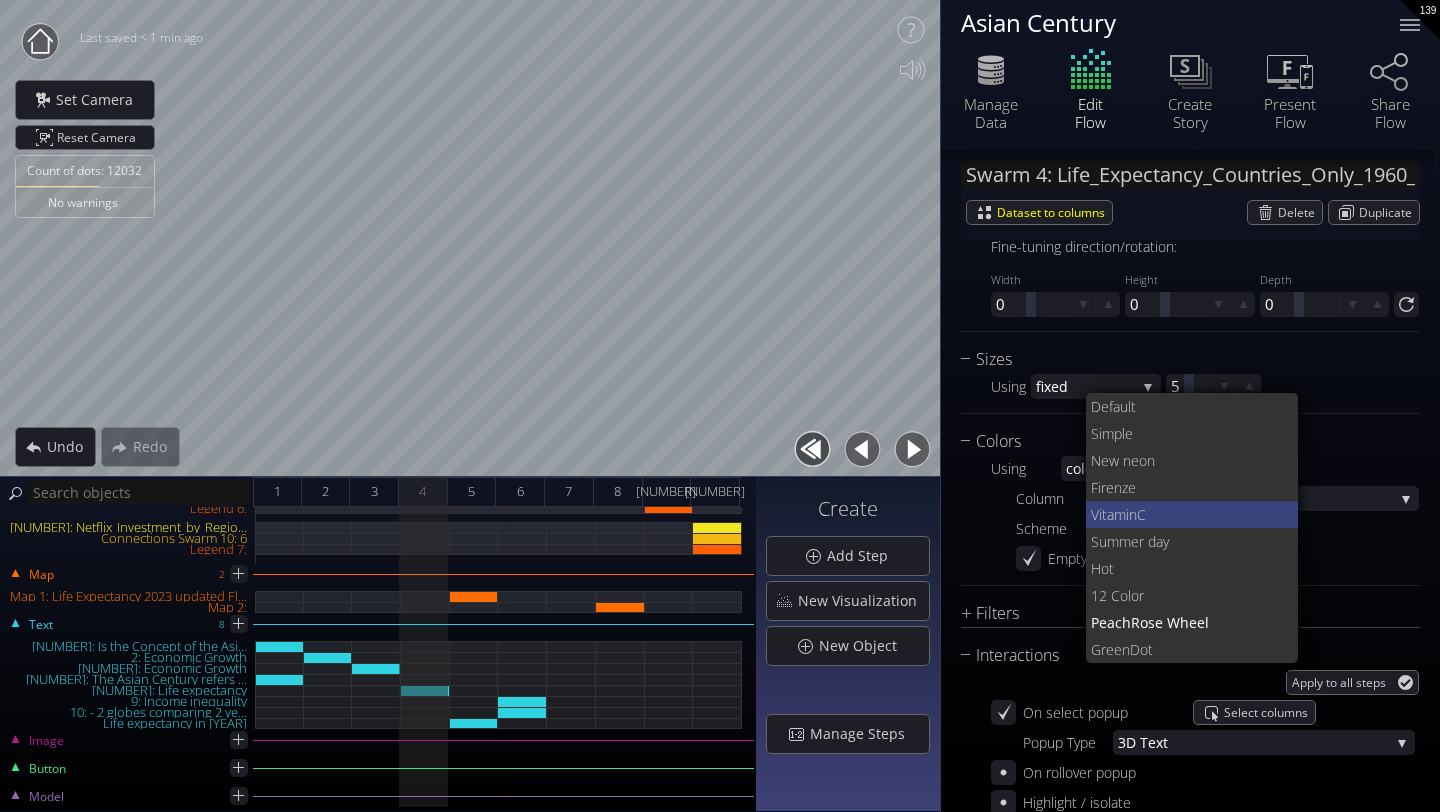 click on "Vitamin" at bounding box center (1114, 514) 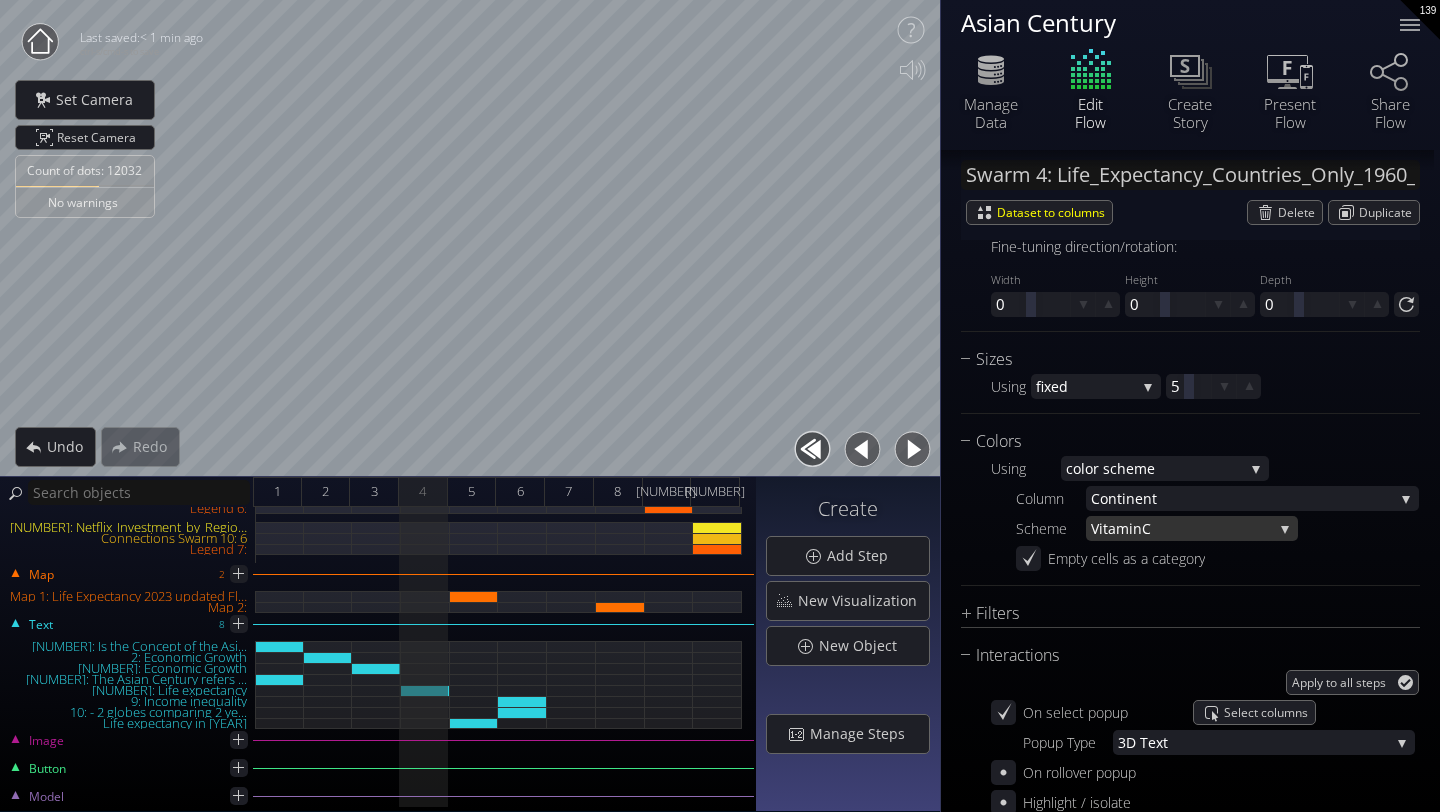 click on "Vitamin" at bounding box center (1116, 528) 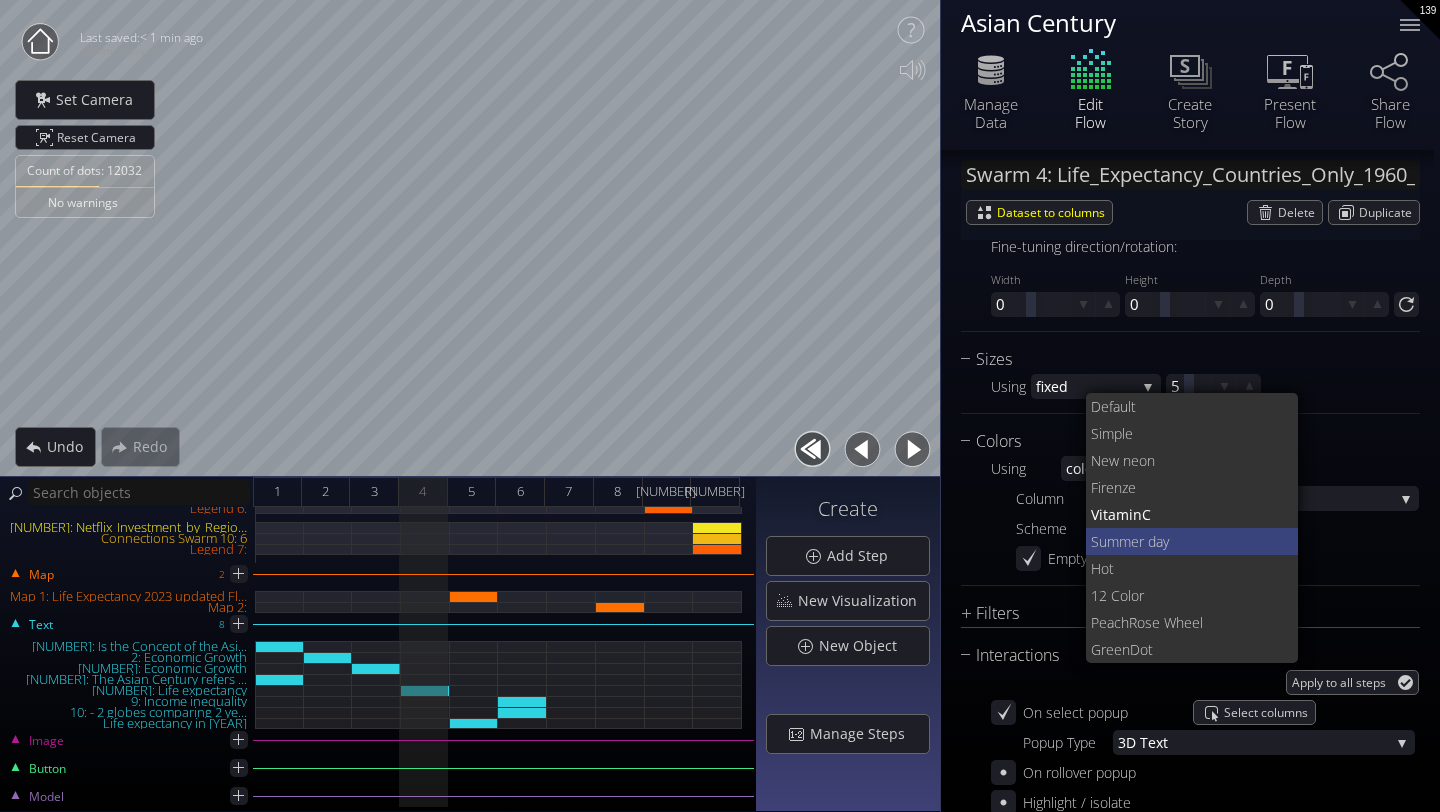 click on "Summer day" at bounding box center [1187, 541] 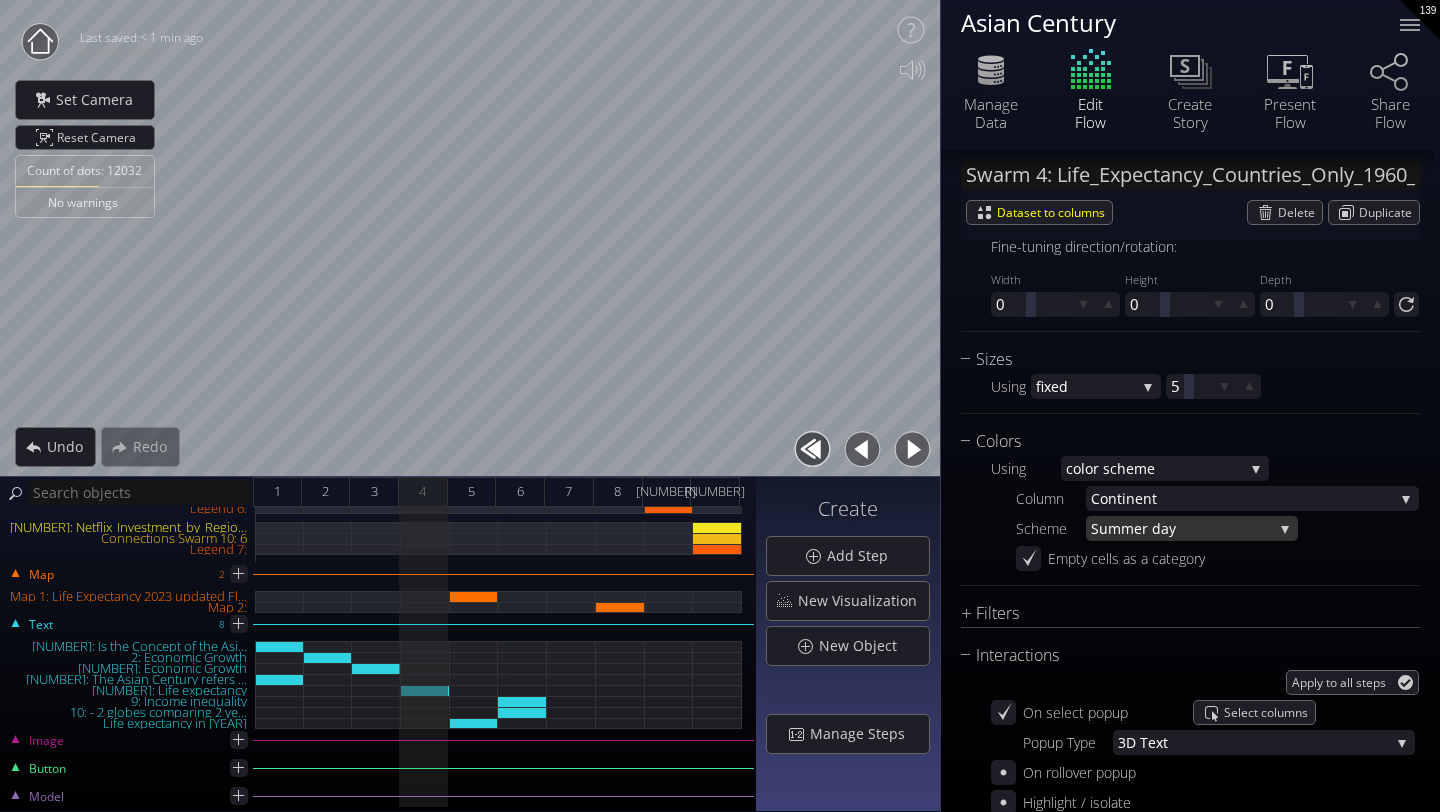 click on "Summer day" at bounding box center [1182, 528] 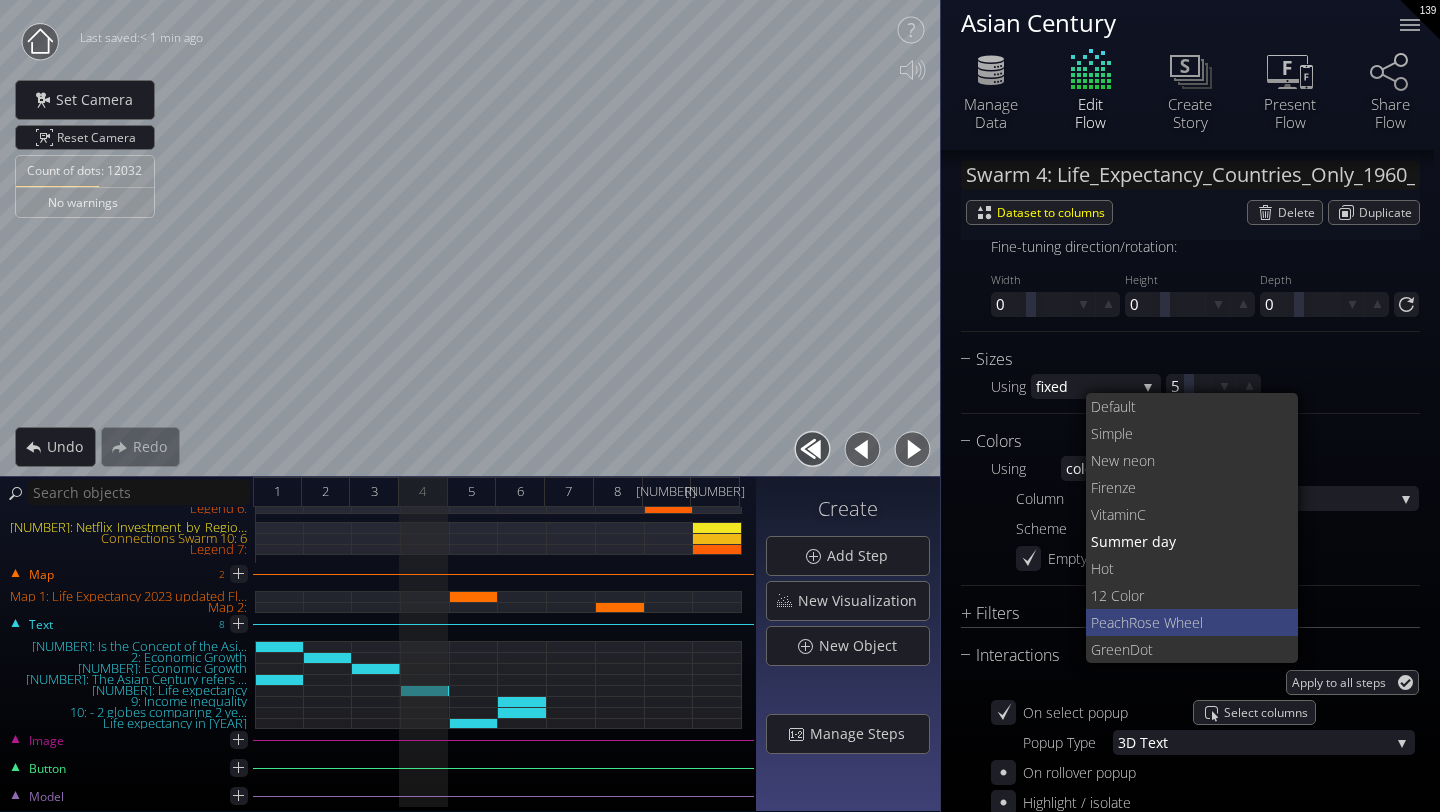 click on "Peach" at bounding box center [1110, 622] 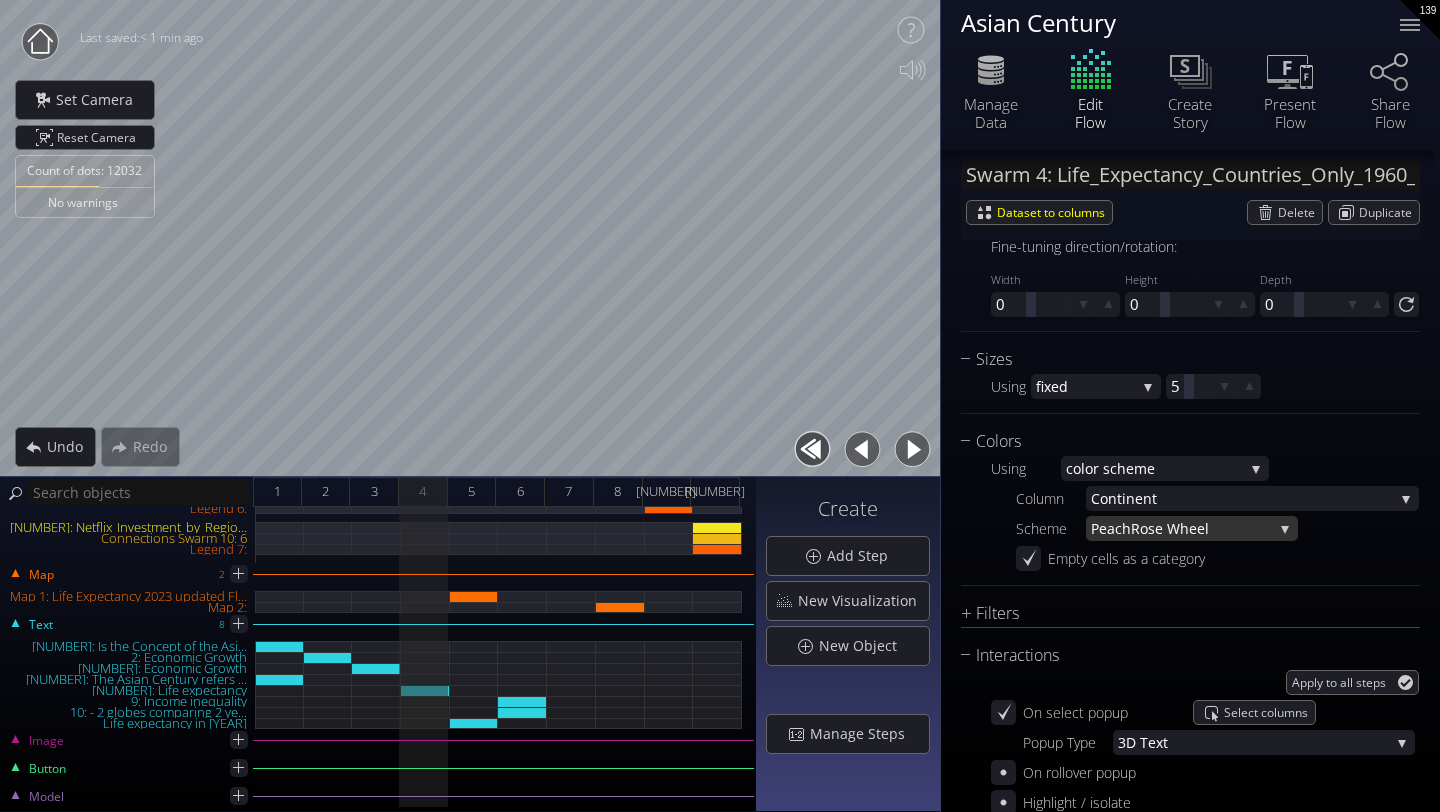 click on "Peach" at bounding box center [1111, 528] 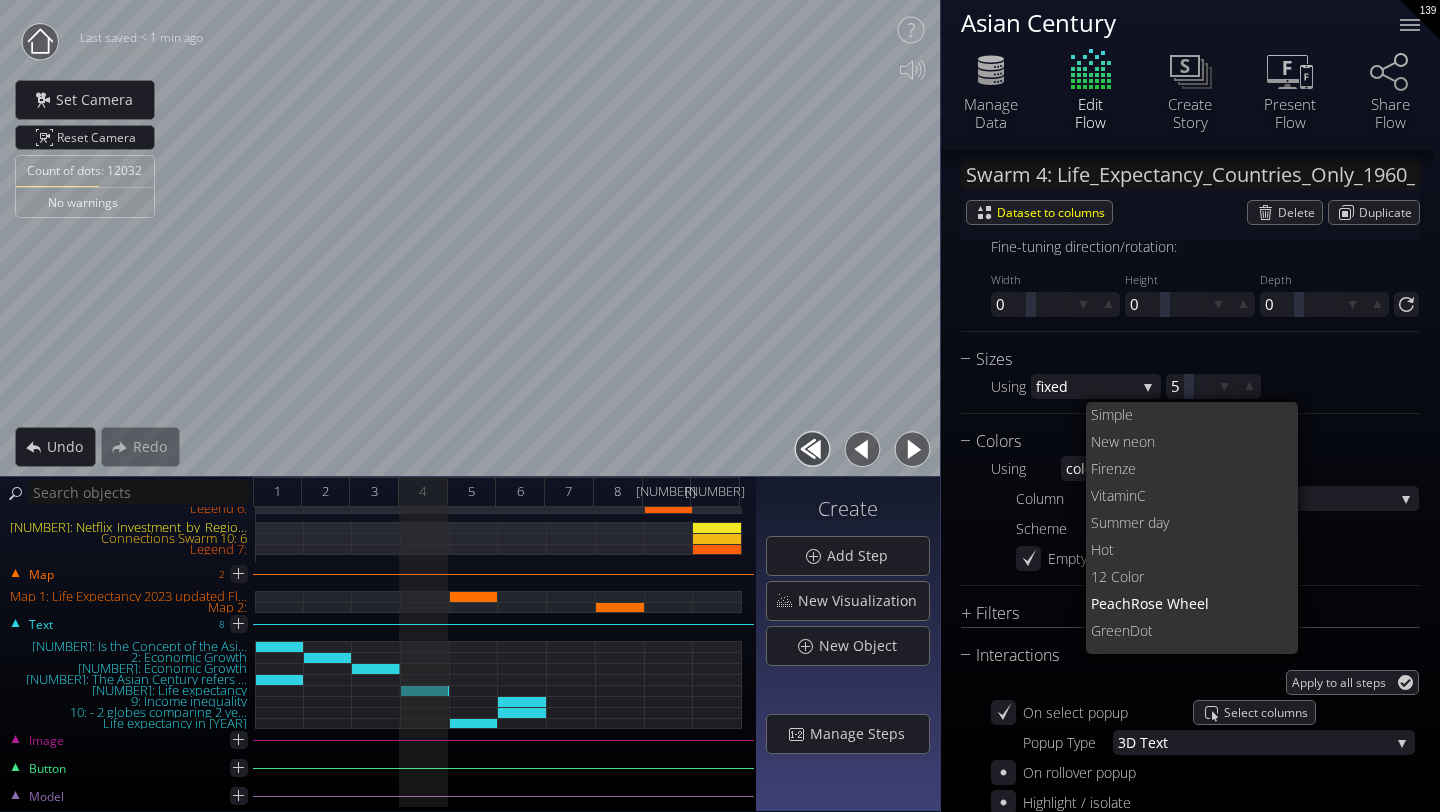 scroll, scrollTop: 0, scrollLeft: 0, axis: both 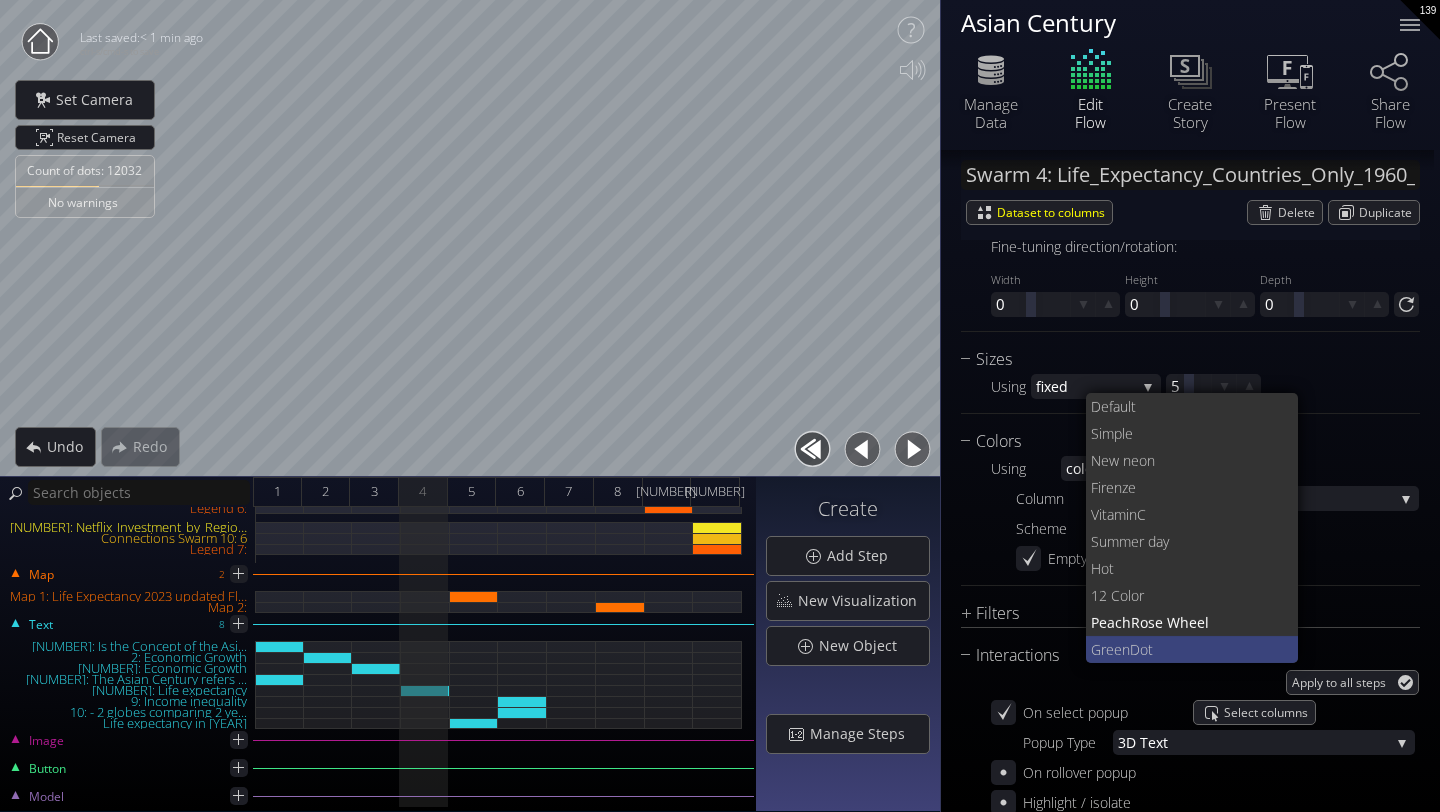 click on "GreenD" at bounding box center [1115, 649] 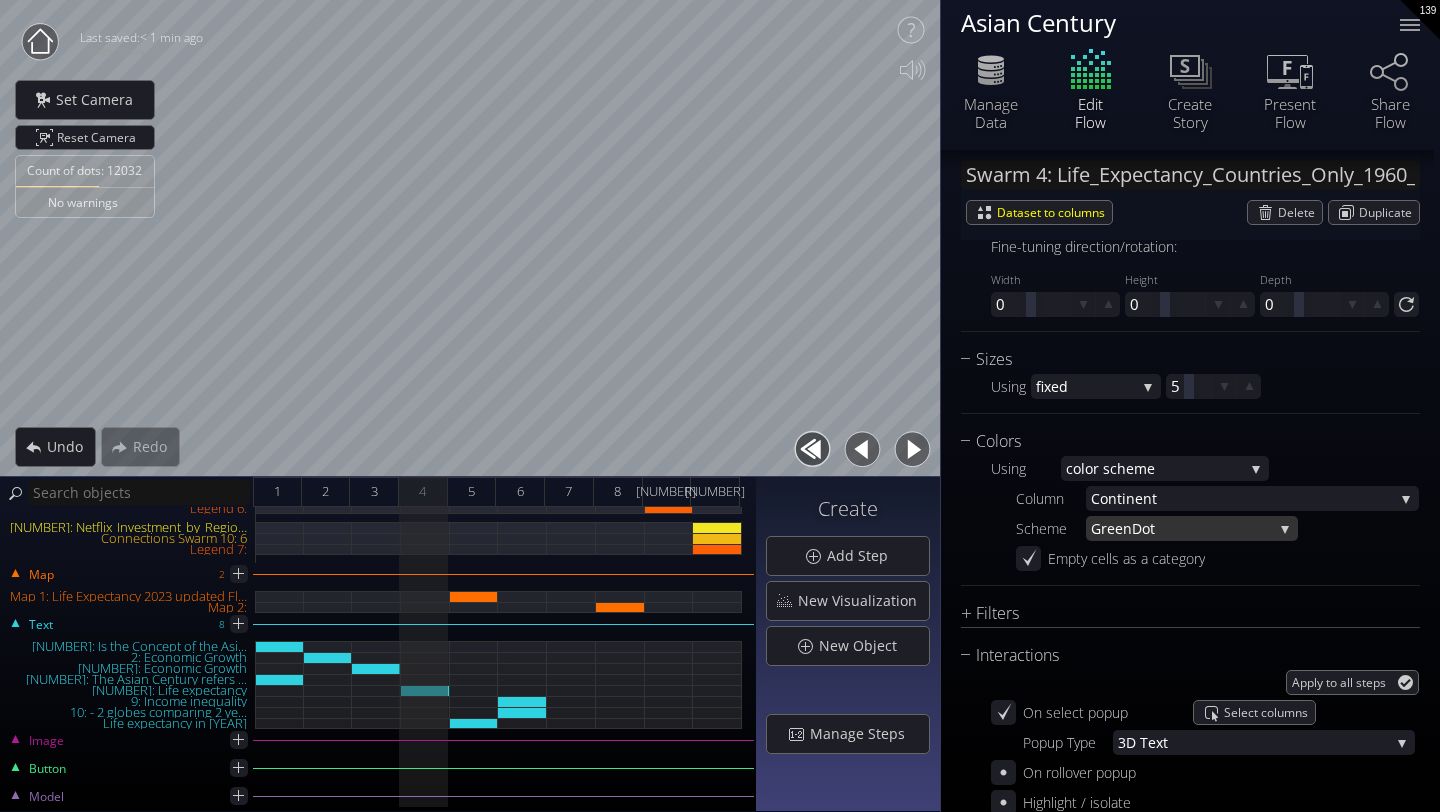 click on "ot" at bounding box center (1207, 528) 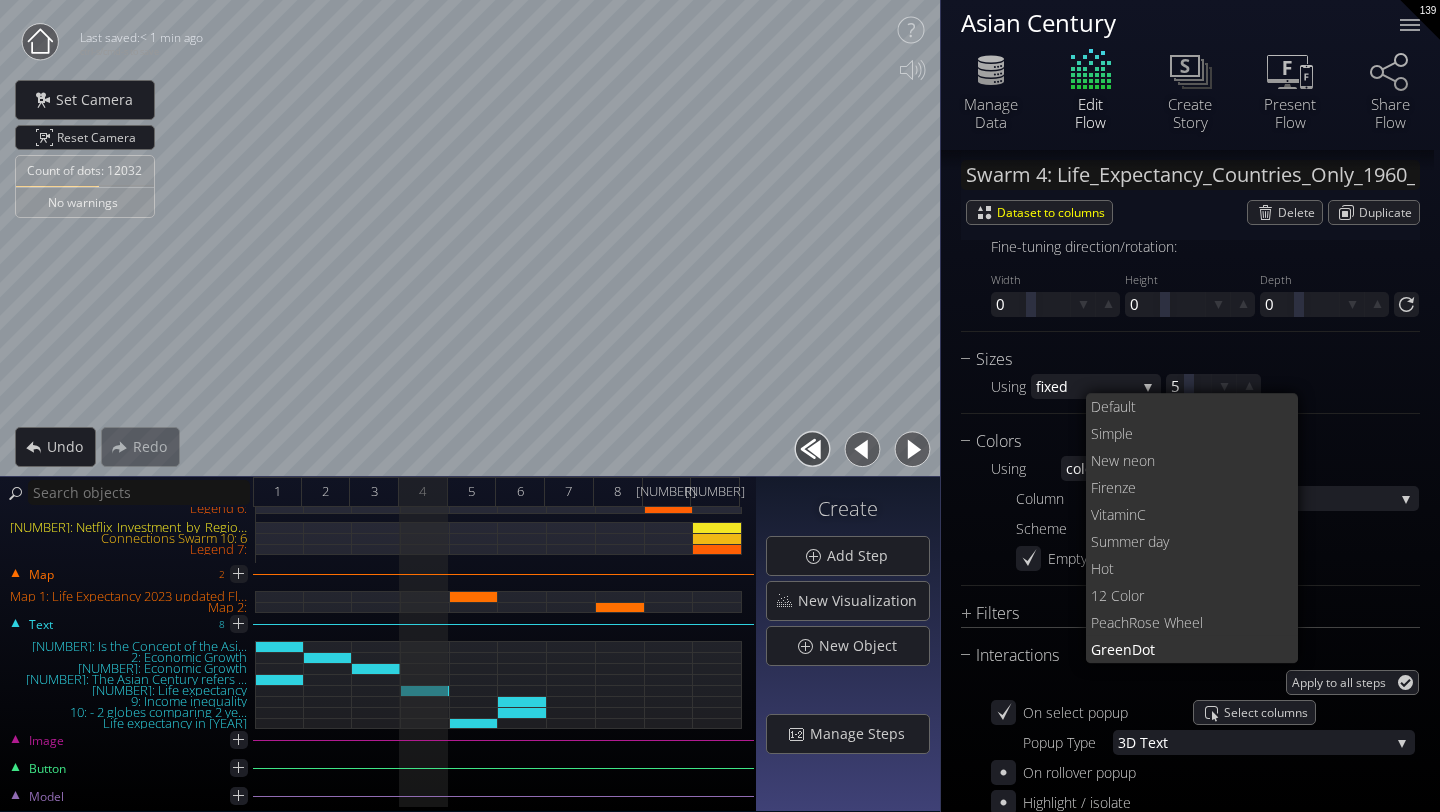 scroll, scrollTop: 0, scrollLeft: 0, axis: both 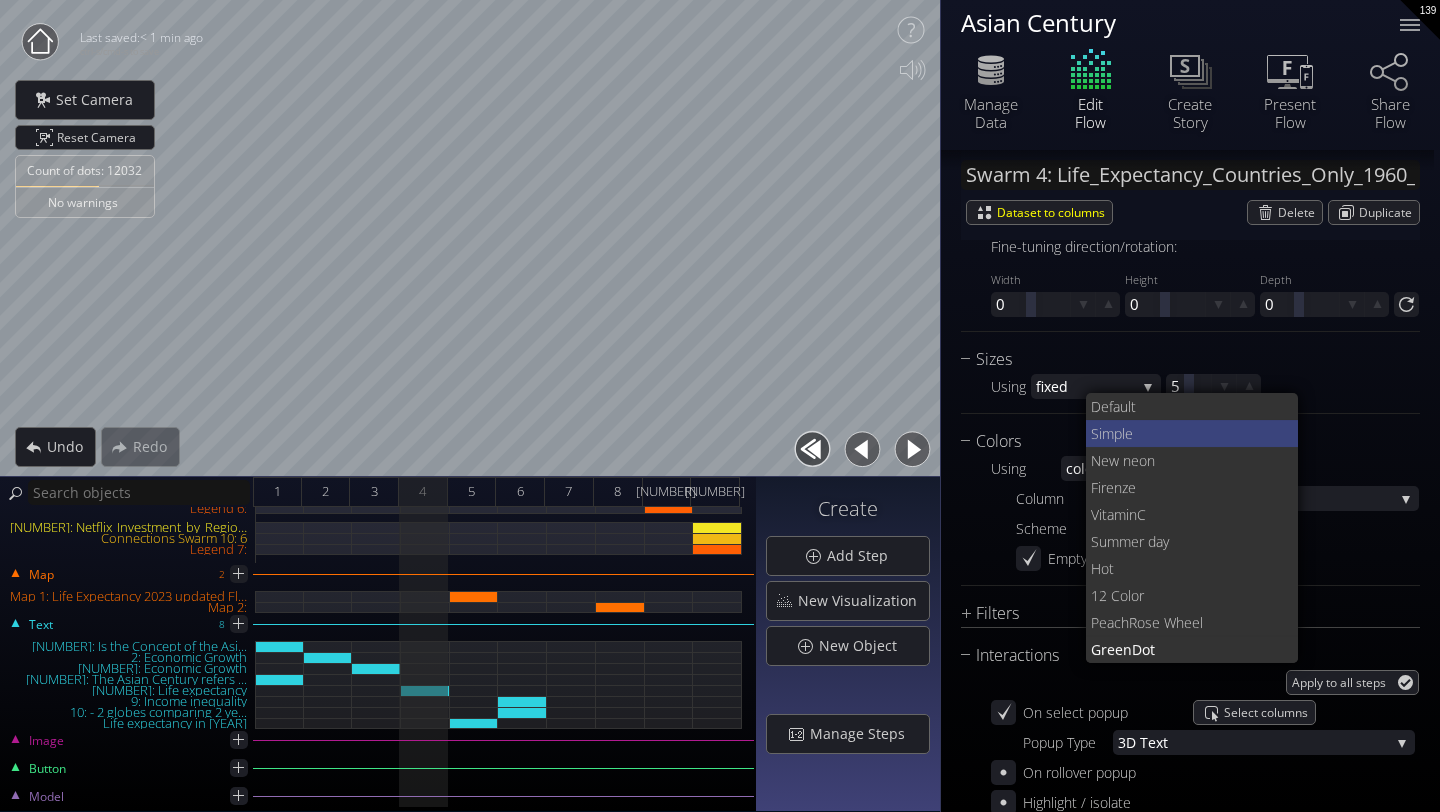 click on "mple" at bounding box center (1192, 433) 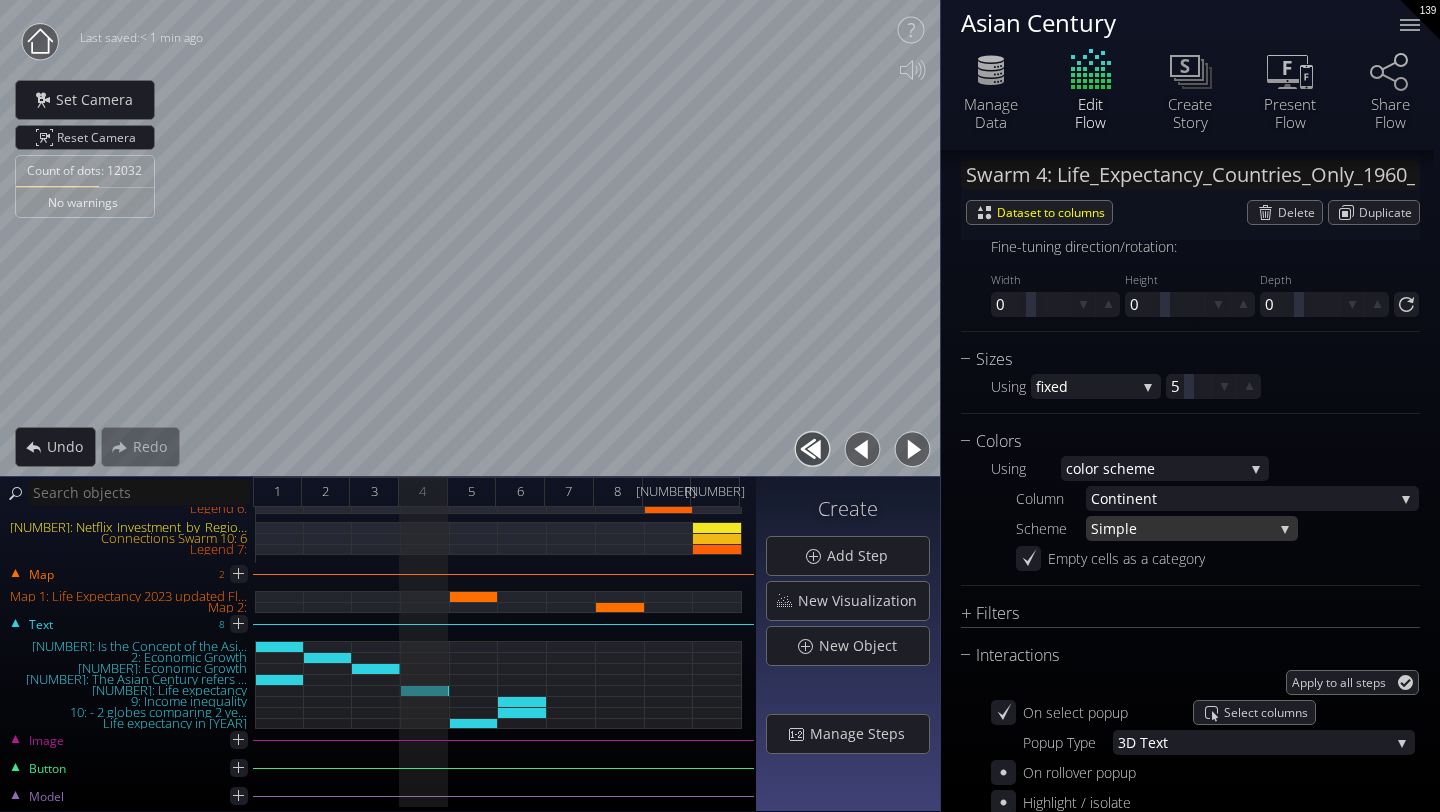 click on "mple" at bounding box center (1188, 528) 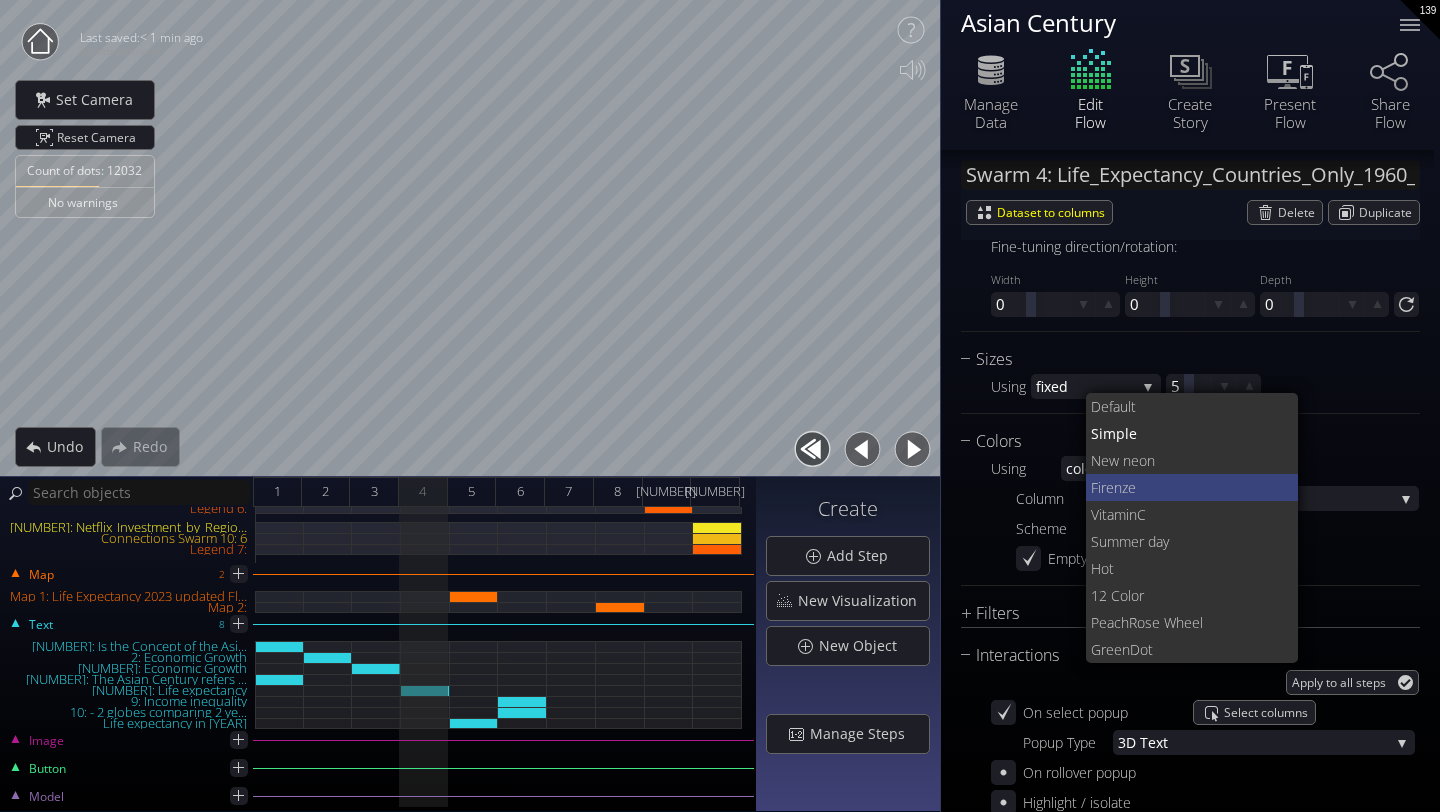 click on "nze" at bounding box center [1198, 487] 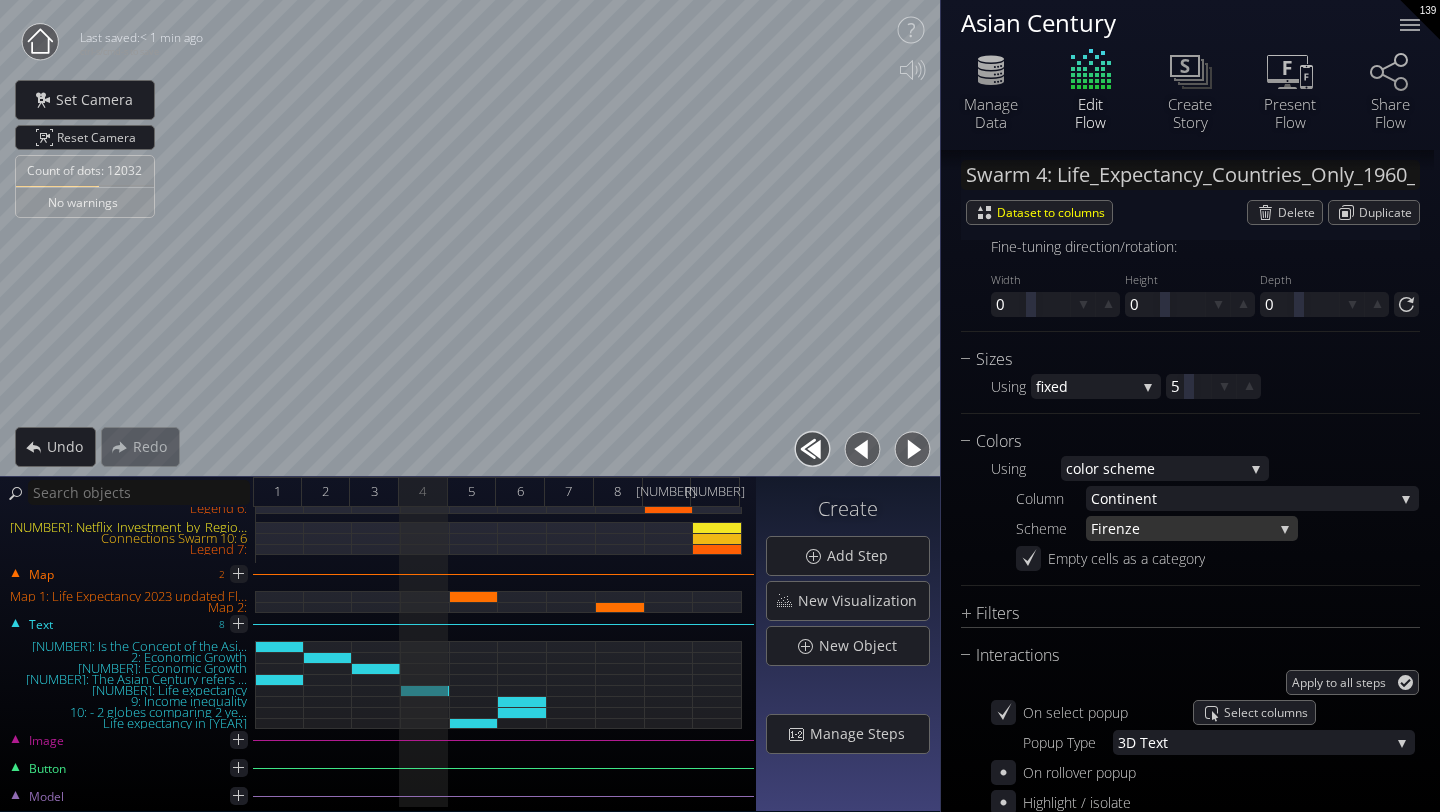 click on "nze" at bounding box center (1194, 528) 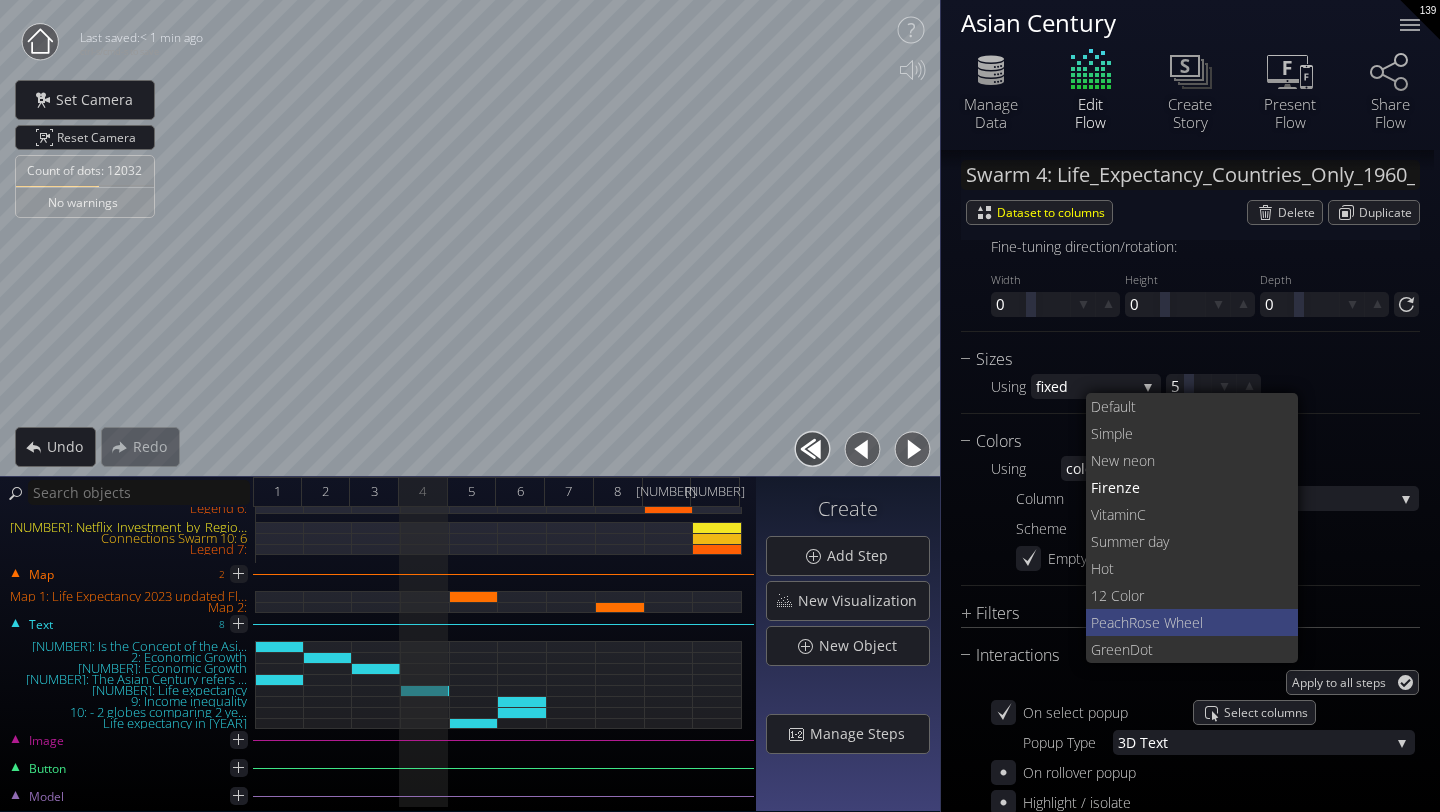 click on "Peach" at bounding box center [1110, 622] 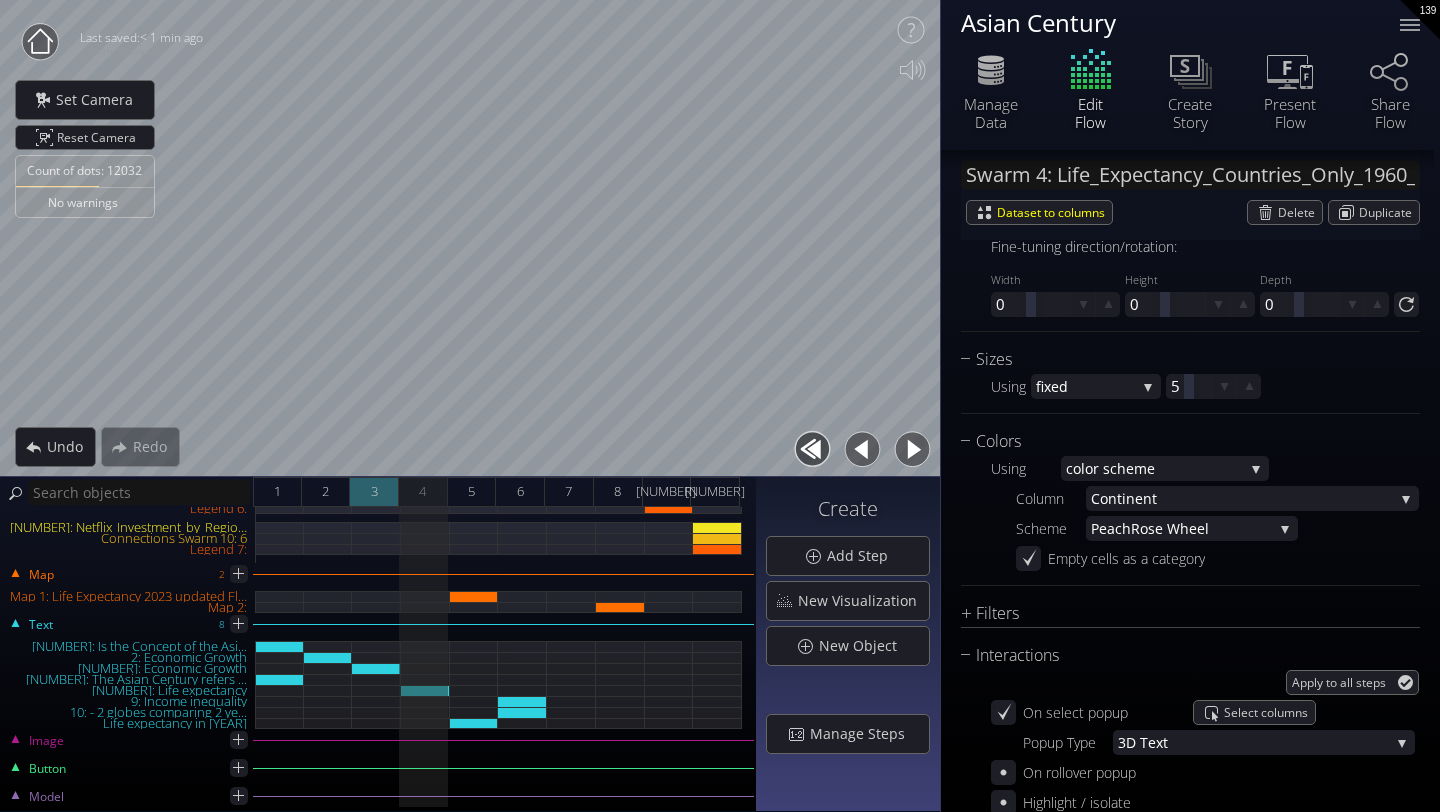 click on "3" at bounding box center (374, 492) 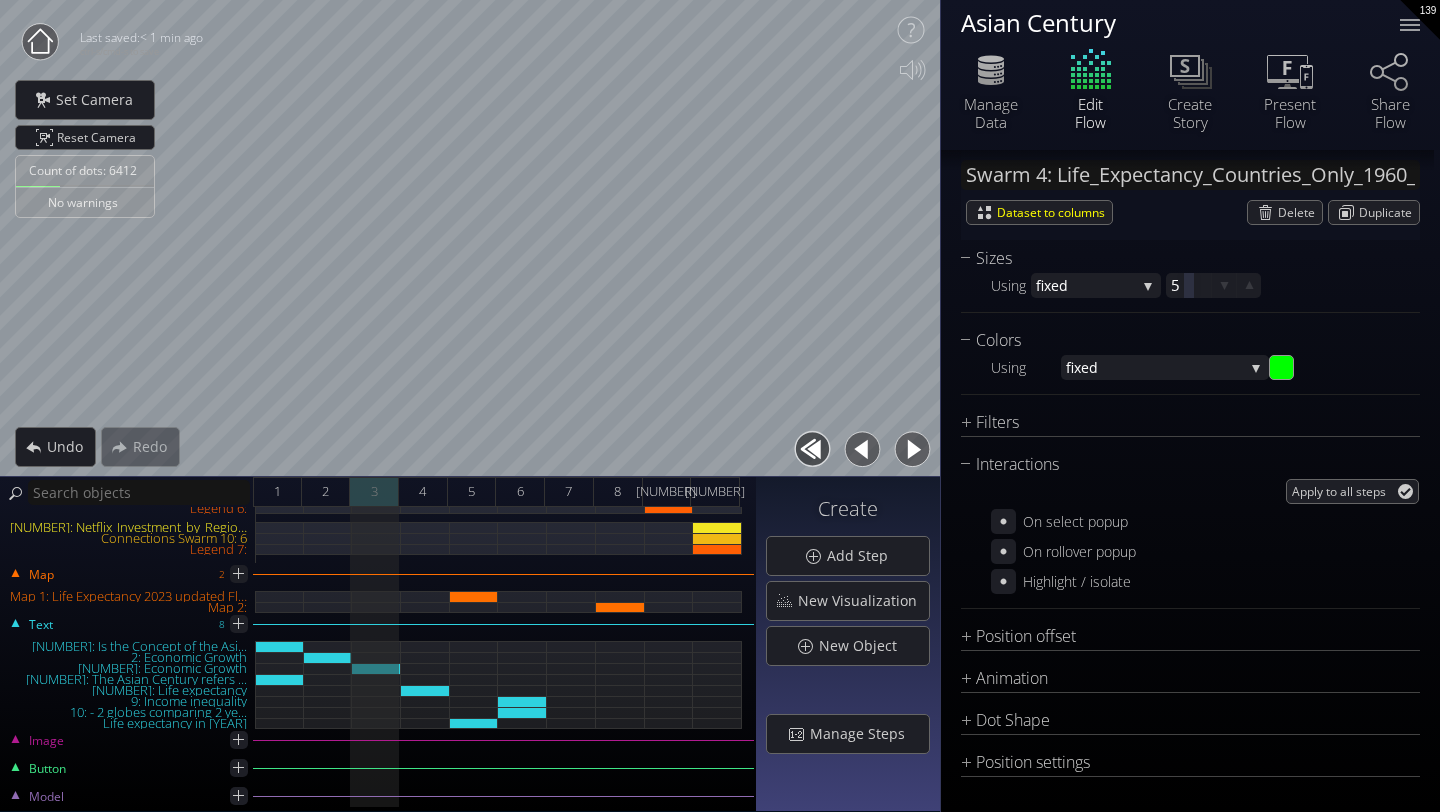 scroll, scrollTop: 1164, scrollLeft: 0, axis: vertical 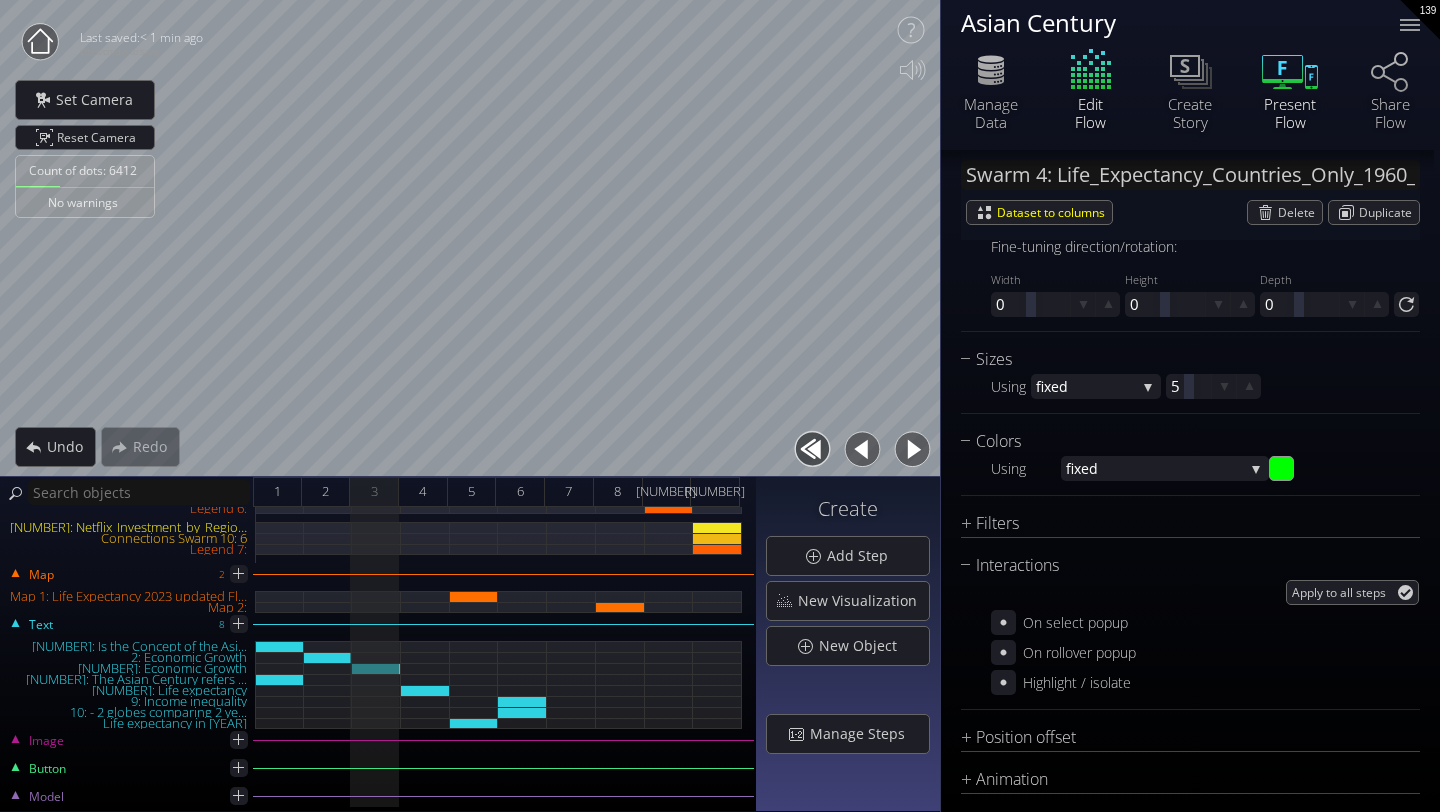 click 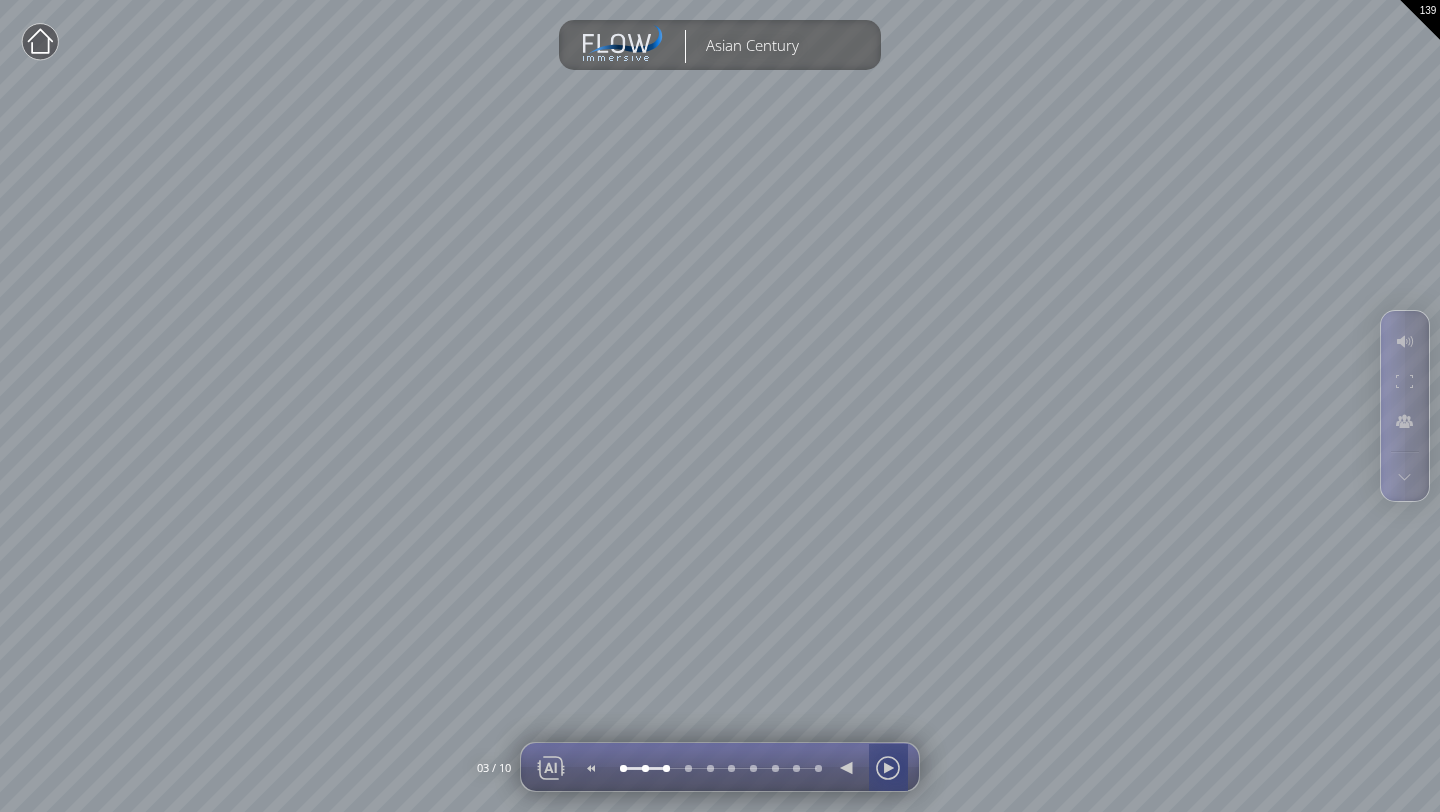 click at bounding box center (888, 768) 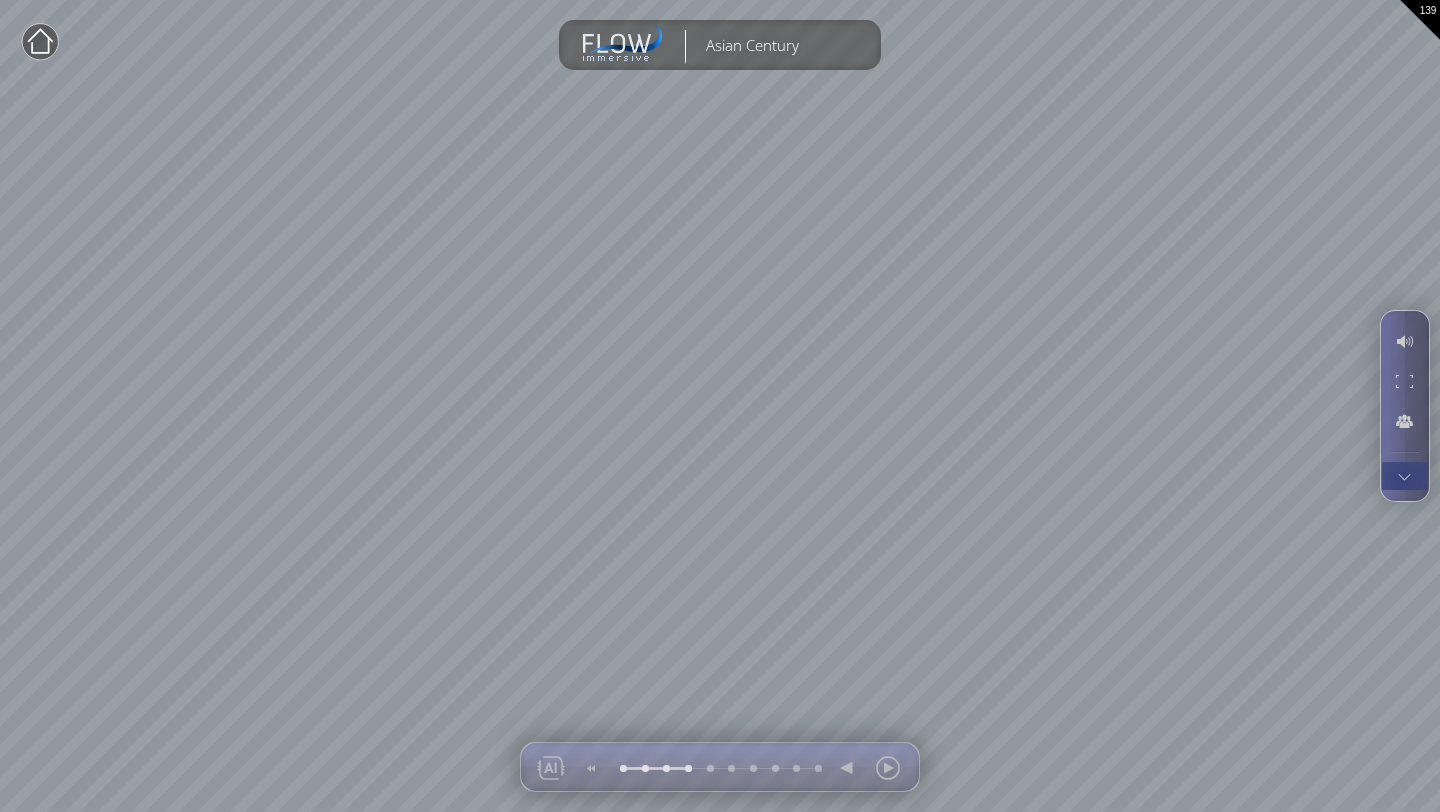 click at bounding box center [1404, 476] 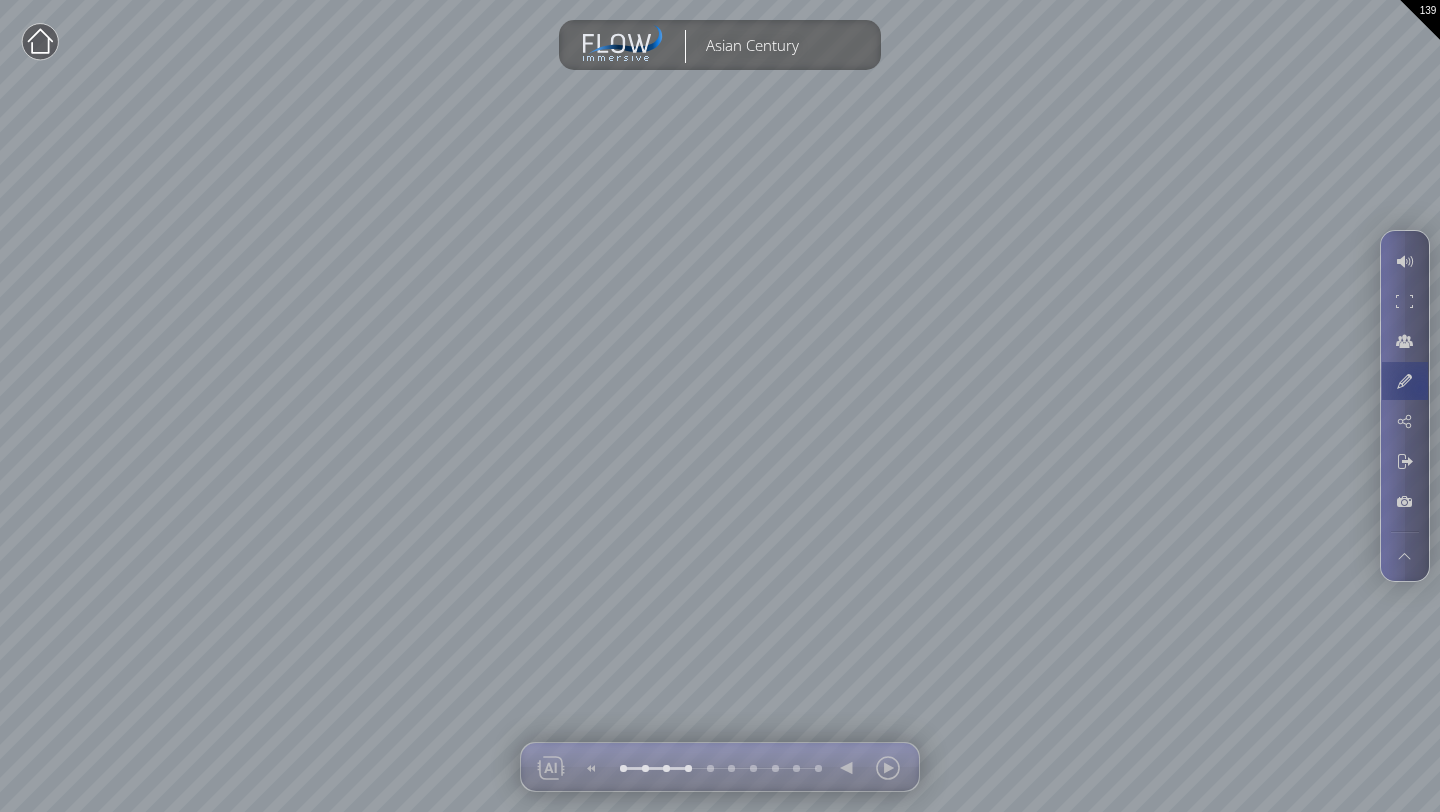 click at bounding box center (1404, 381) 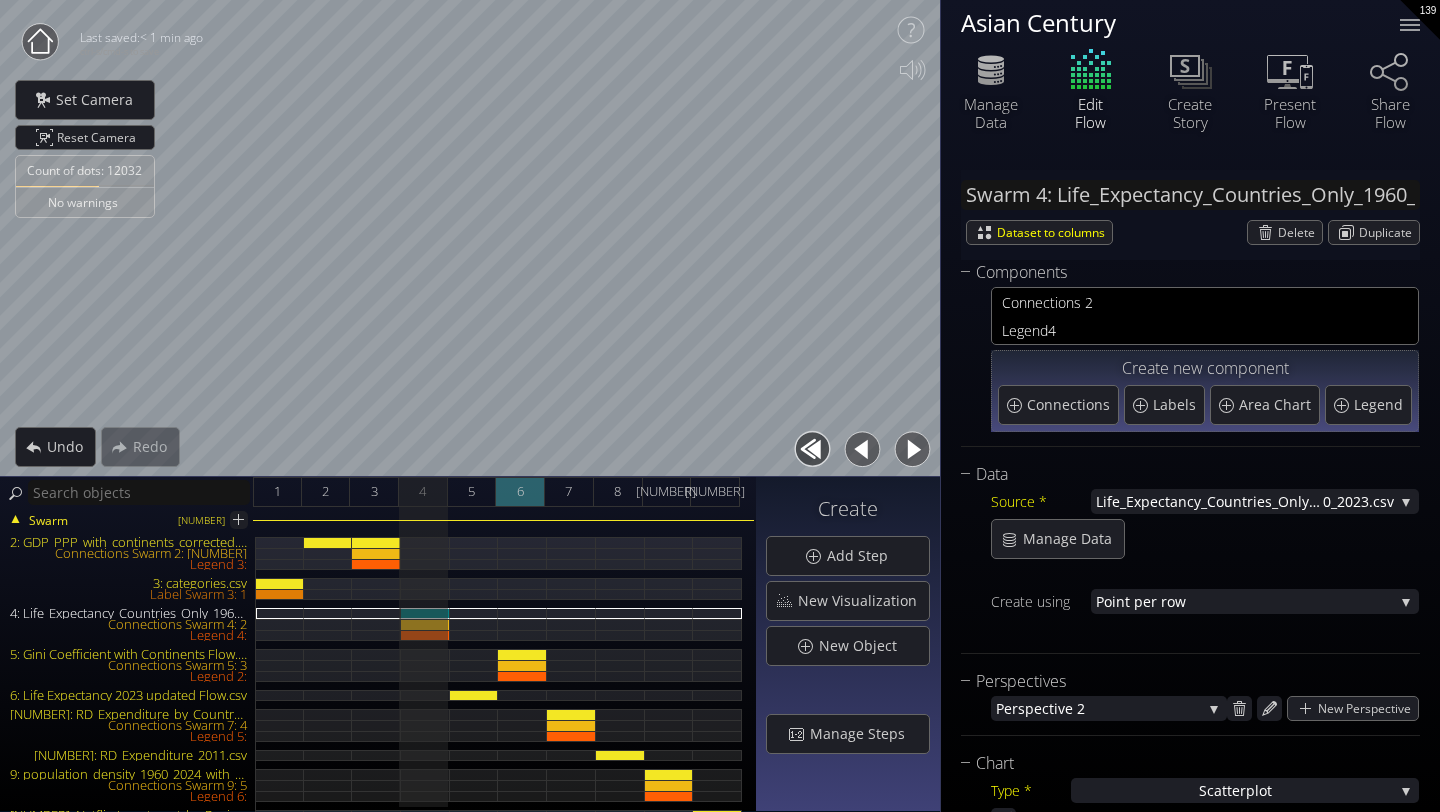 click on "6" at bounding box center [520, 492] 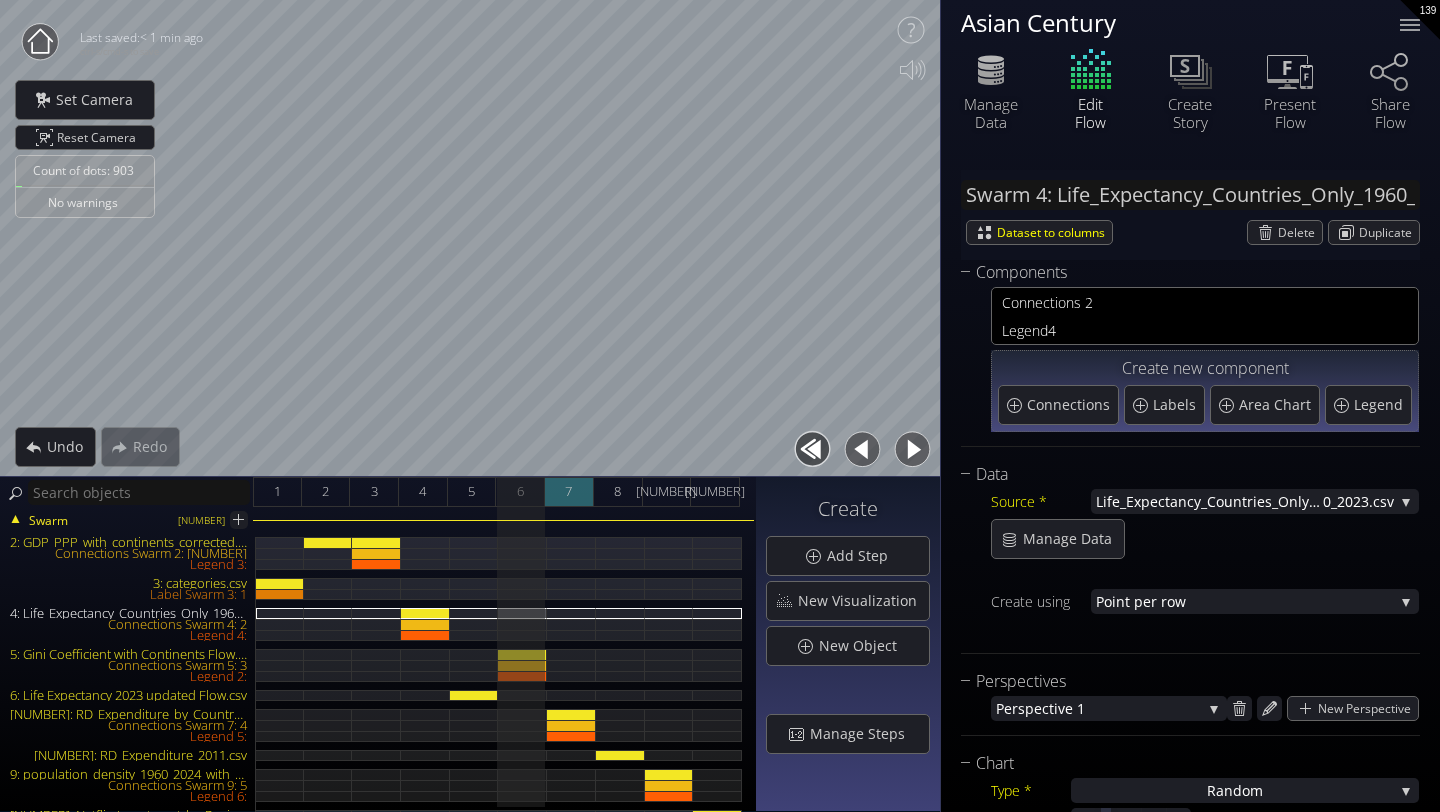click on "7" at bounding box center [568, 491] 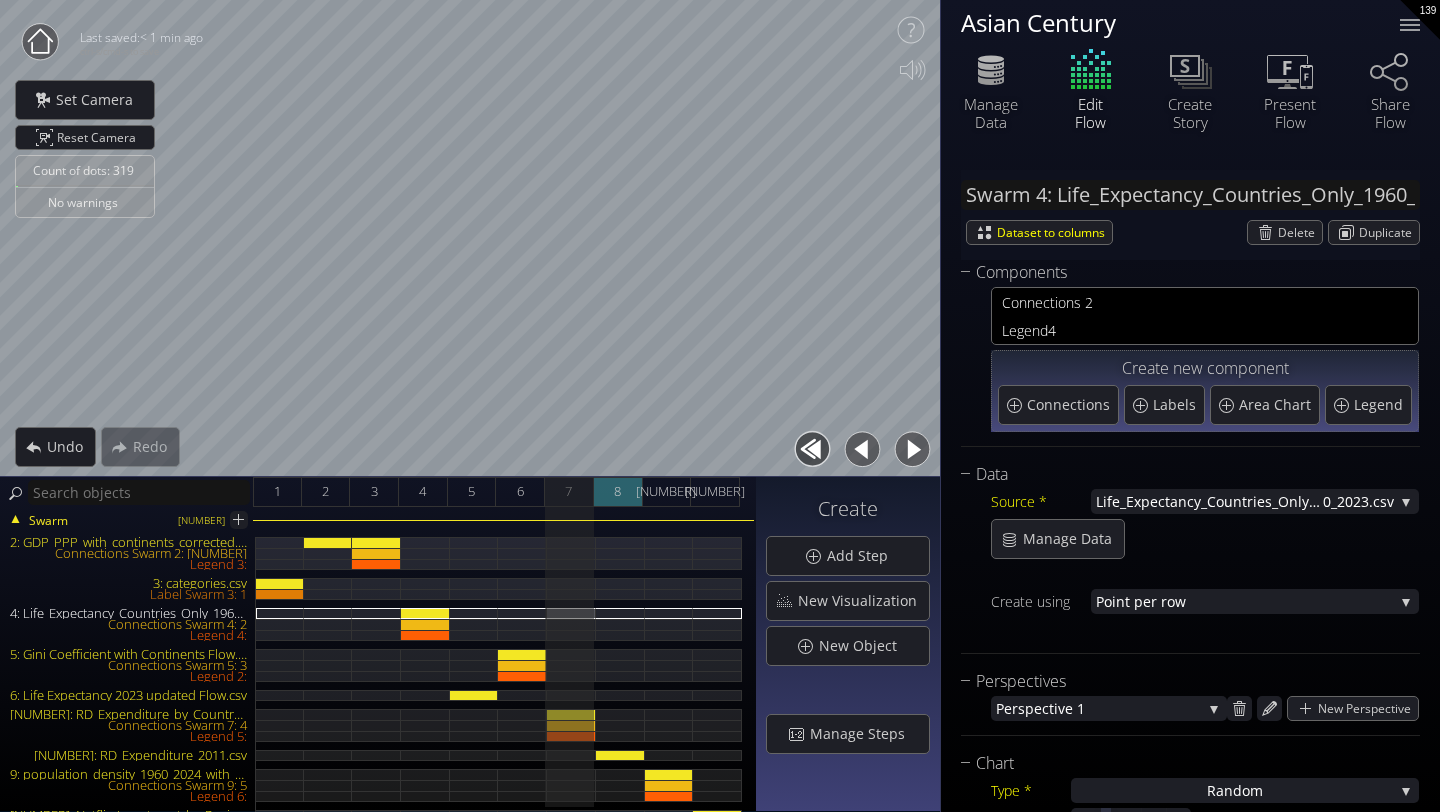 click on "8" at bounding box center (618, 492) 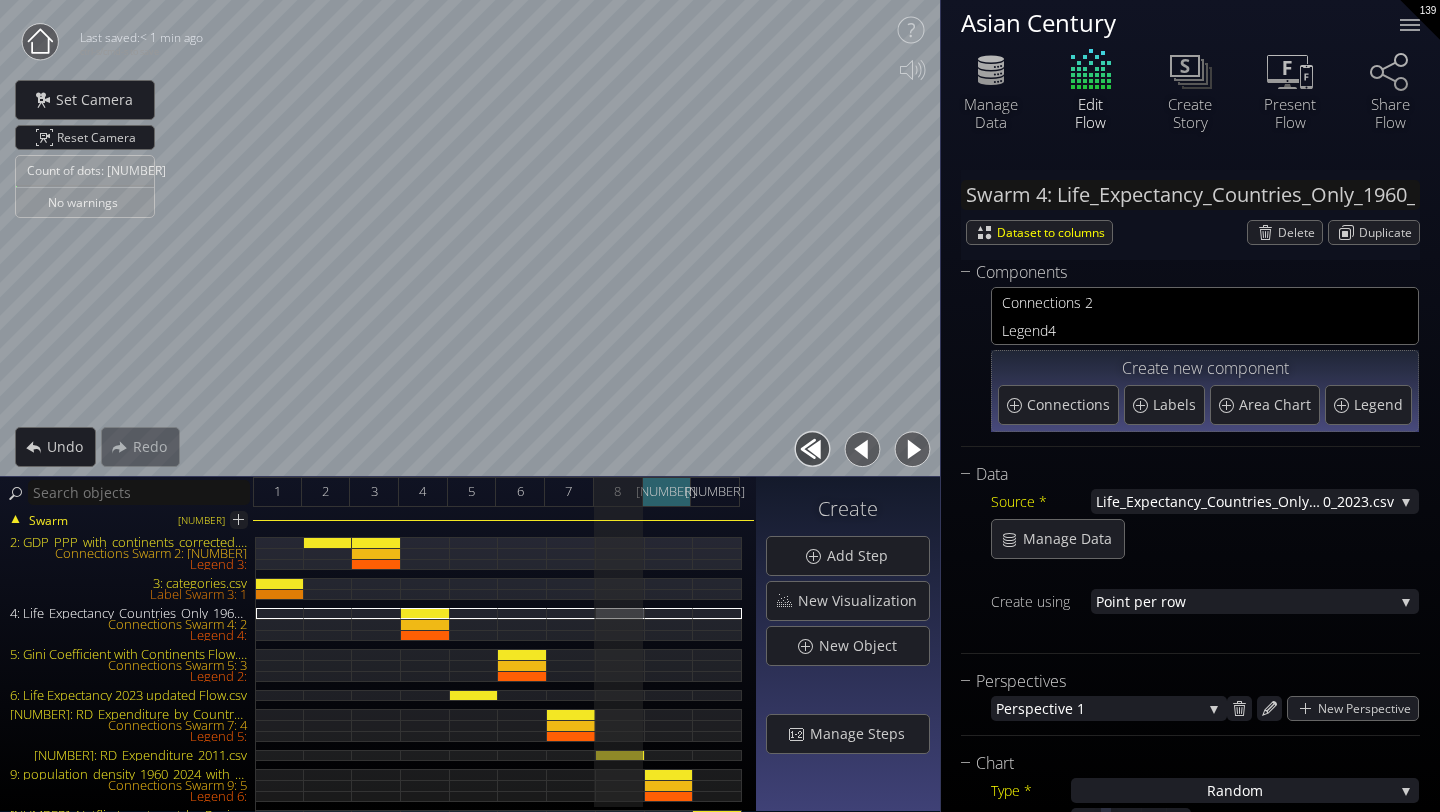 click on "9" at bounding box center [667, 492] 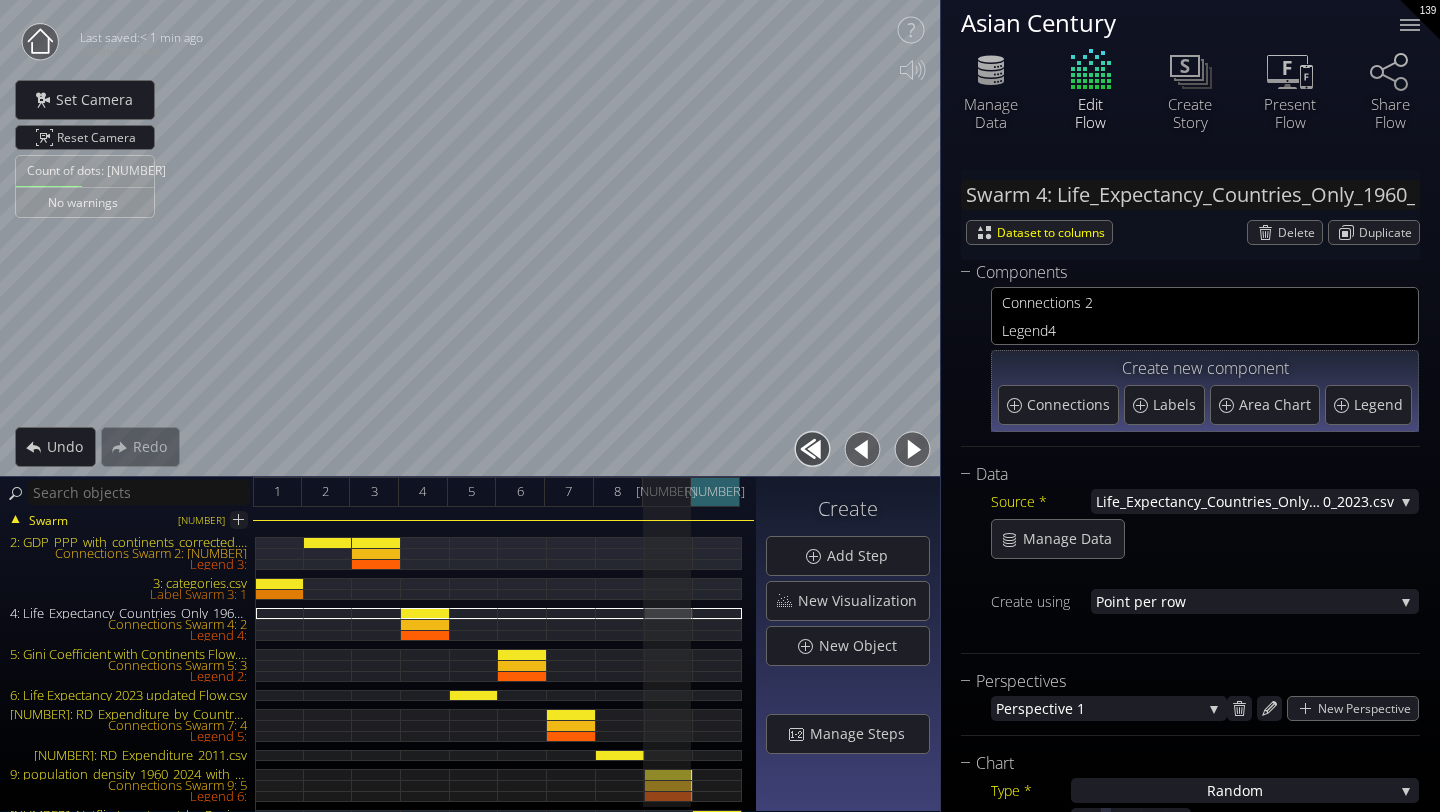 click on "10" at bounding box center (715, 491) 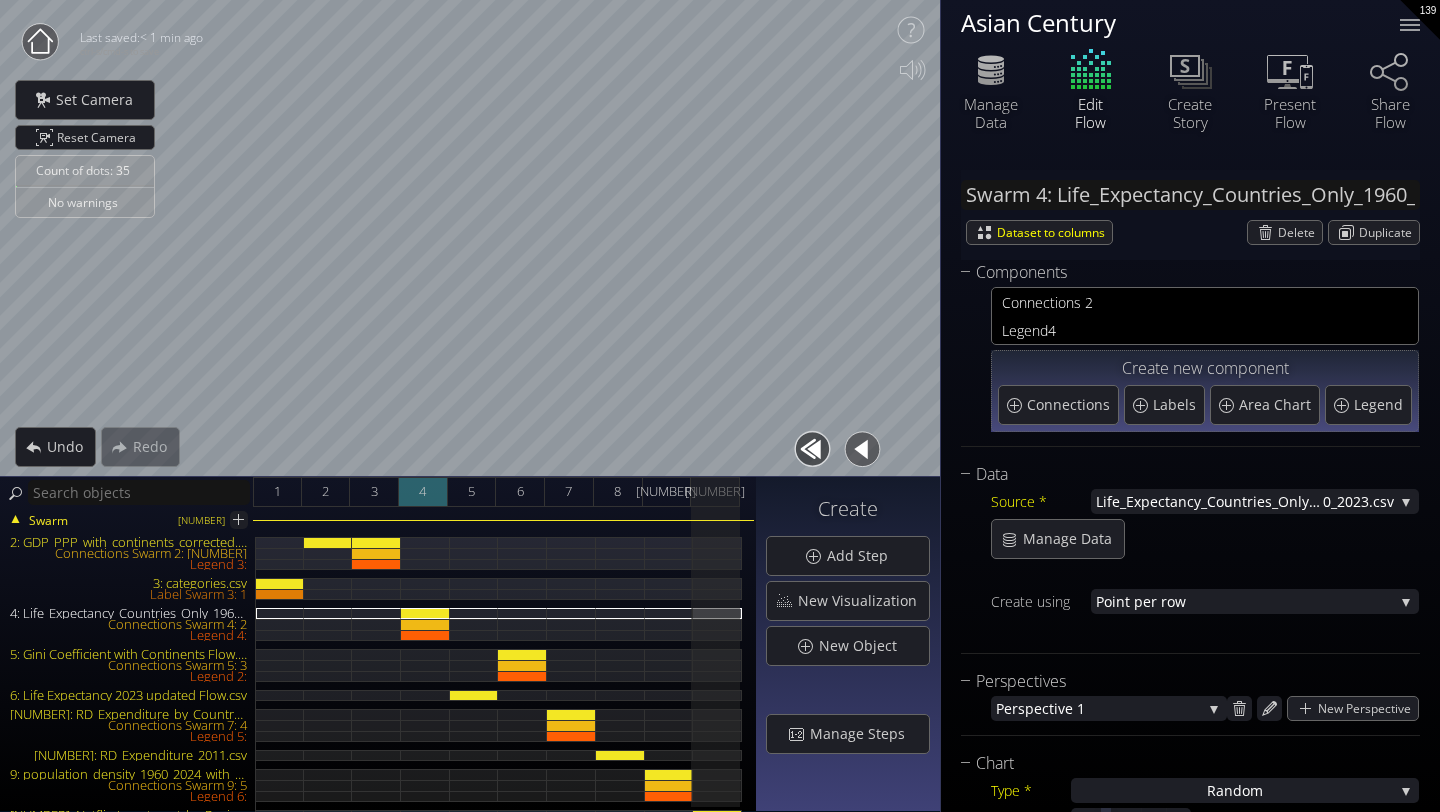 click on "4" at bounding box center [423, 492] 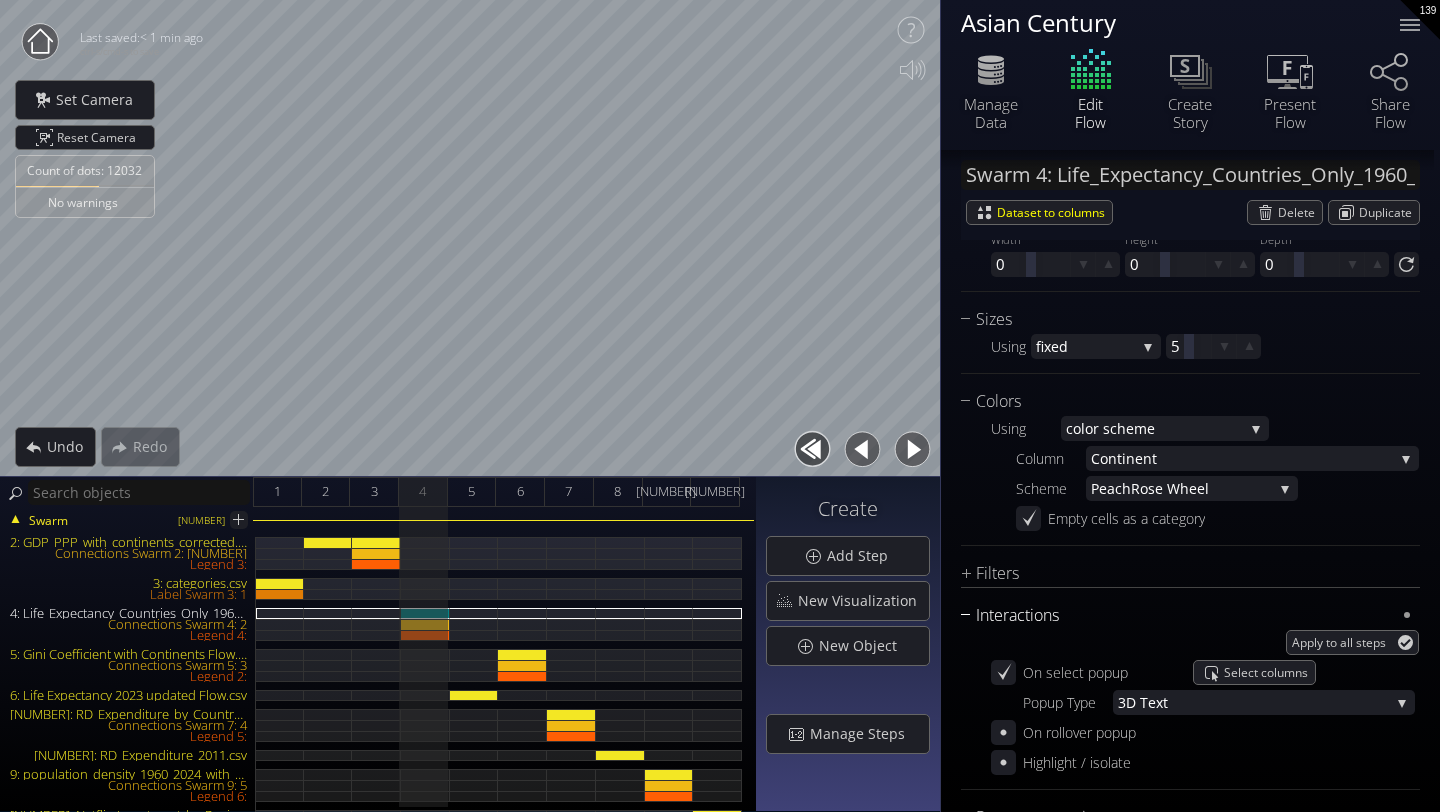 scroll, scrollTop: 1656, scrollLeft: 0, axis: vertical 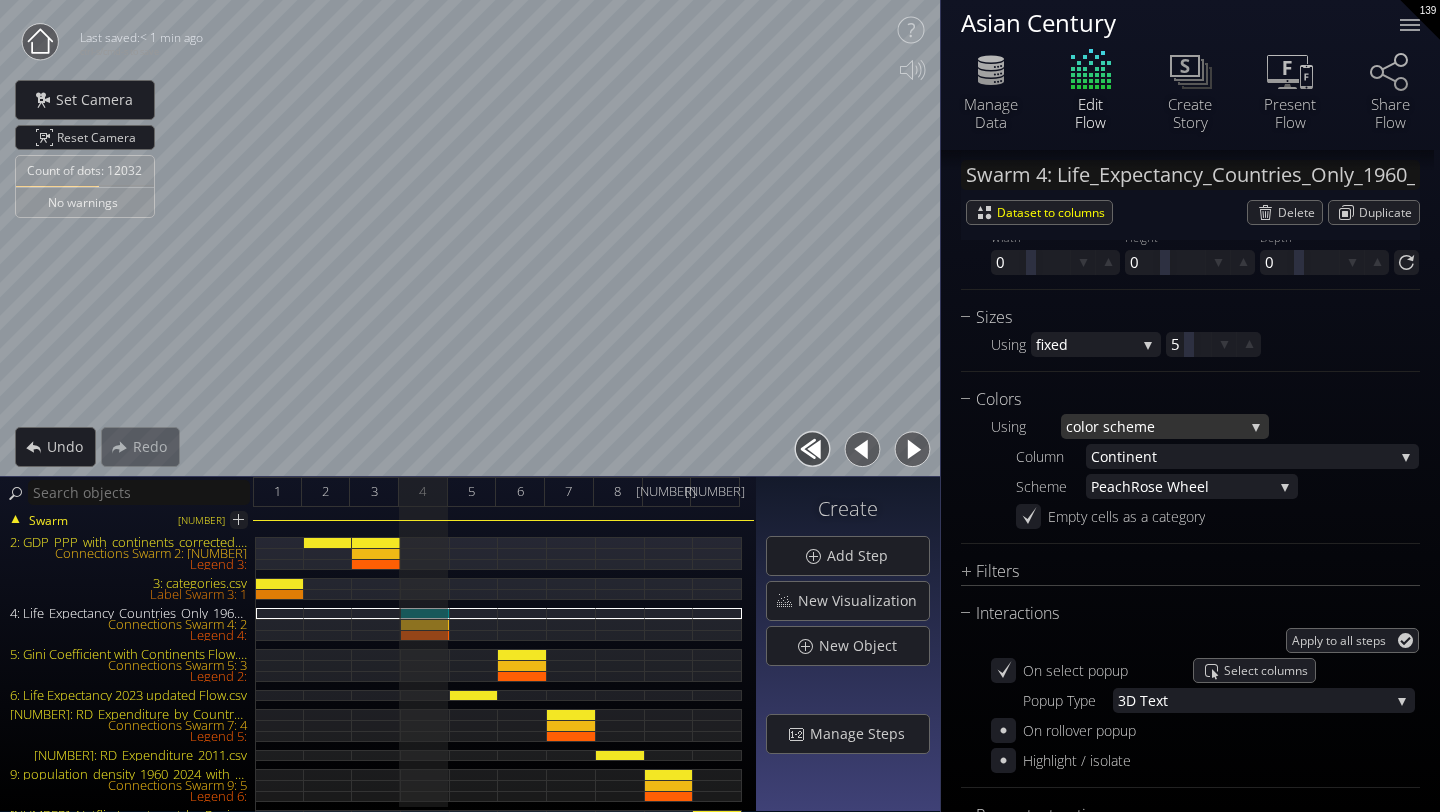 click on "lor scheme" at bounding box center [1162, 426] 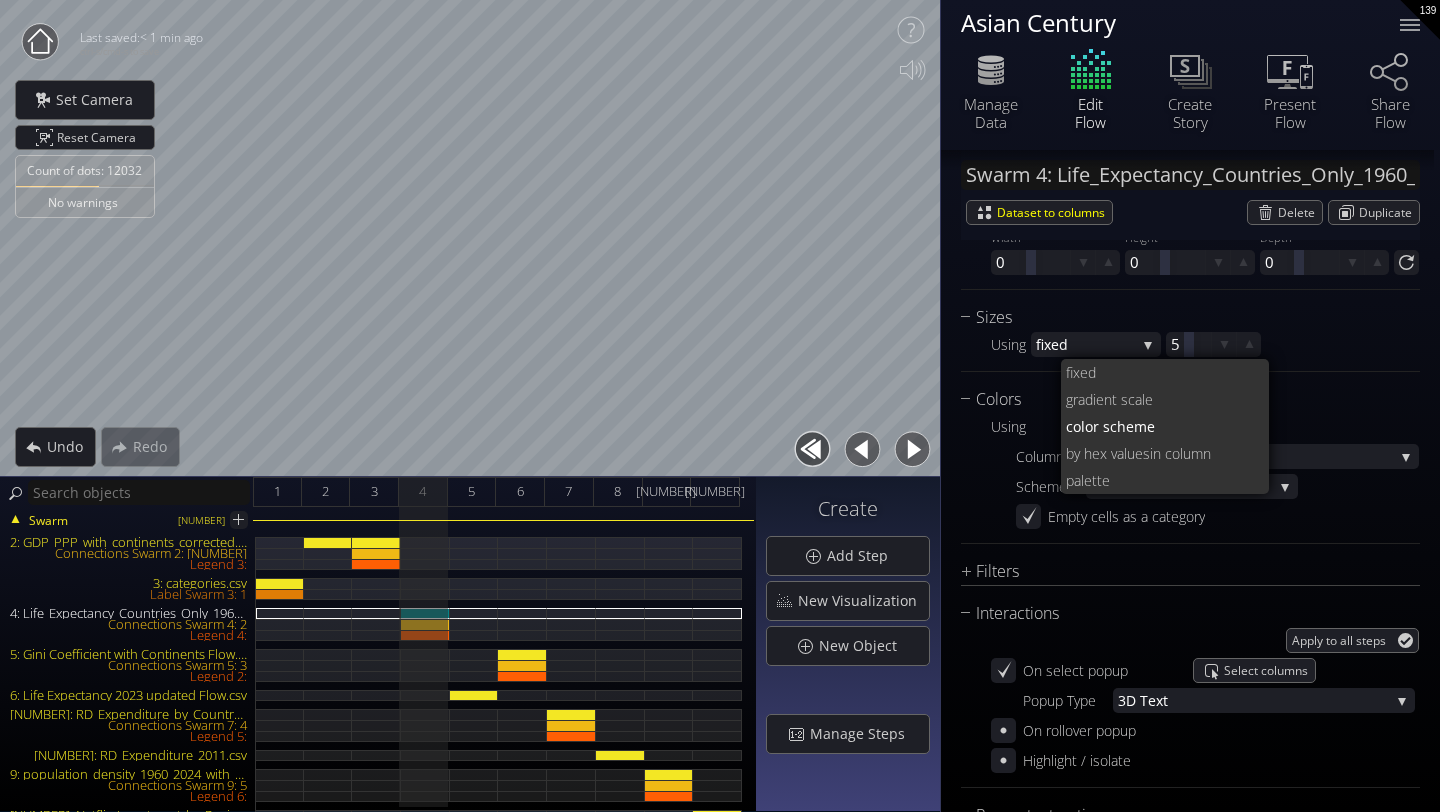 click on "lor scheme" at bounding box center [1167, 426] 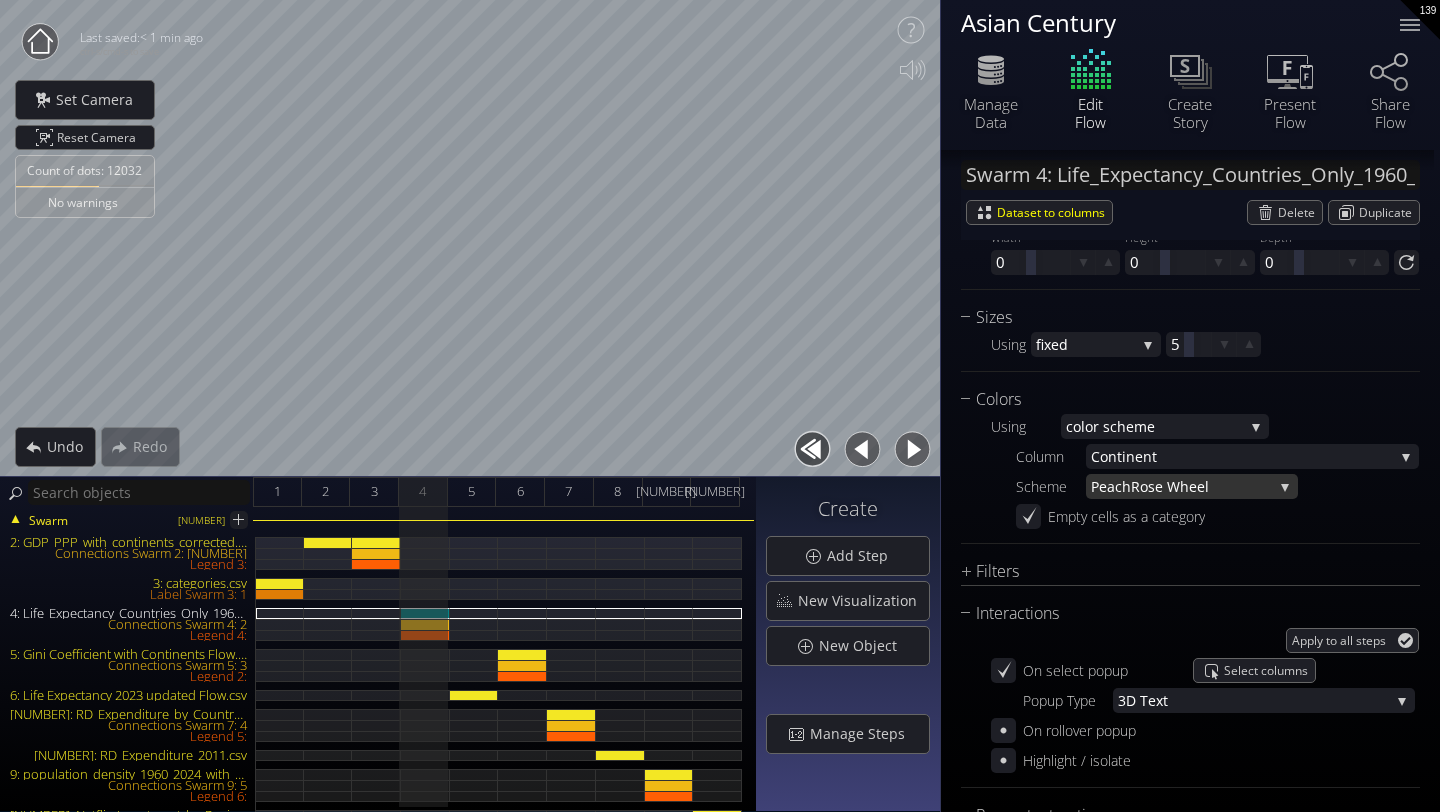 click on "Rose Wheel" at bounding box center [1202, 486] 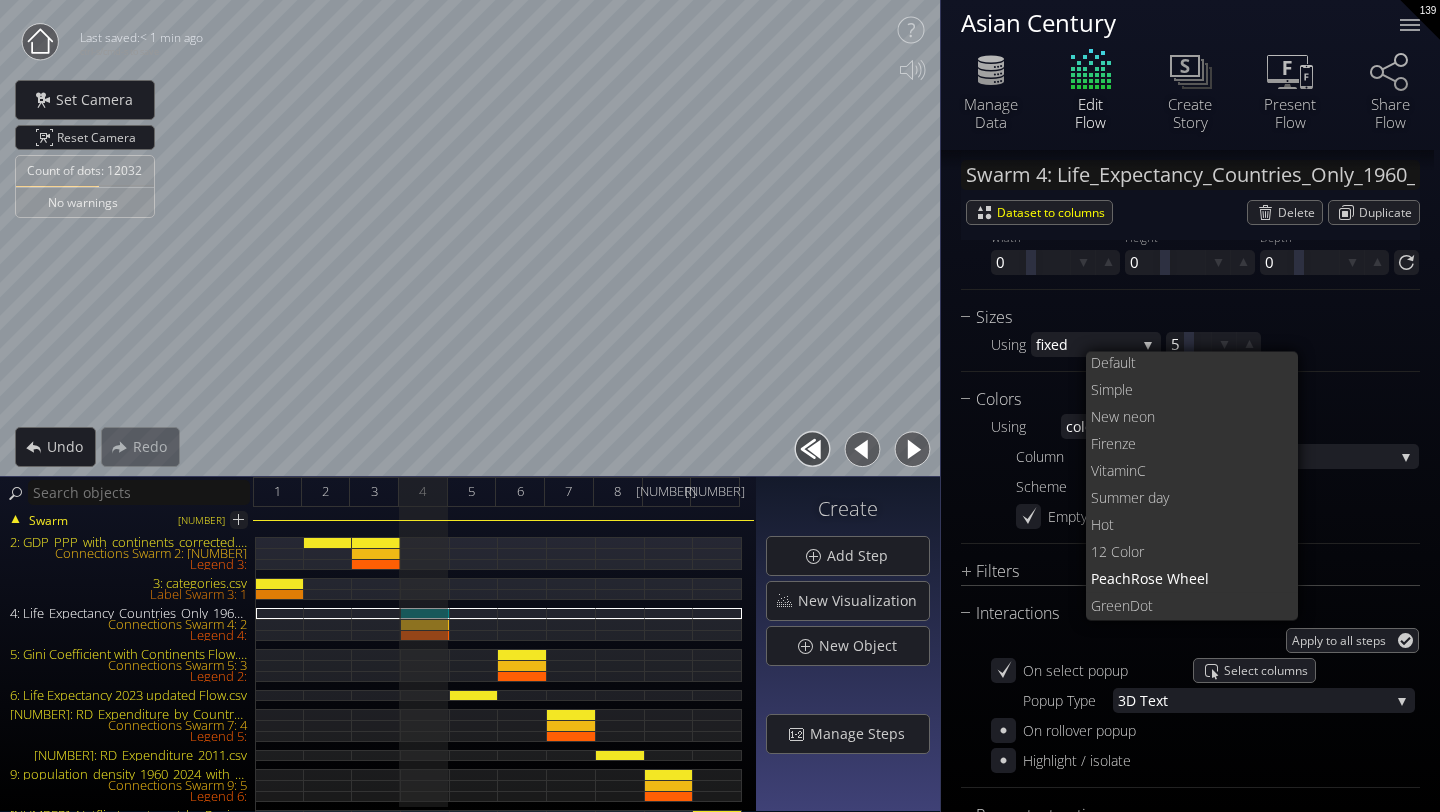 scroll, scrollTop: 0, scrollLeft: 0, axis: both 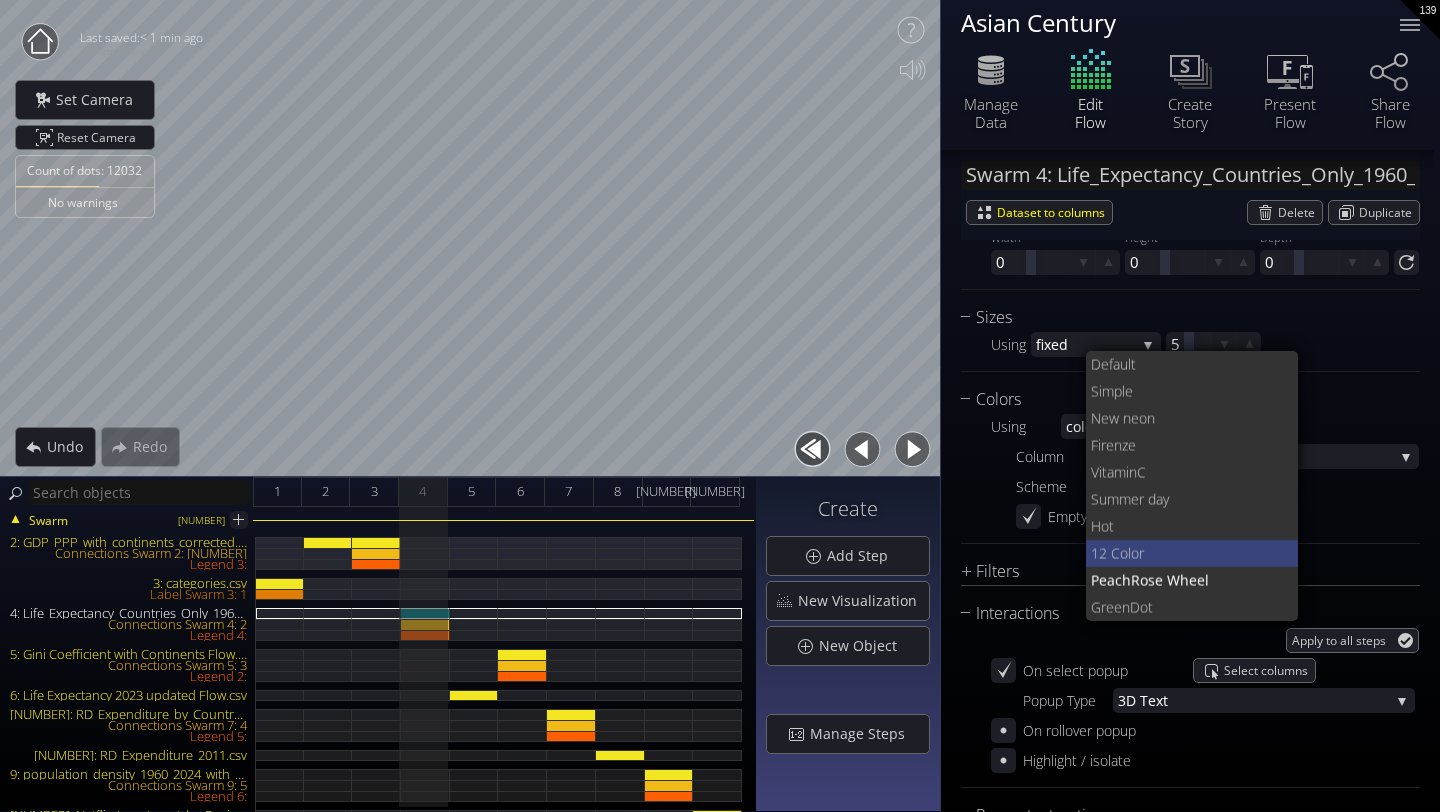 click on "or" at bounding box center [1207, 553] 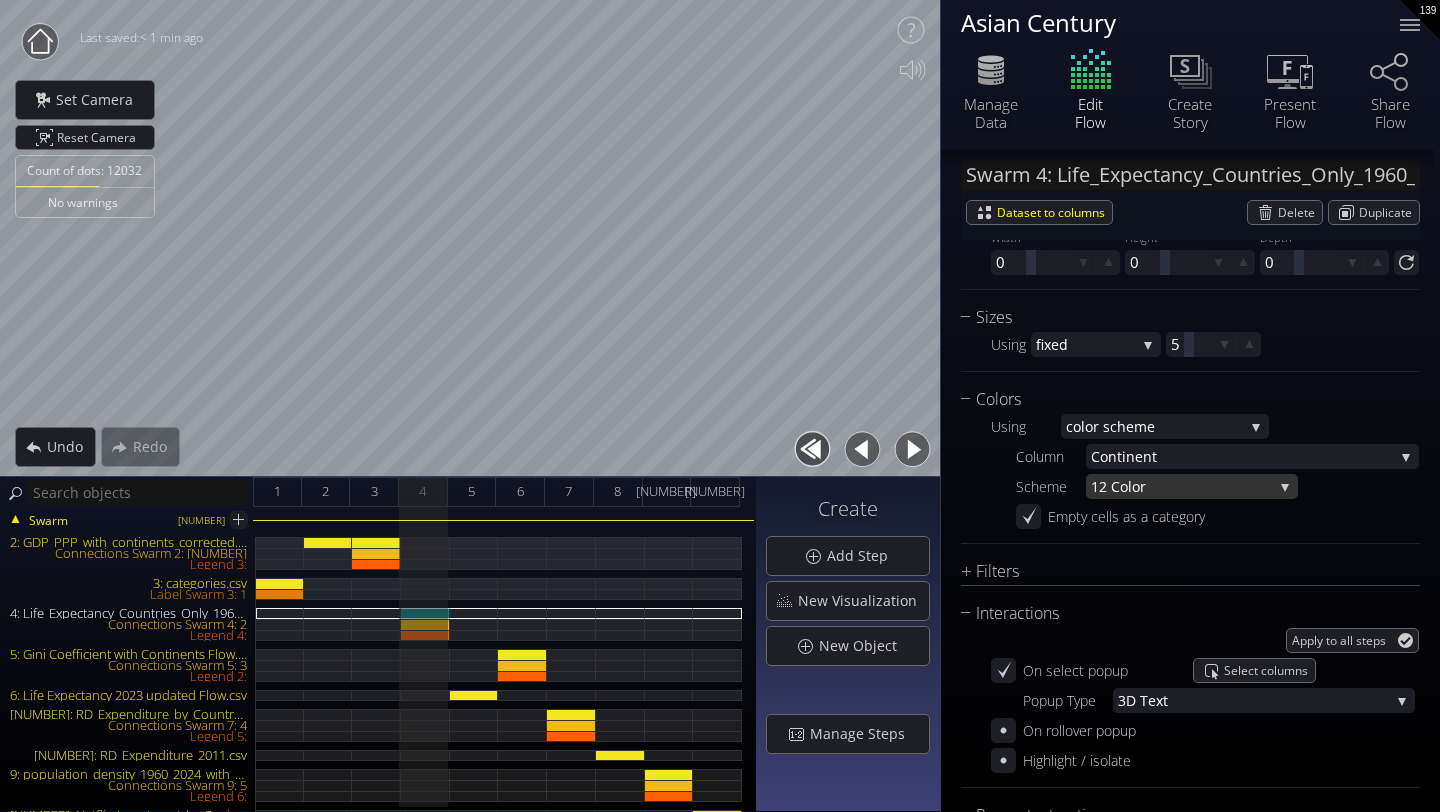 click on "12 Col" at bounding box center [1111, 486] 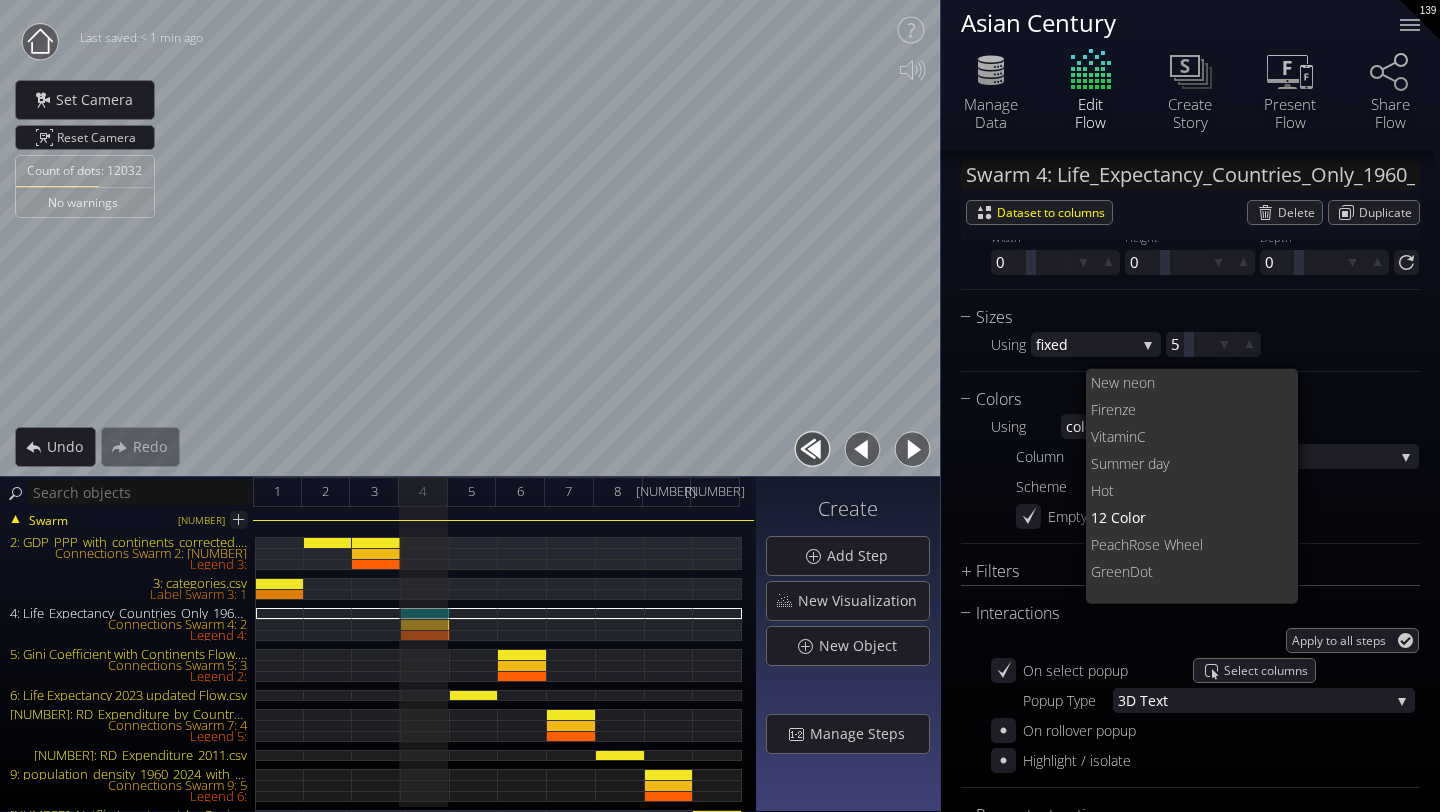 scroll, scrollTop: 0, scrollLeft: 0, axis: both 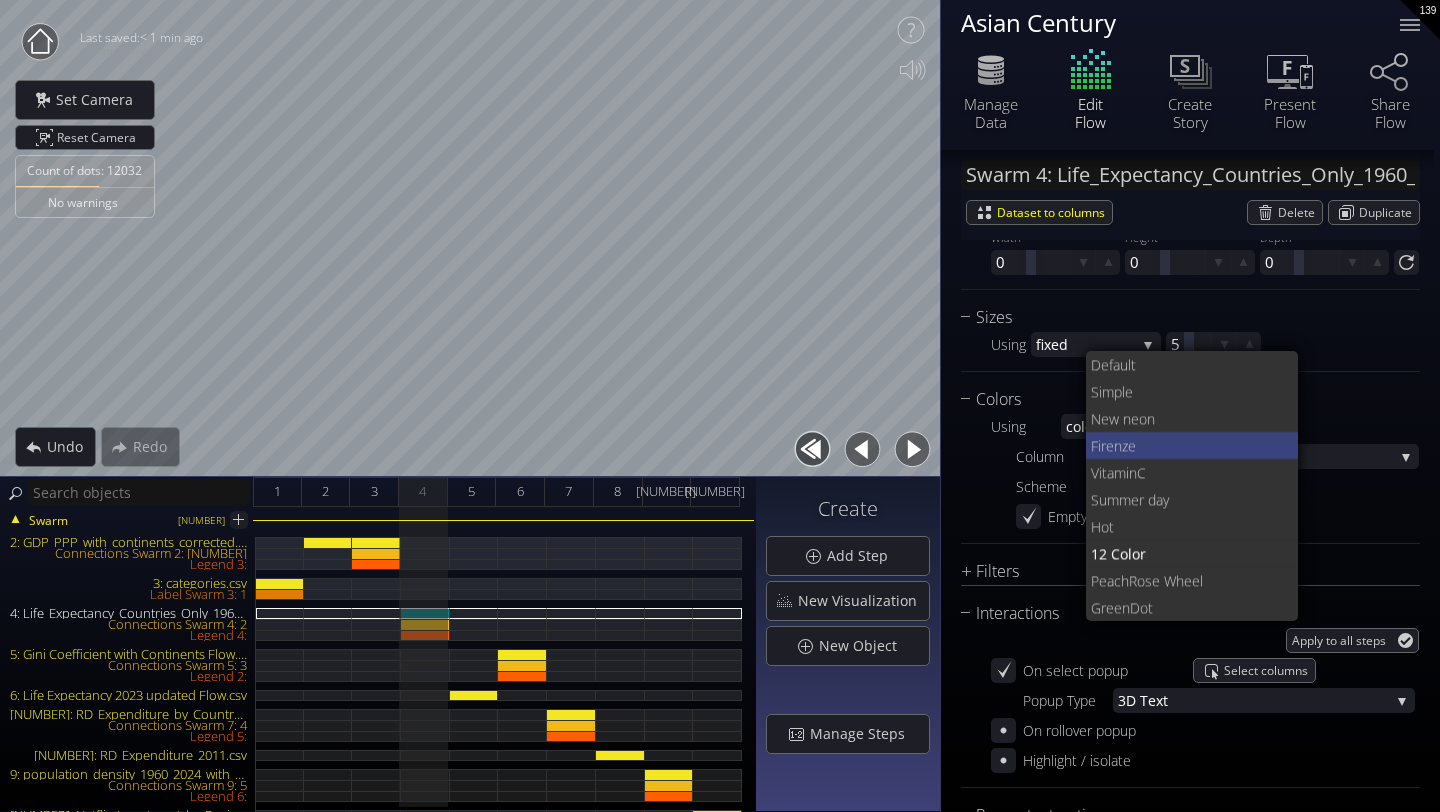 click on "nze" at bounding box center (1198, 445) 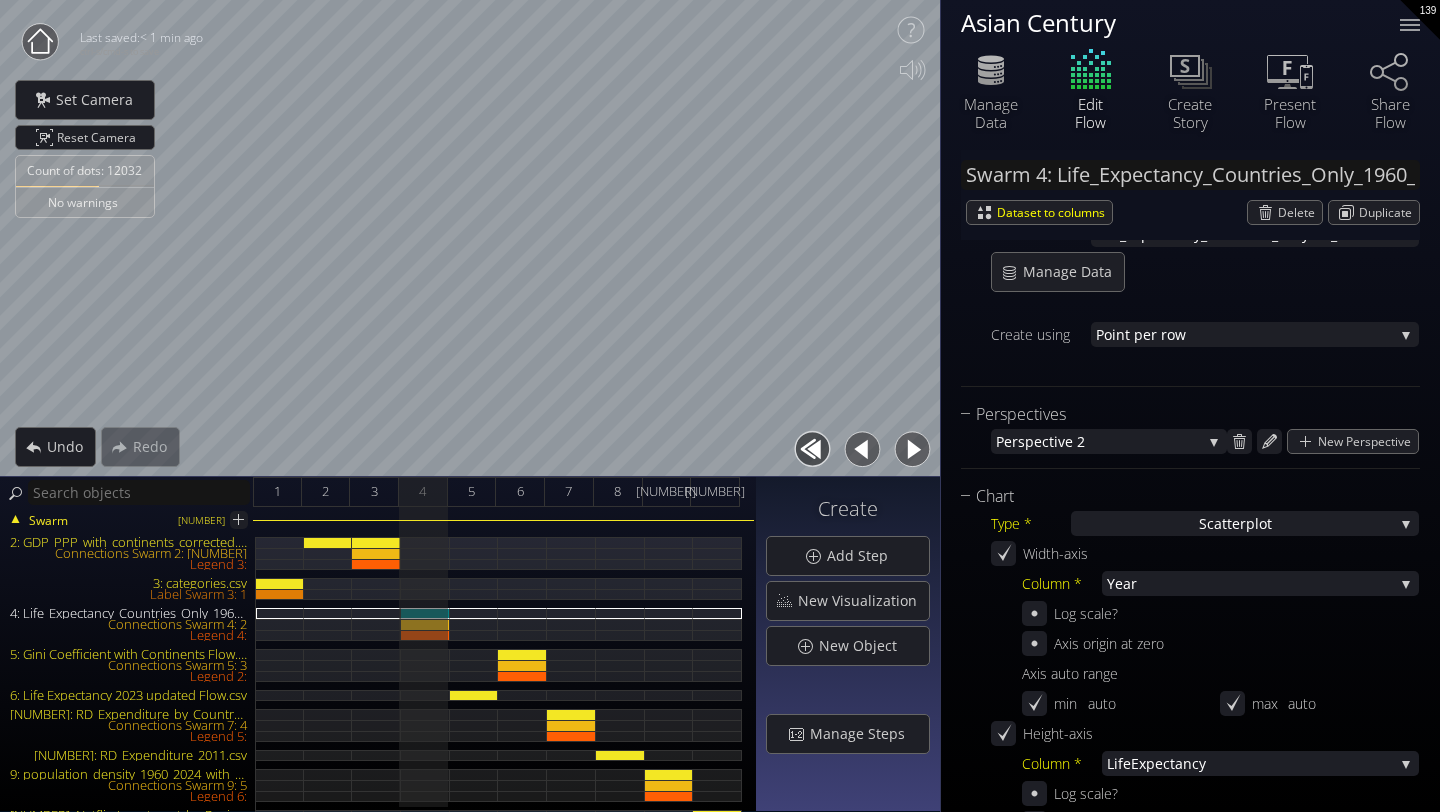 scroll, scrollTop: 0, scrollLeft: 0, axis: both 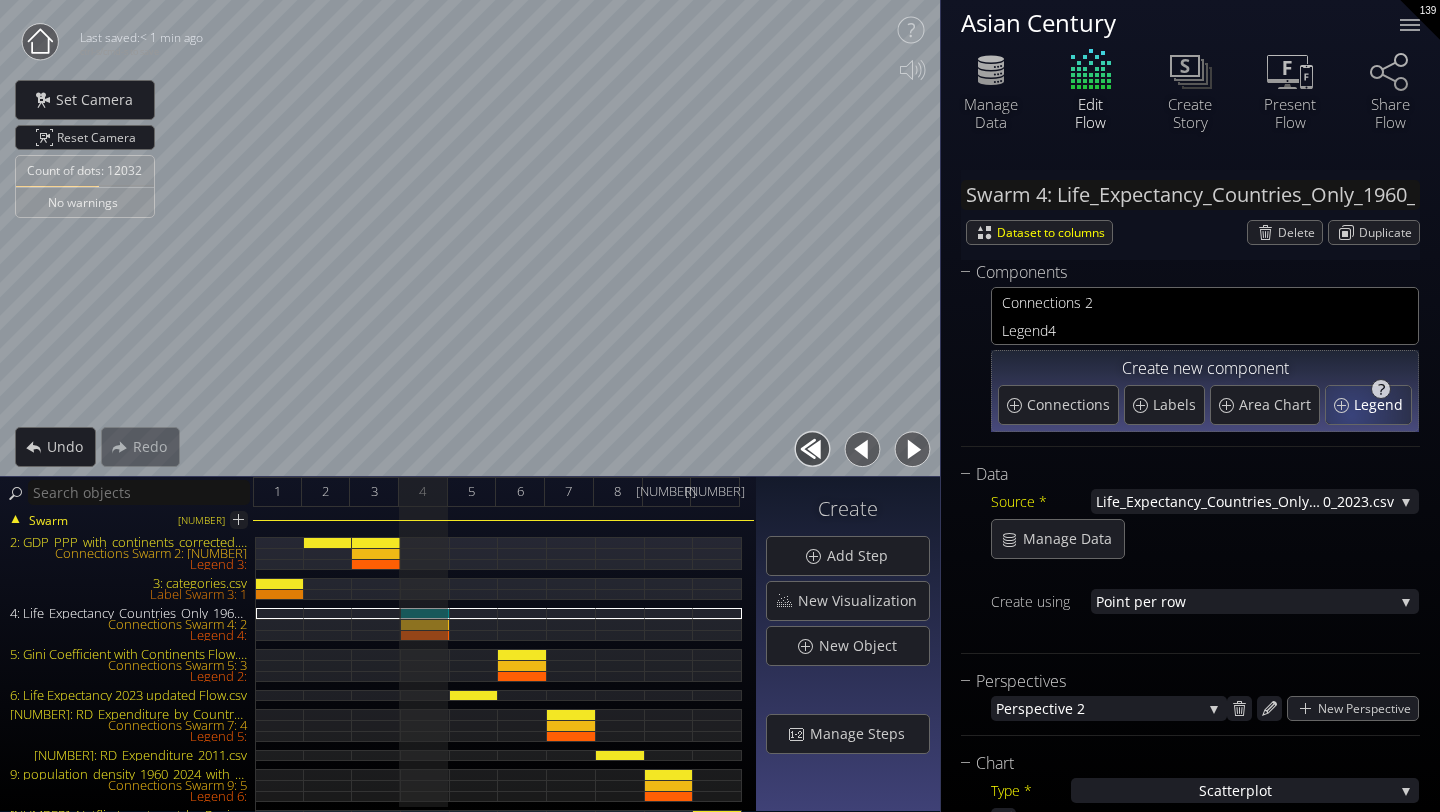 click on "Legend" at bounding box center (1368, 405) 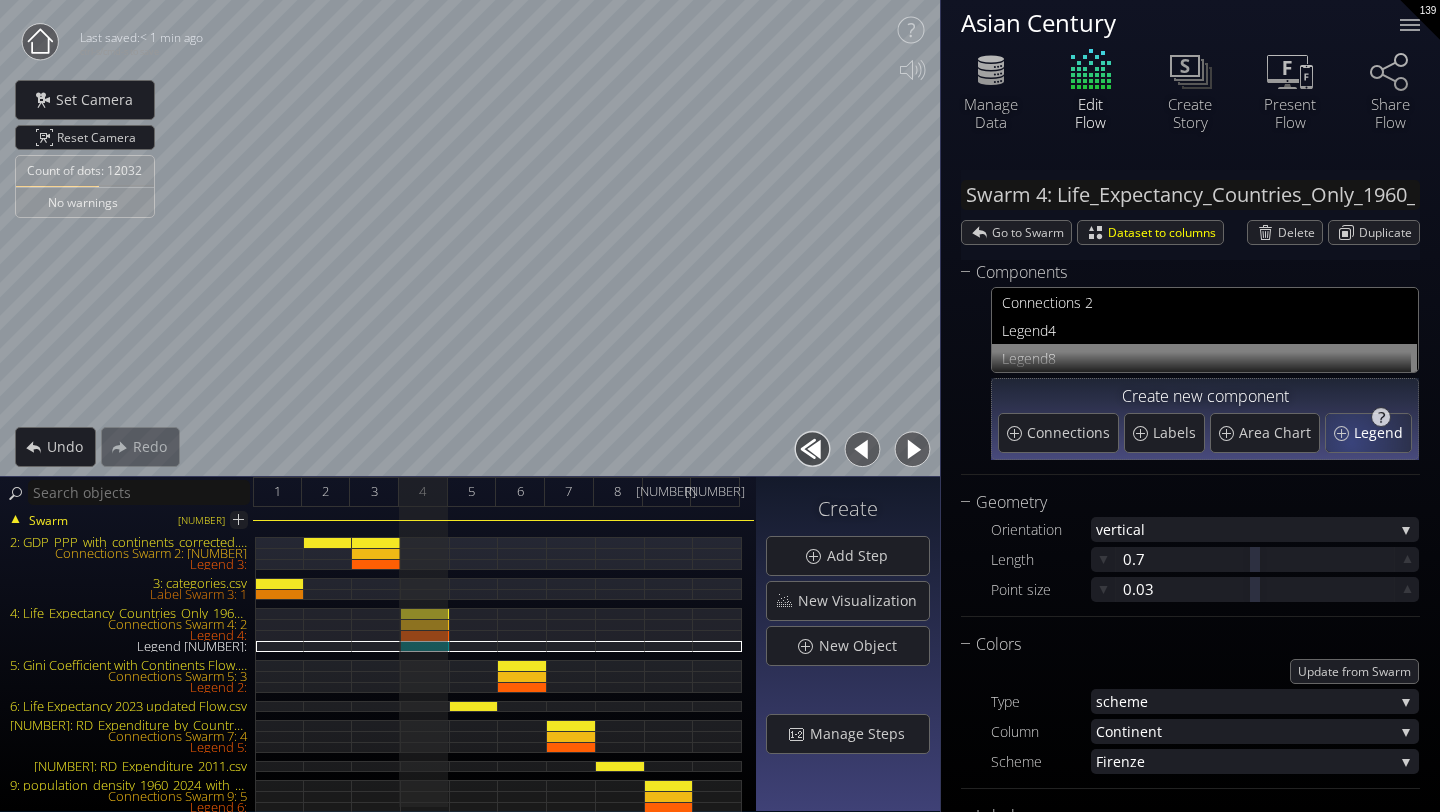 type on "Legend 8:" 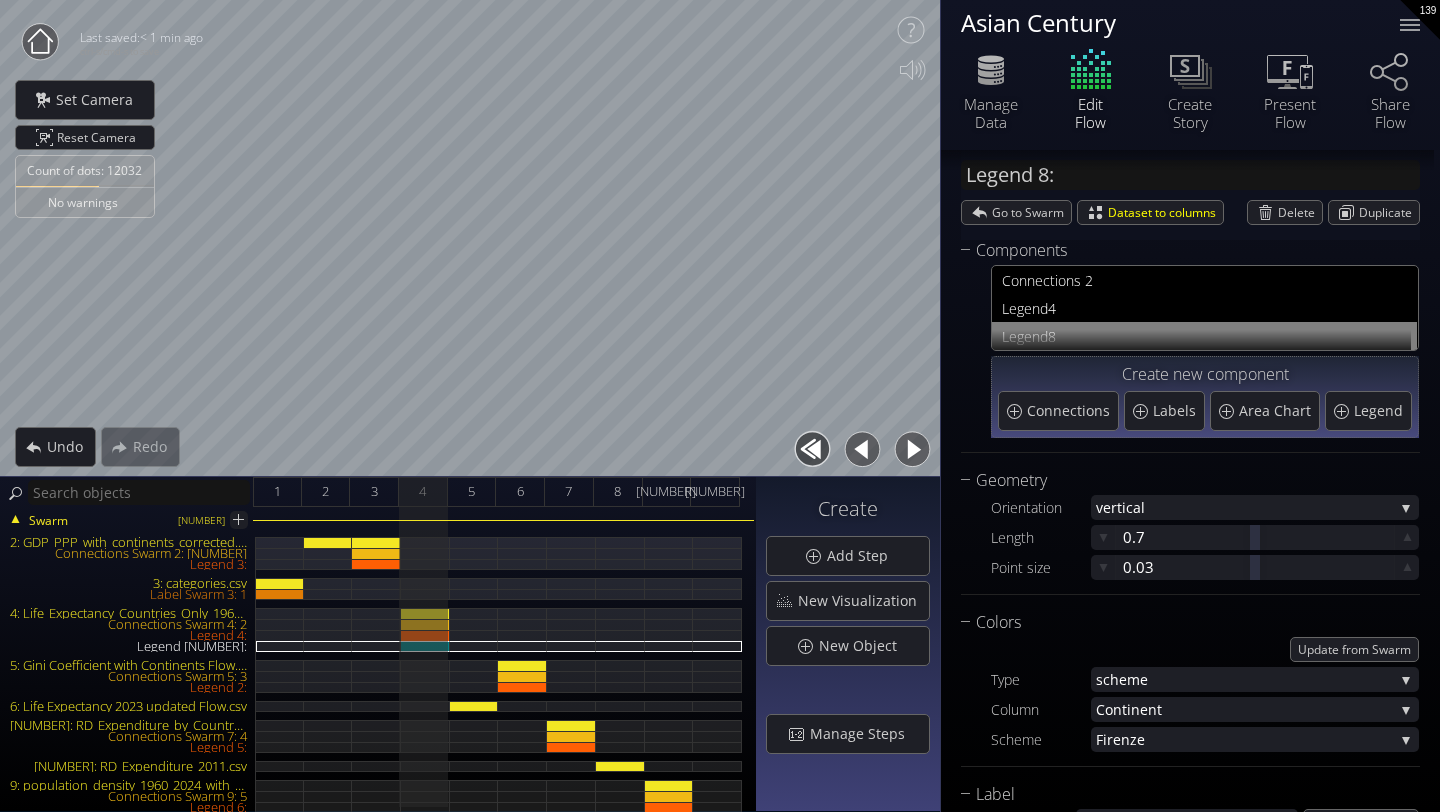 scroll, scrollTop: 0, scrollLeft: 0, axis: both 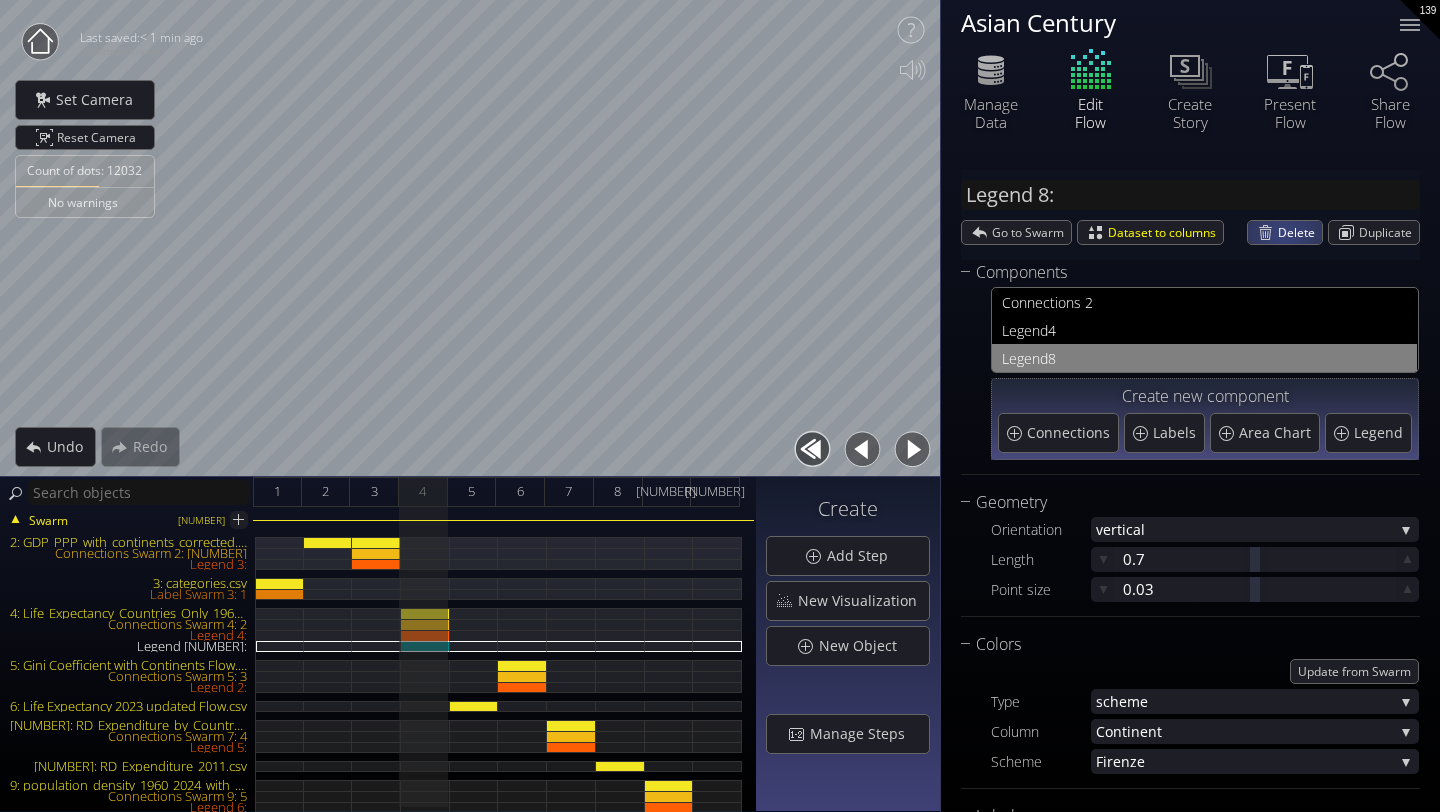 click on "Delete" at bounding box center [1300, 232] 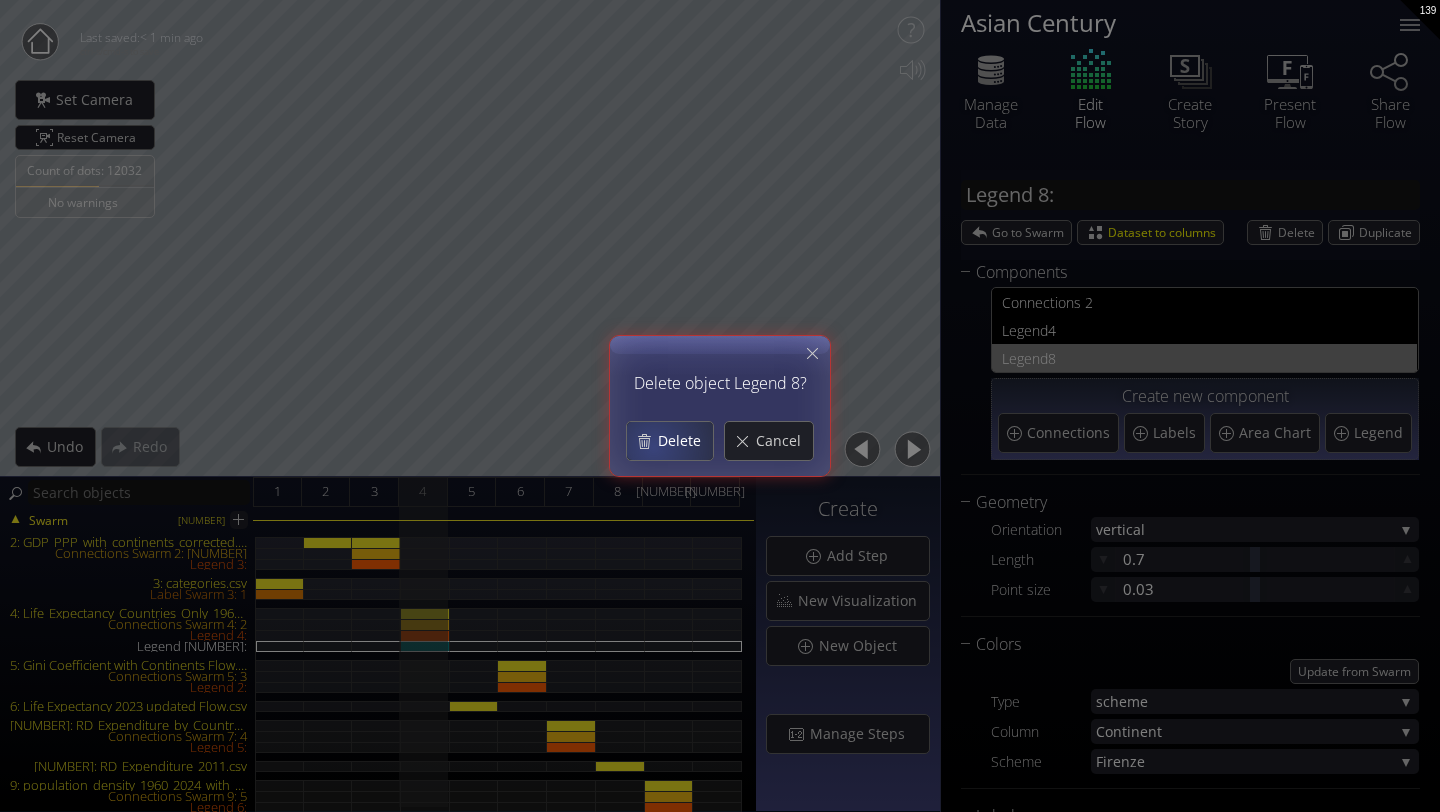 click on "Delete" at bounding box center [670, 441] 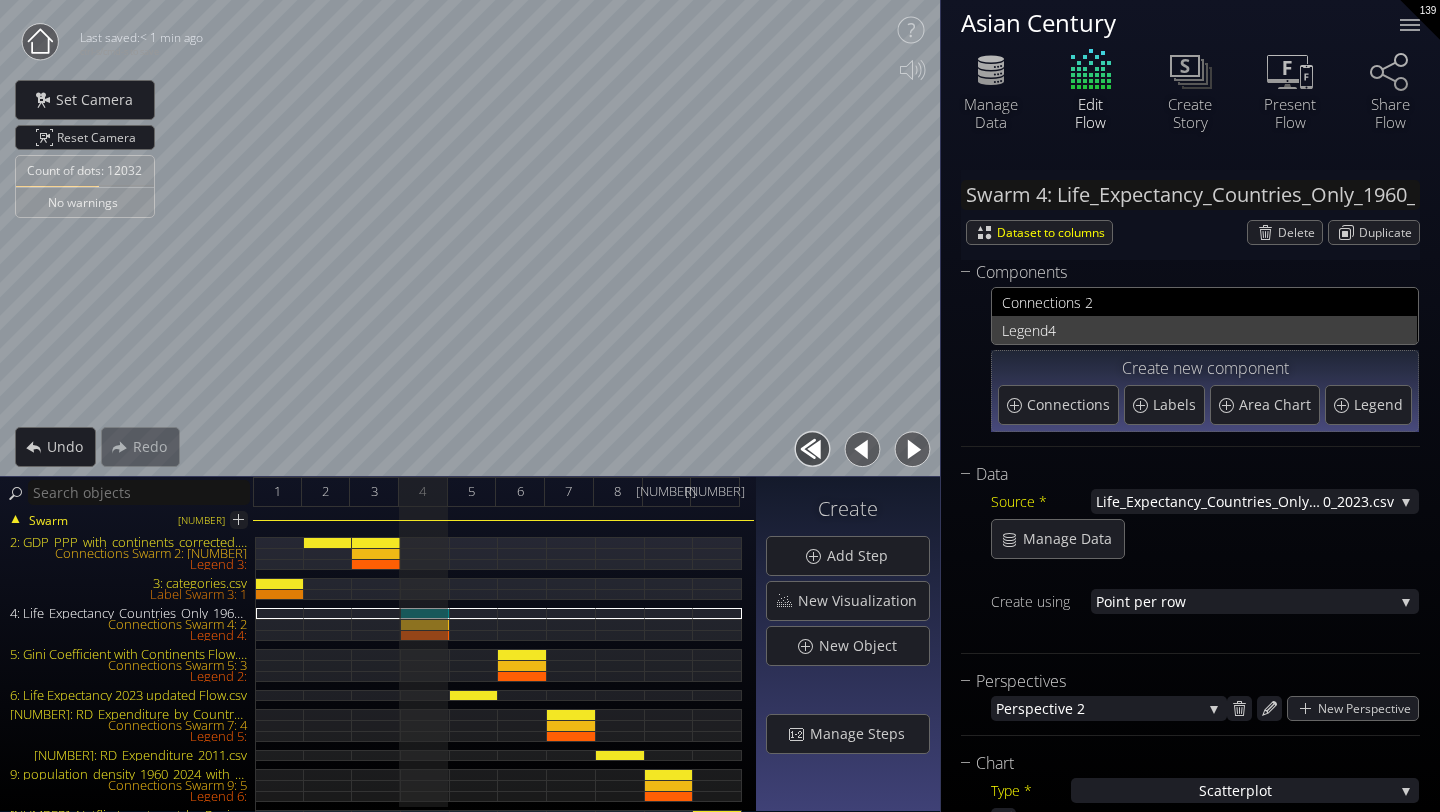 click on "4" at bounding box center [1227, 330] 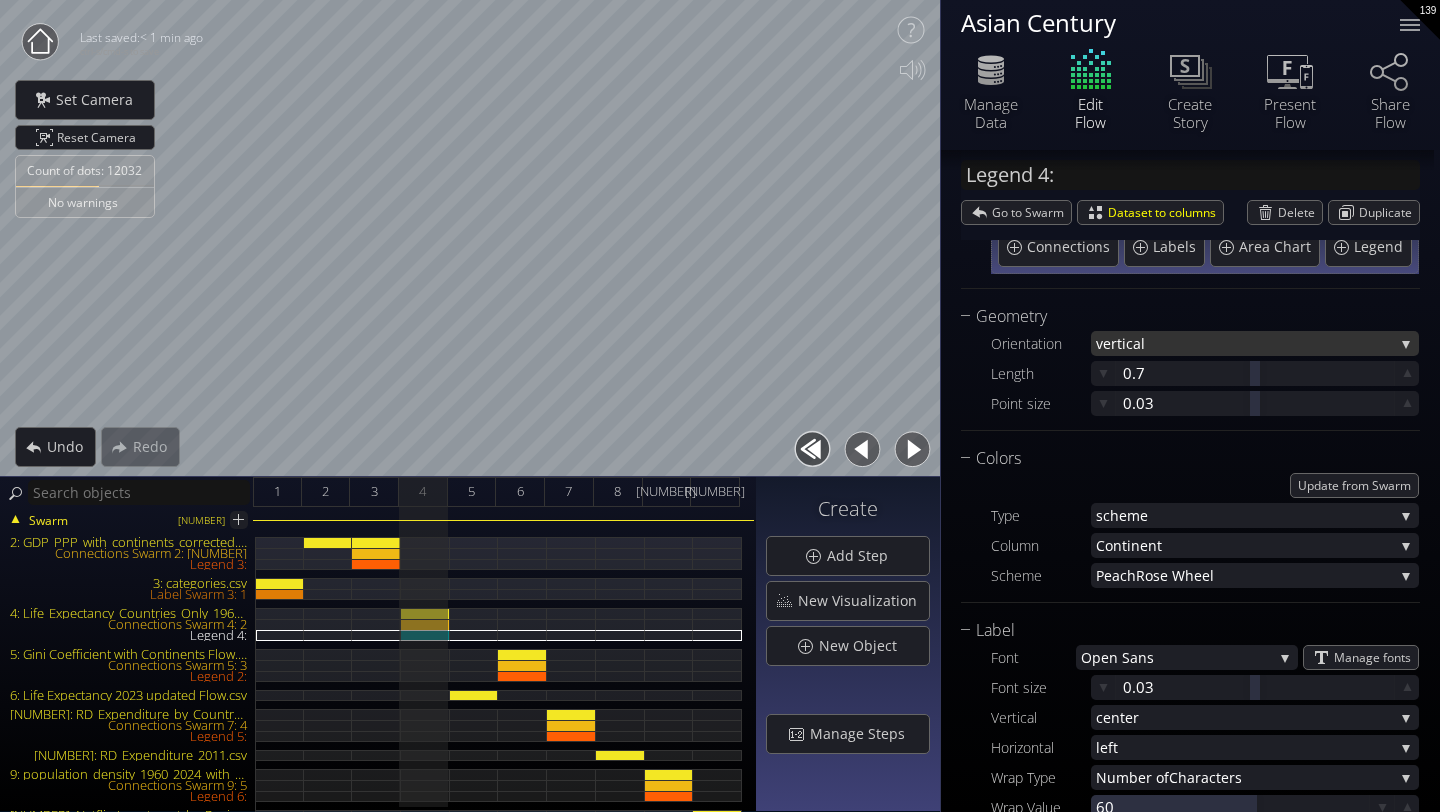 scroll, scrollTop: 361, scrollLeft: 0, axis: vertical 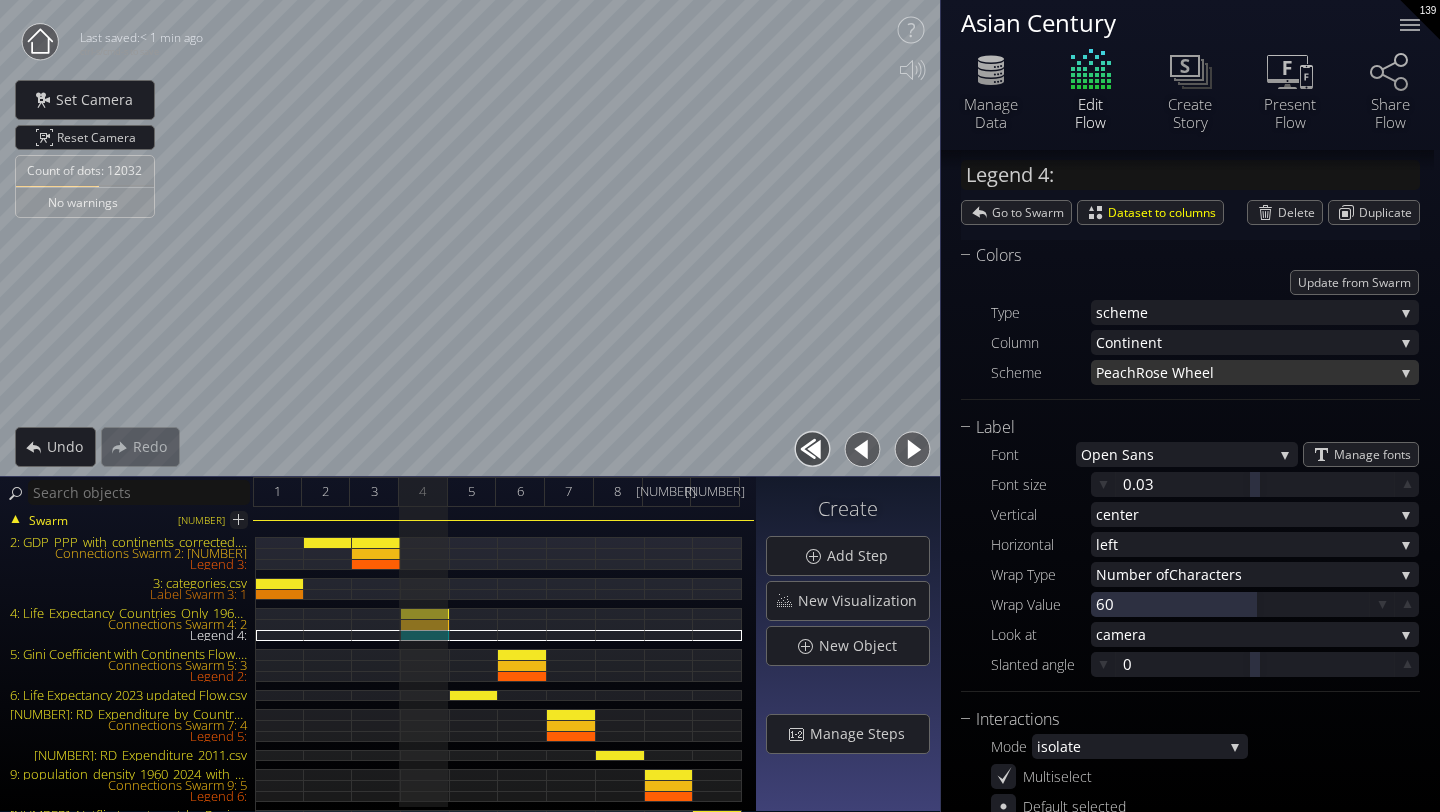 click on "Rose Wheel" at bounding box center [1265, 372] 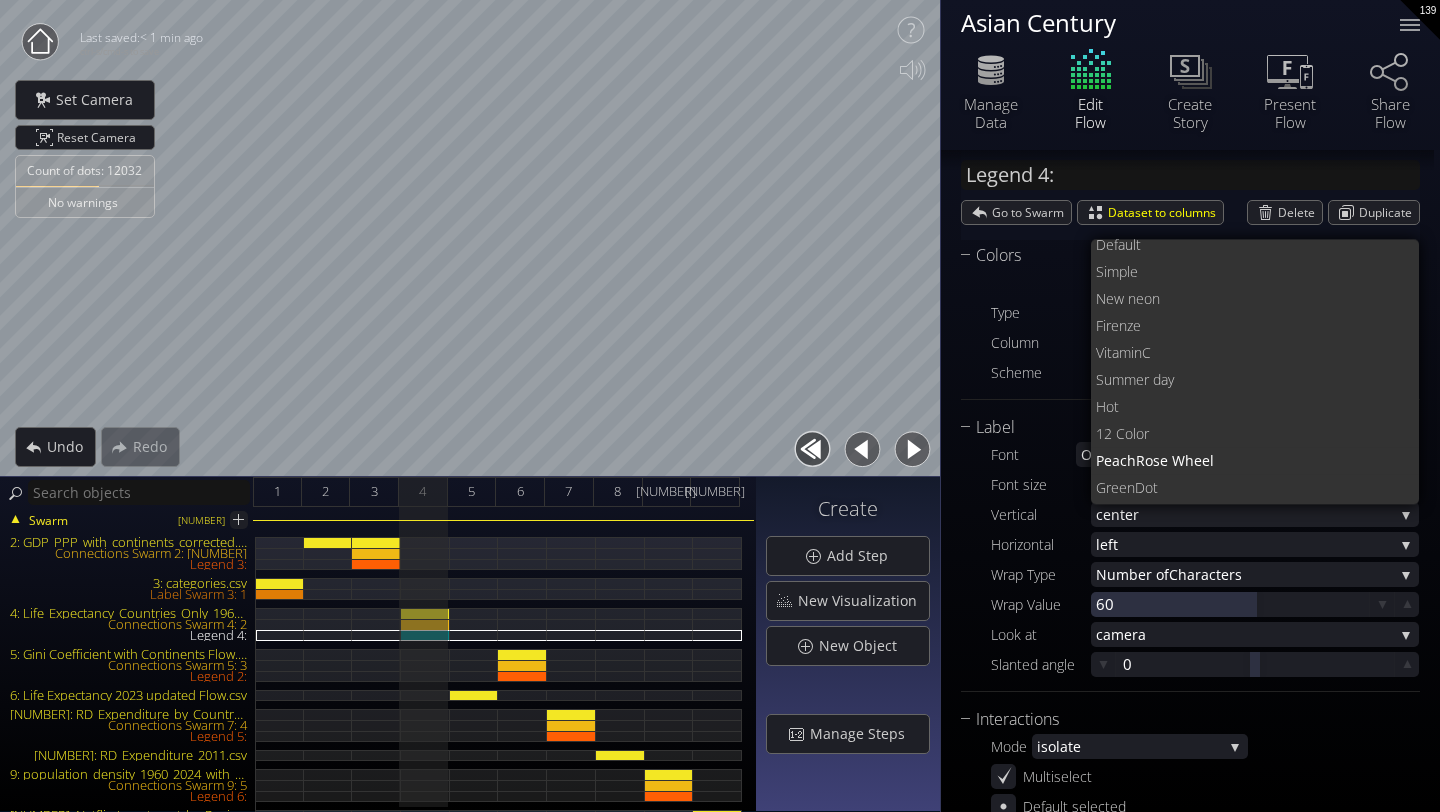 scroll, scrollTop: 0, scrollLeft: 0, axis: both 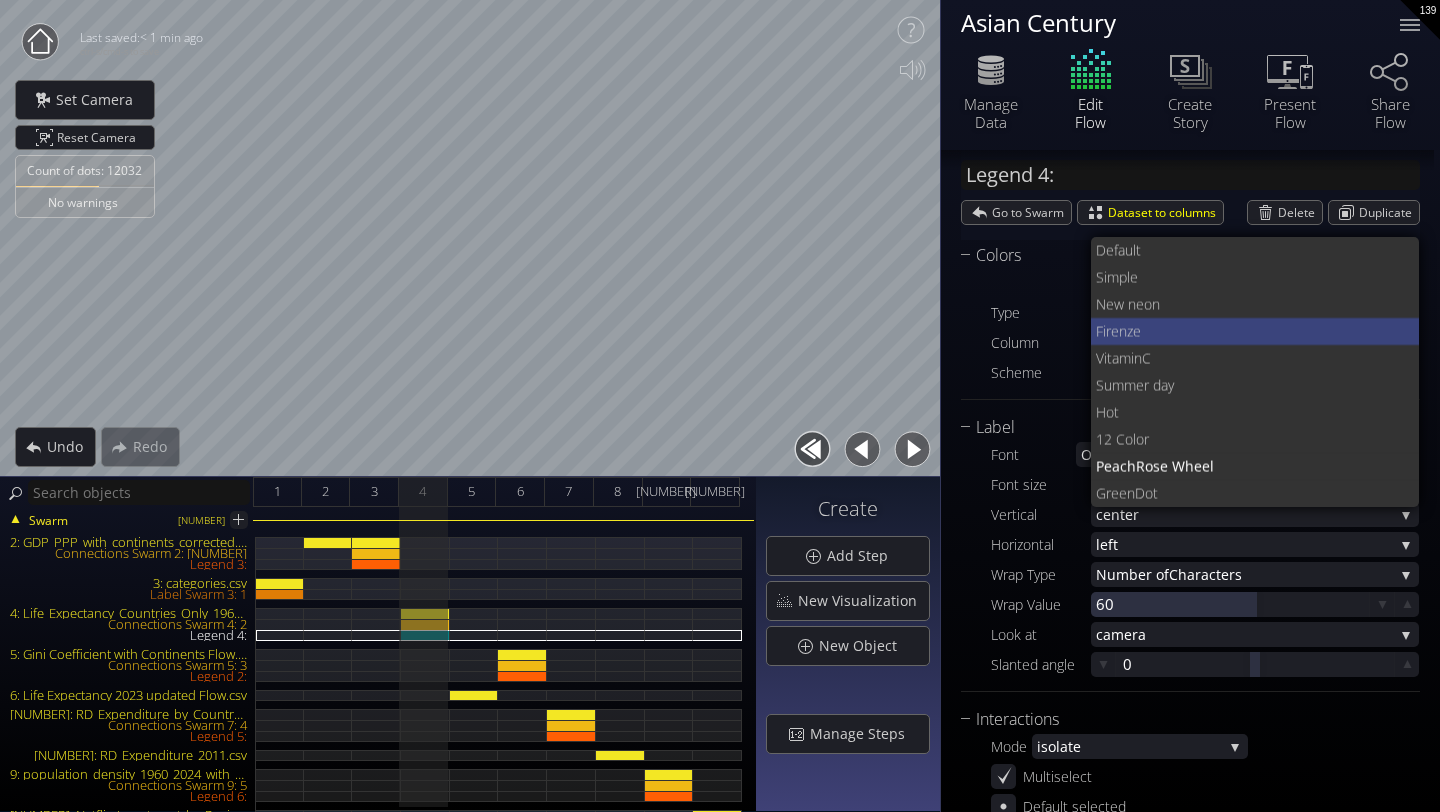 click on "nze" at bounding box center [1261, 331] 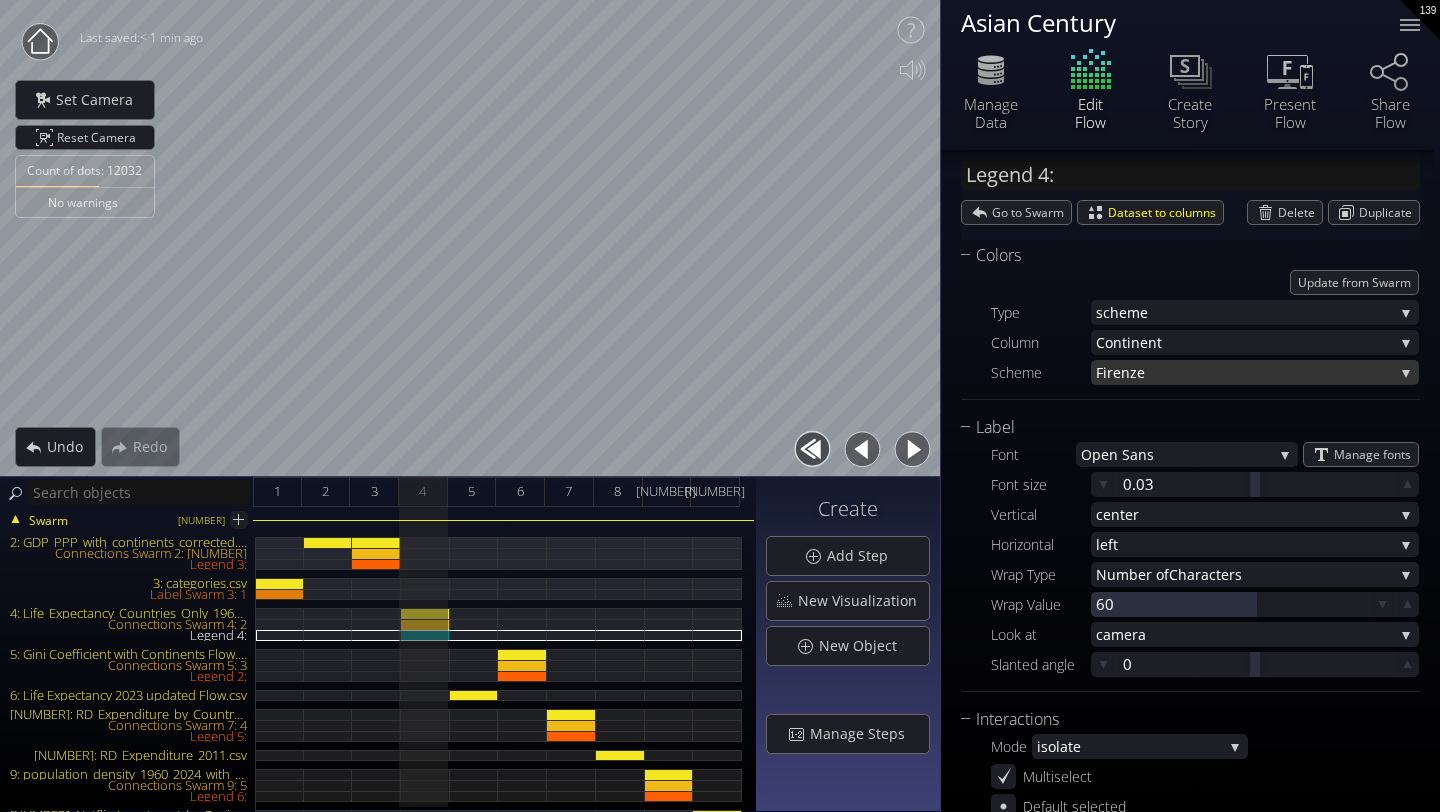 click on "nze" at bounding box center [1257, 372] 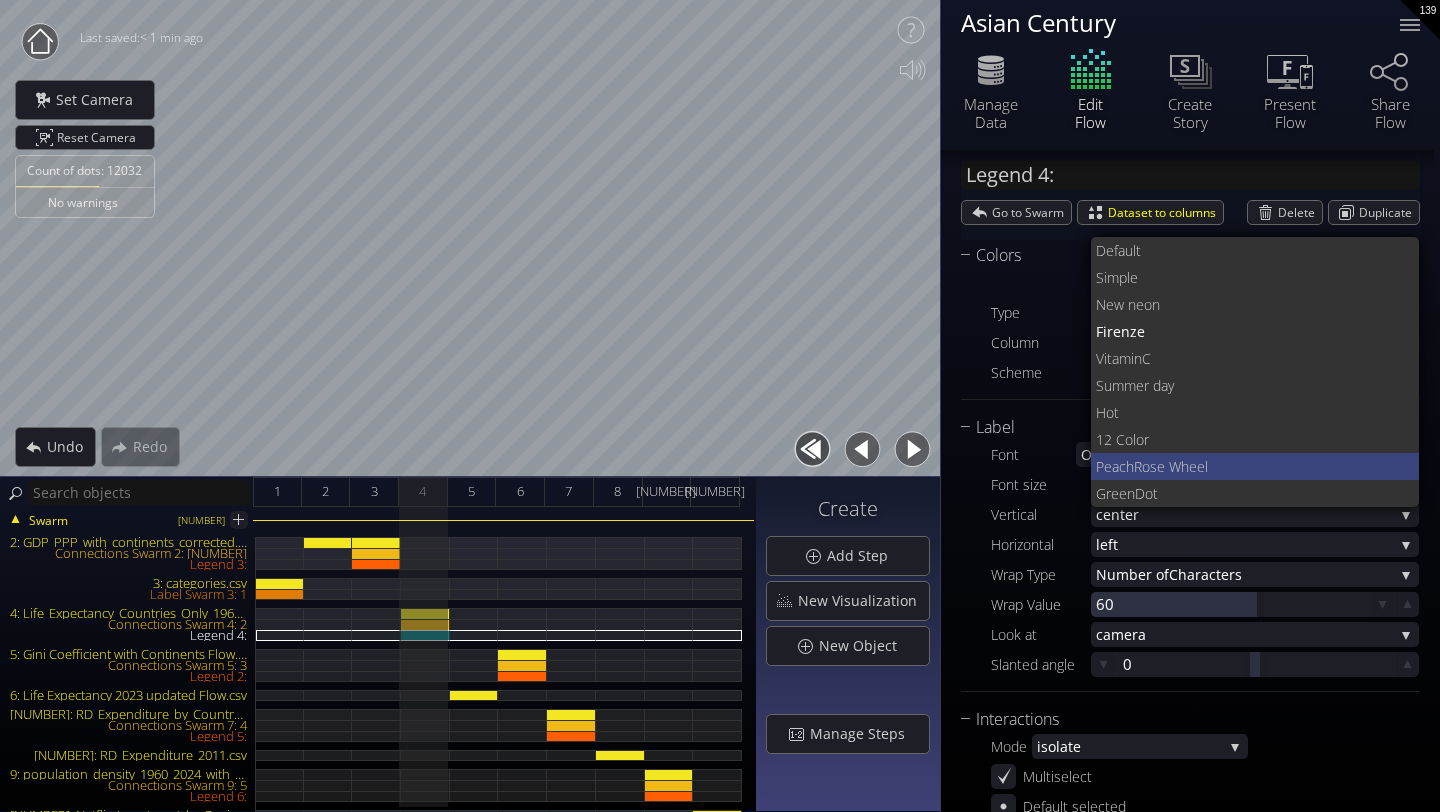 click on "Peach" at bounding box center [1115, 466] 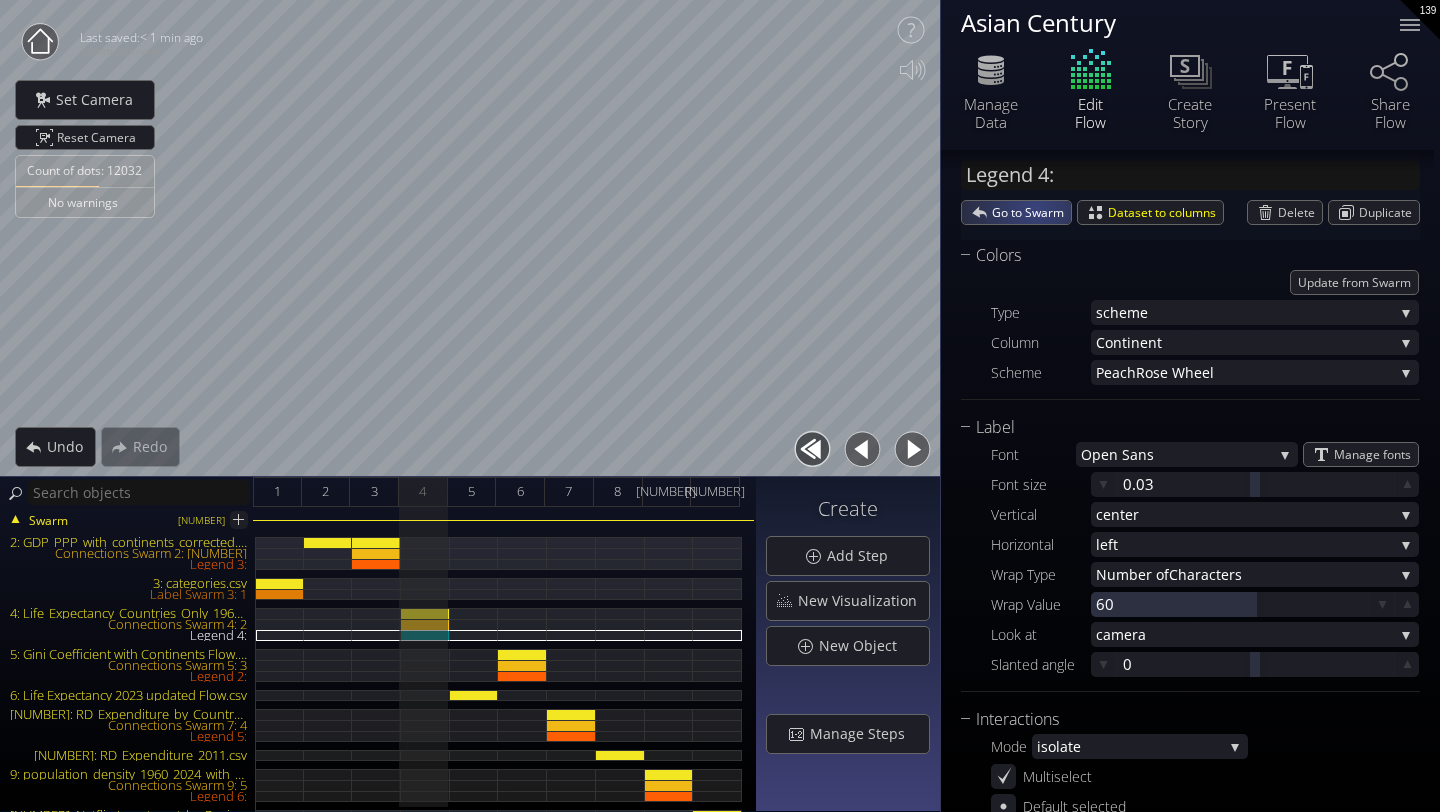 click on "Go to Swarm" at bounding box center (1031, 212) 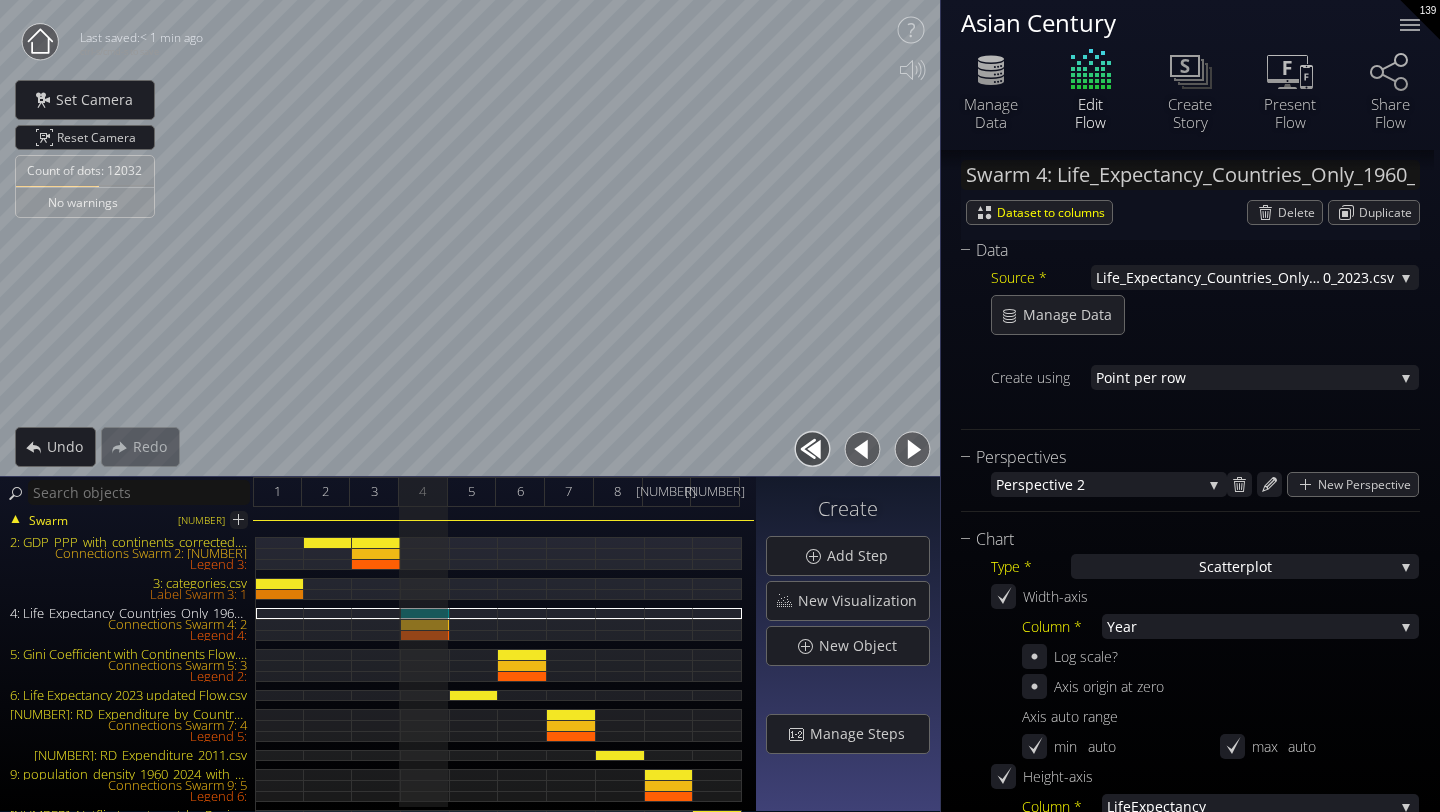 scroll, scrollTop: 0, scrollLeft: 0, axis: both 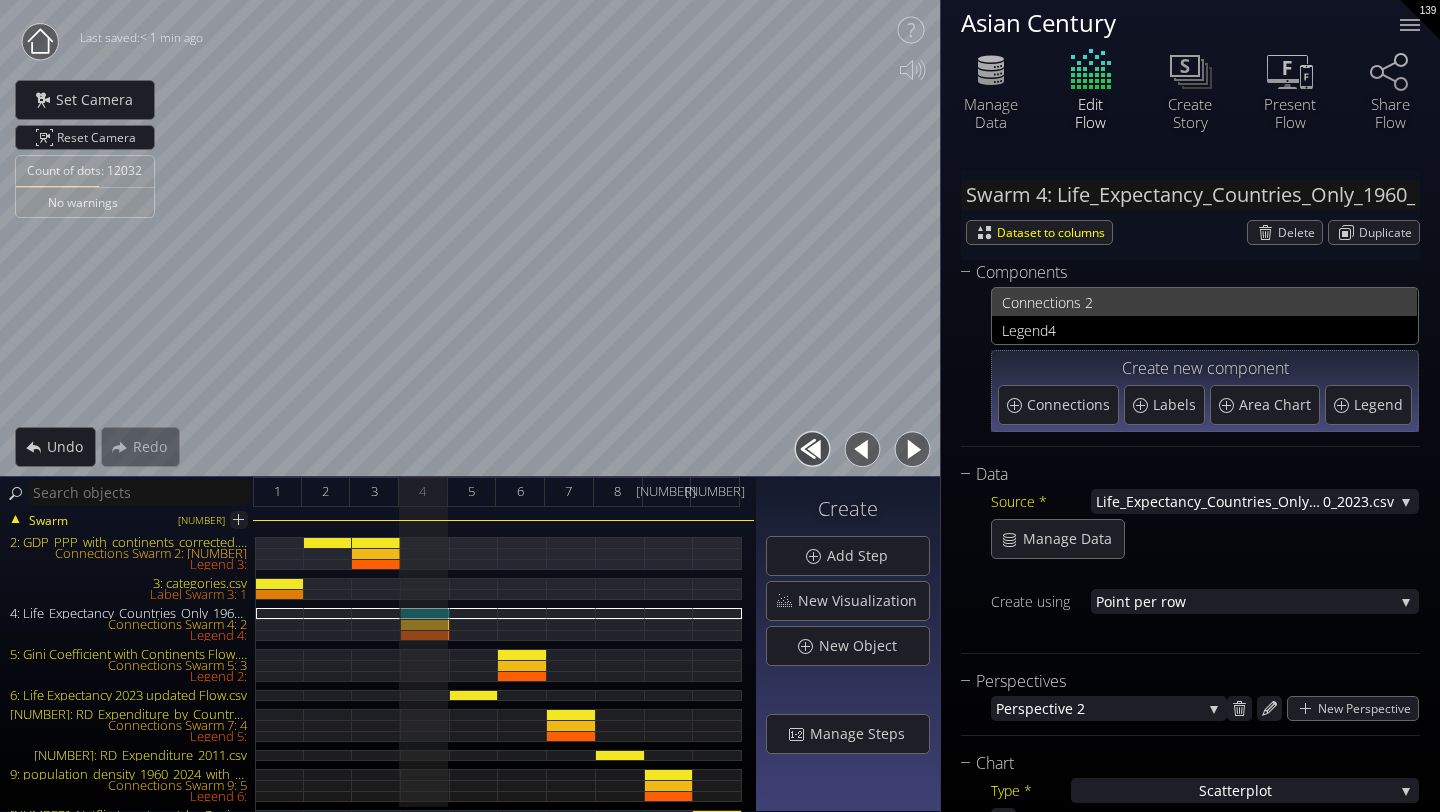 click on "nections 2" at bounding box center (1217, 302) 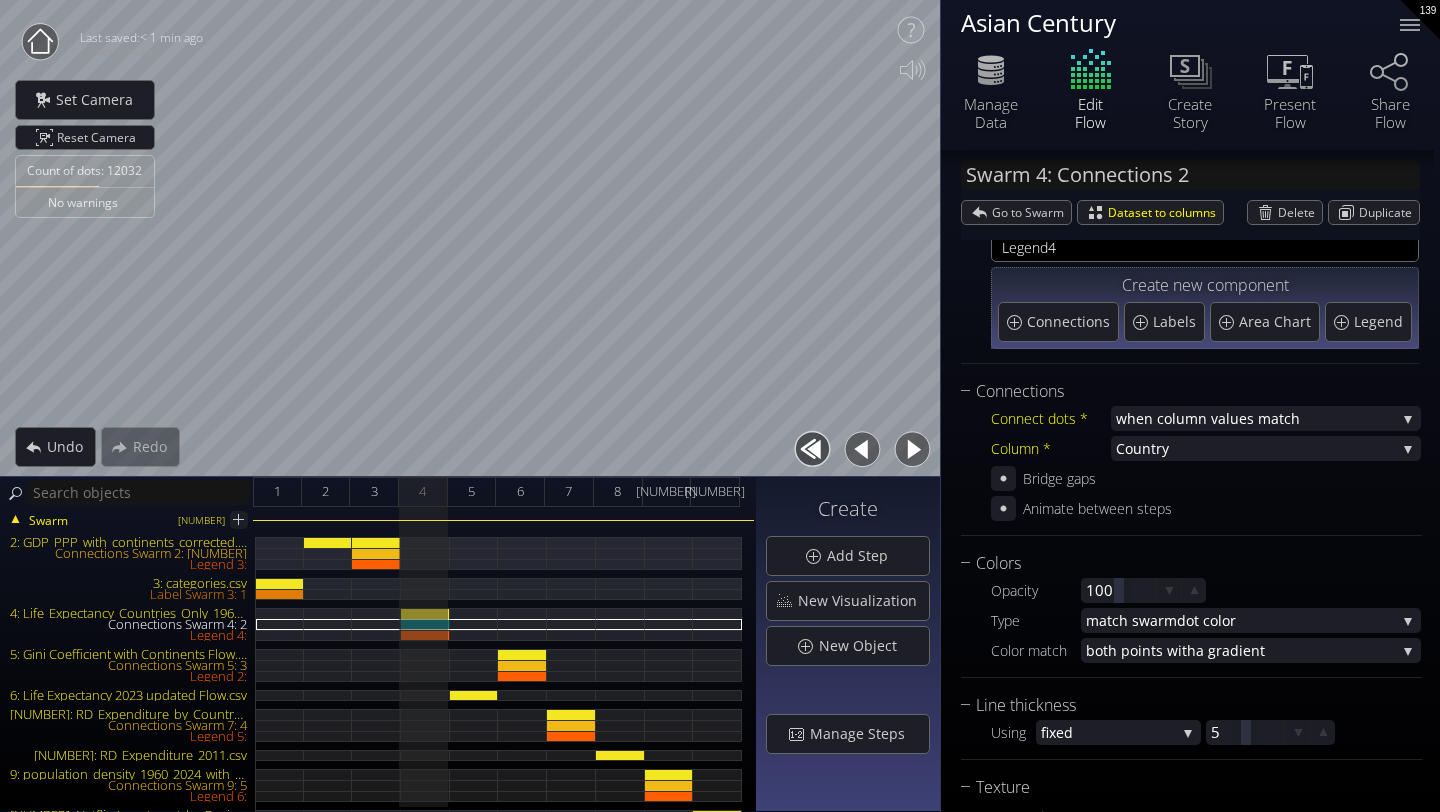 scroll, scrollTop: 0, scrollLeft: 0, axis: both 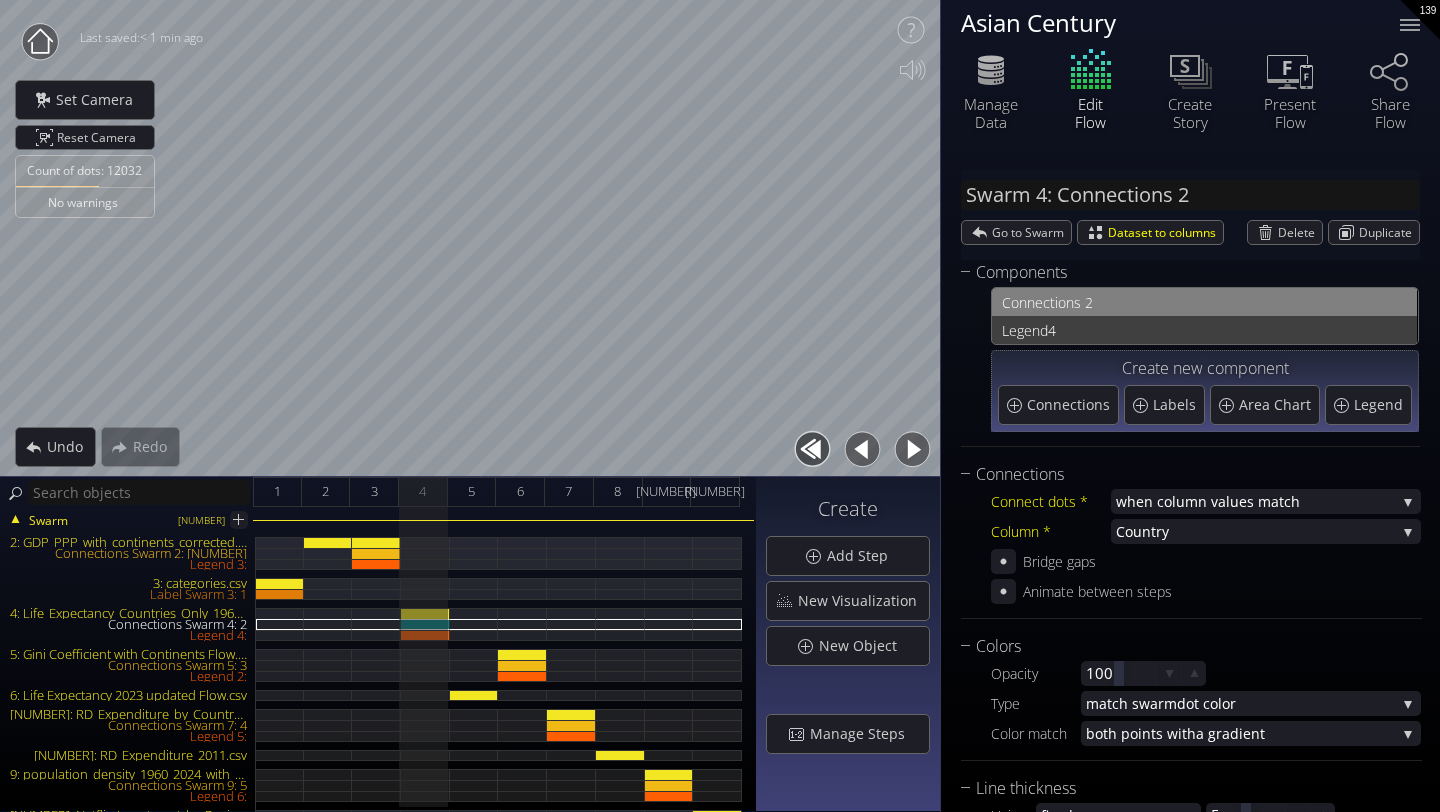 click on "4" at bounding box center (1227, 330) 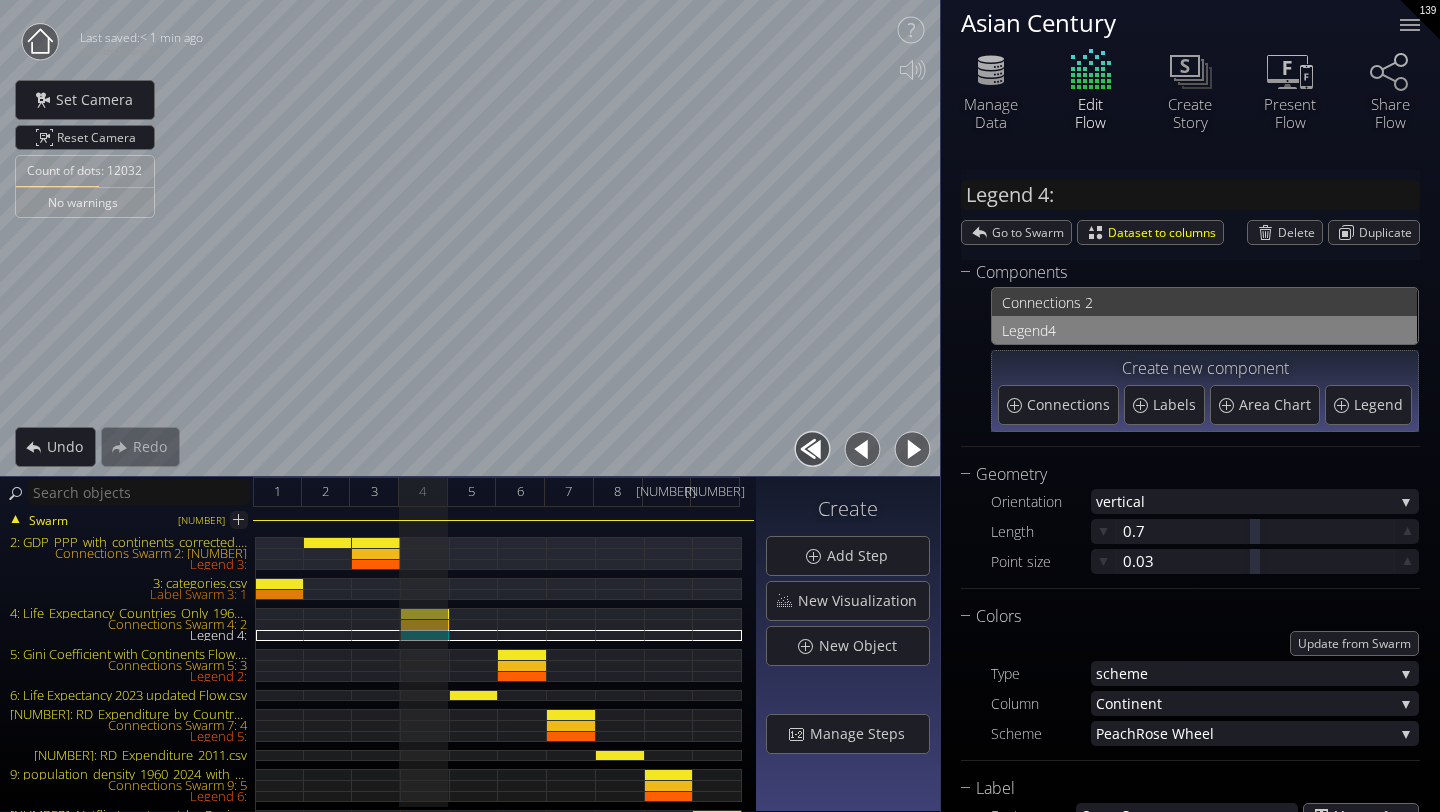 click on "nections 2" at bounding box center [1217, 302] 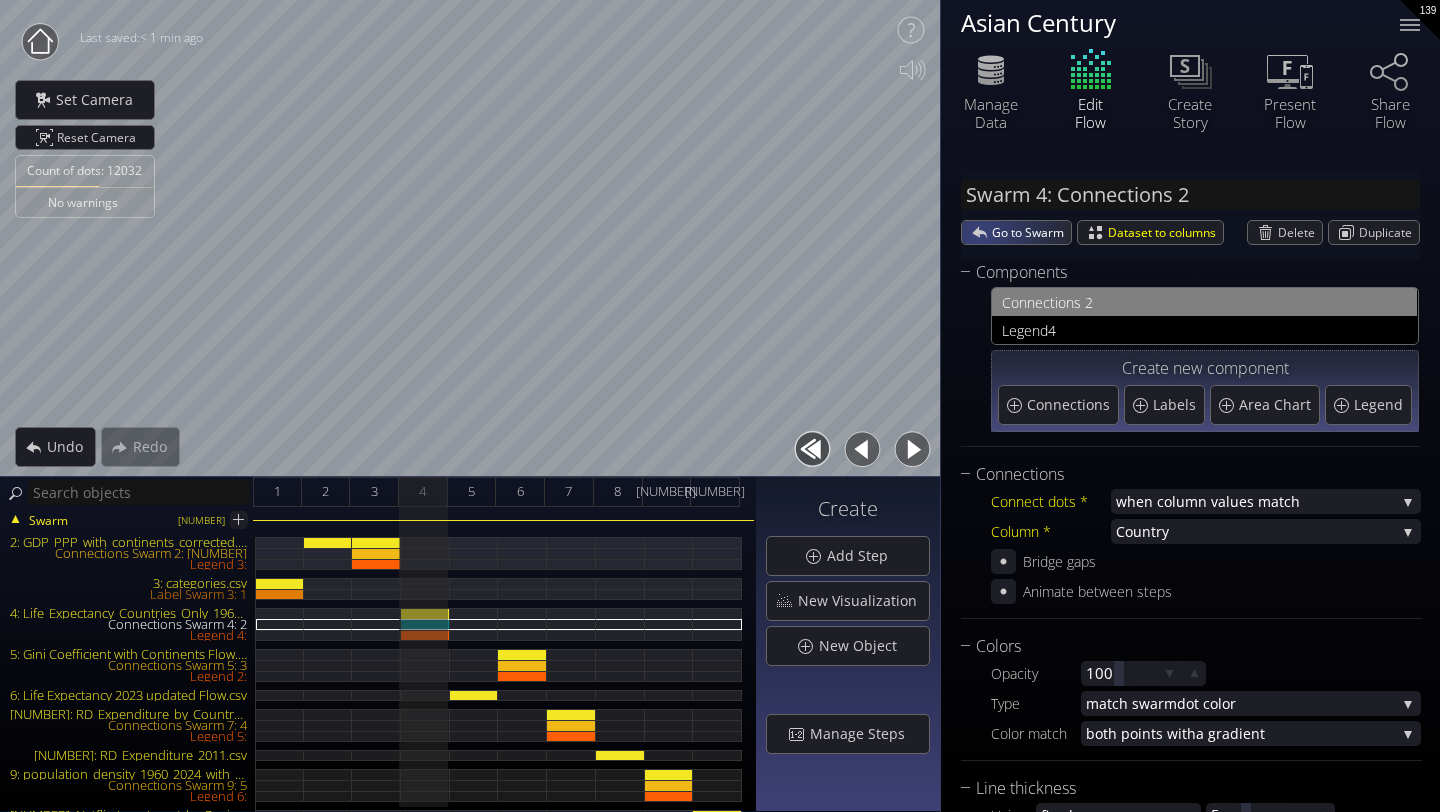 click on "Go to Swarm" at bounding box center (1016, 232) 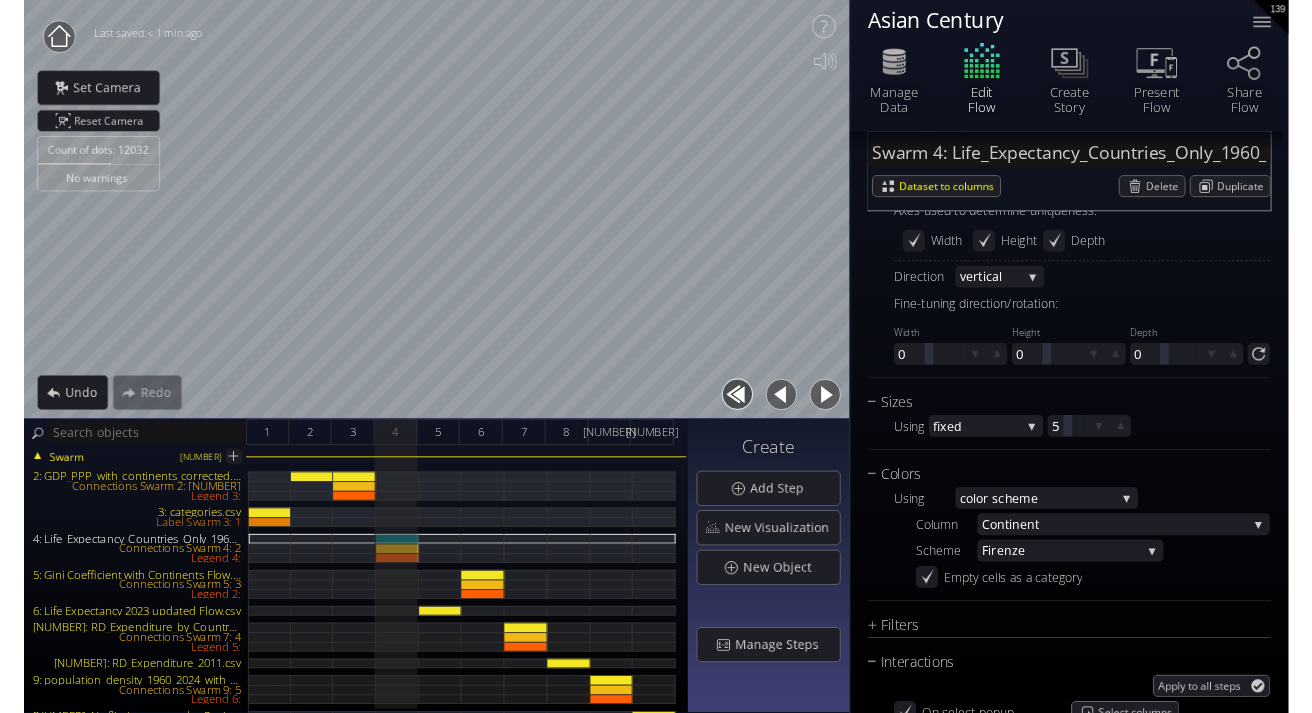 scroll, scrollTop: 1548, scrollLeft: 0, axis: vertical 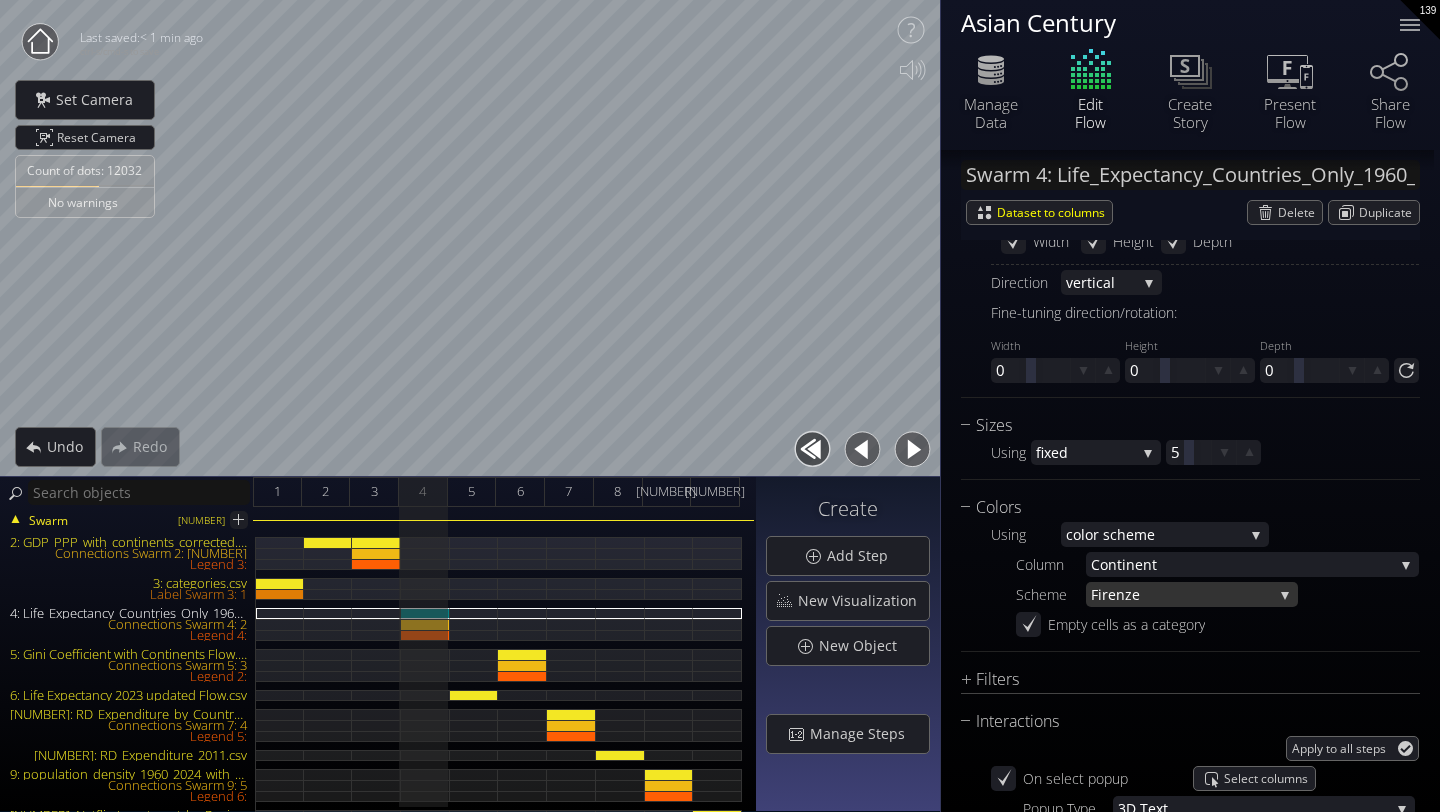 click on "Fire" at bounding box center (1103, 594) 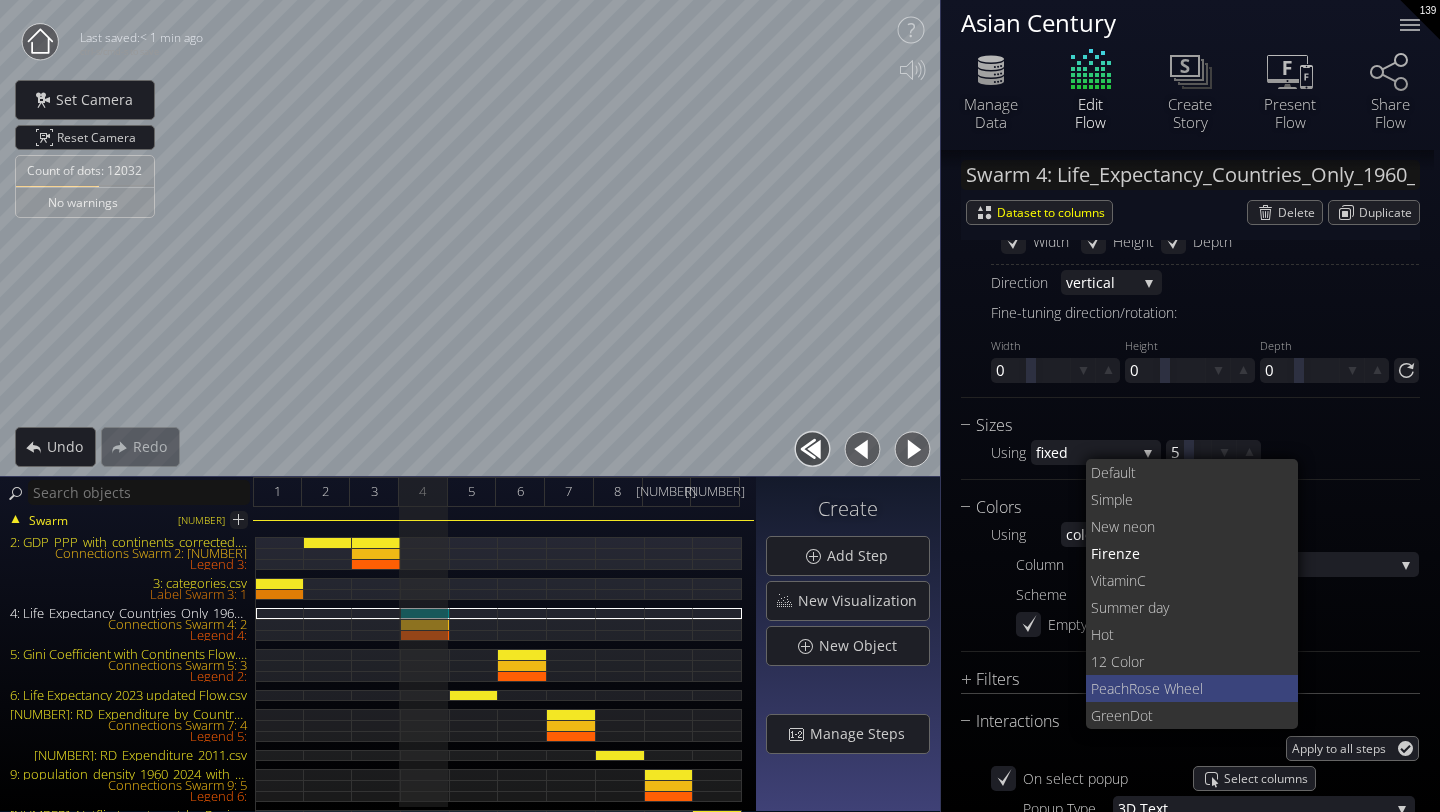 click on "Peach" at bounding box center [1110, 688] 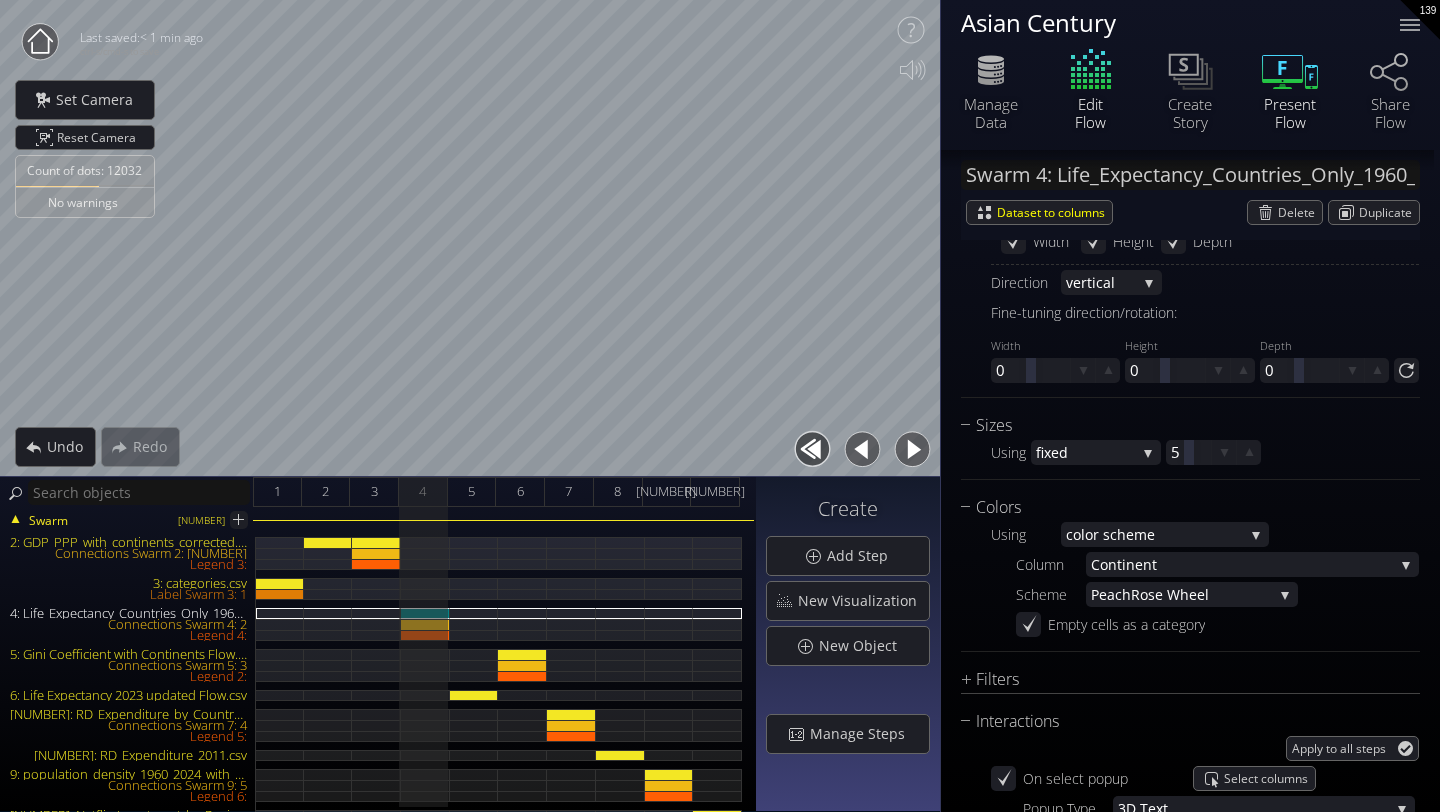 click on "Present
Flow" at bounding box center (1290, 113) 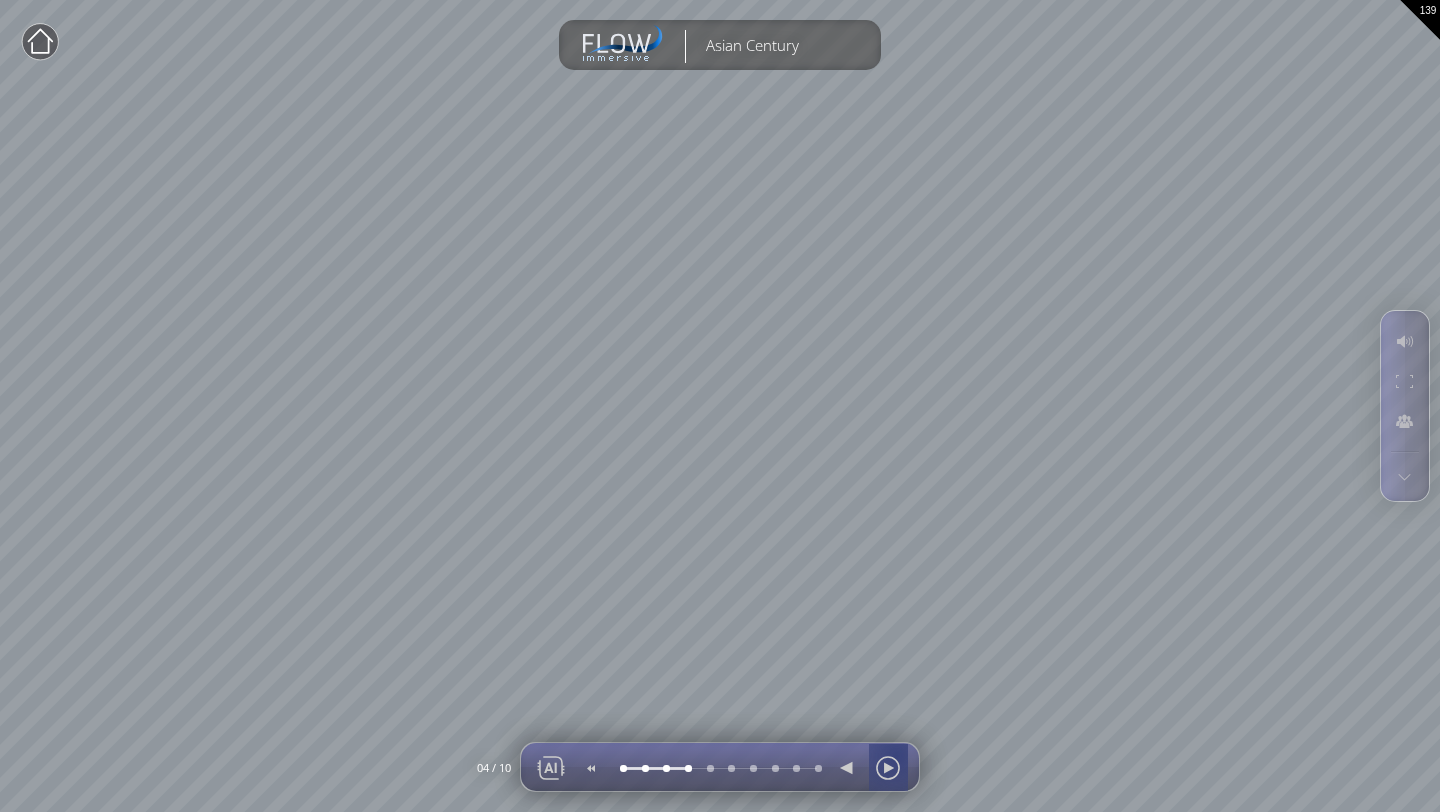 click at bounding box center (888, 768) 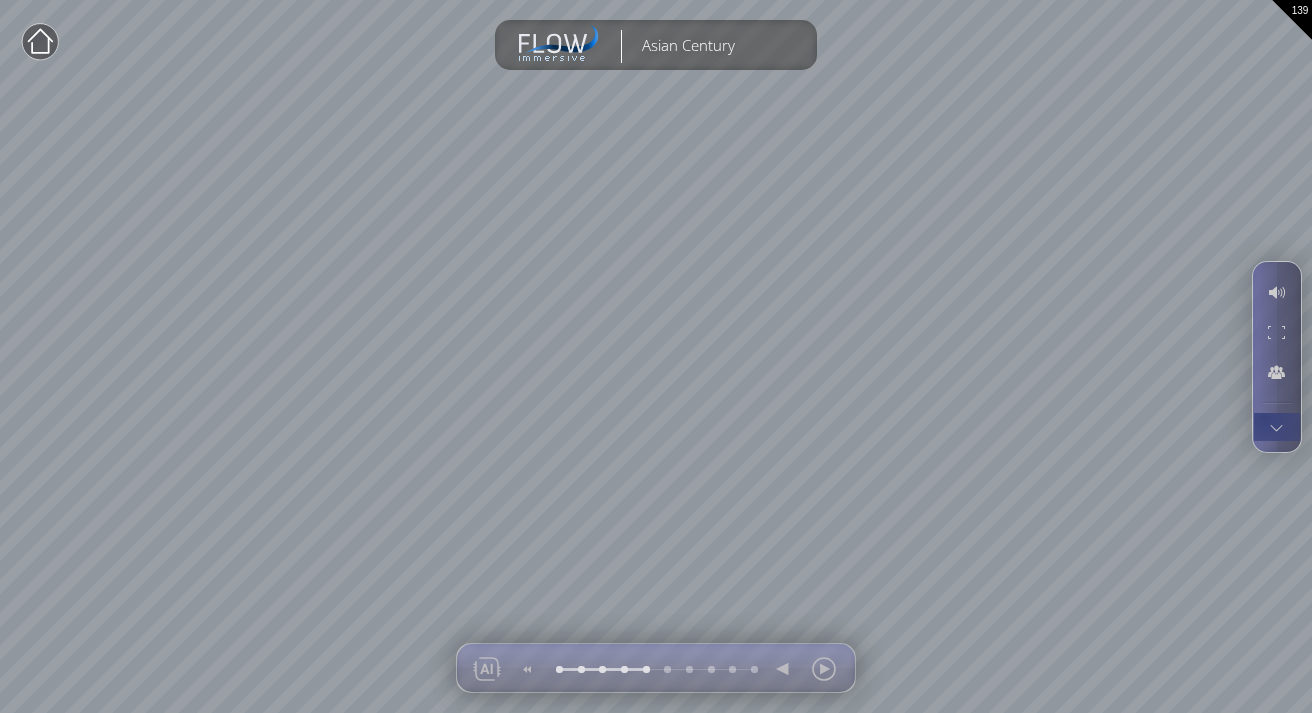 click at bounding box center (1276, 427) 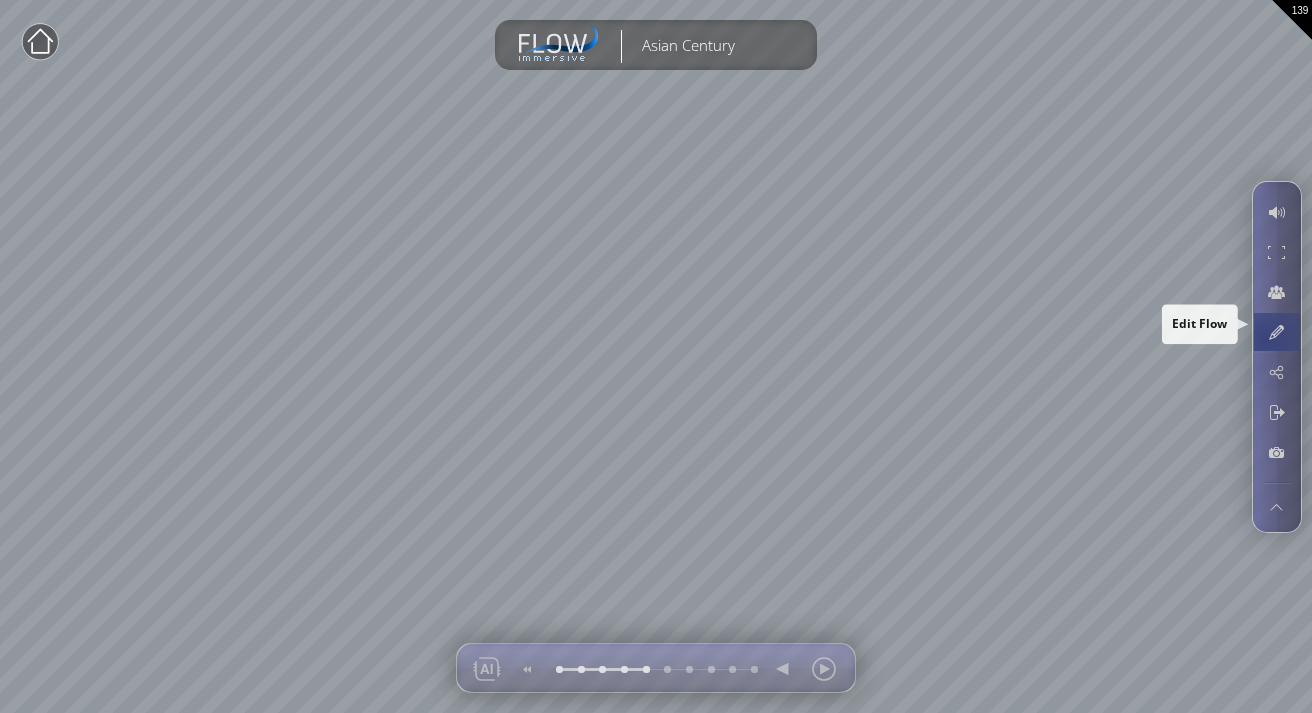 click at bounding box center [1276, 332] 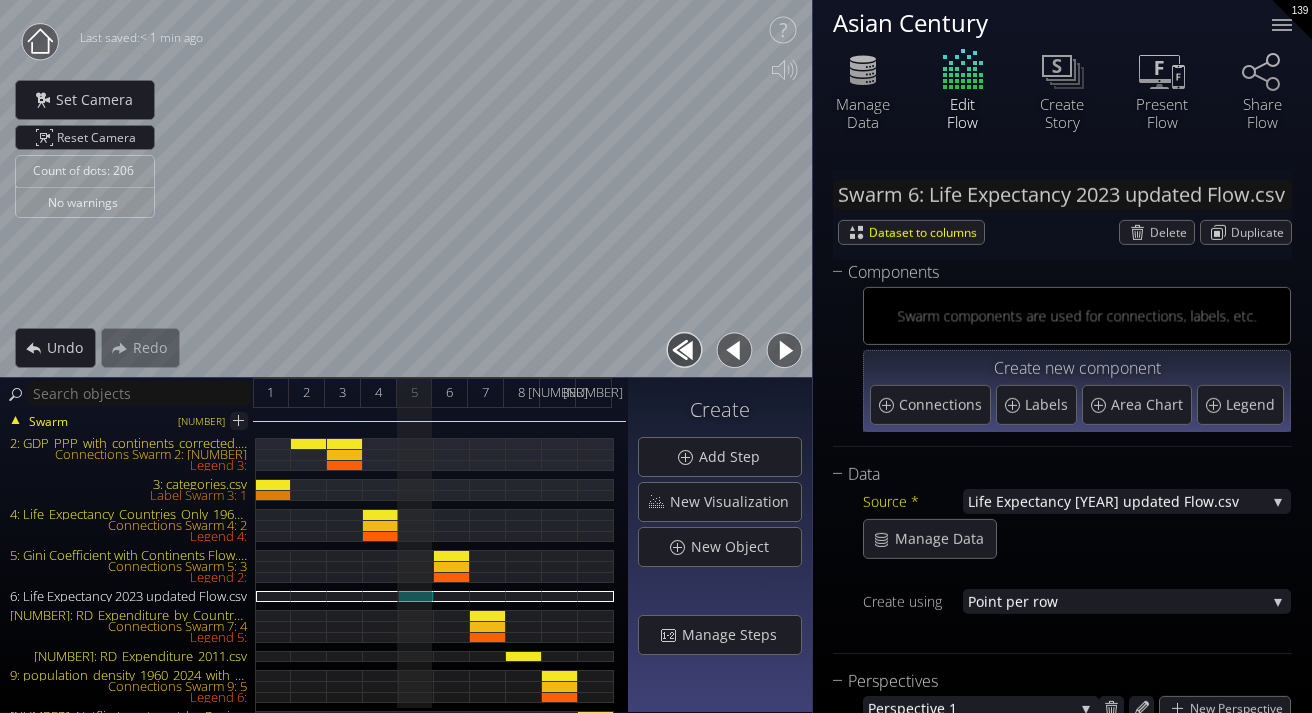 click on "Swarm components are used for connections, labels, etc." at bounding box center [1076, 316] 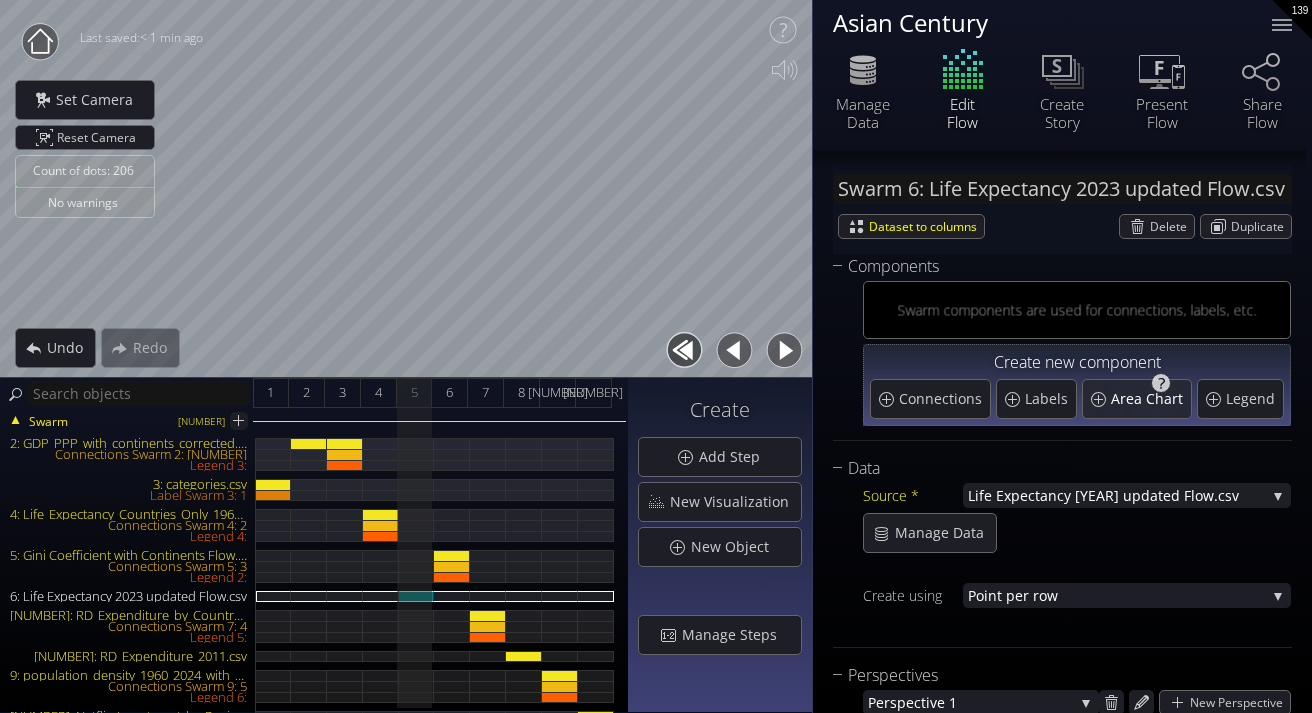 scroll, scrollTop: 0, scrollLeft: 0, axis: both 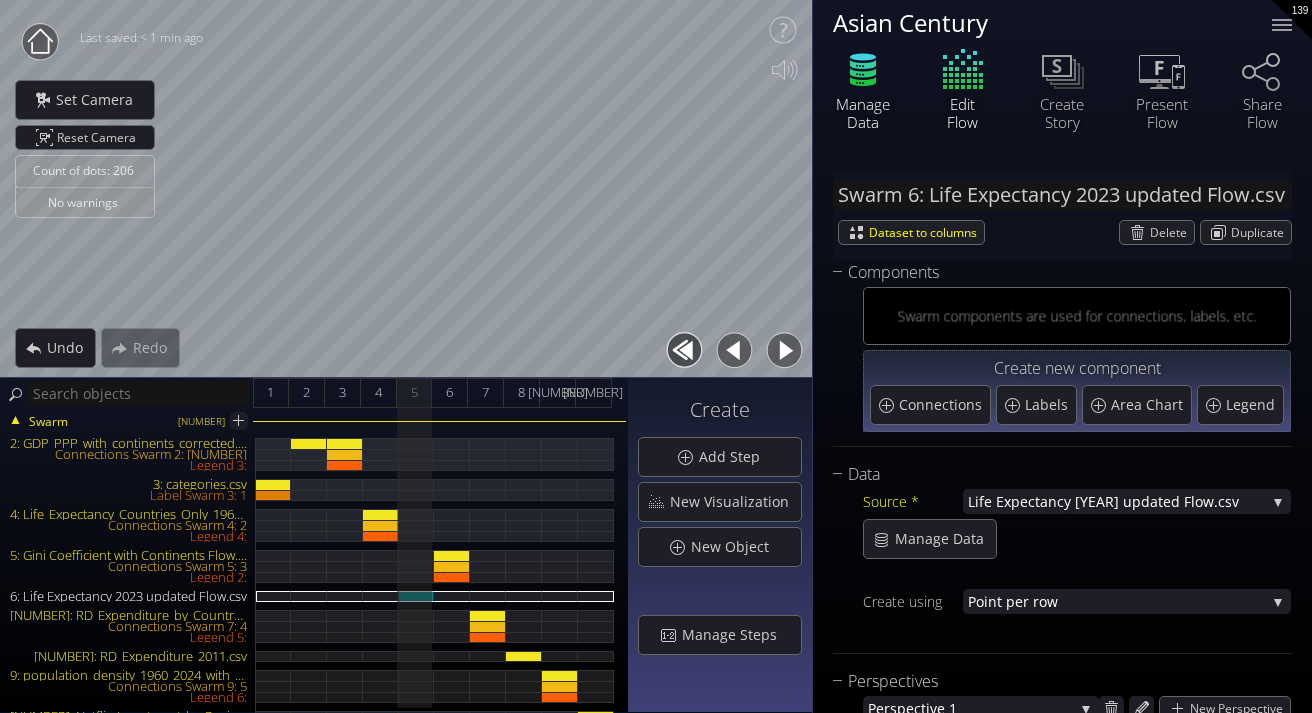 click 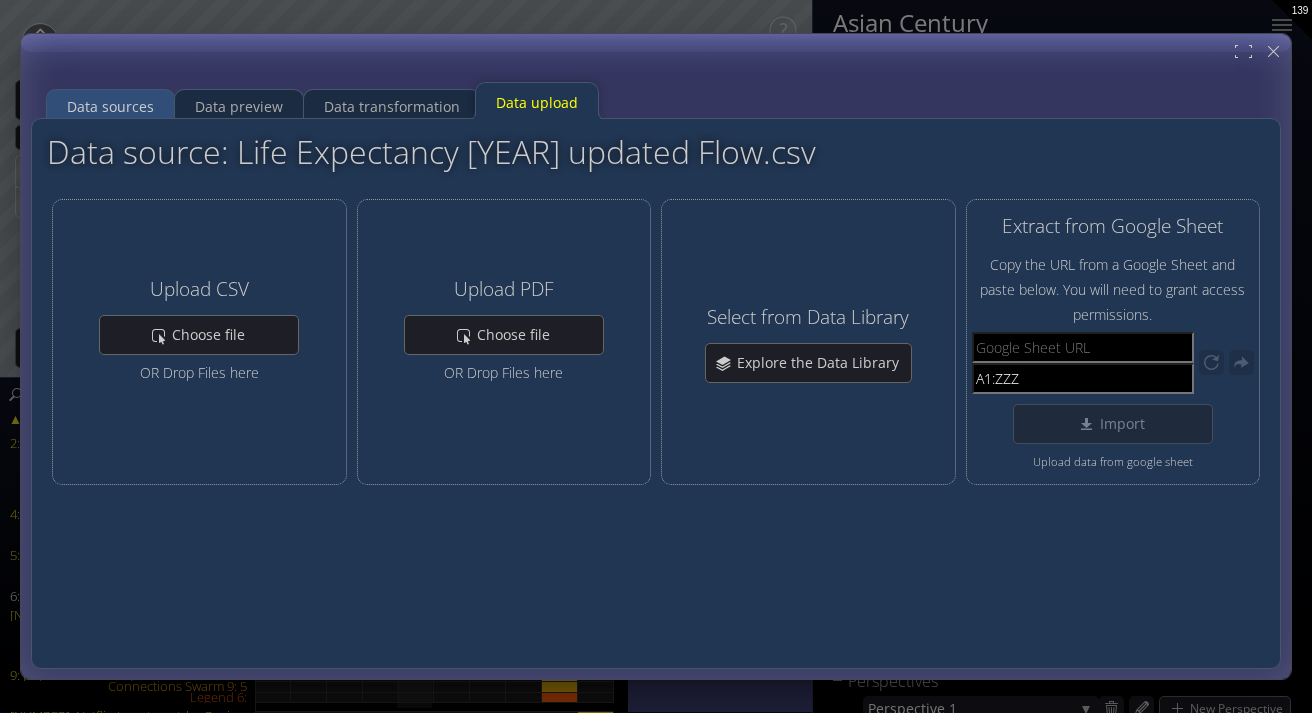 click on "Data sources" at bounding box center [110, 107] 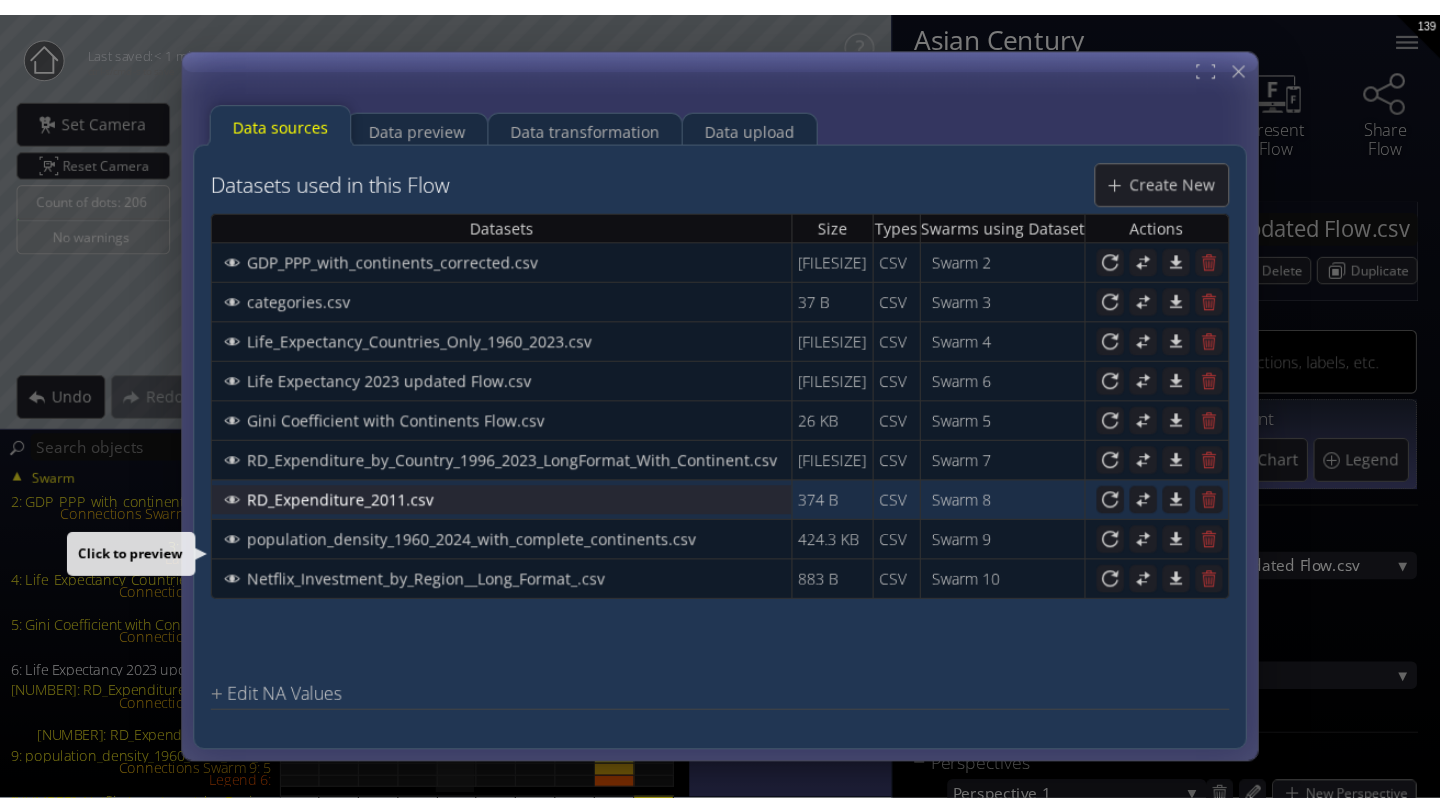 scroll, scrollTop: 6, scrollLeft: 0, axis: vertical 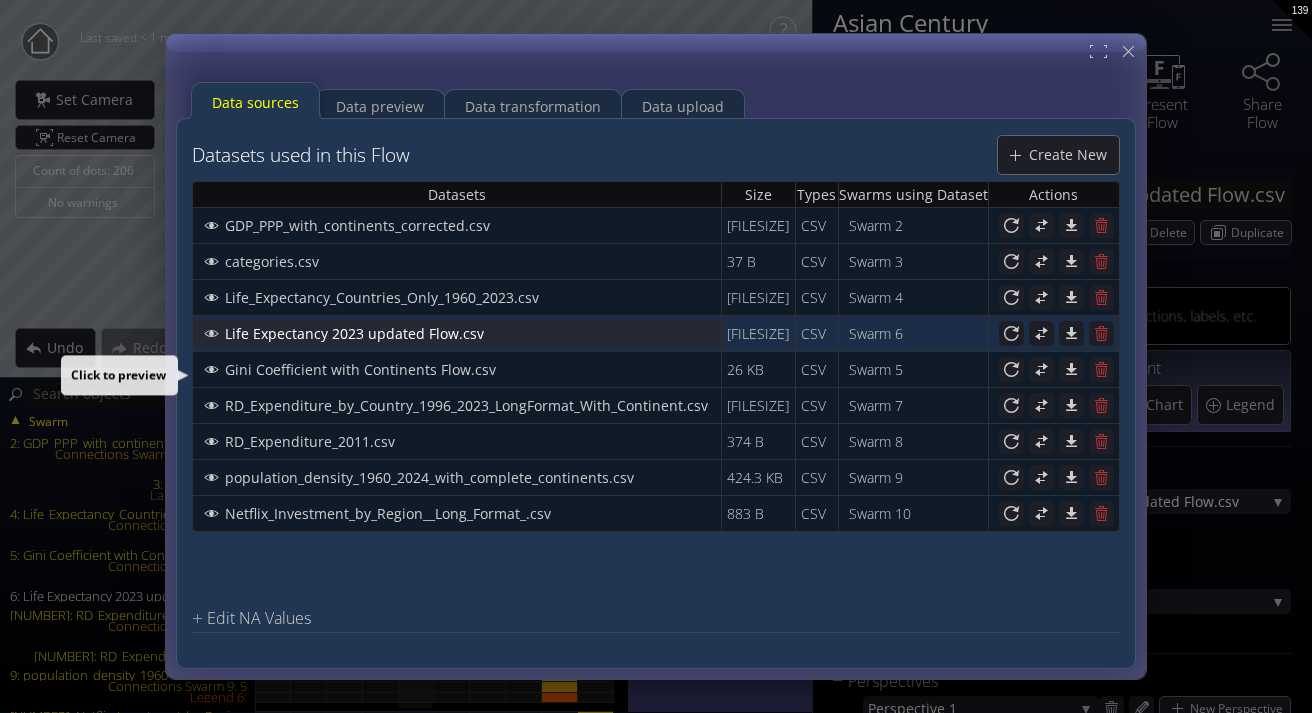 click on "Life Expectancy 2023 updated Flow.csv" at bounding box center (457, 333) 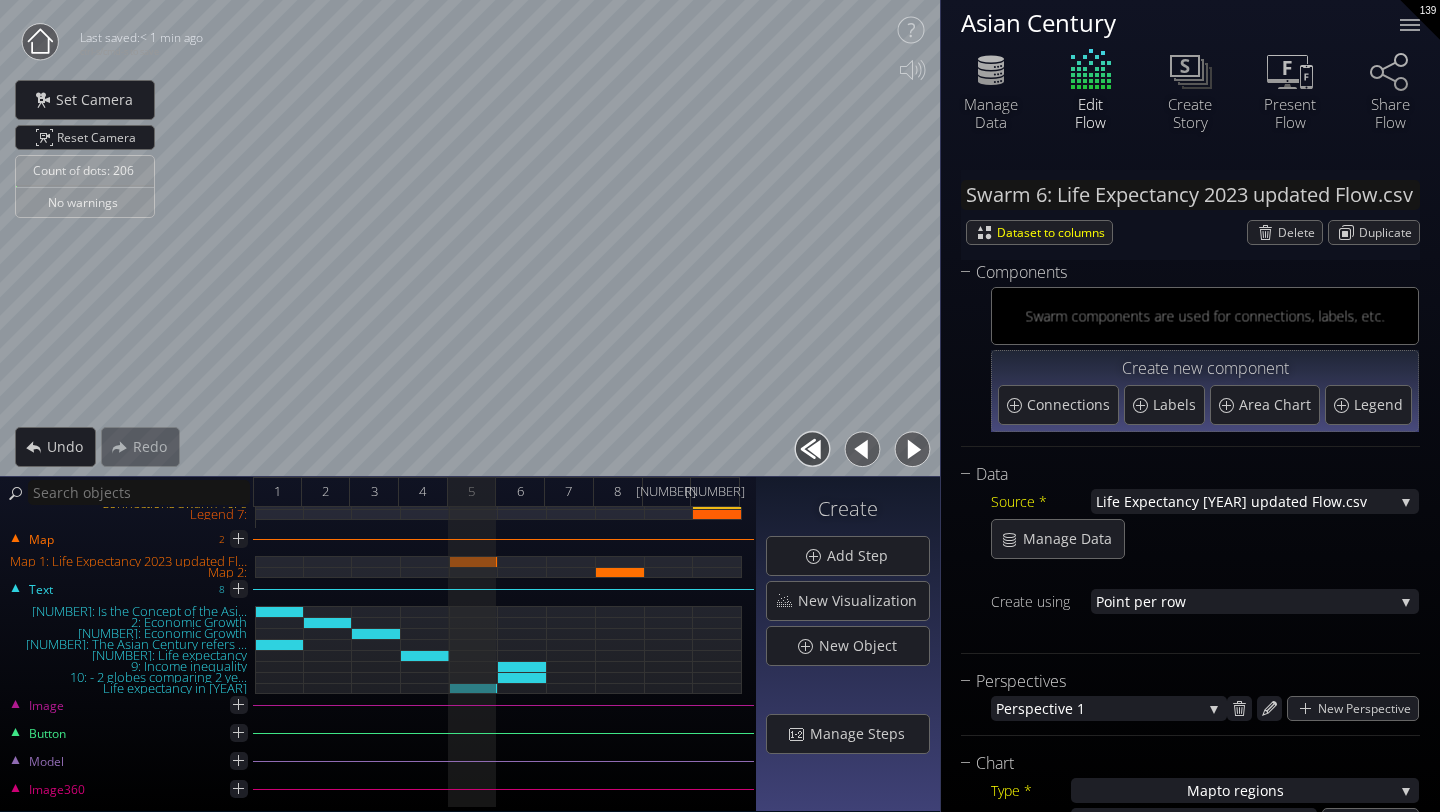 scroll, scrollTop: 0, scrollLeft: 0, axis: both 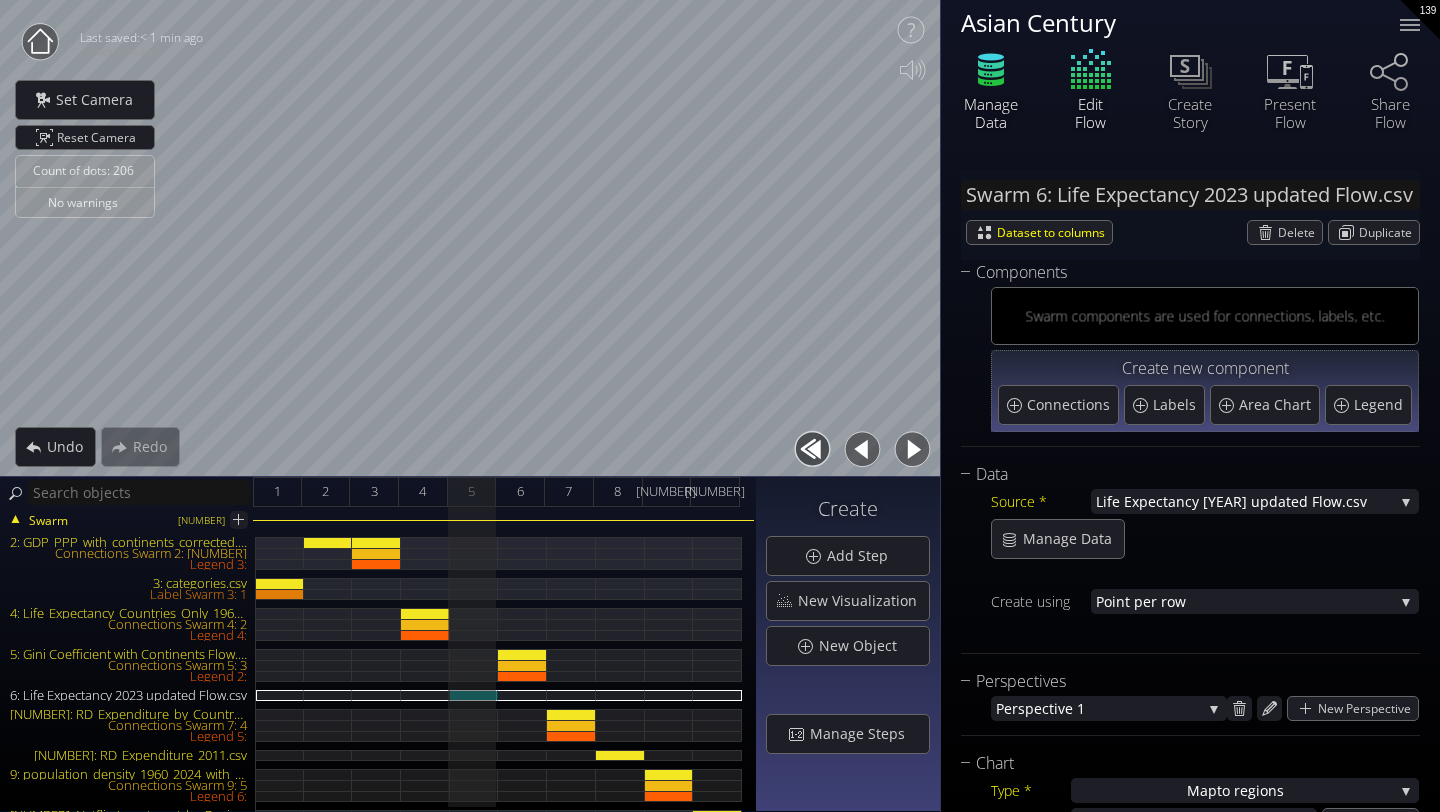 click 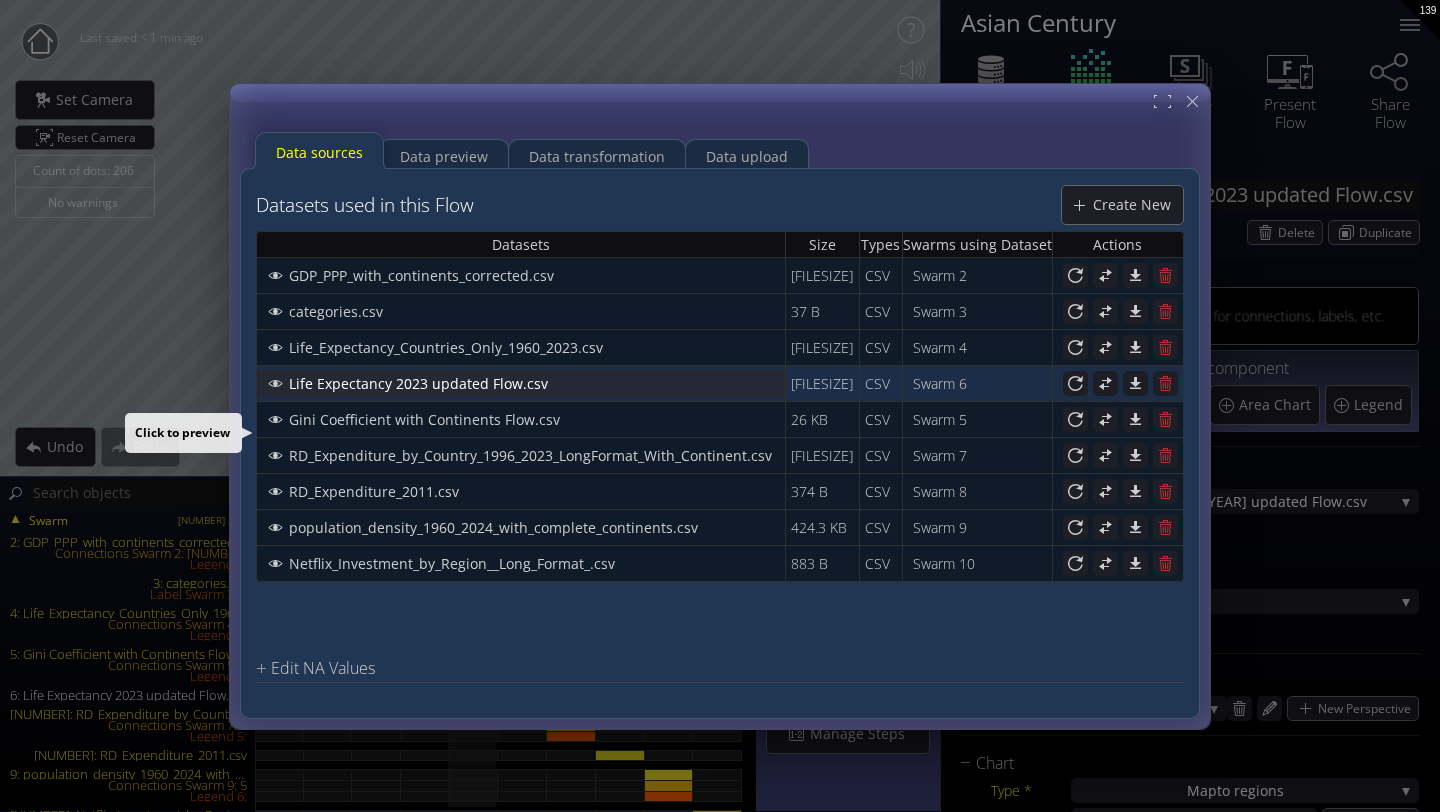 click on "Life Expectancy 2023 updated Flow.csv" at bounding box center [521, 382] 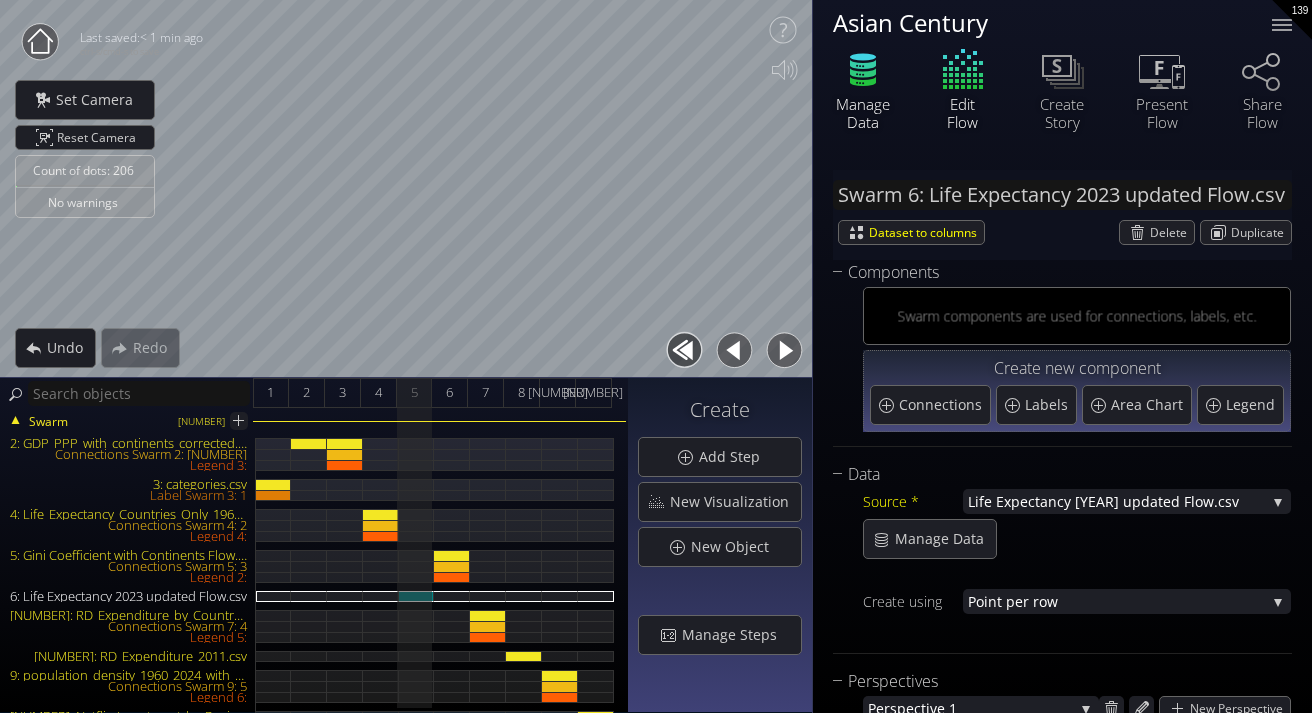 click 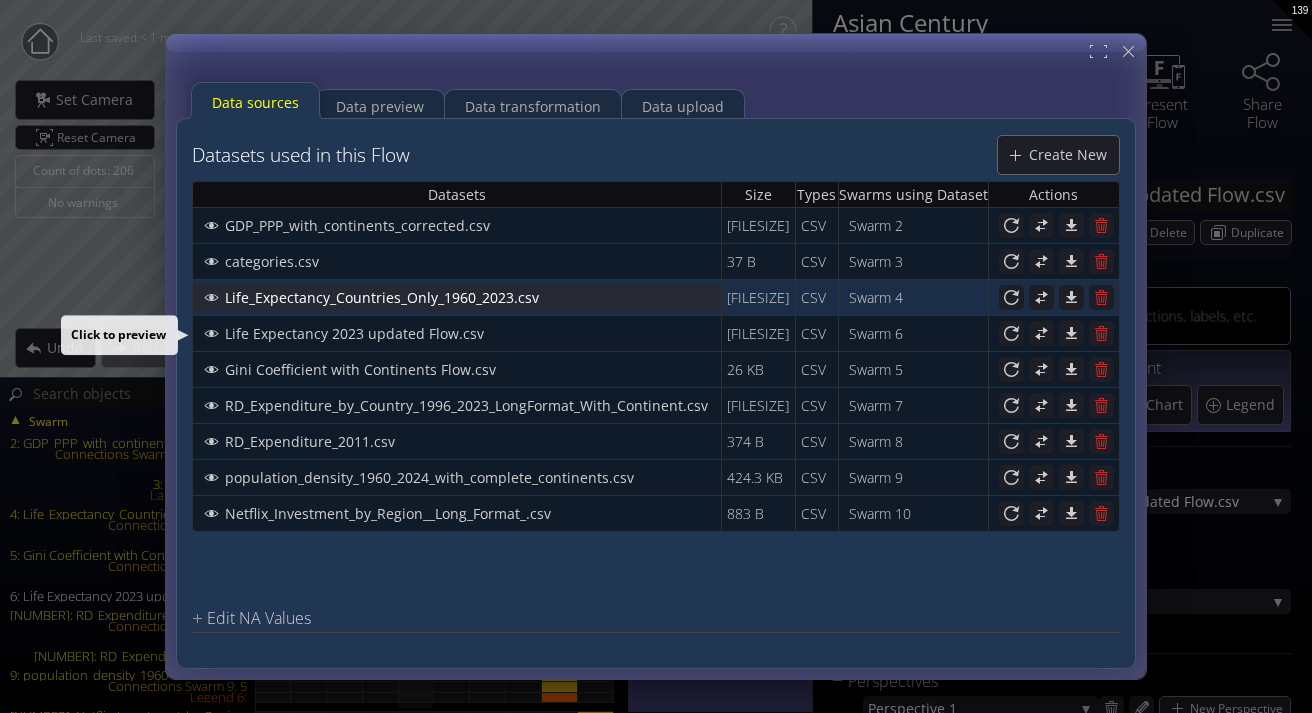 click on "Life_Expectancy_Countries_Only_1960_2023.csv" at bounding box center (387, 297) 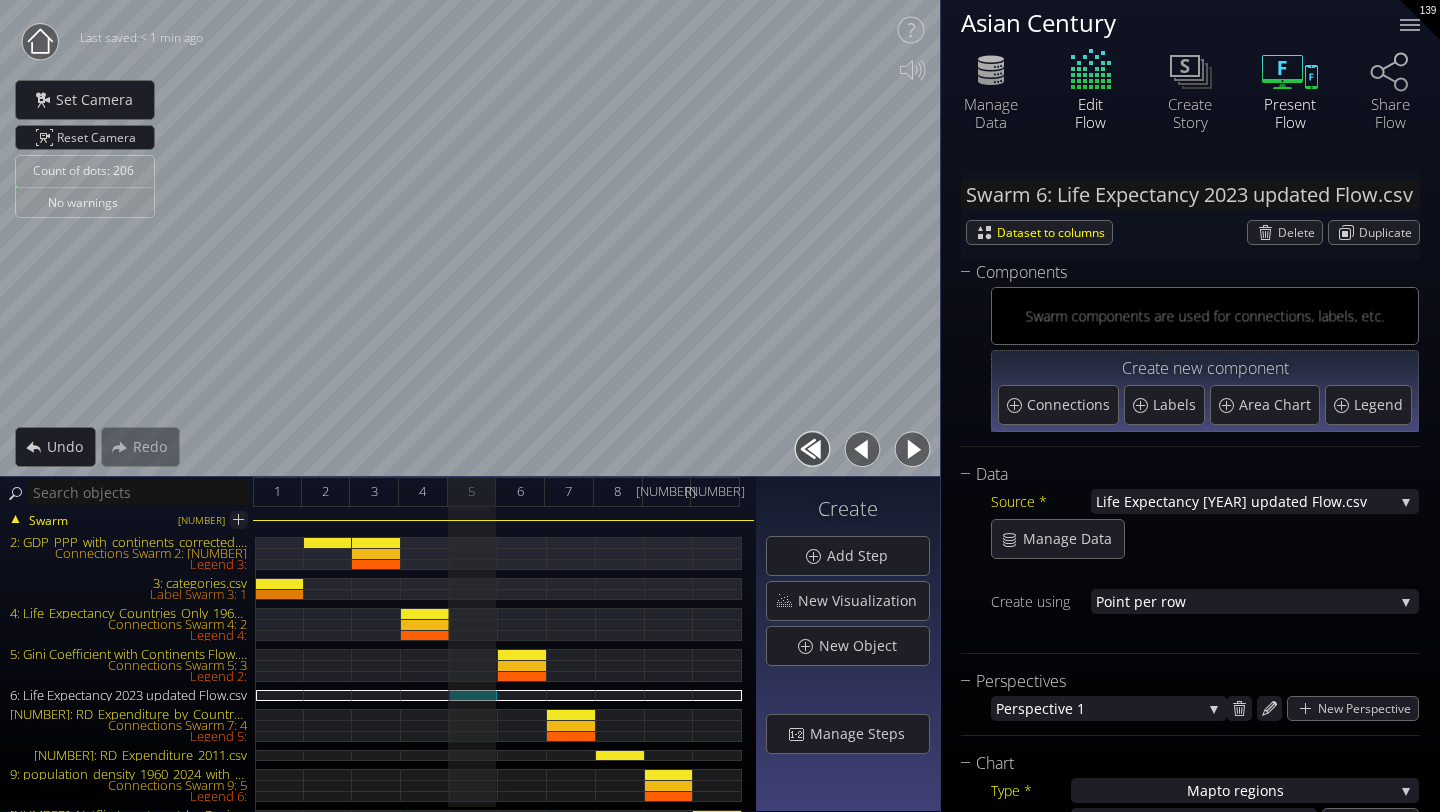 click 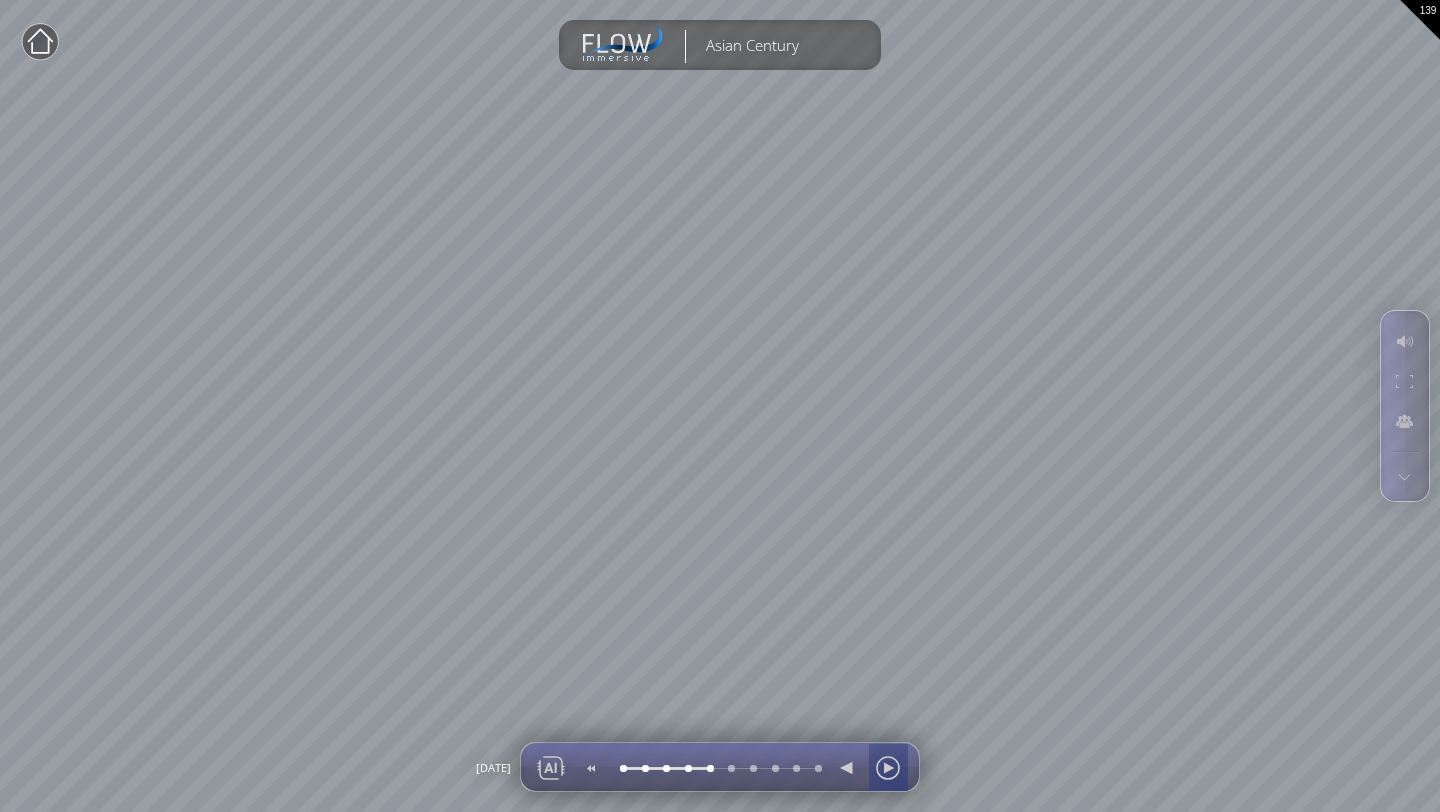 click at bounding box center [888, 768] 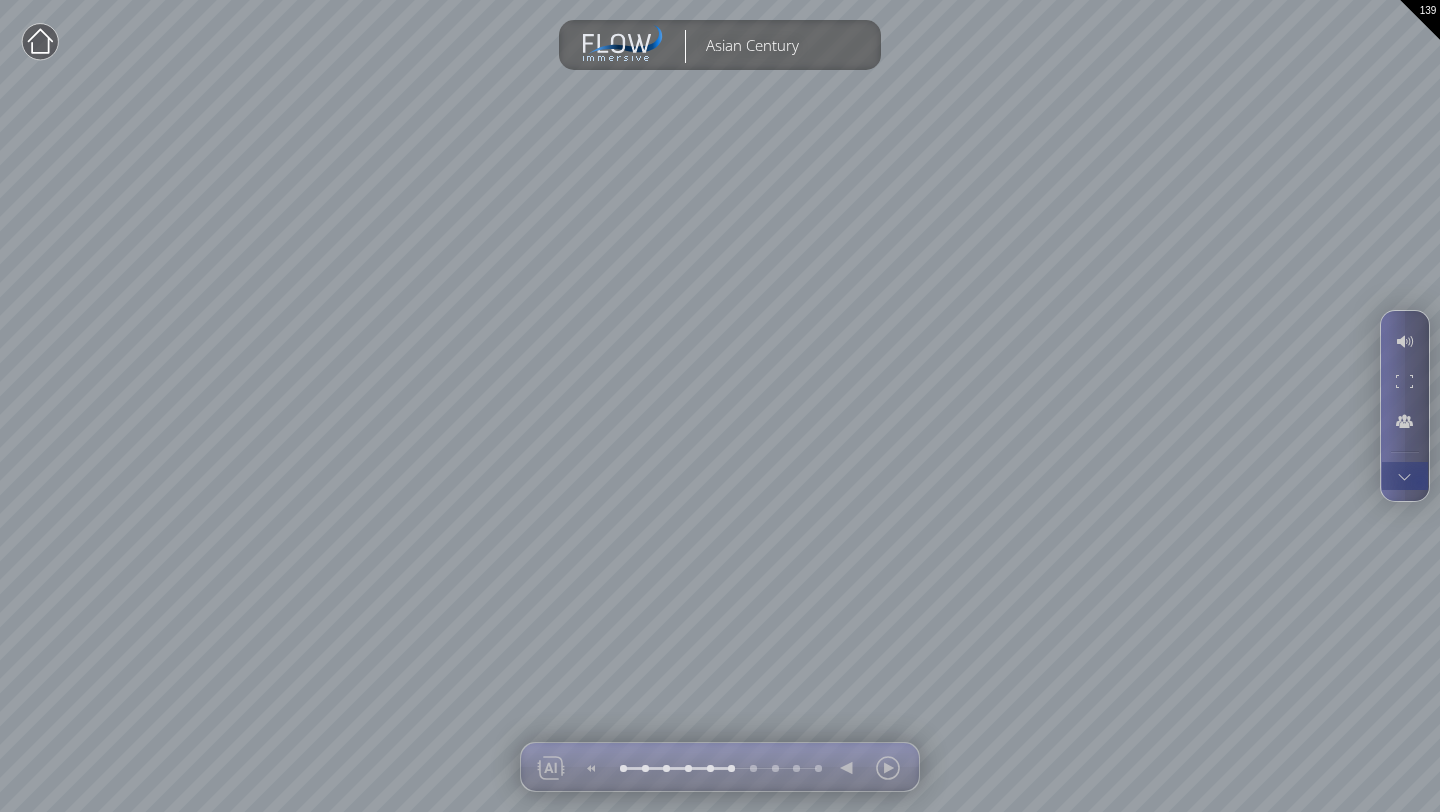 click at bounding box center (1404, 476) 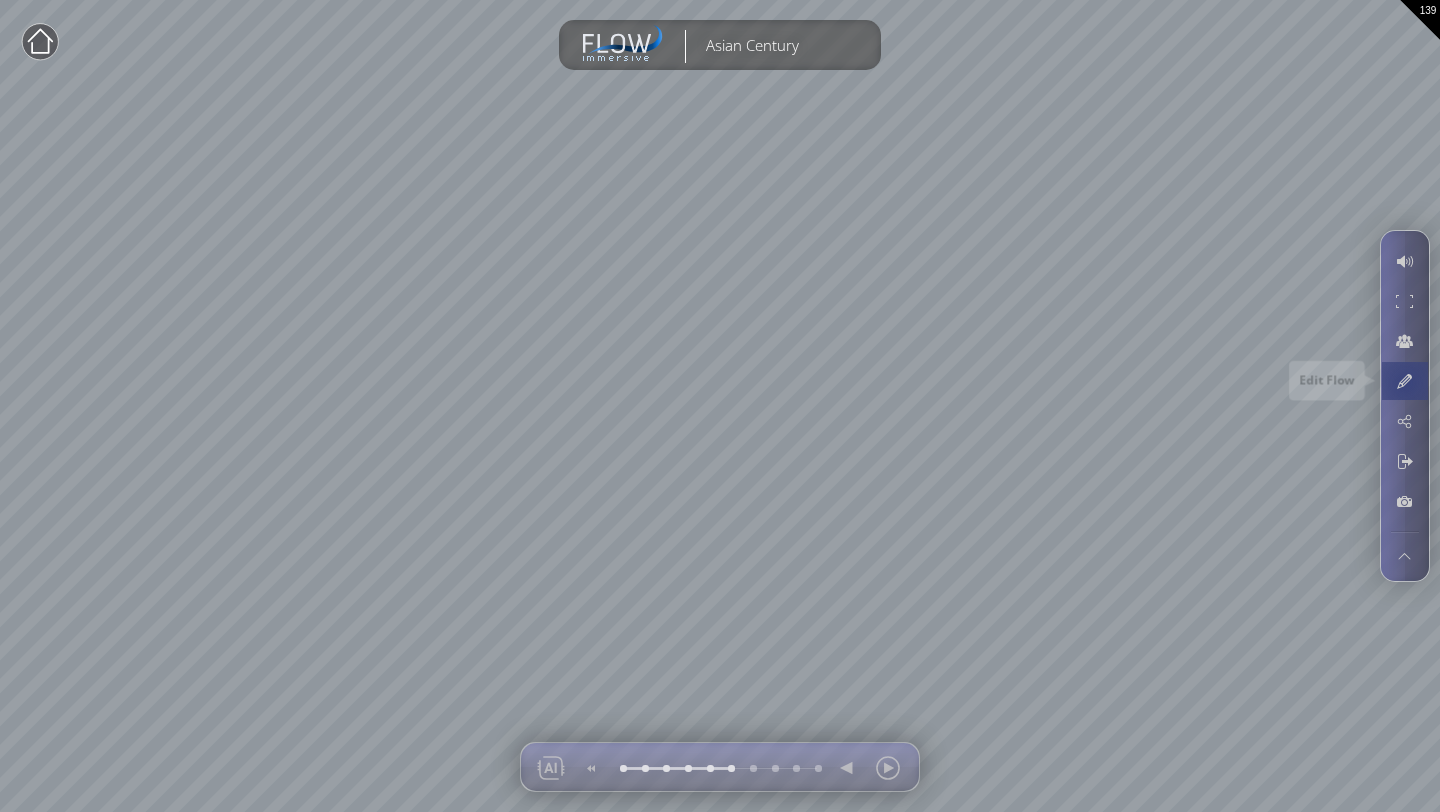 click at bounding box center [1404, 381] 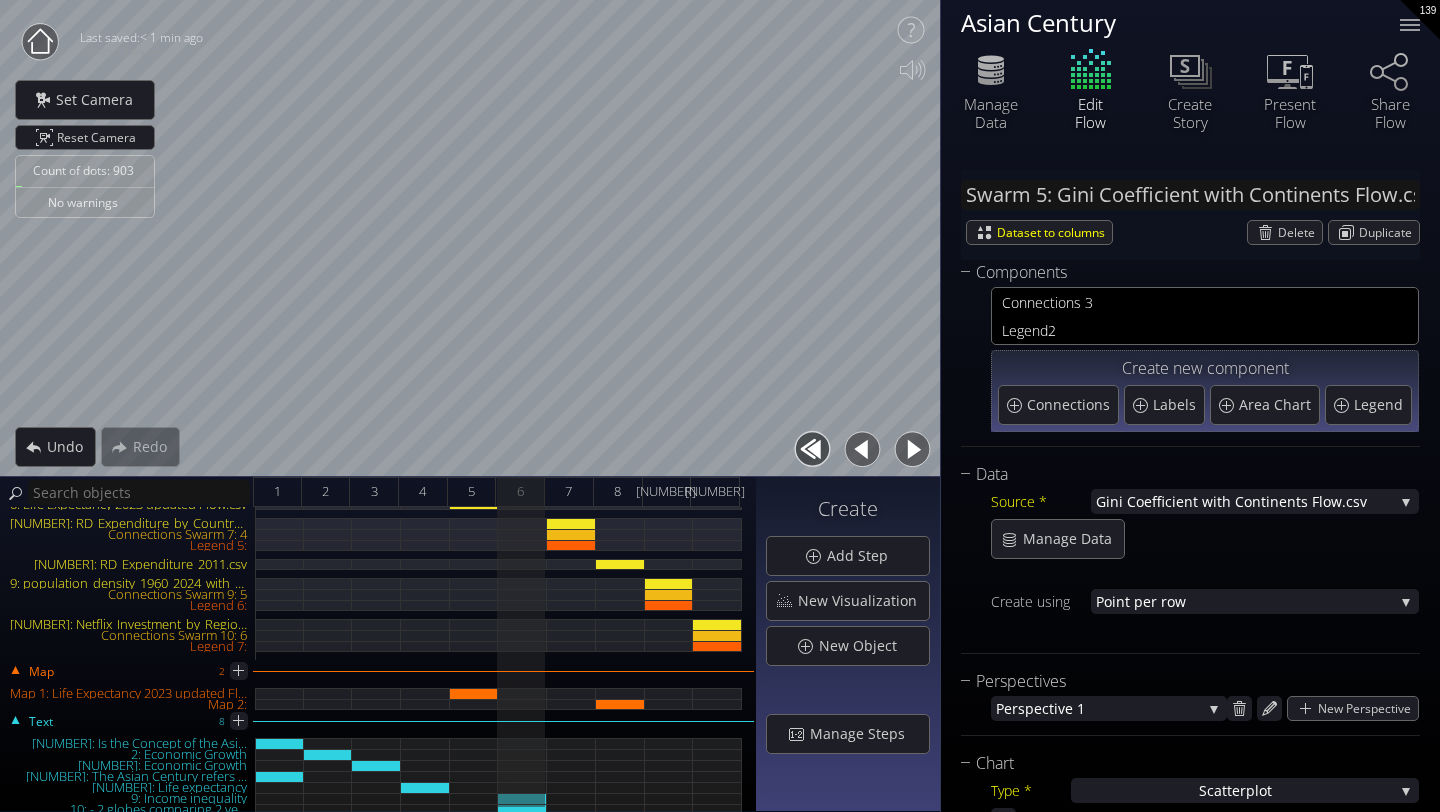 scroll, scrollTop: 323, scrollLeft: 0, axis: vertical 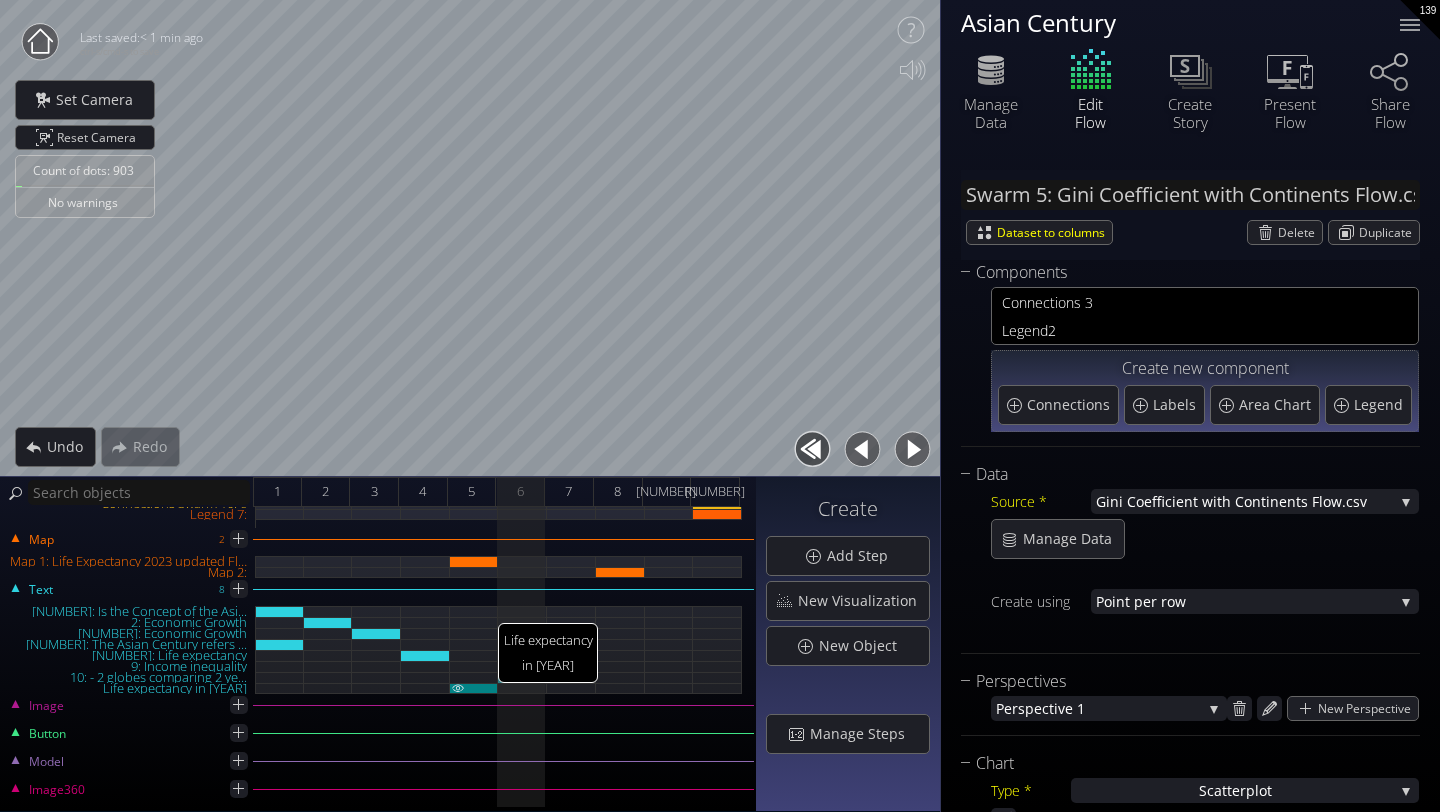 click on "11: Life expectancy in 2023" at bounding box center [474, 688] 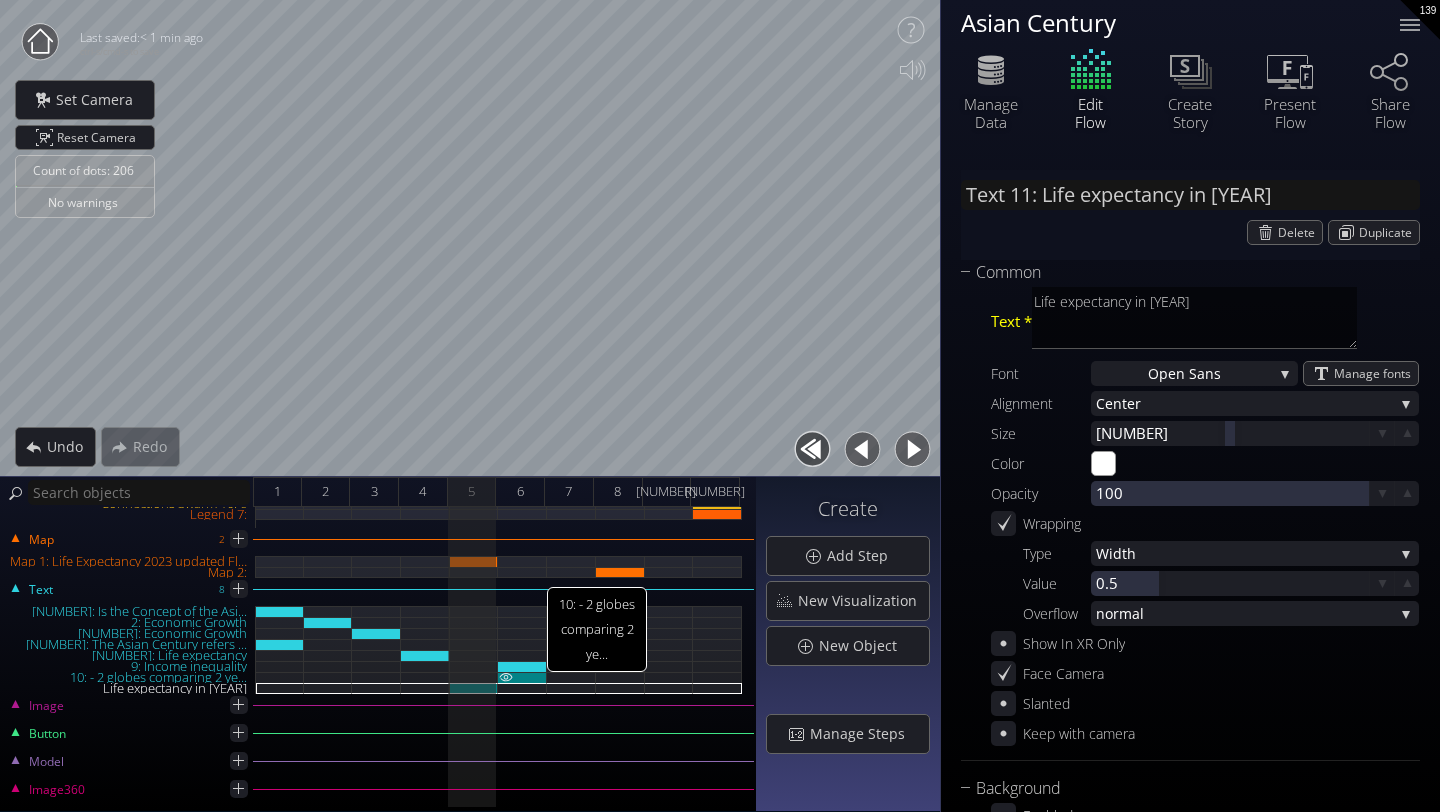 click on "10: - 2 globes comparing 2 ye..." at bounding box center (522, 677) 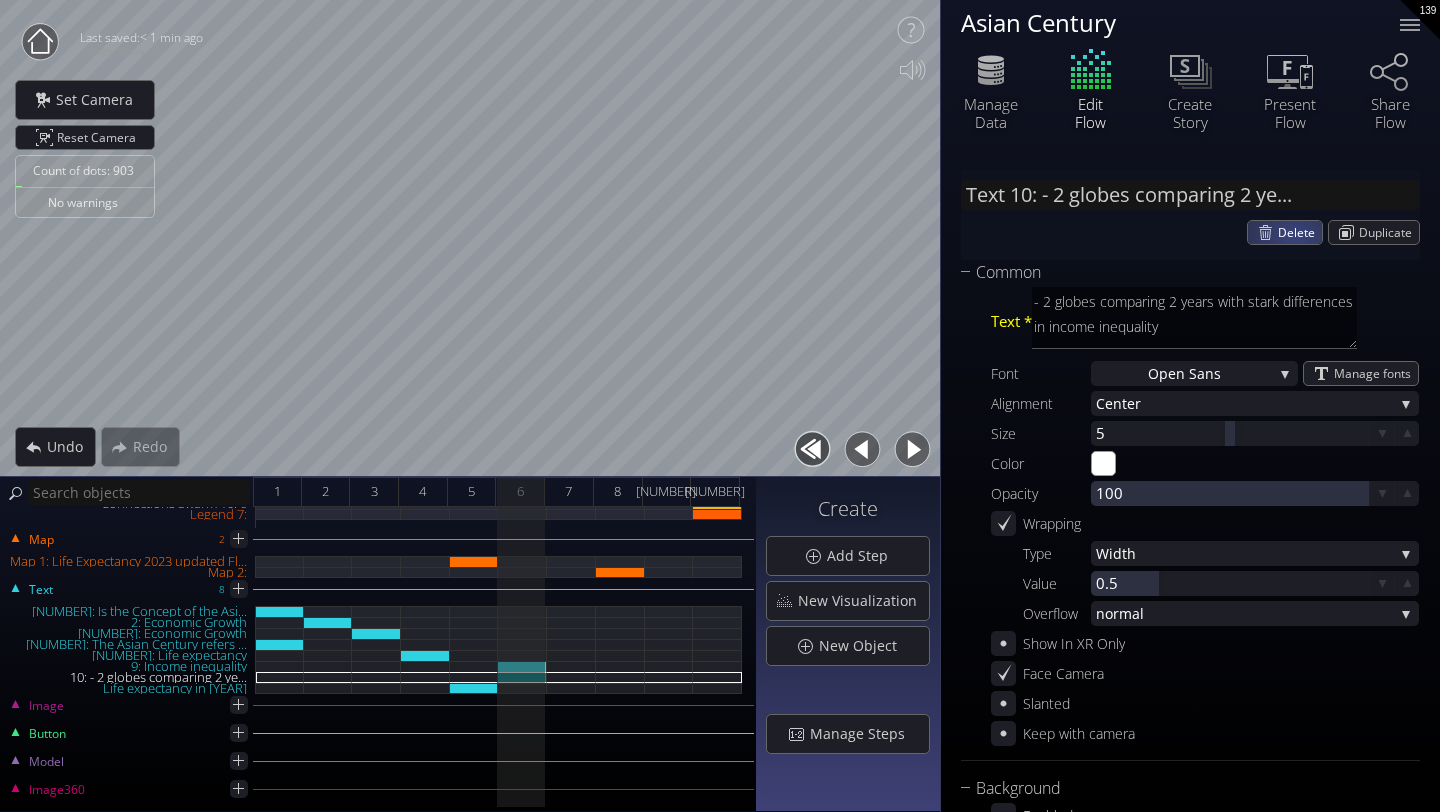 click on "Delete" at bounding box center (1300, 232) 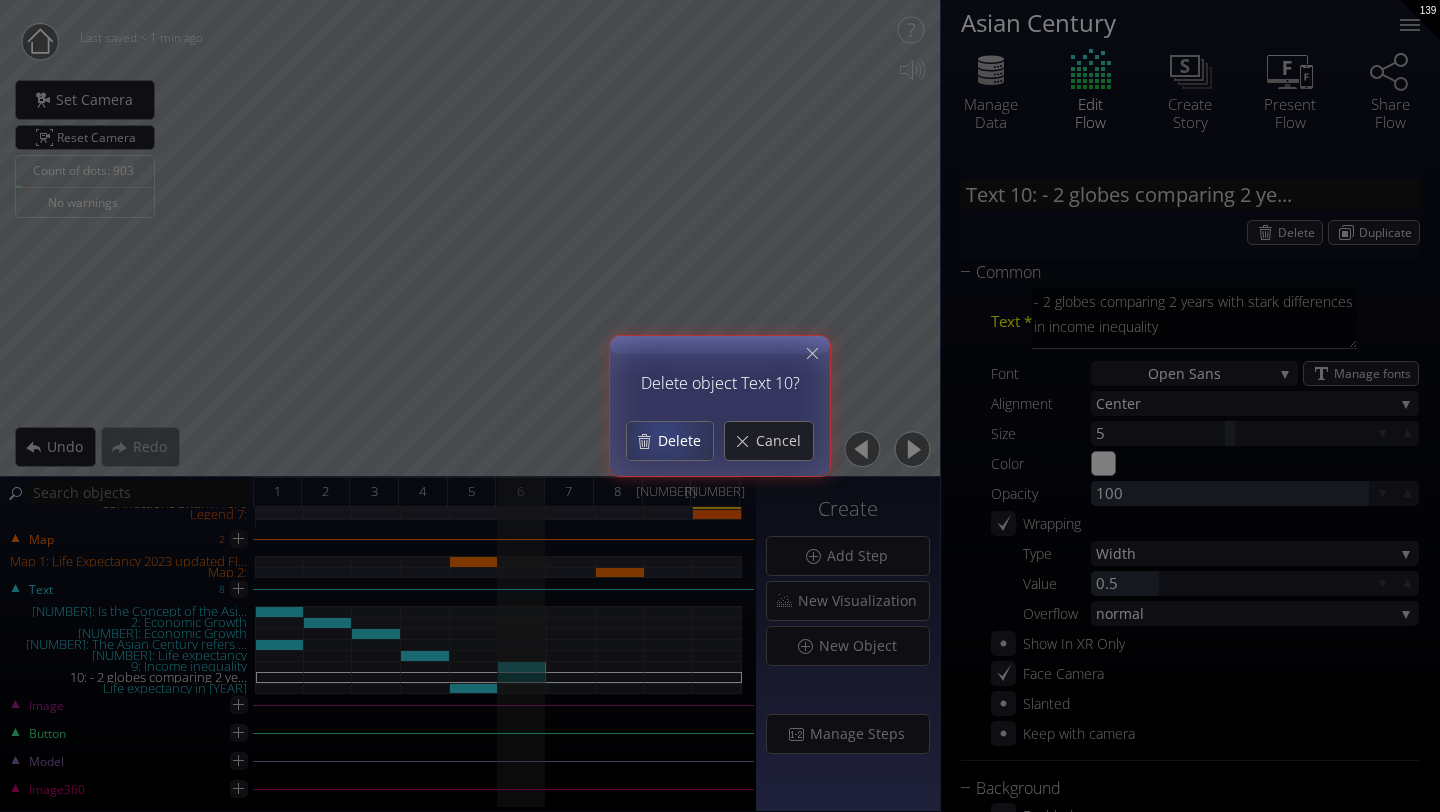 click on "Delete" at bounding box center [685, 441] 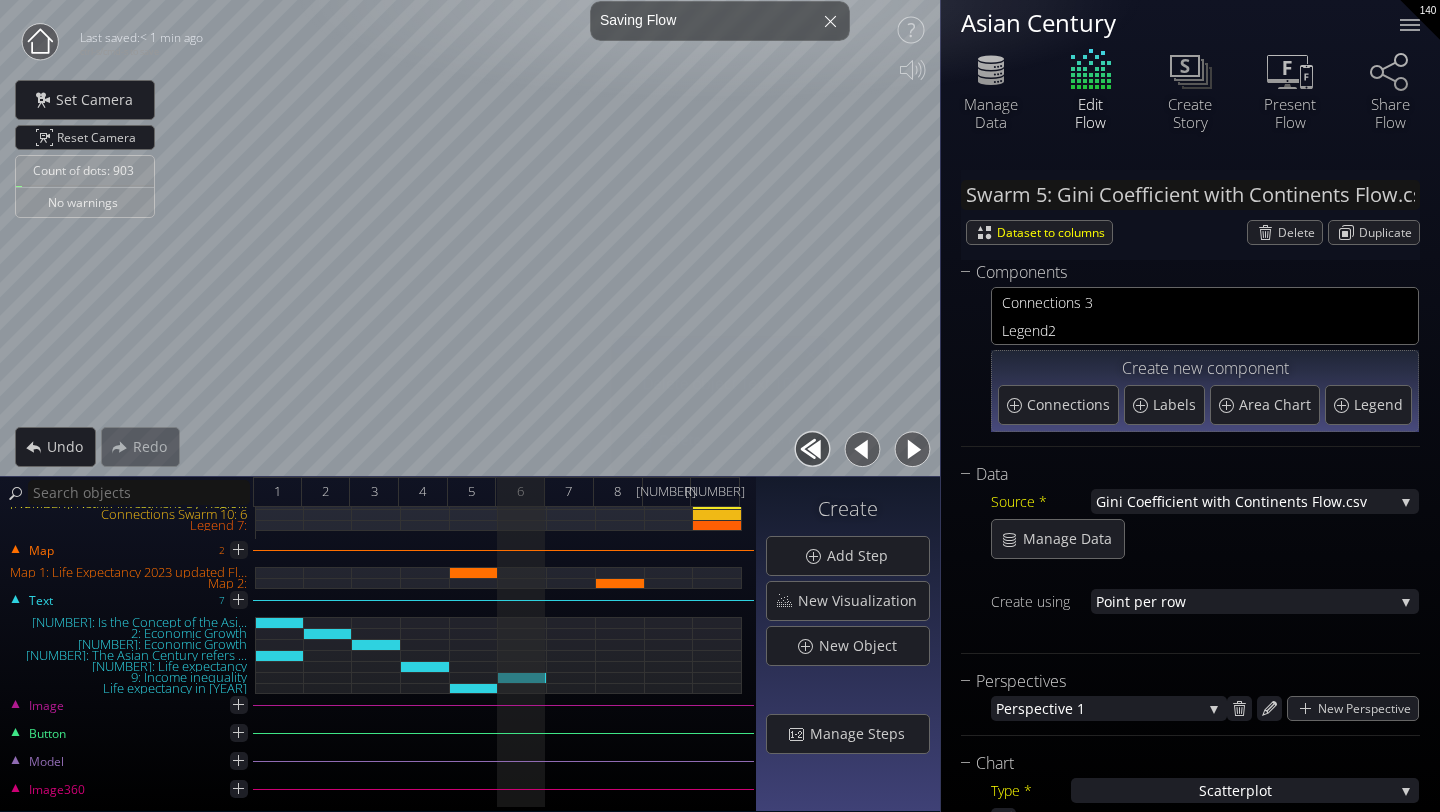 scroll, scrollTop: 312, scrollLeft: 0, axis: vertical 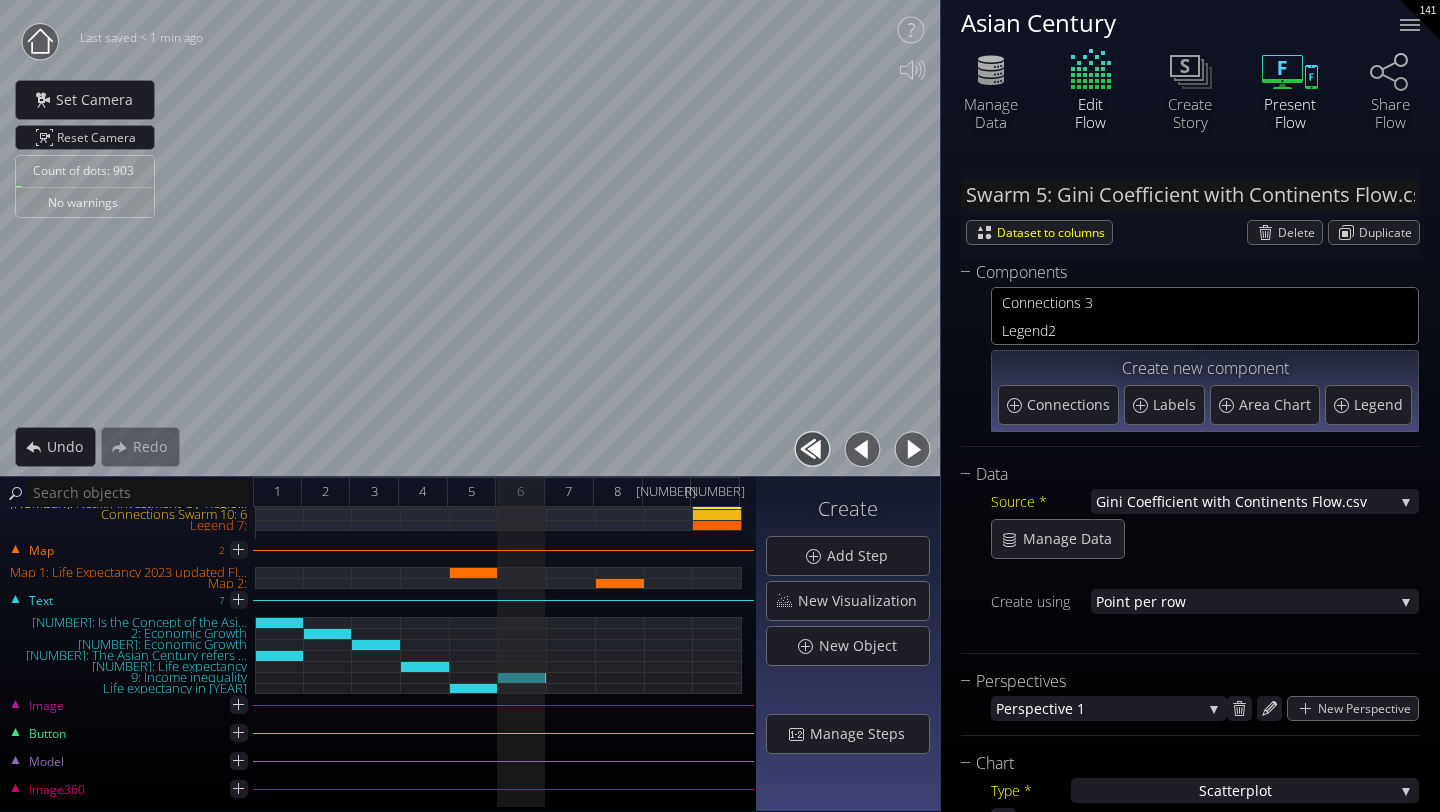 click on "Present
Flow" at bounding box center [1290, 113] 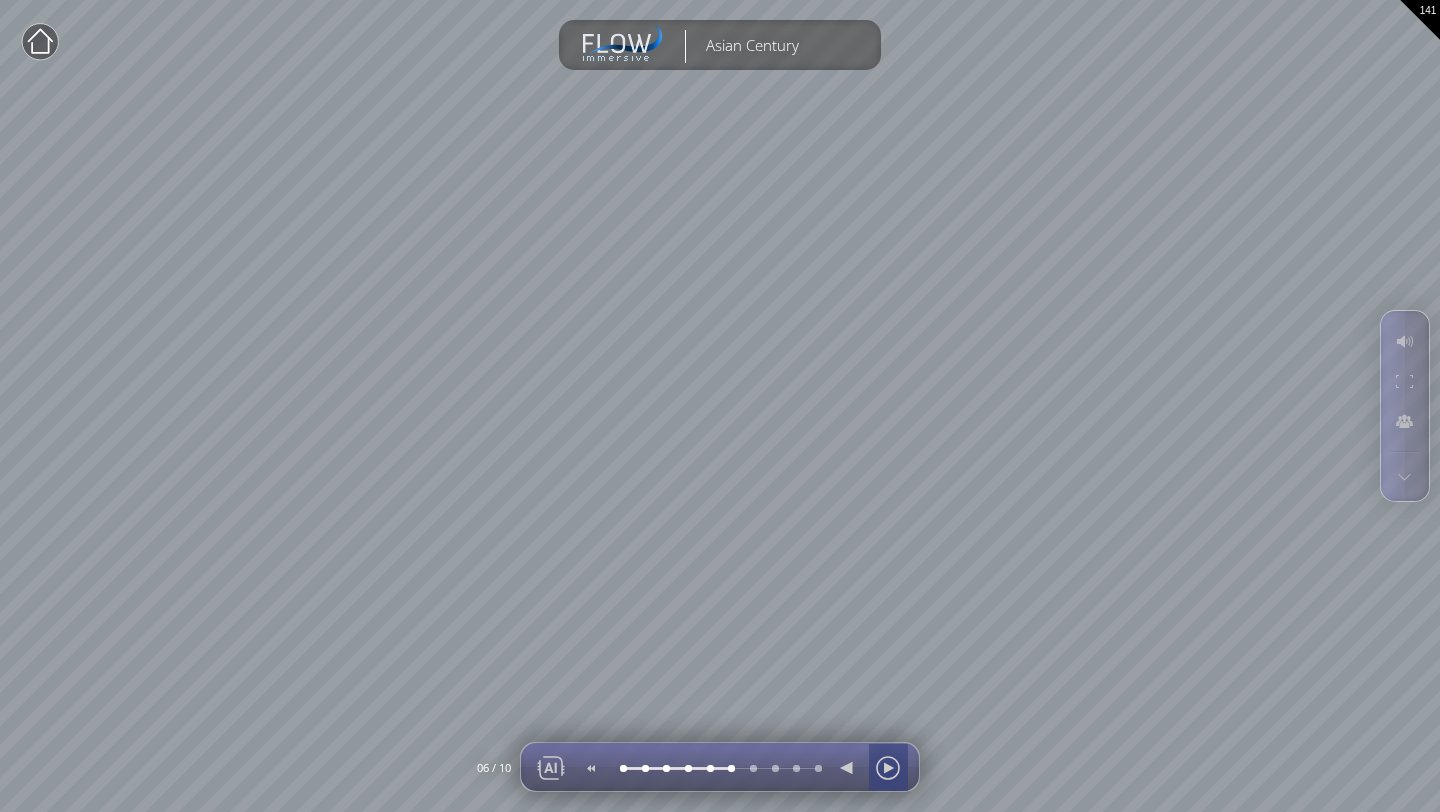 click at bounding box center (888, 768) 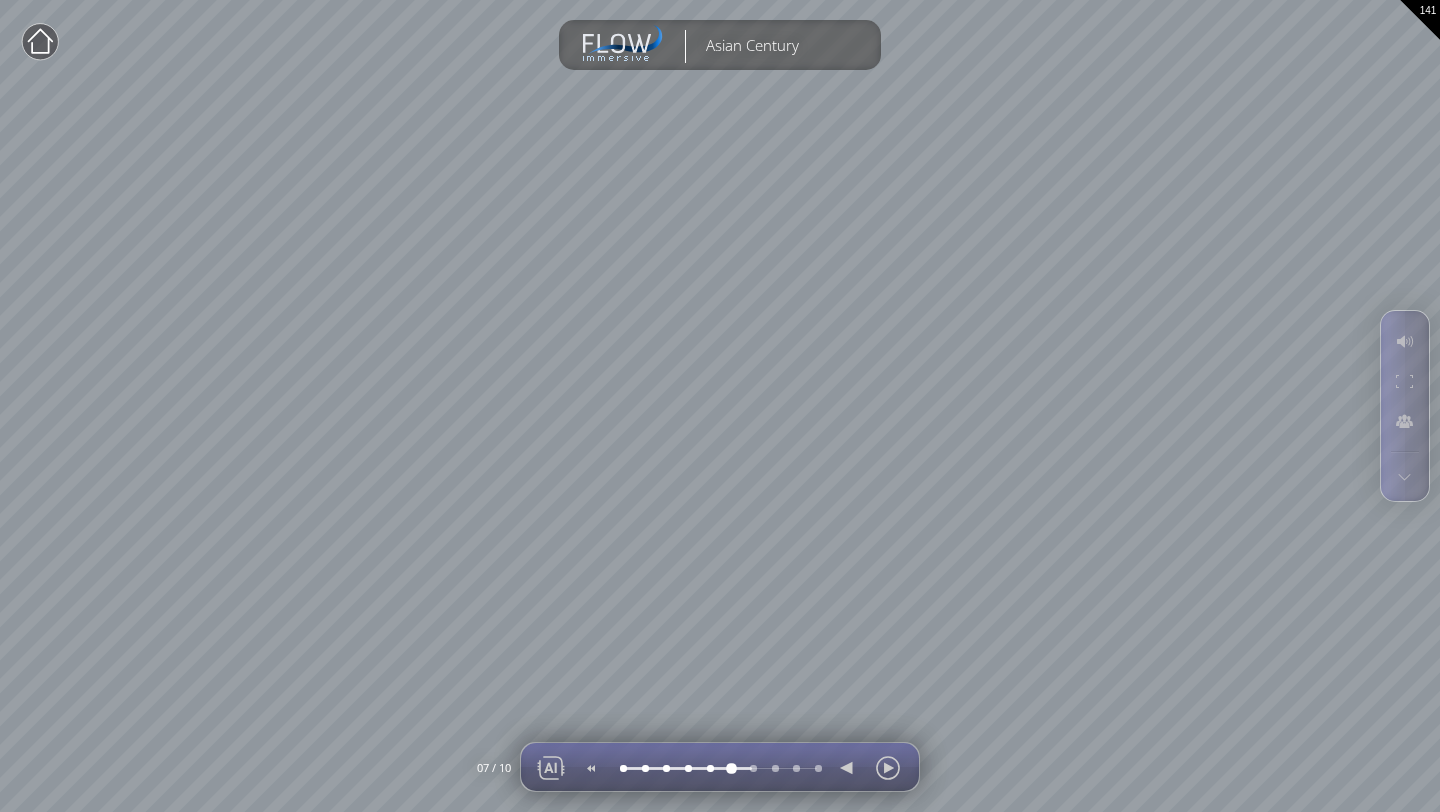 click at bounding box center [730, 768] 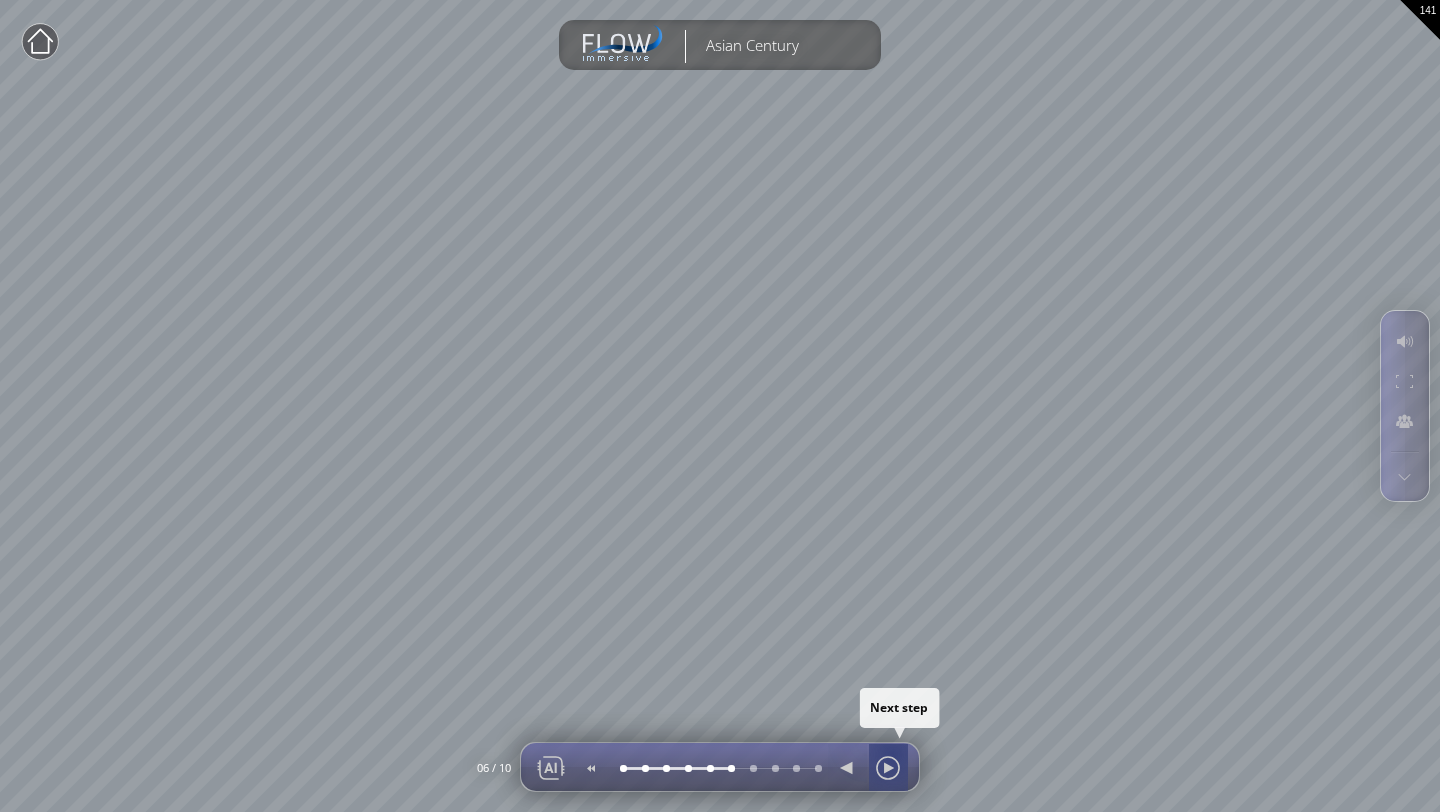 click at bounding box center [888, 768] 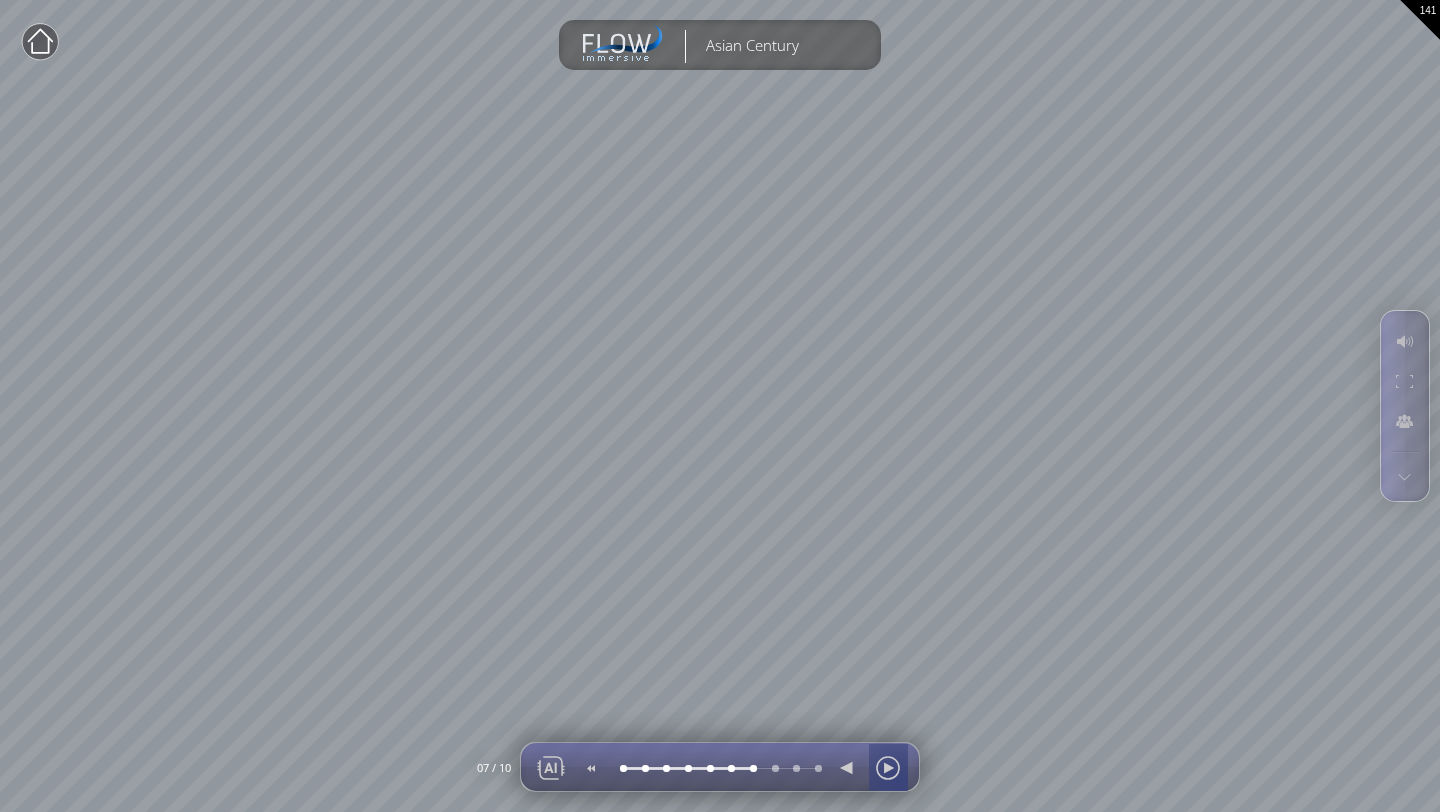click at bounding box center [888, 768] 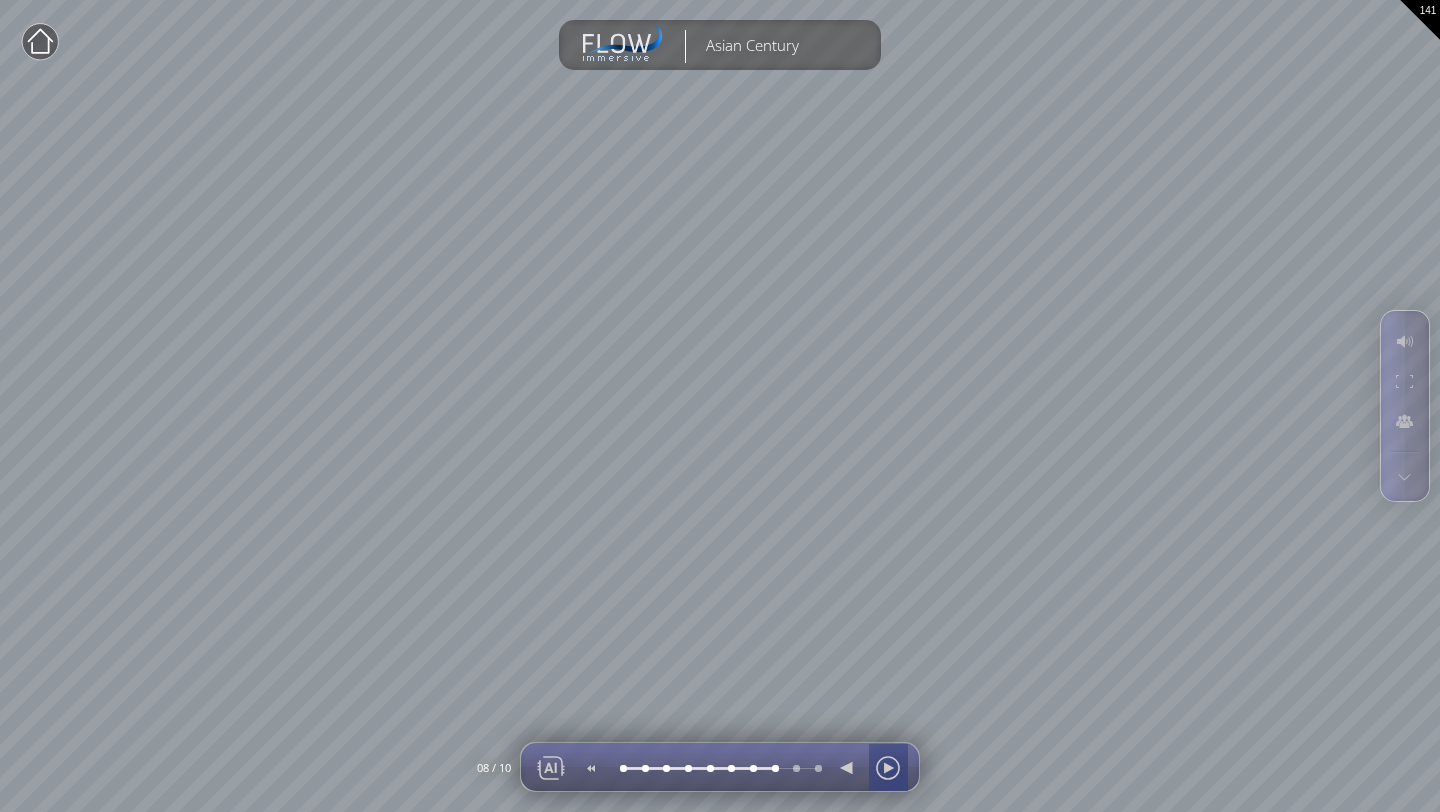 click at bounding box center [888, 768] 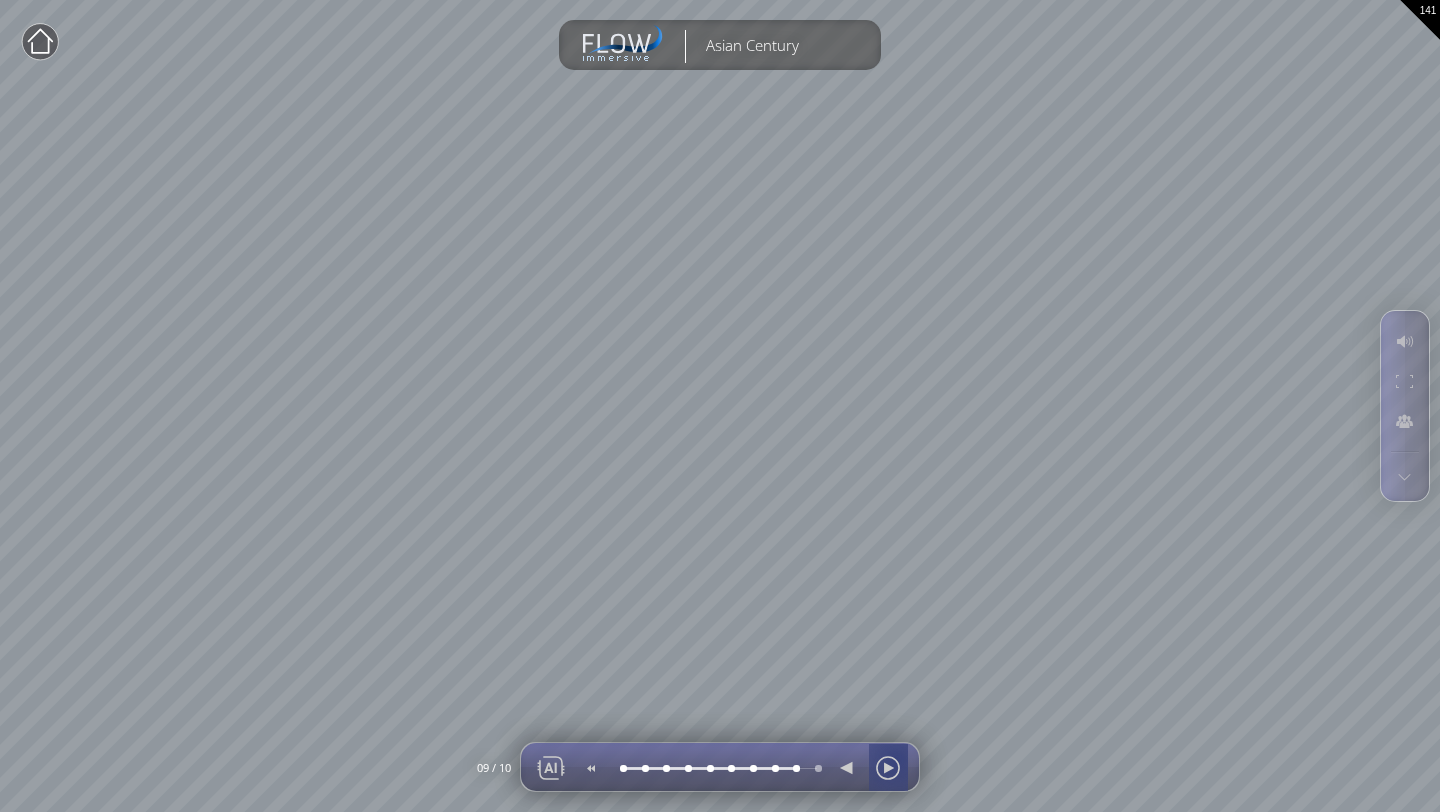 click at bounding box center [888, 768] 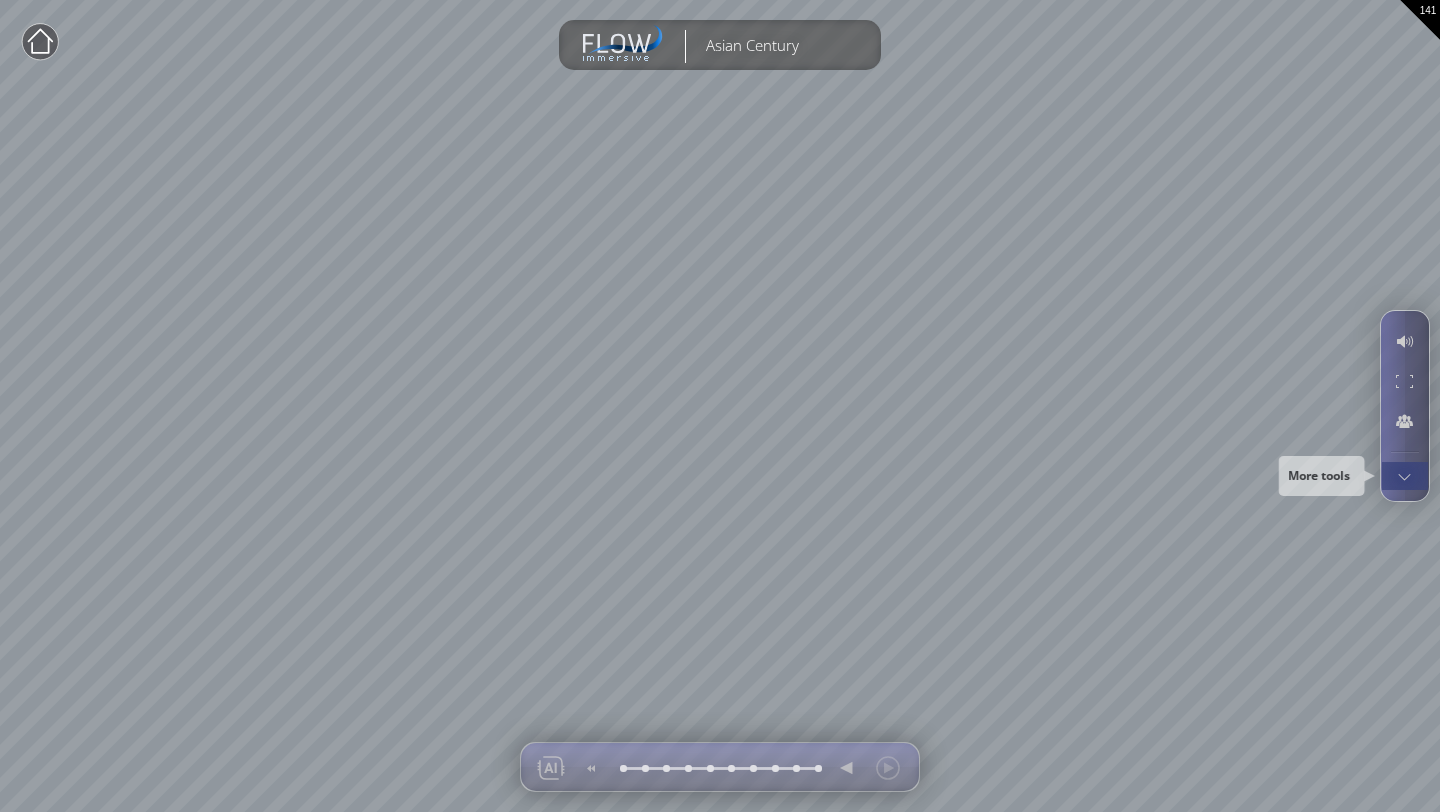 click at bounding box center [1404, 476] 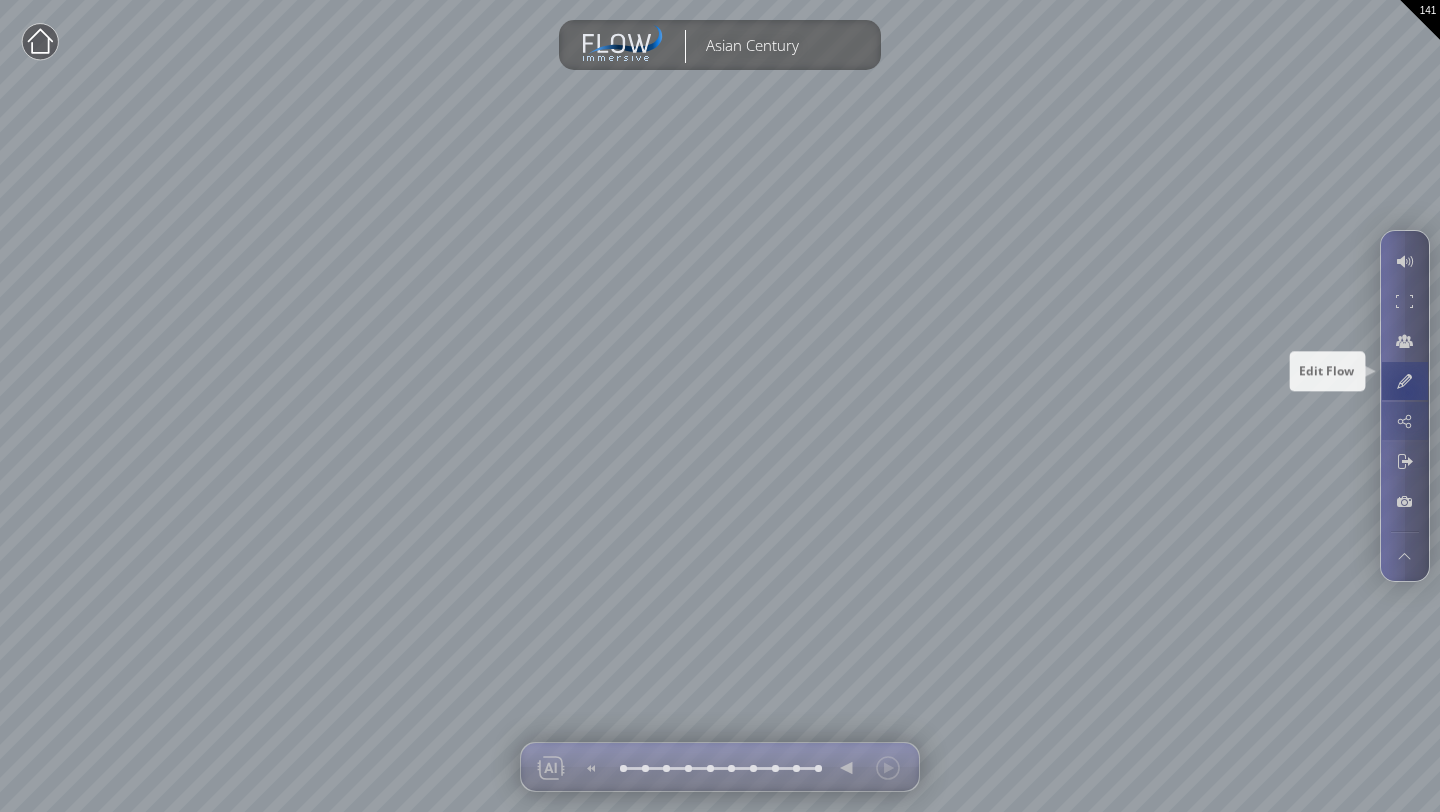 click at bounding box center [1404, 381] 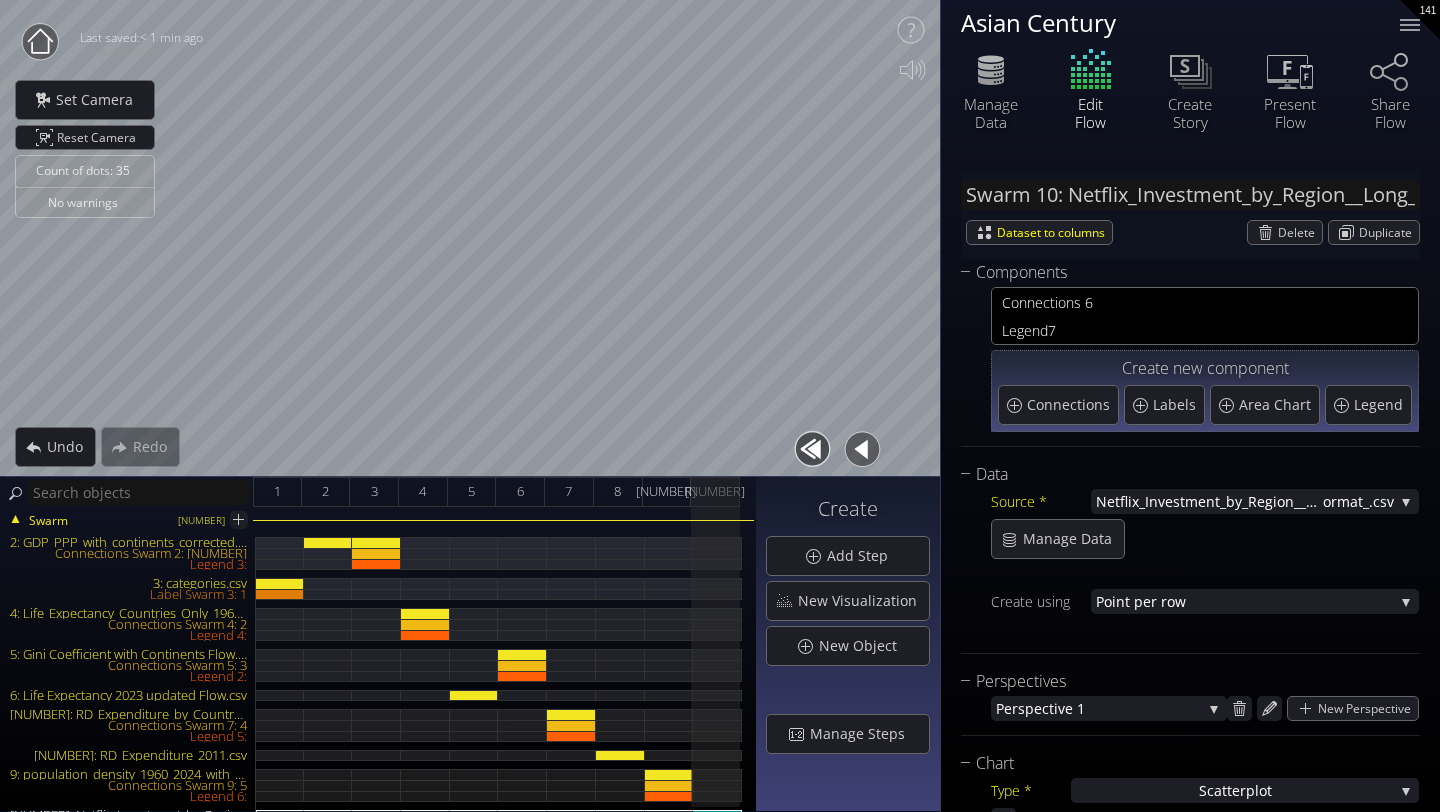 click on "Create new component
Connections
Labels
Area Chart
Legend" at bounding box center [1205, 391] 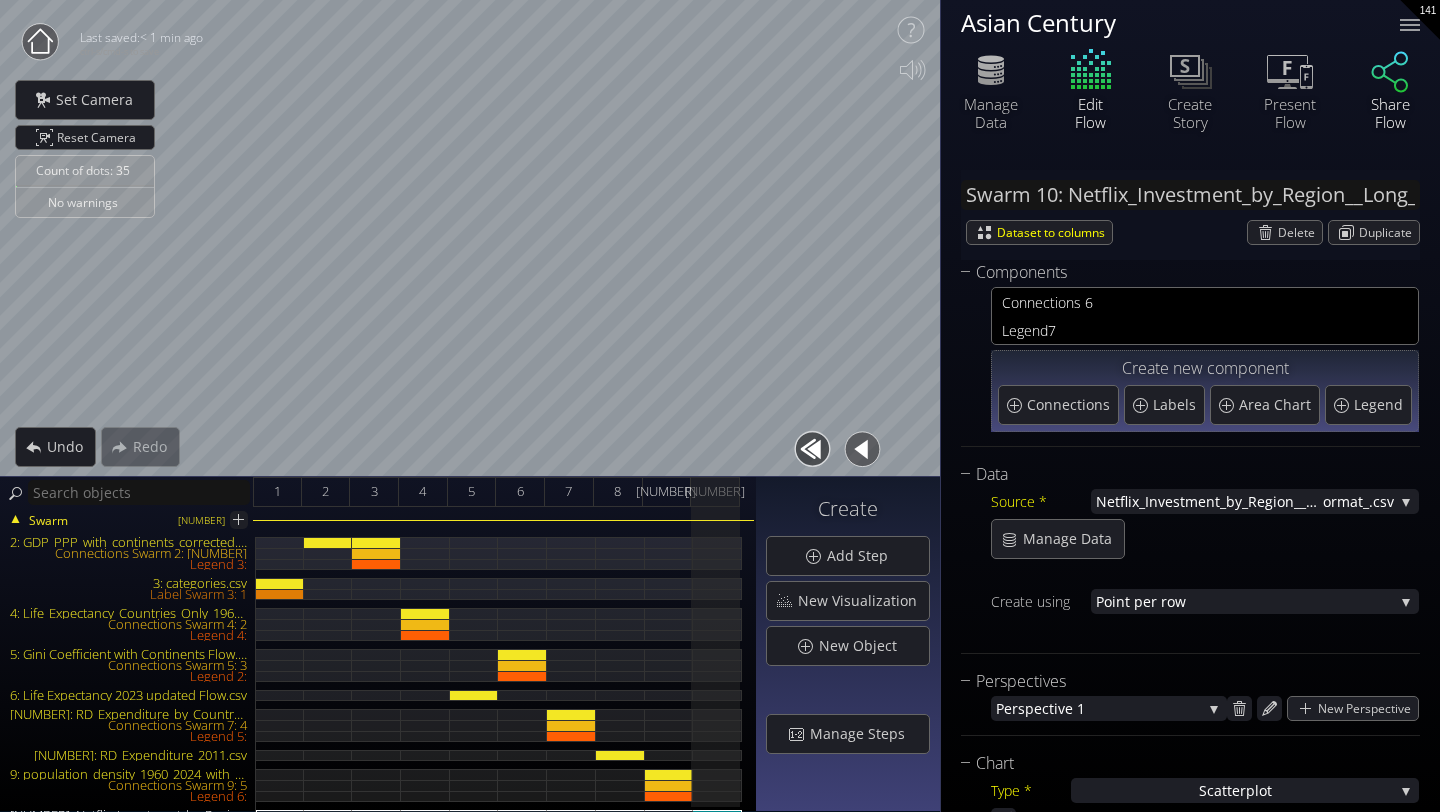 click 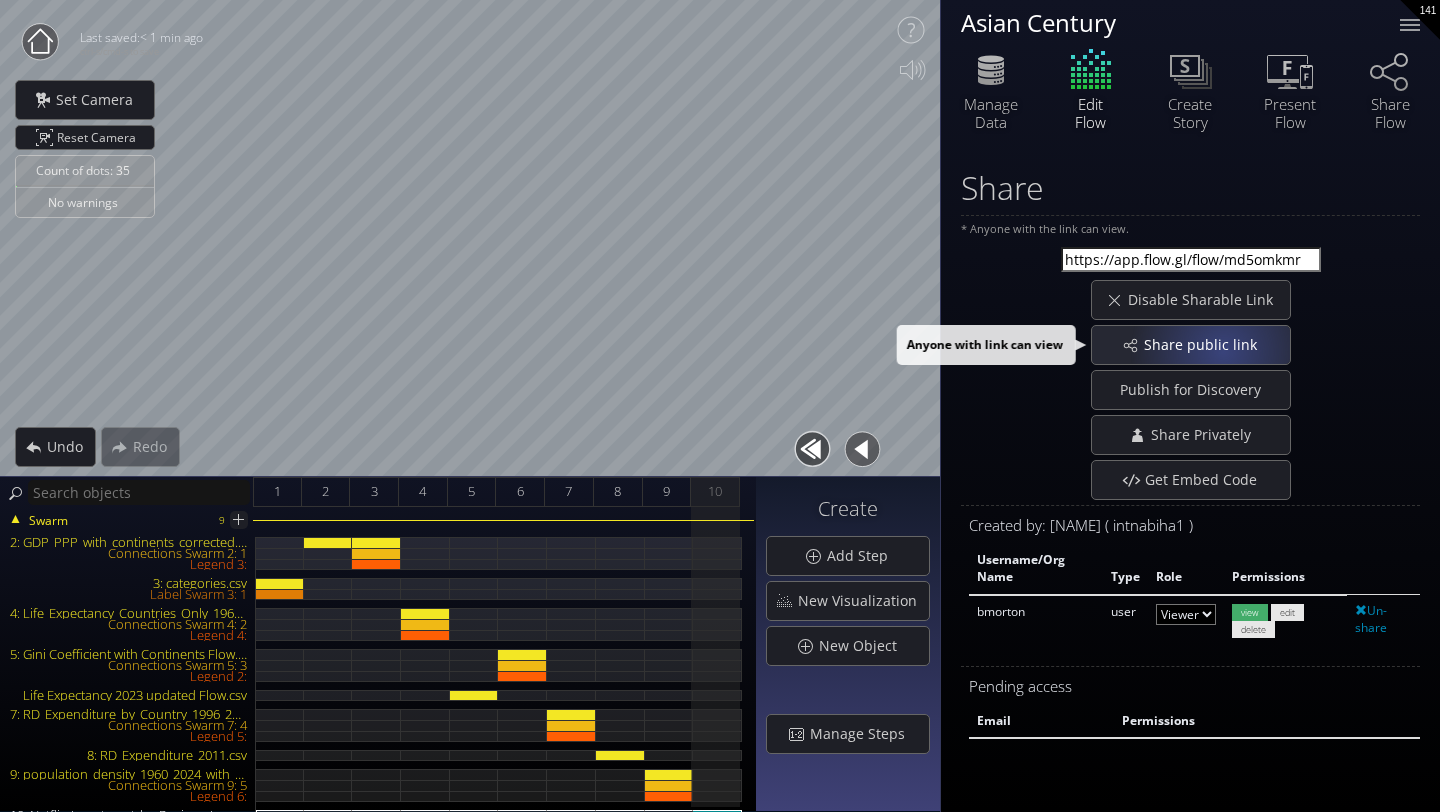 scroll, scrollTop: 0, scrollLeft: 0, axis: both 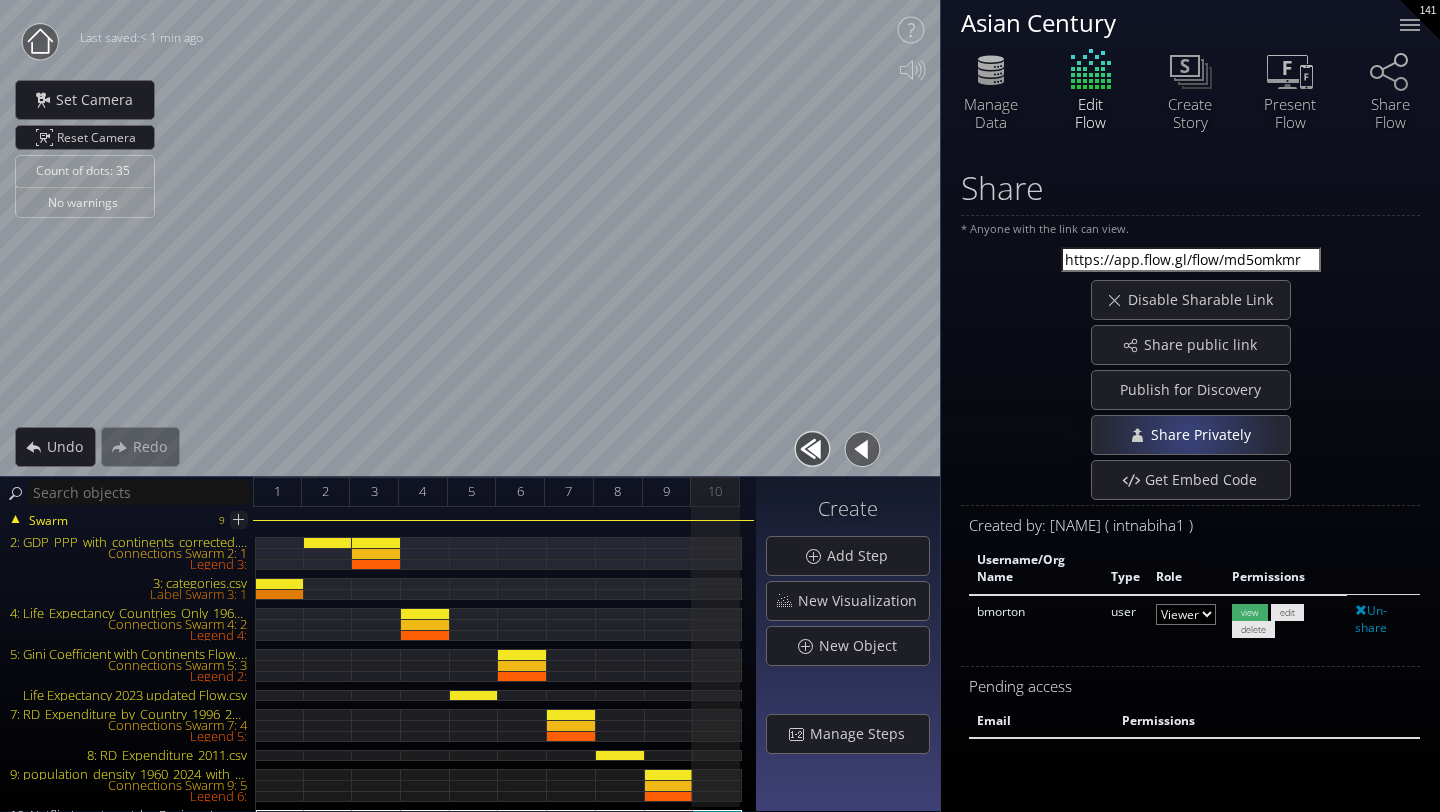 click on "Share Privately" at bounding box center (1205, 435) 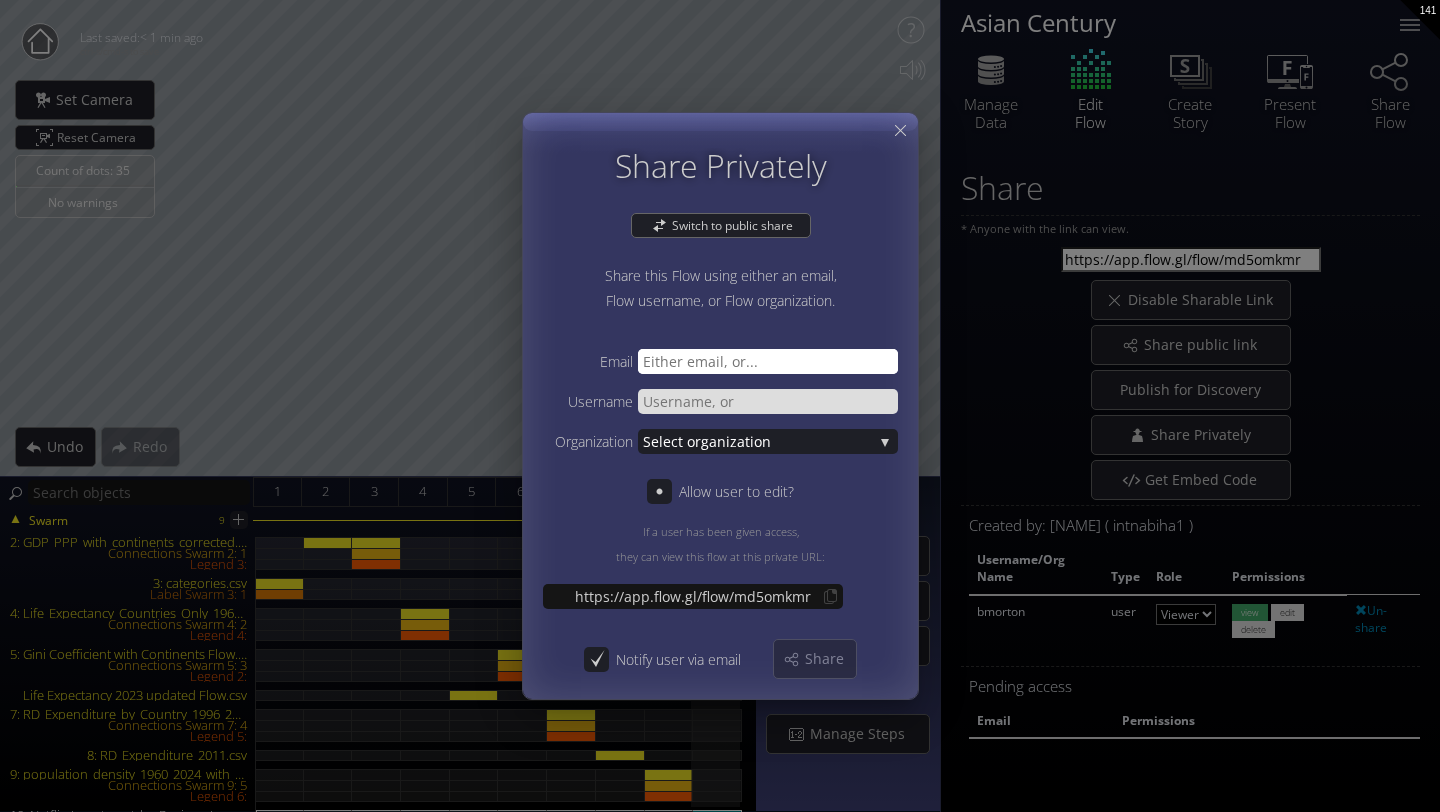 click at bounding box center [768, 361] 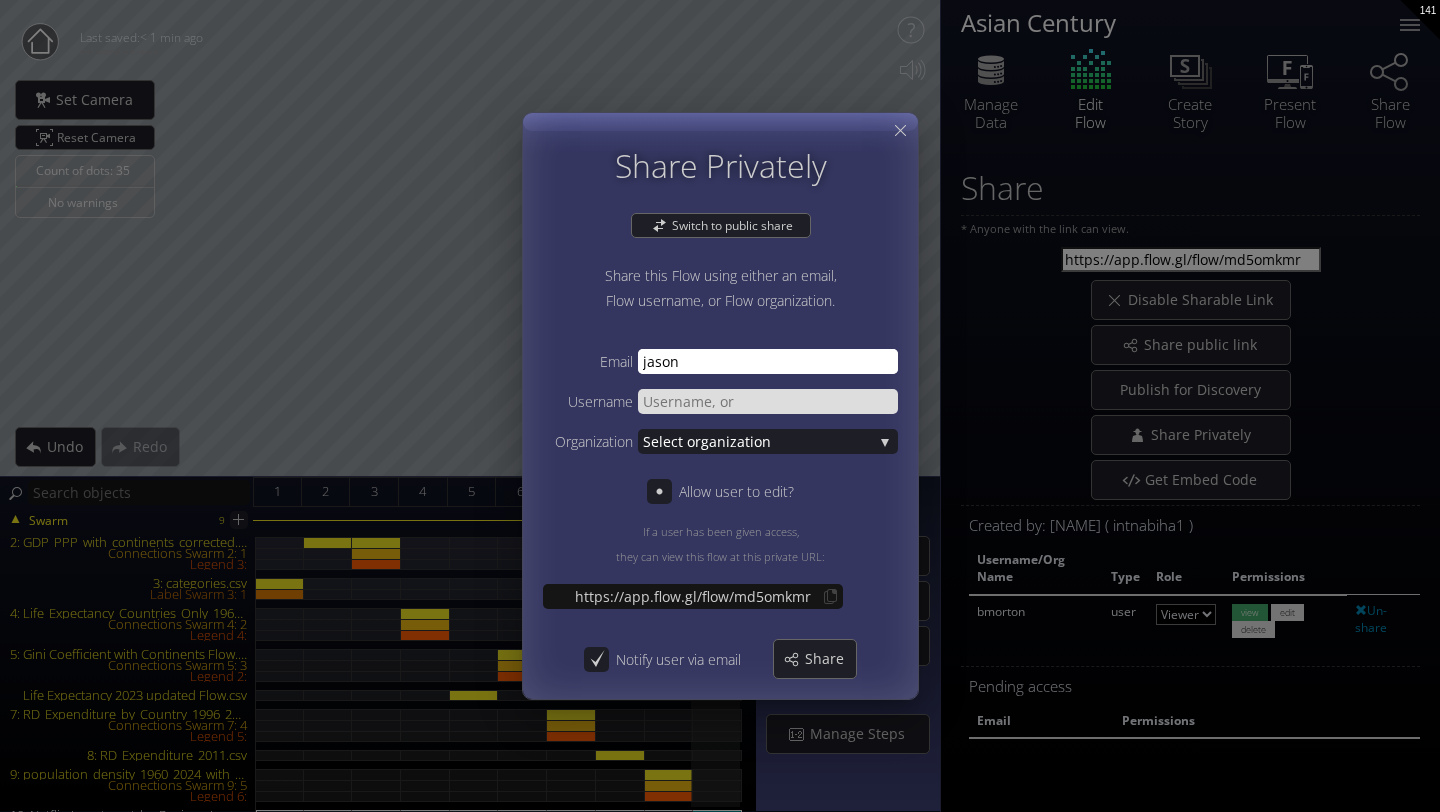 type on "jason" 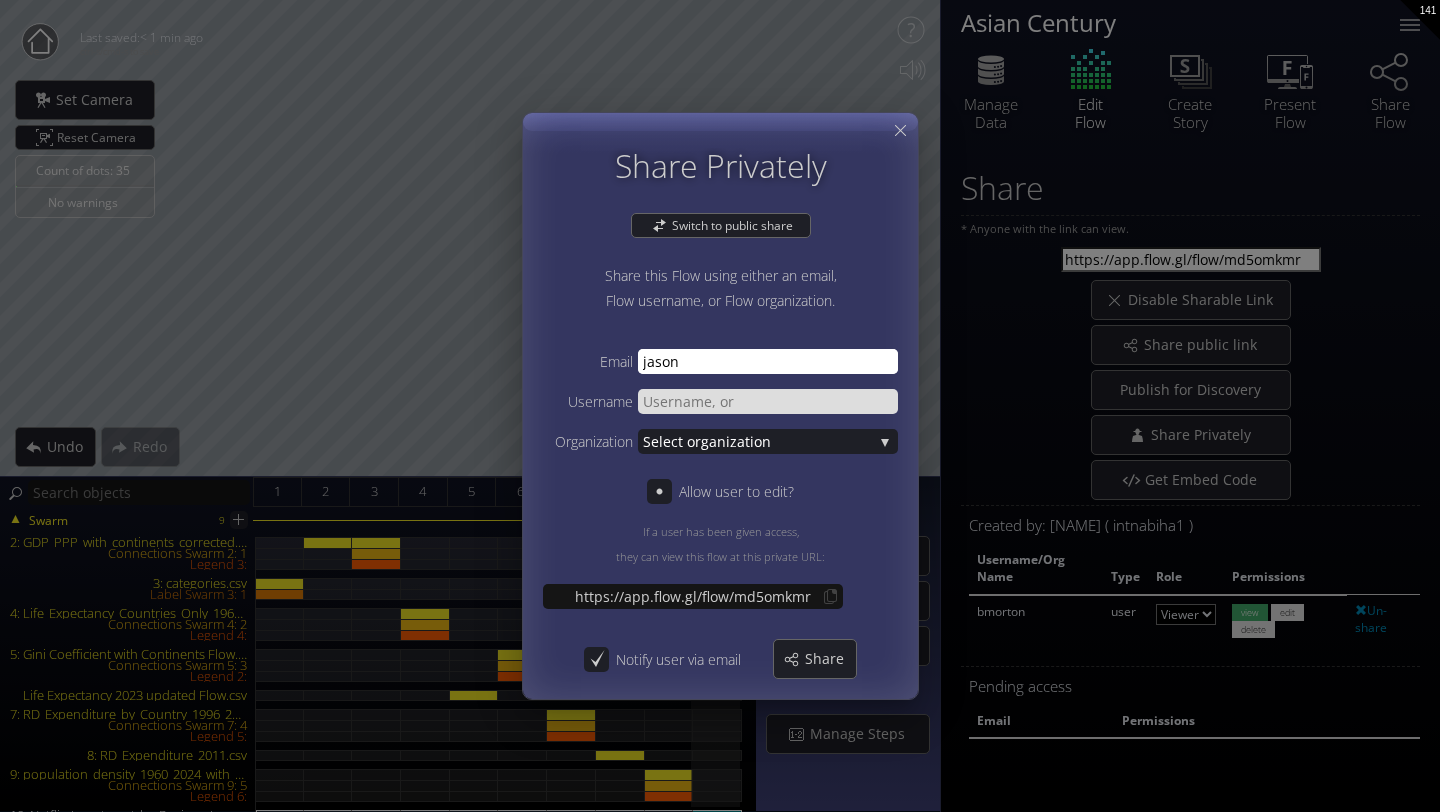 drag, startPoint x: 693, startPoint y: 358, endPoint x: 578, endPoint y: 357, distance: 115.00435 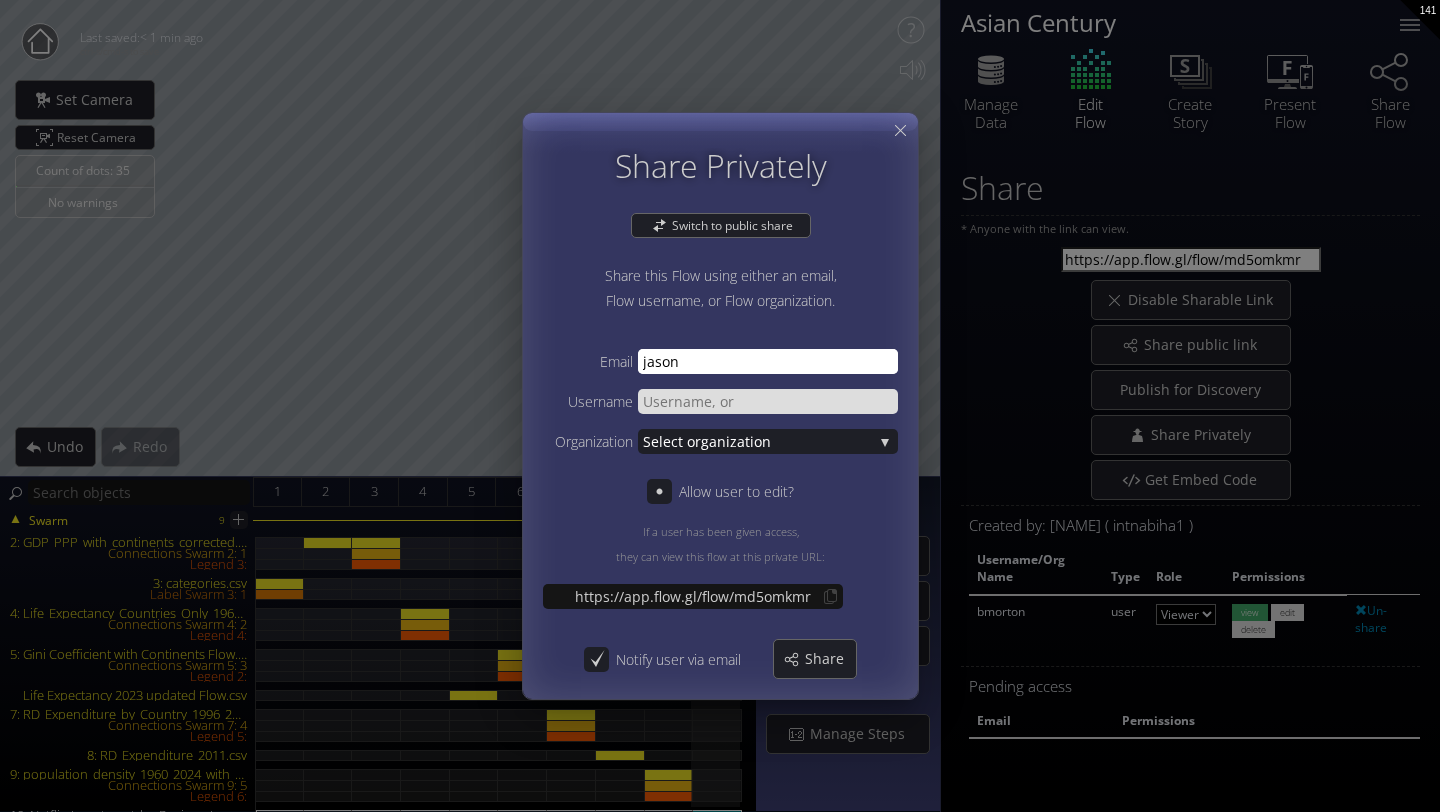 click on "Email
jason" at bounding box center (720, 361) 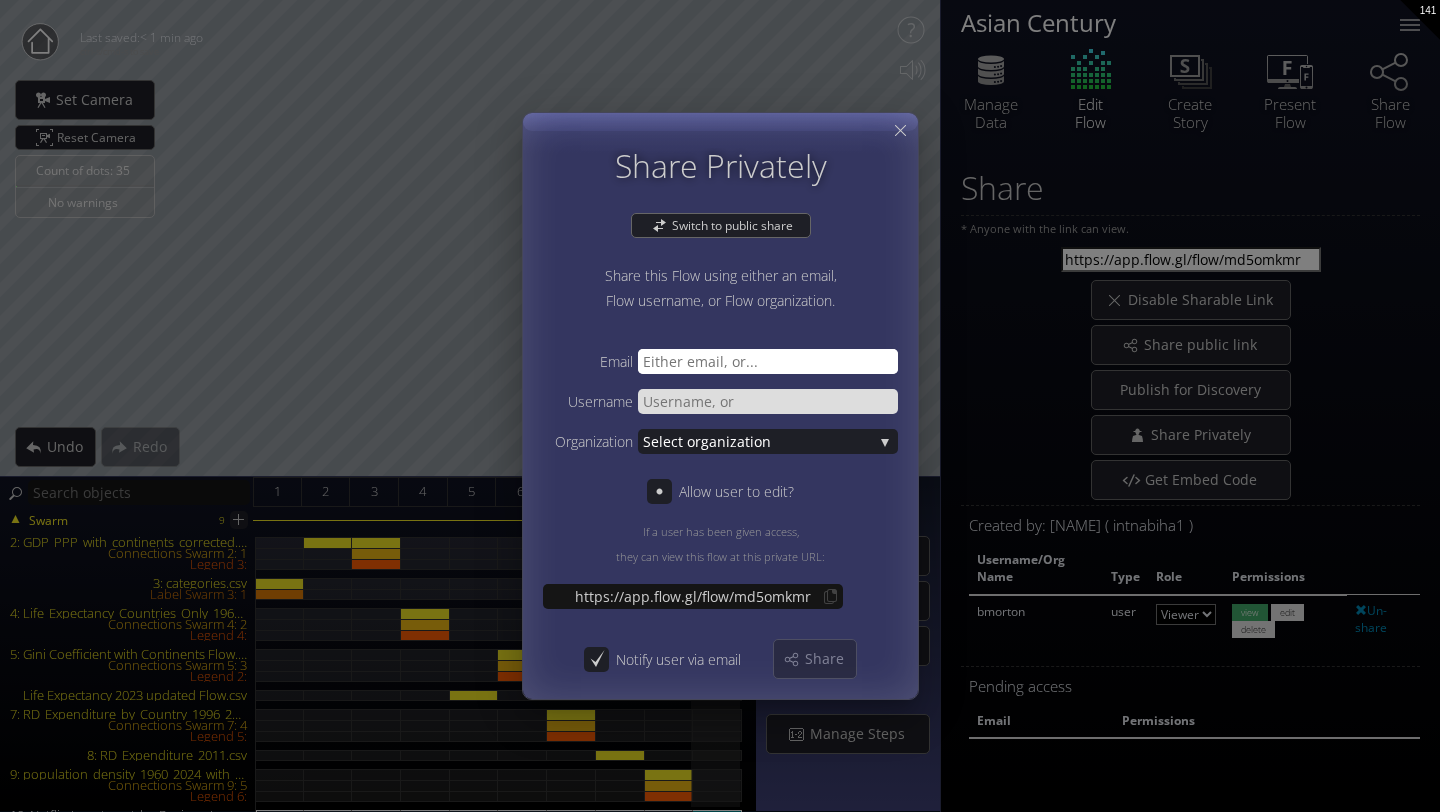 paste on "jason@flow.gl" 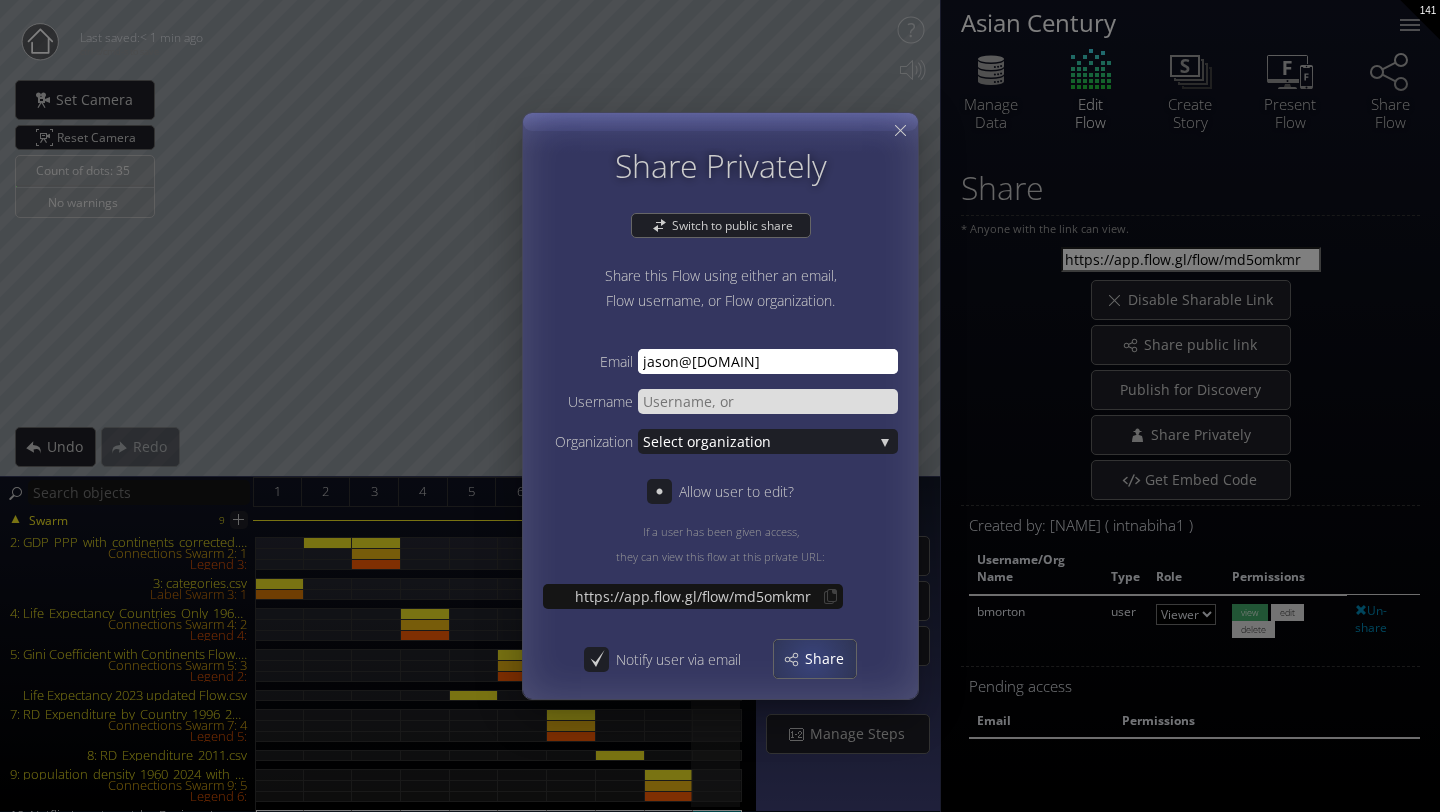 type on "jason@flow.gl" 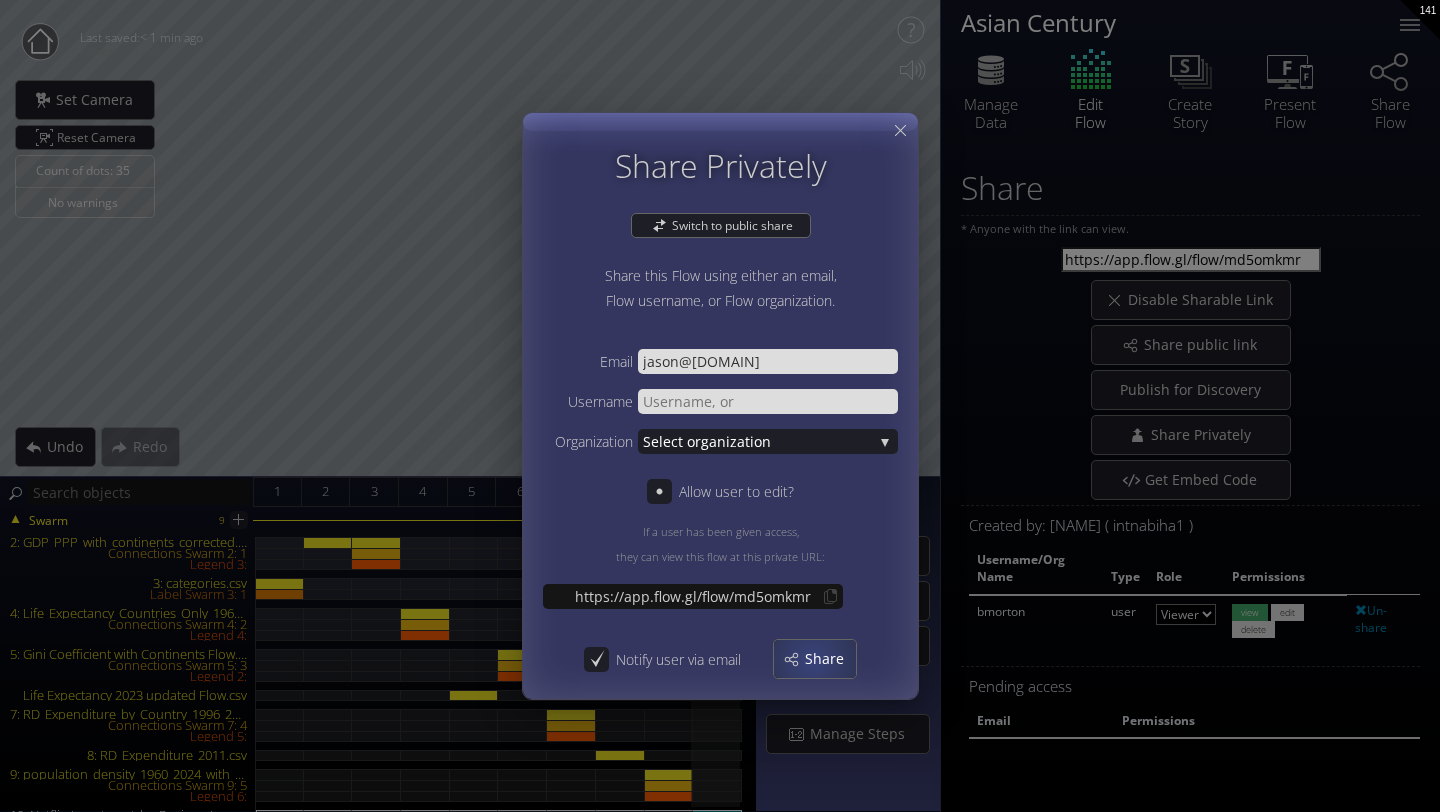 click on "Share" at bounding box center [830, 659] 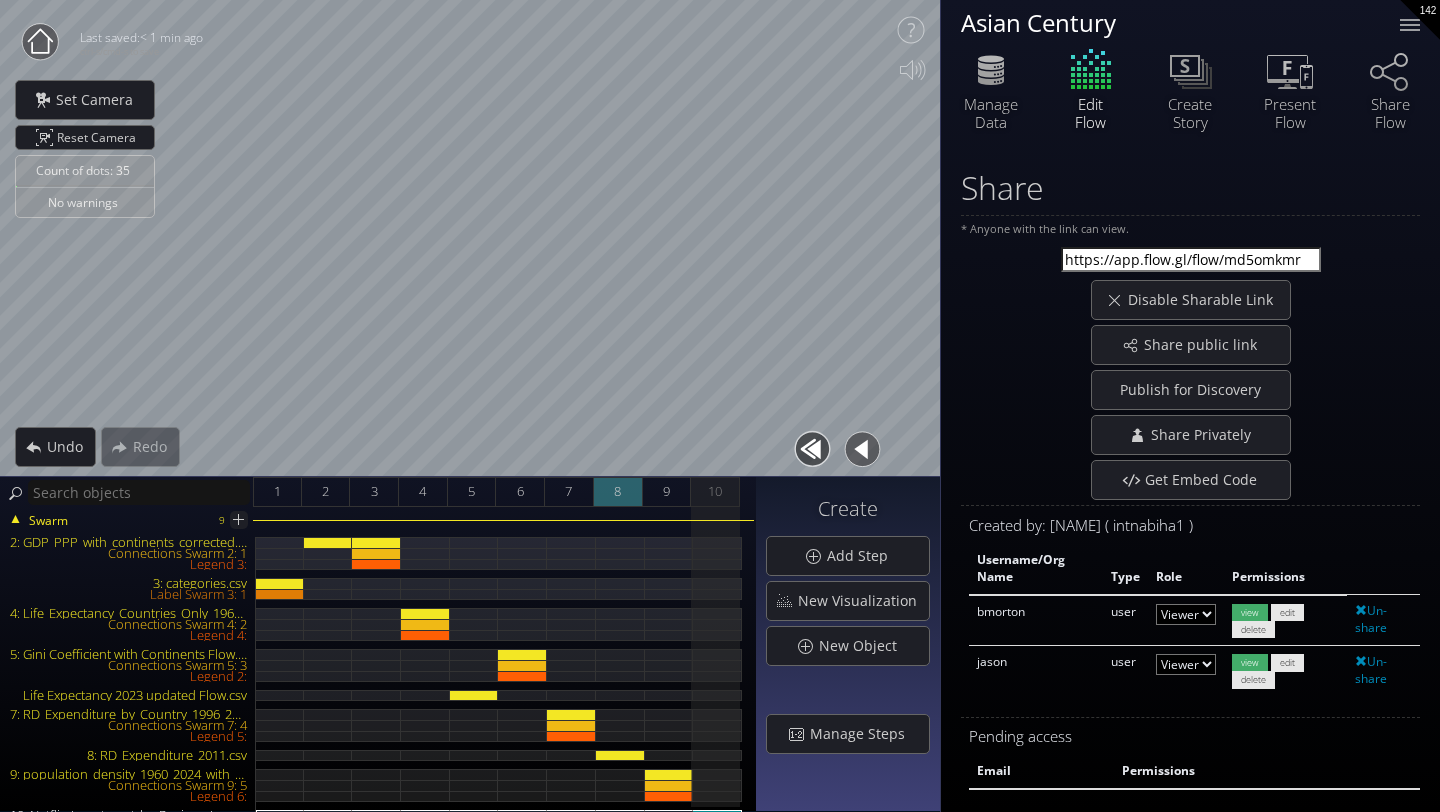 click on "8" at bounding box center [618, 492] 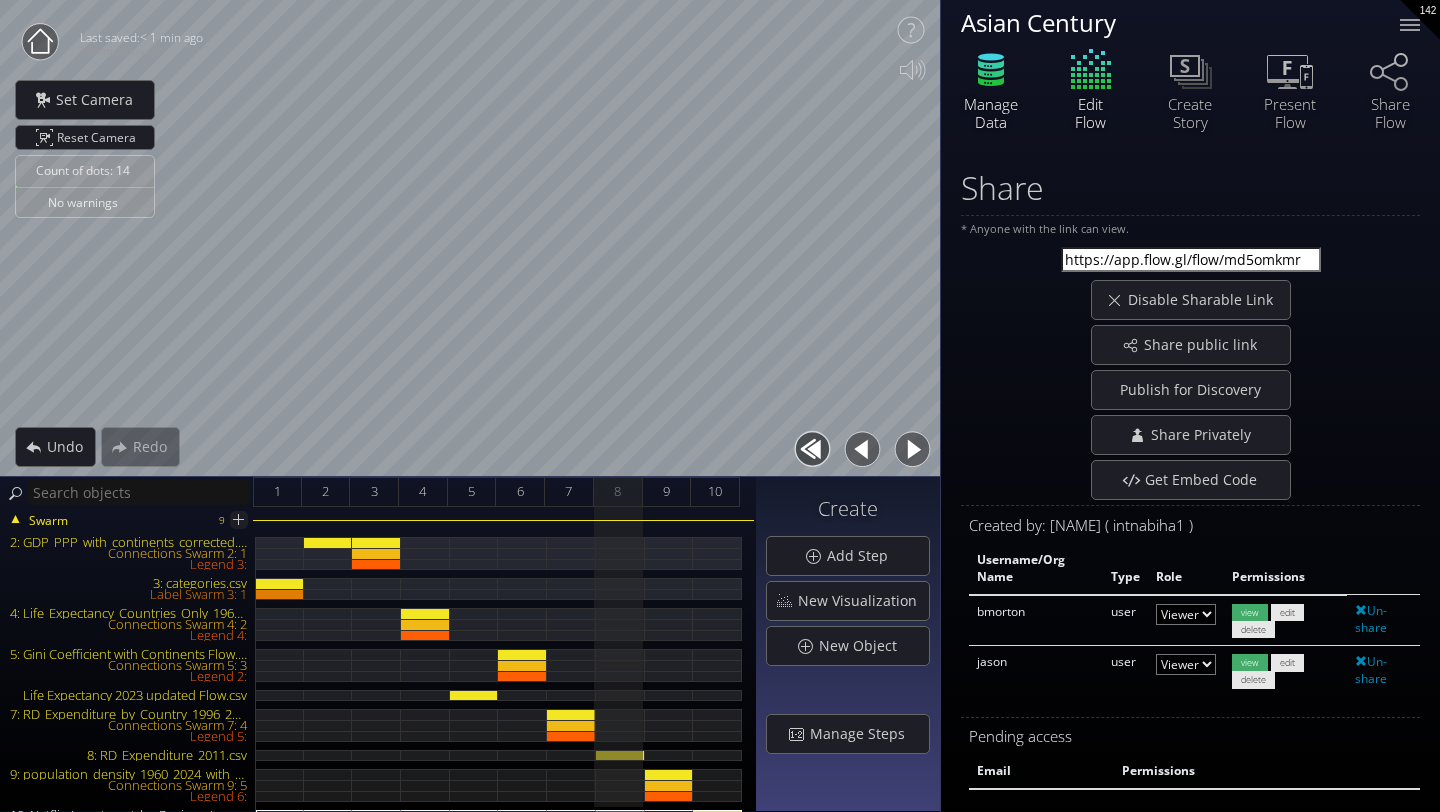 click 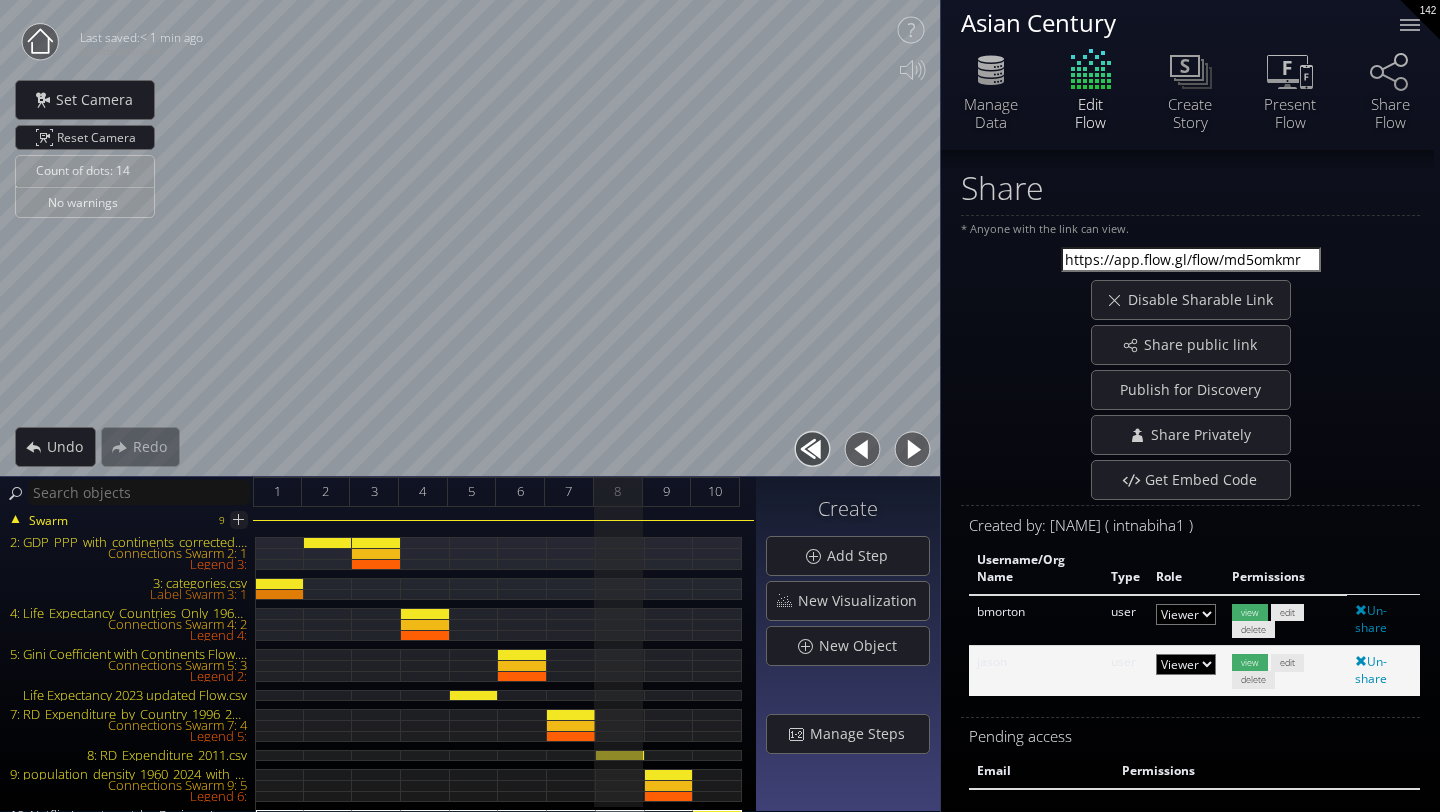 scroll, scrollTop: 19, scrollLeft: 0, axis: vertical 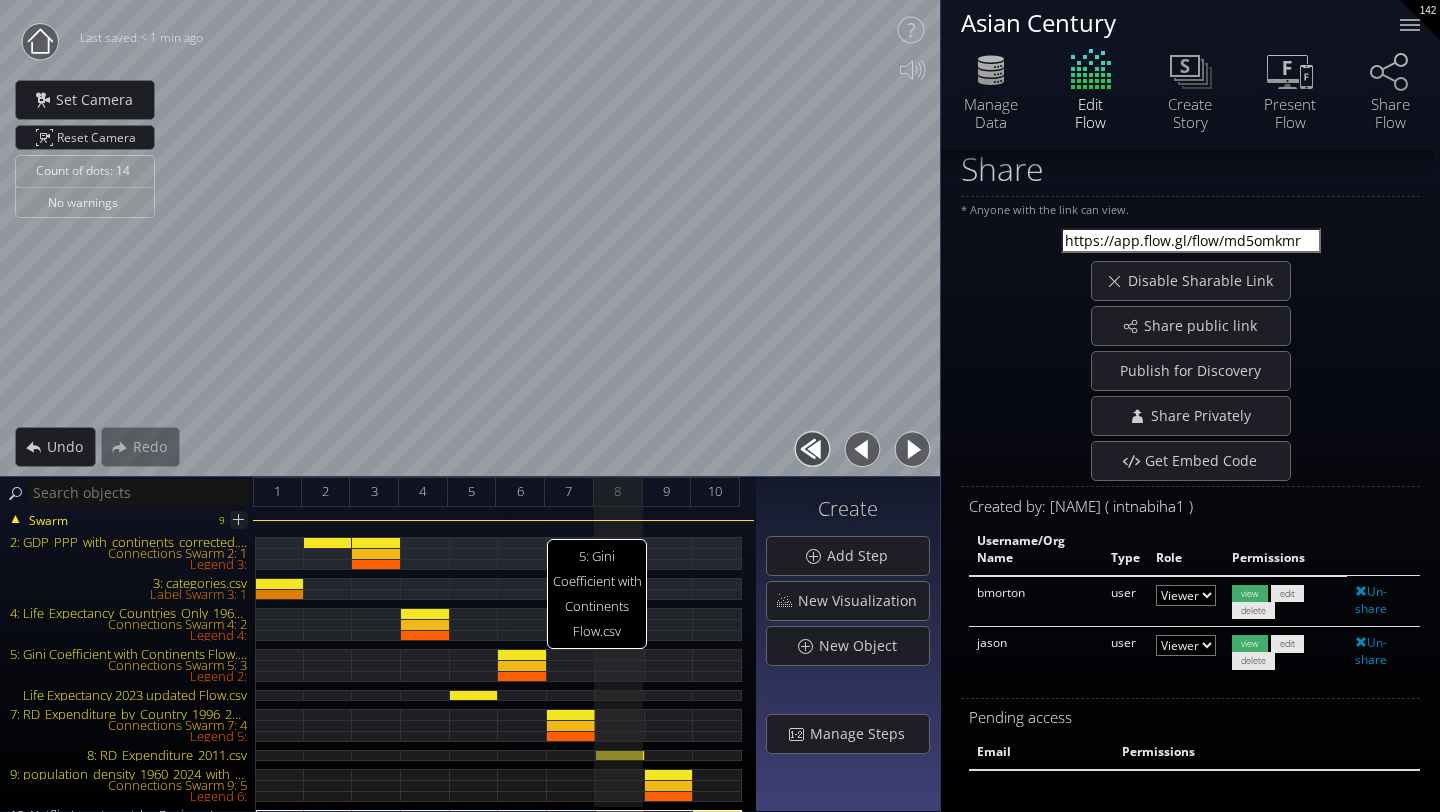 click on "5: Gini Coefficient with Continents Flow.csv" at bounding box center [522, 694] 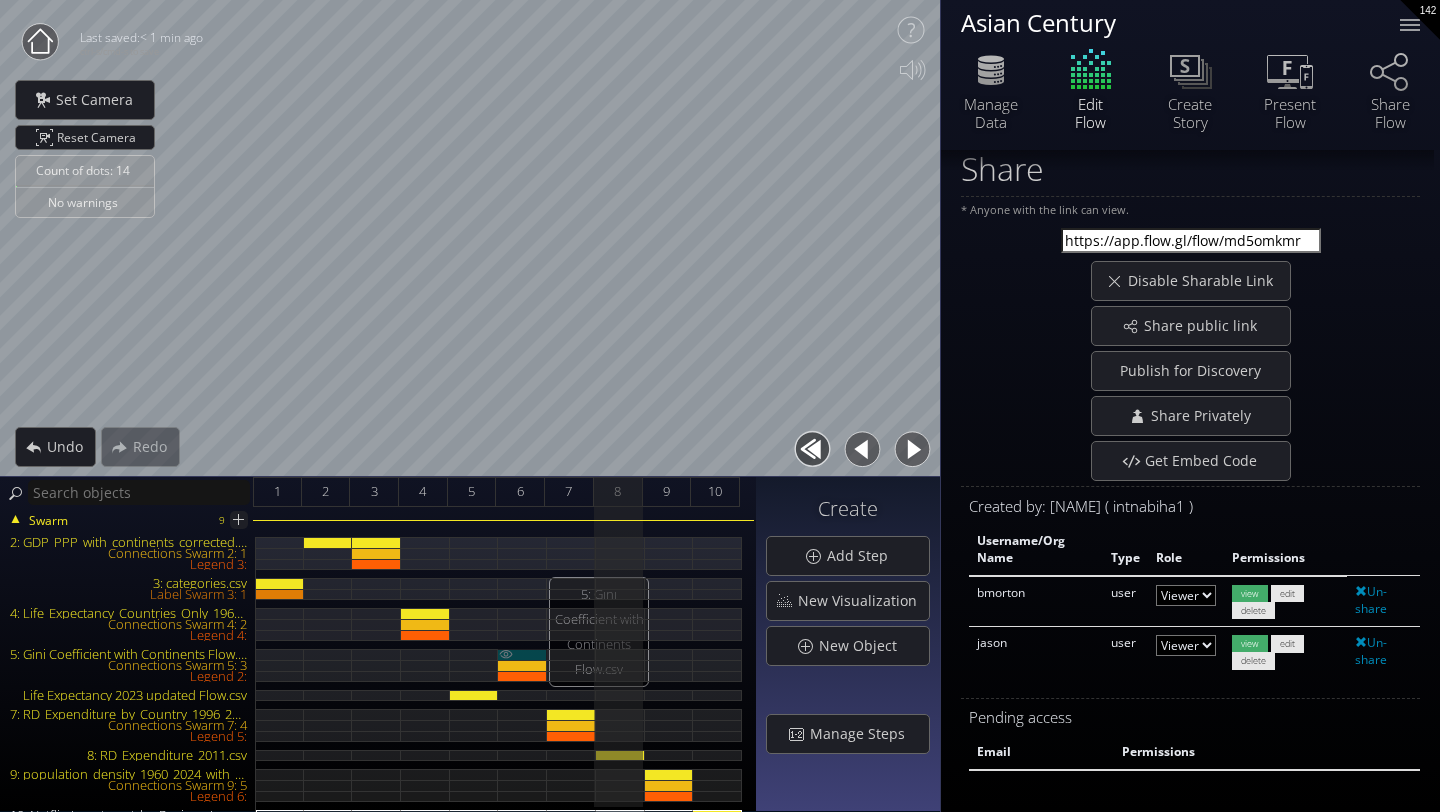 click on "5: Gini Coefficient with Continents Flow.csv" at bounding box center [522, 654] 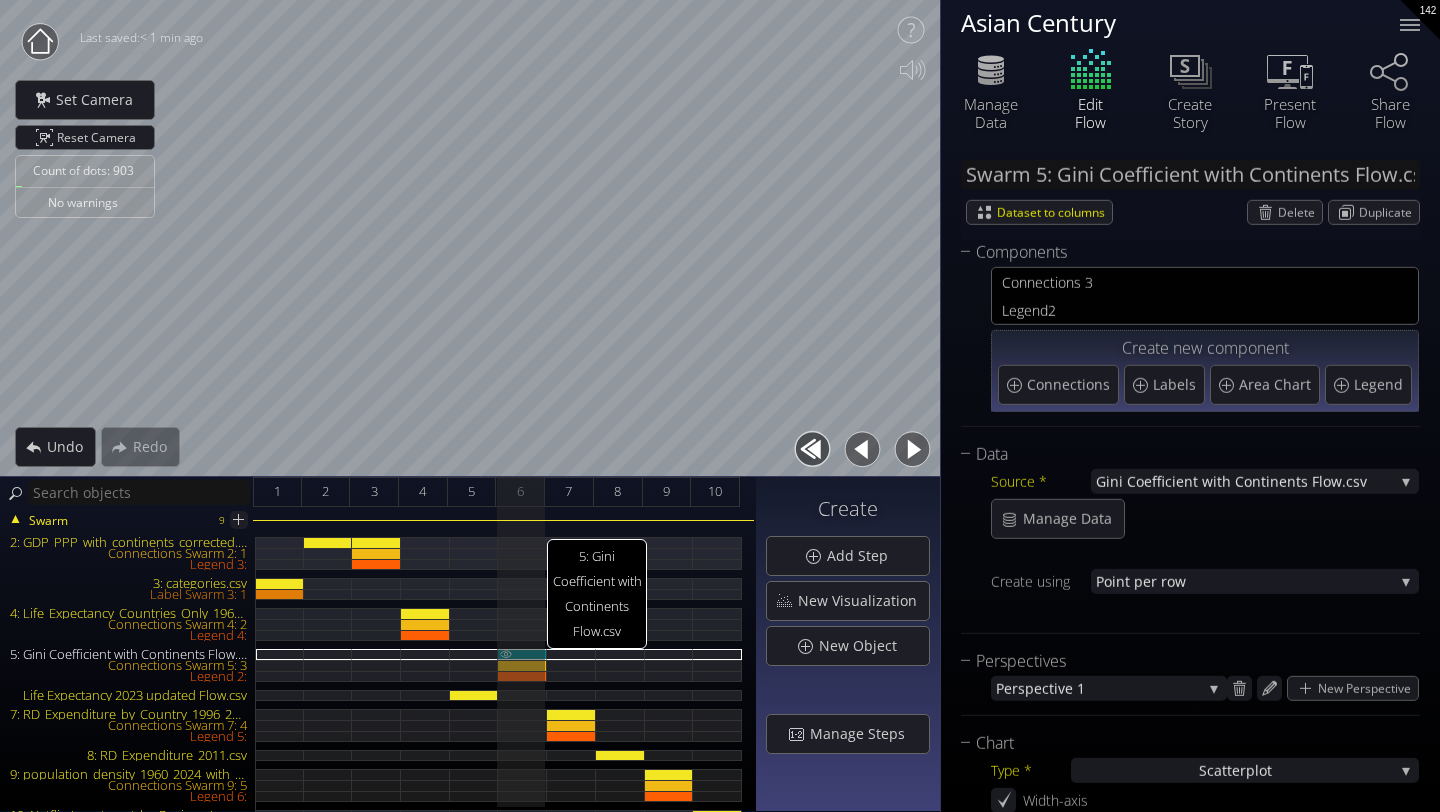 scroll, scrollTop: 0, scrollLeft: 0, axis: both 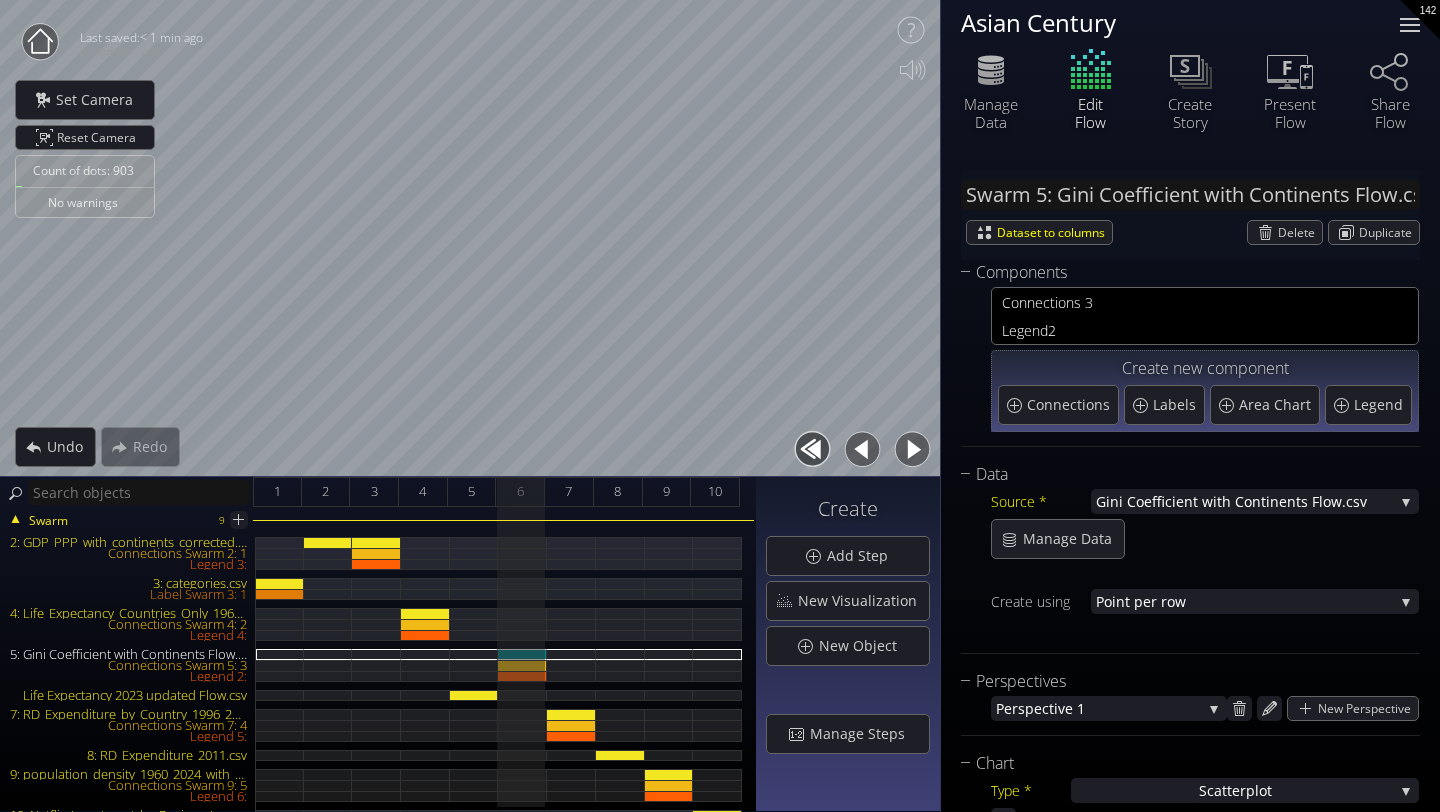 click at bounding box center (1410, 25) 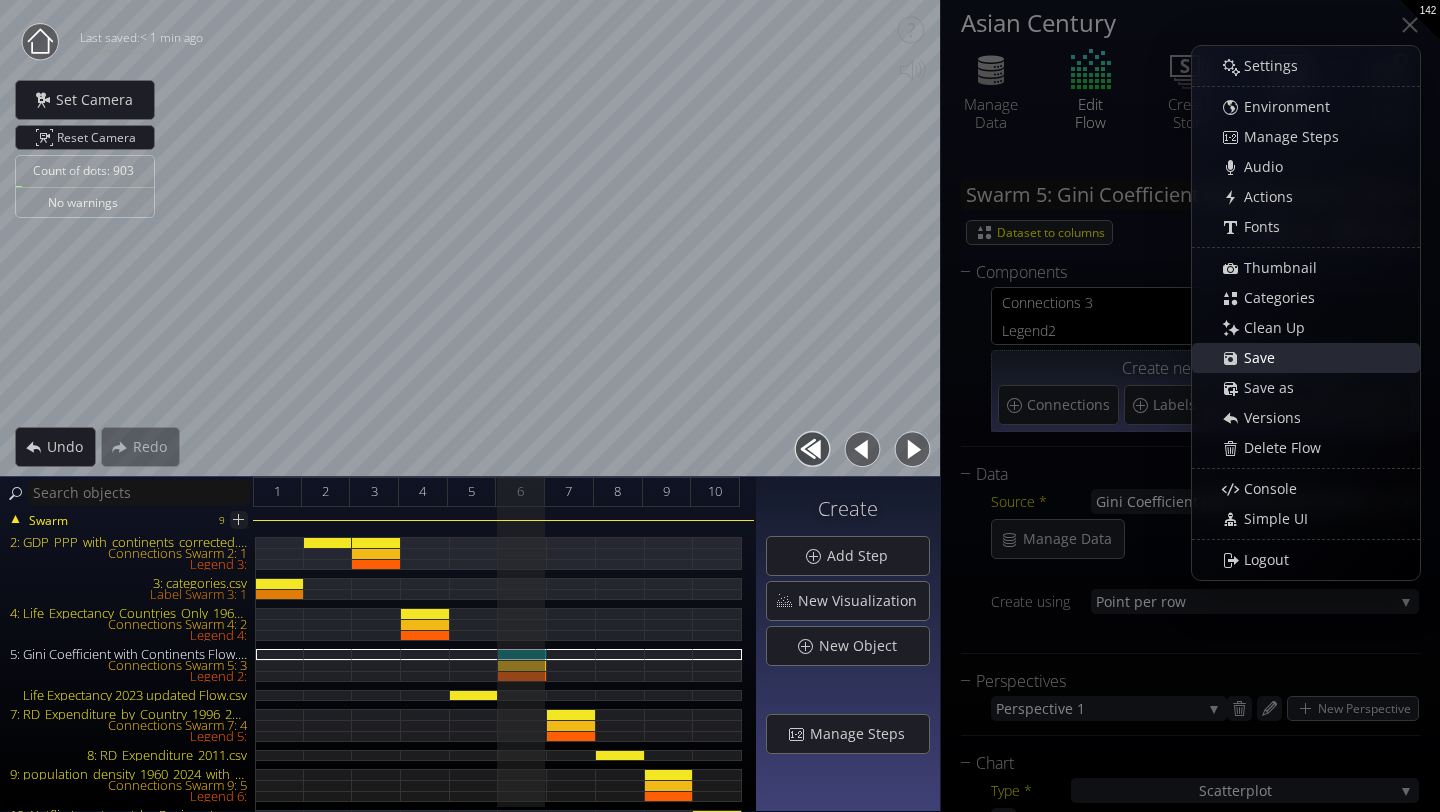 click on "Save" at bounding box center (1316, 358) 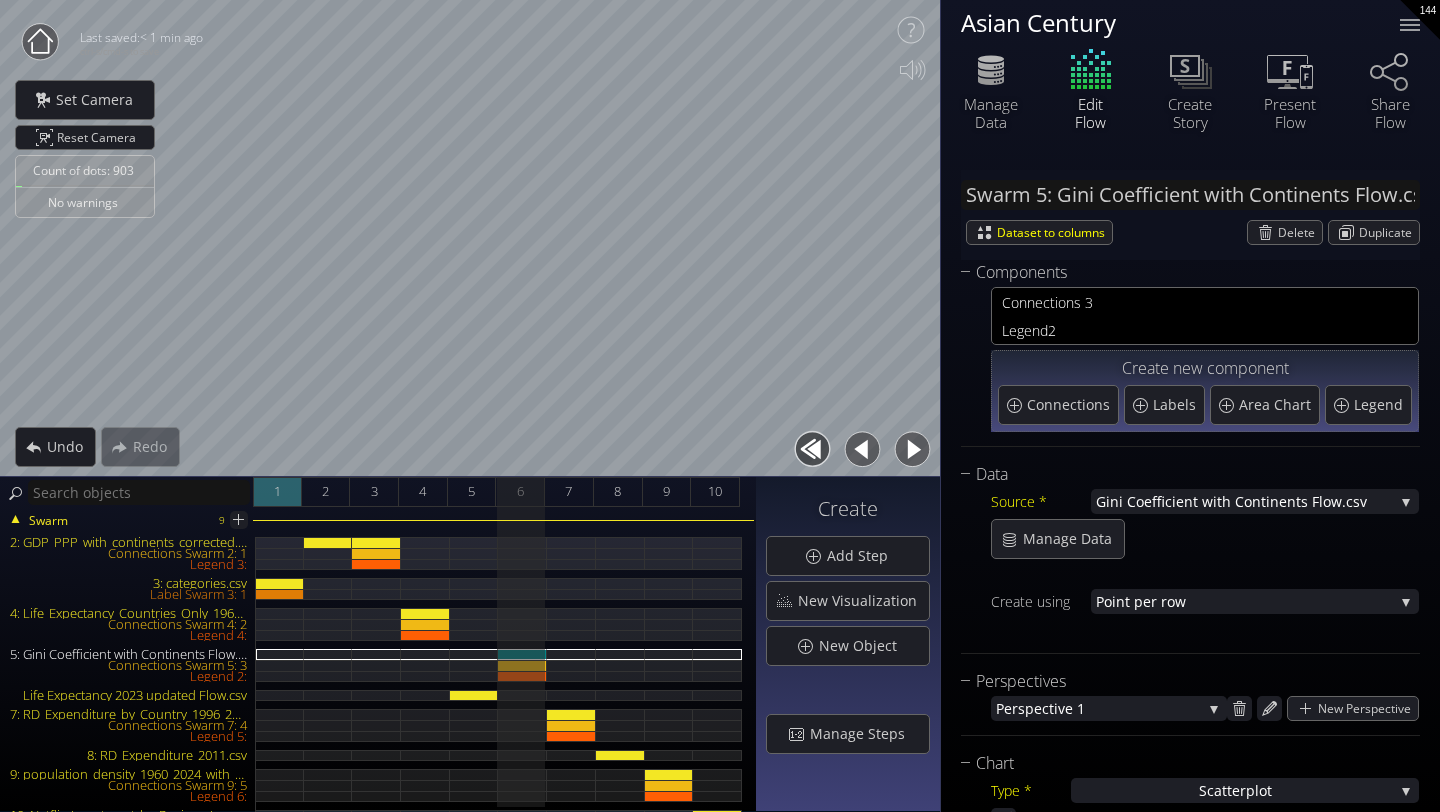 click on "1" at bounding box center [277, 492] 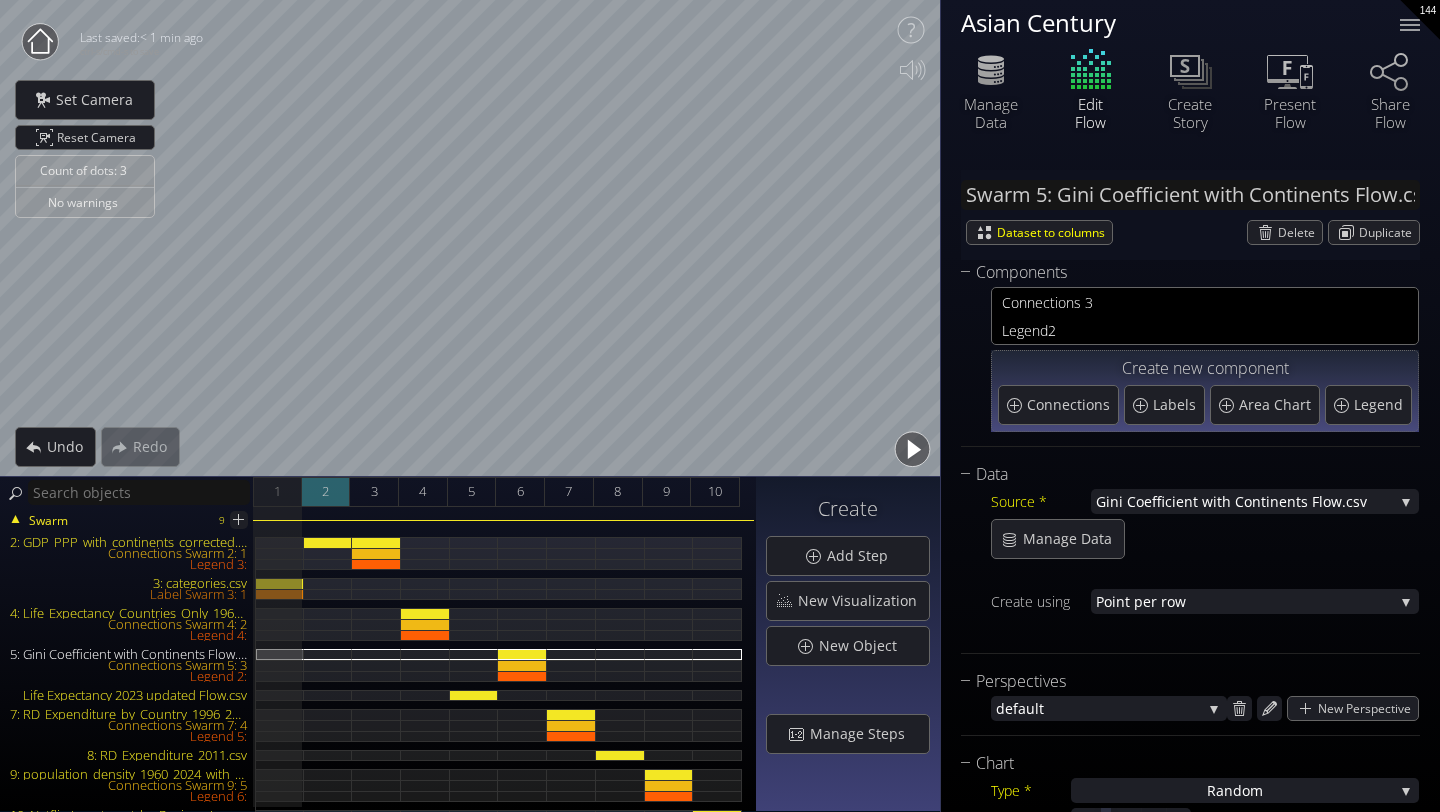 type on "Text 5: The Asian Century refers ..." 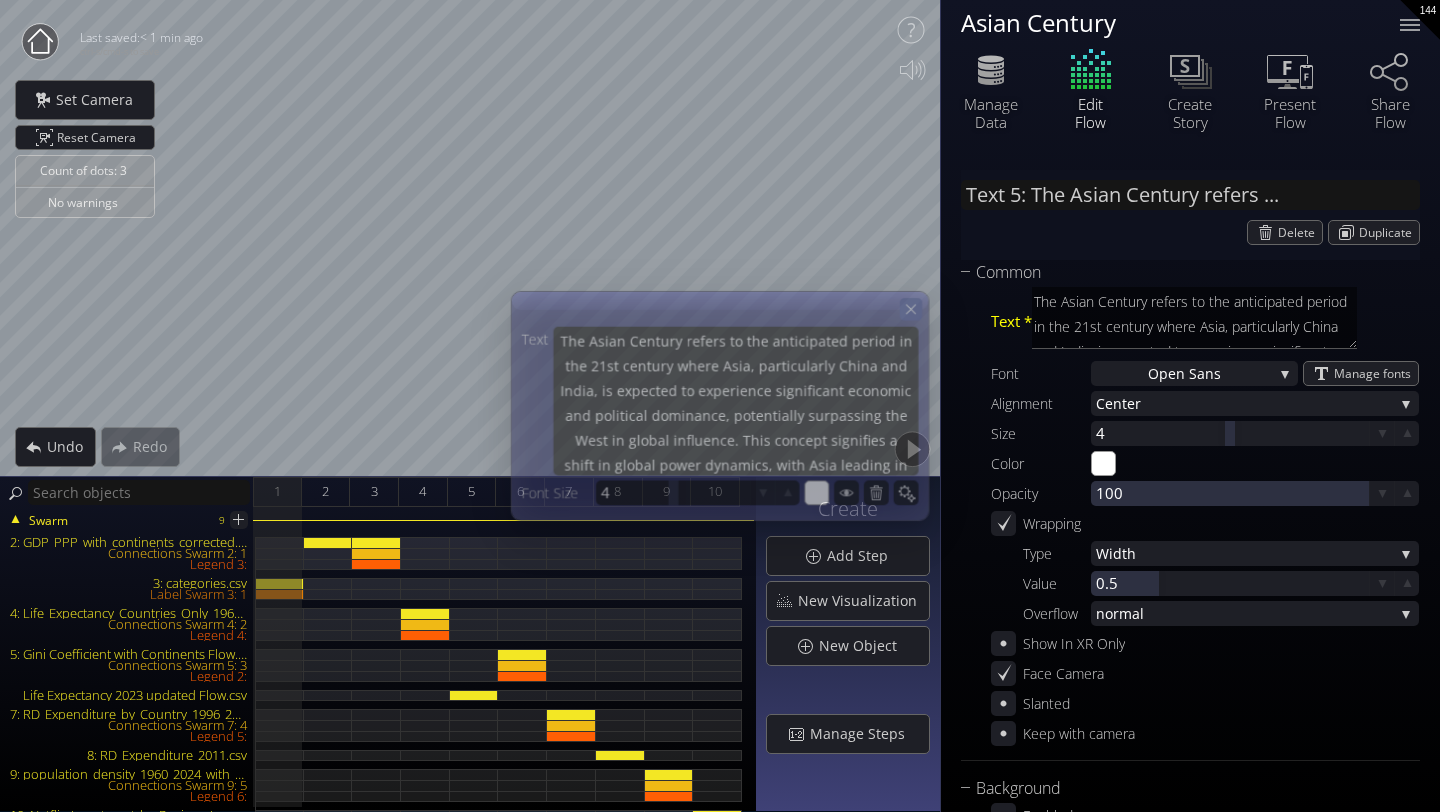 click 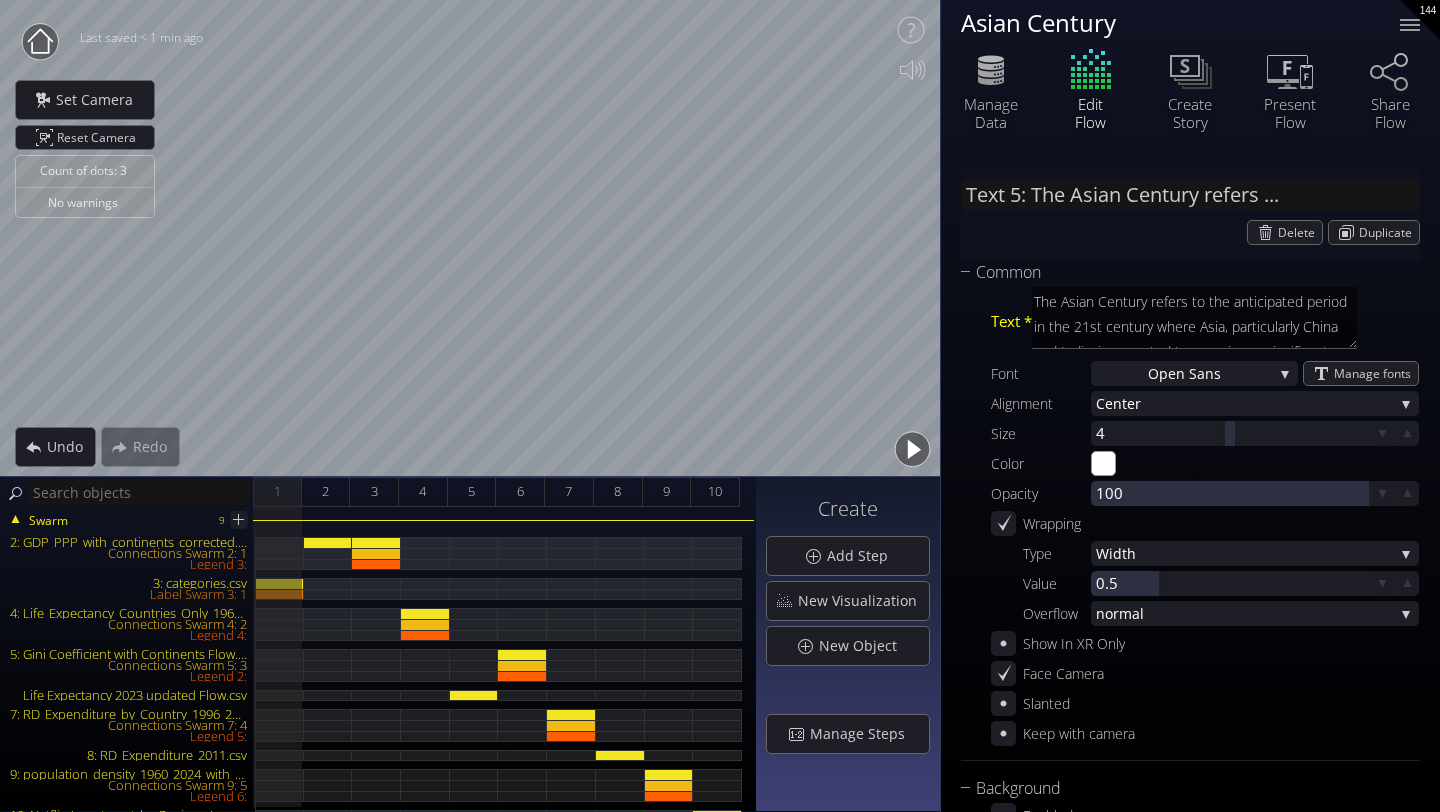 scroll, scrollTop: 312, scrollLeft: 0, axis: vertical 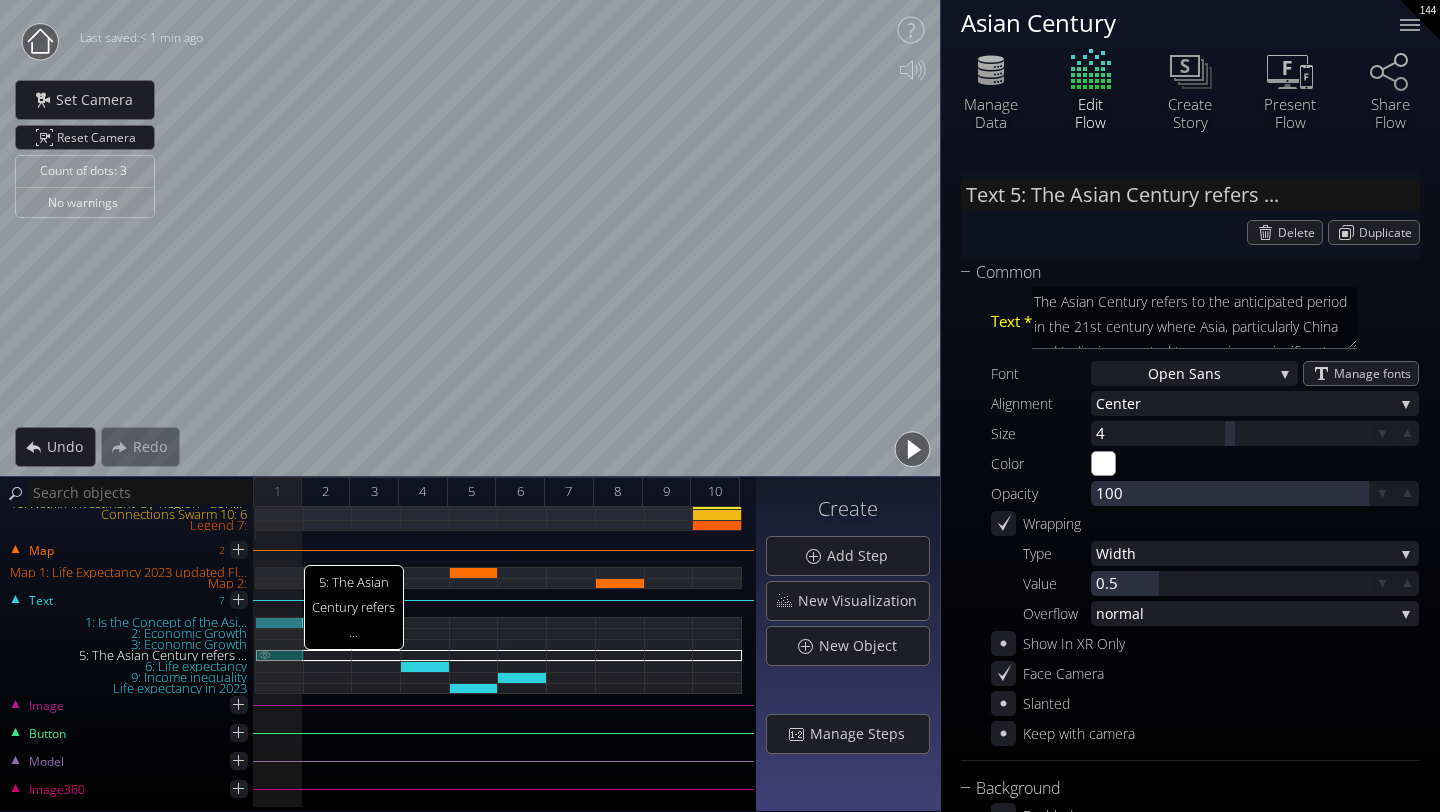 click on "5: The Asian Century refers ..." at bounding box center (280, 655) 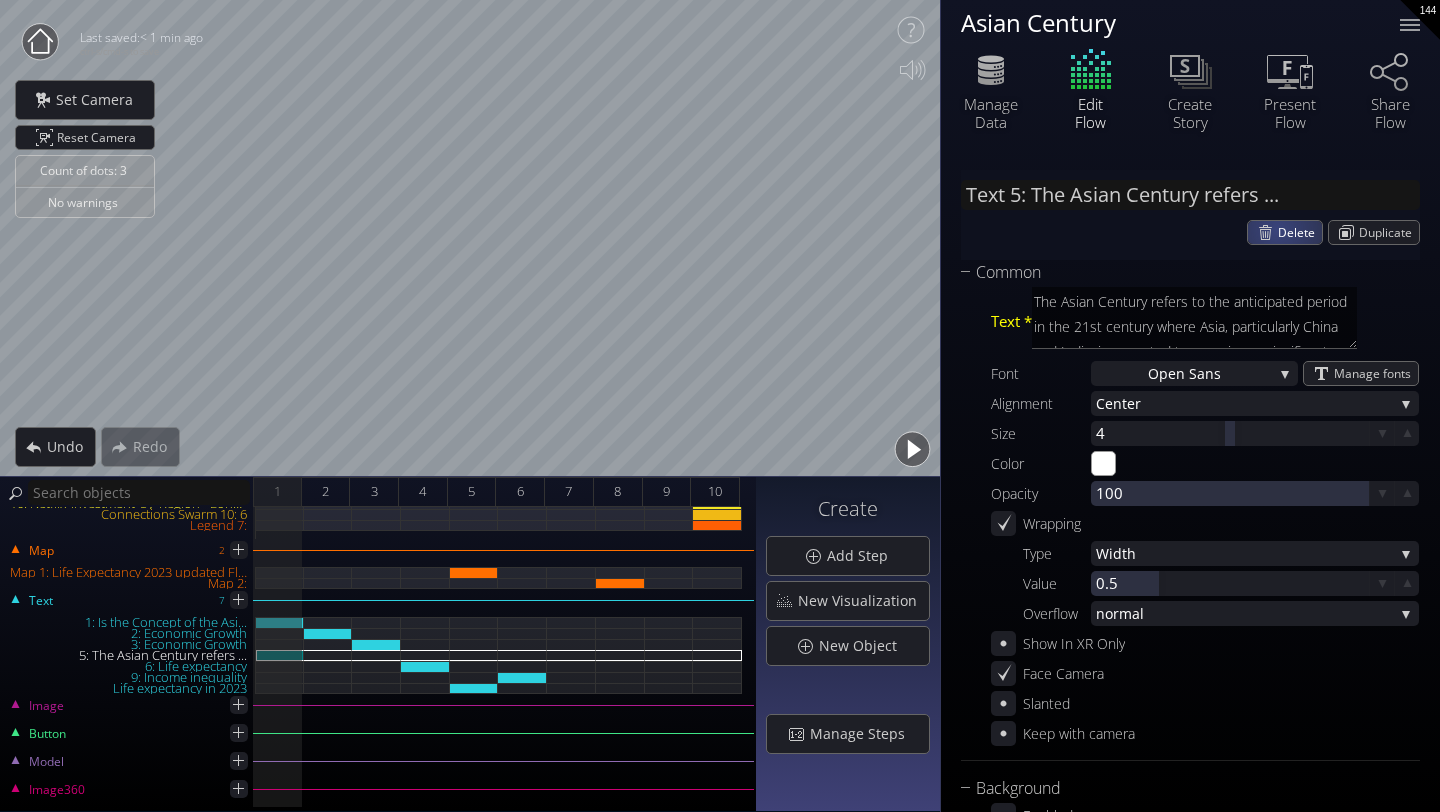 click on "Delete" at bounding box center [1285, 232] 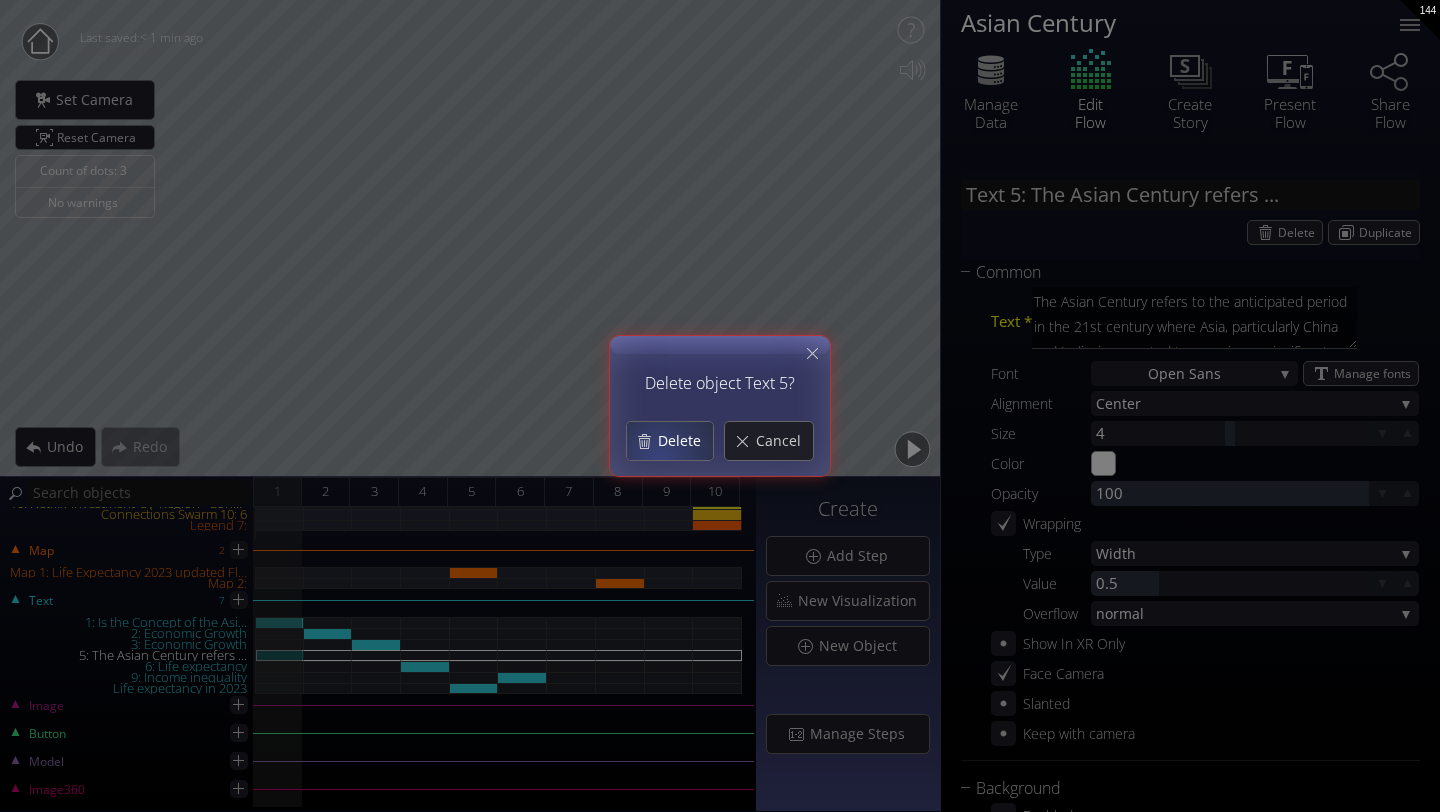click on "Delete" at bounding box center [685, 441] 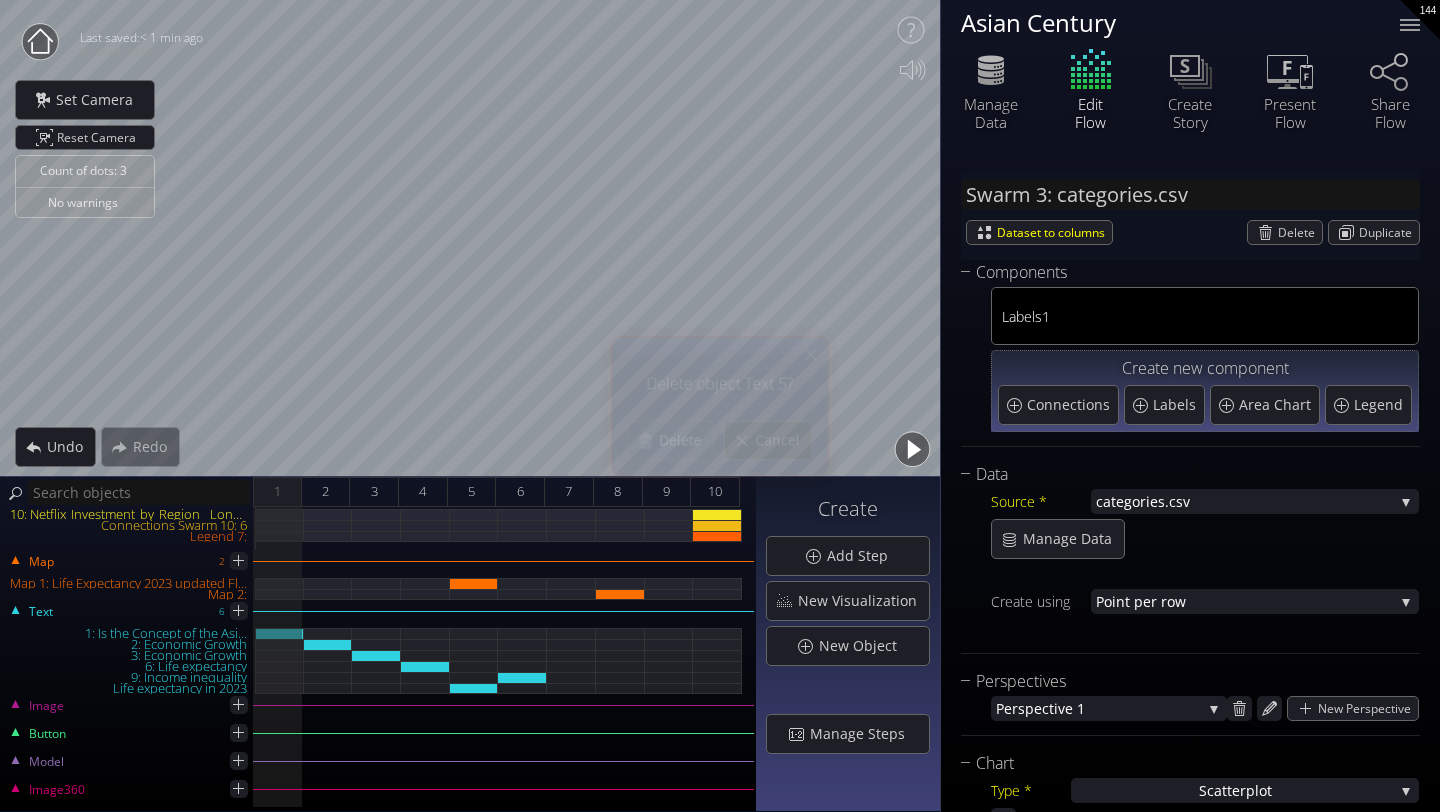 scroll, scrollTop: 301, scrollLeft: 0, axis: vertical 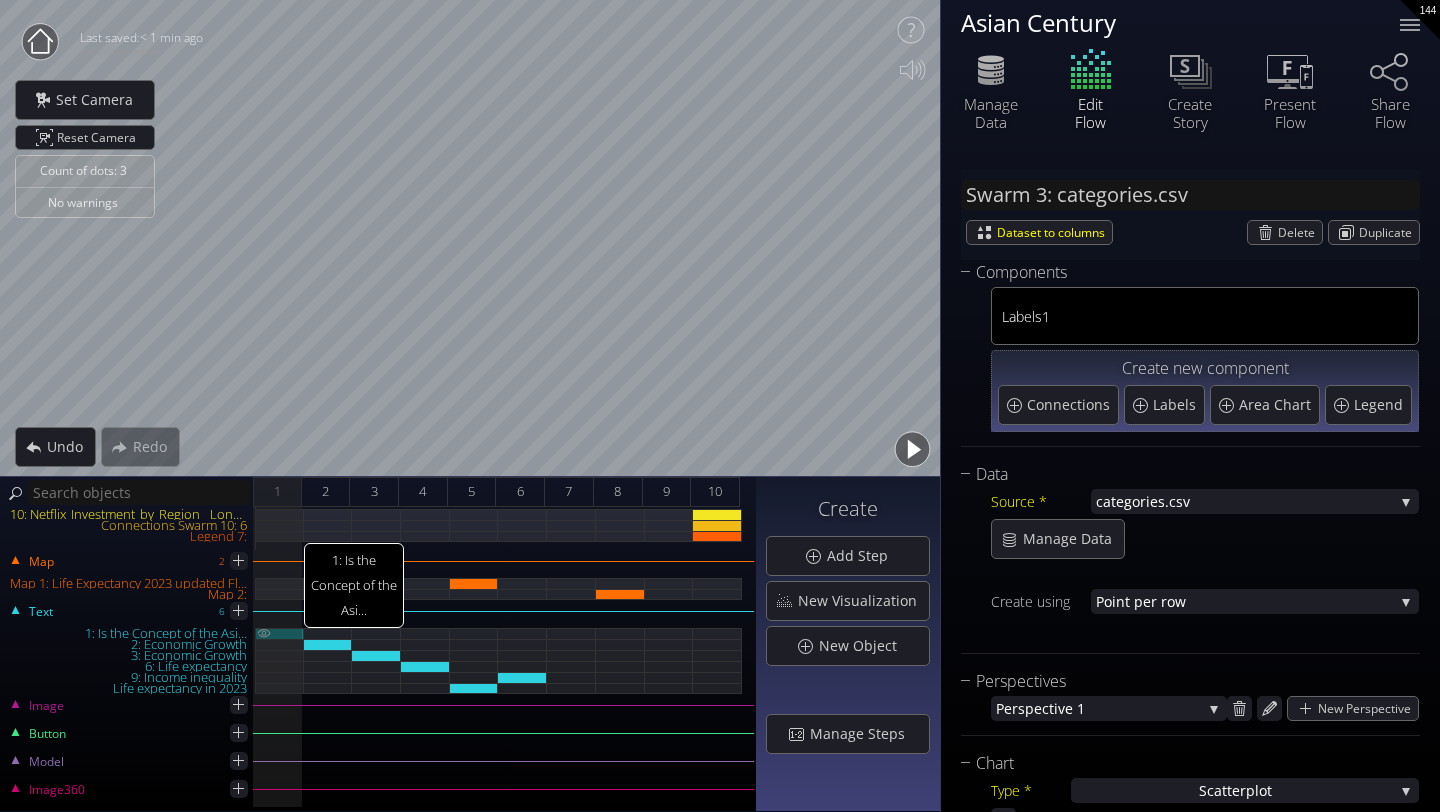 click at bounding box center [264, 633] 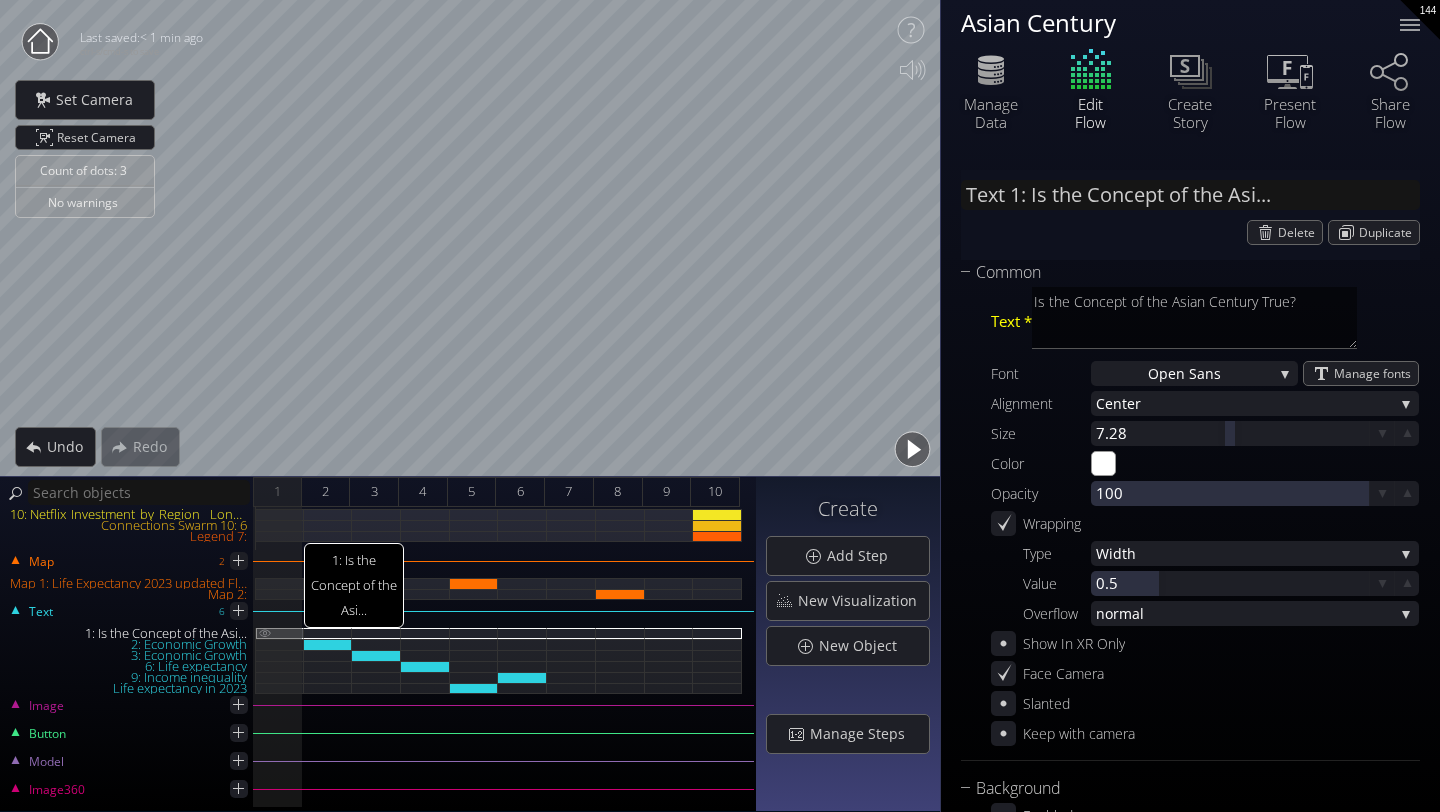 click at bounding box center (265, 632) 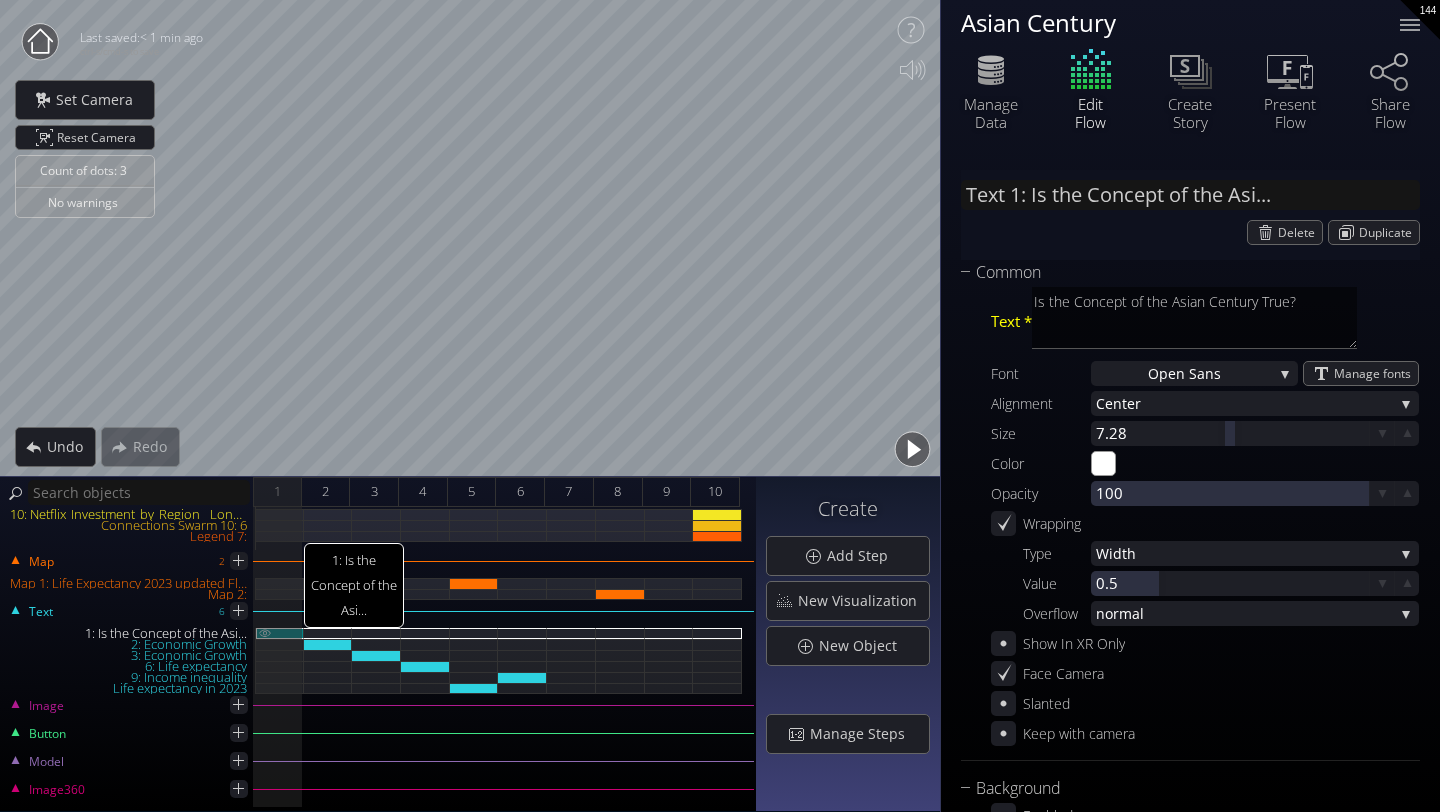click on "1: Is the Concept of the Asi..." at bounding box center (280, 633) 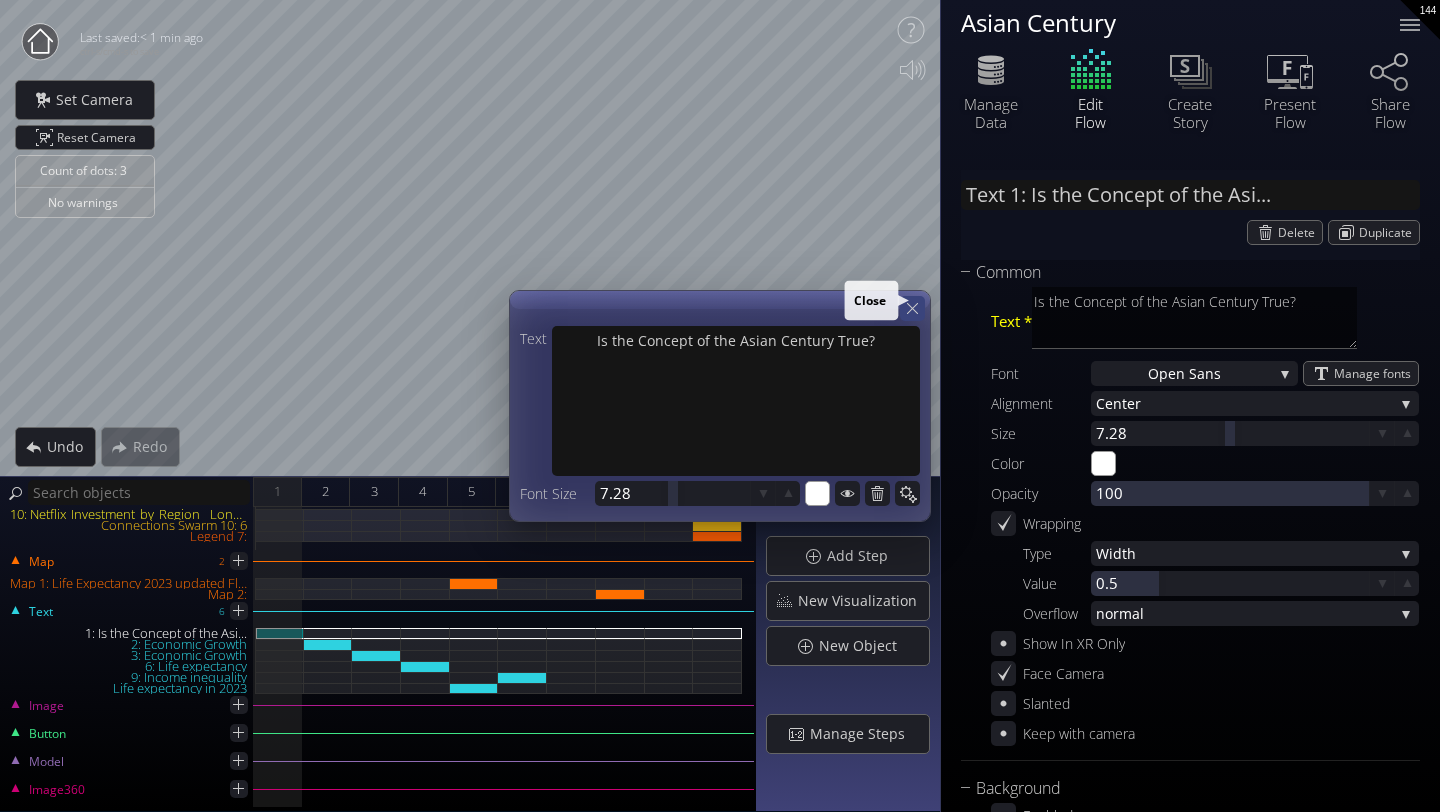 click 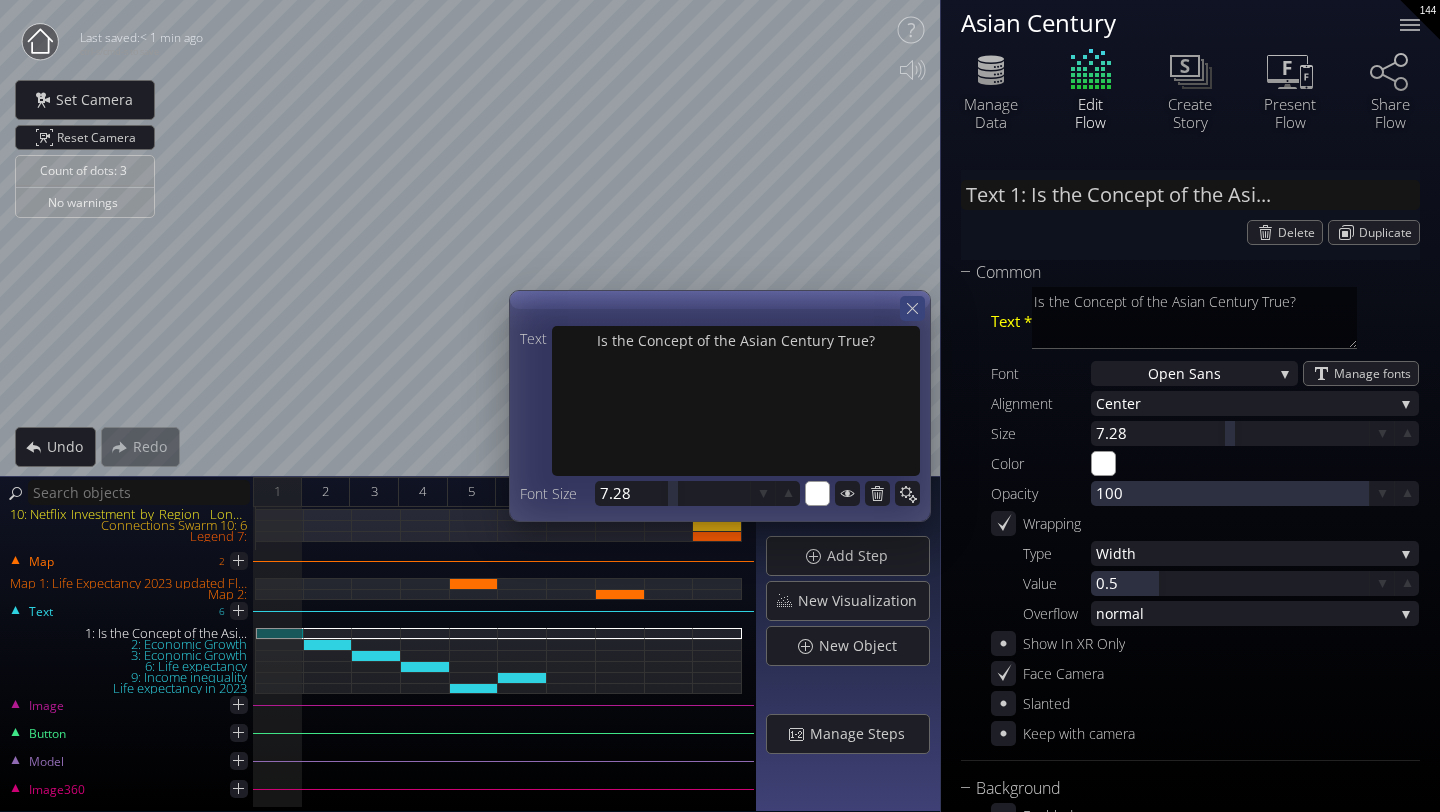 click 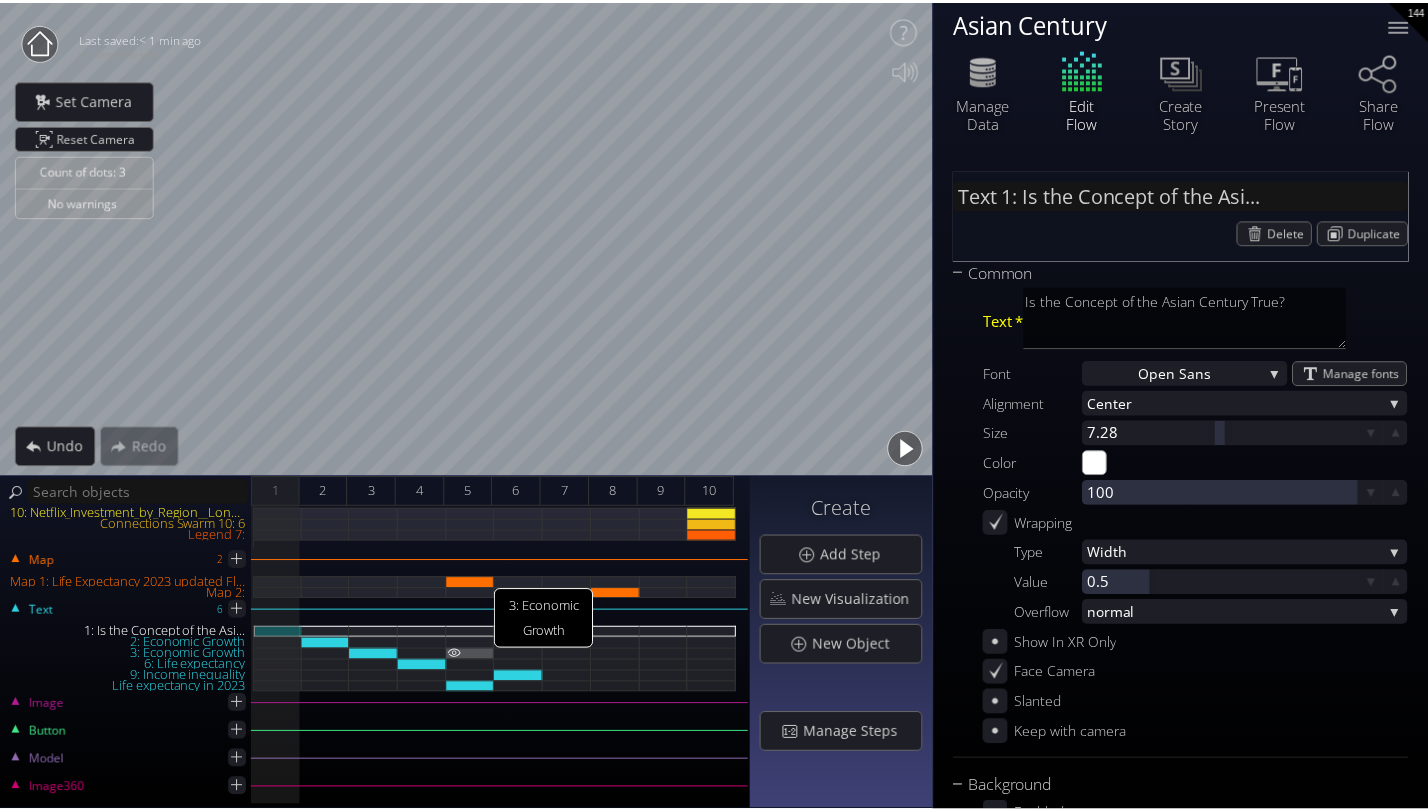 scroll, scrollTop: 0, scrollLeft: 0, axis: both 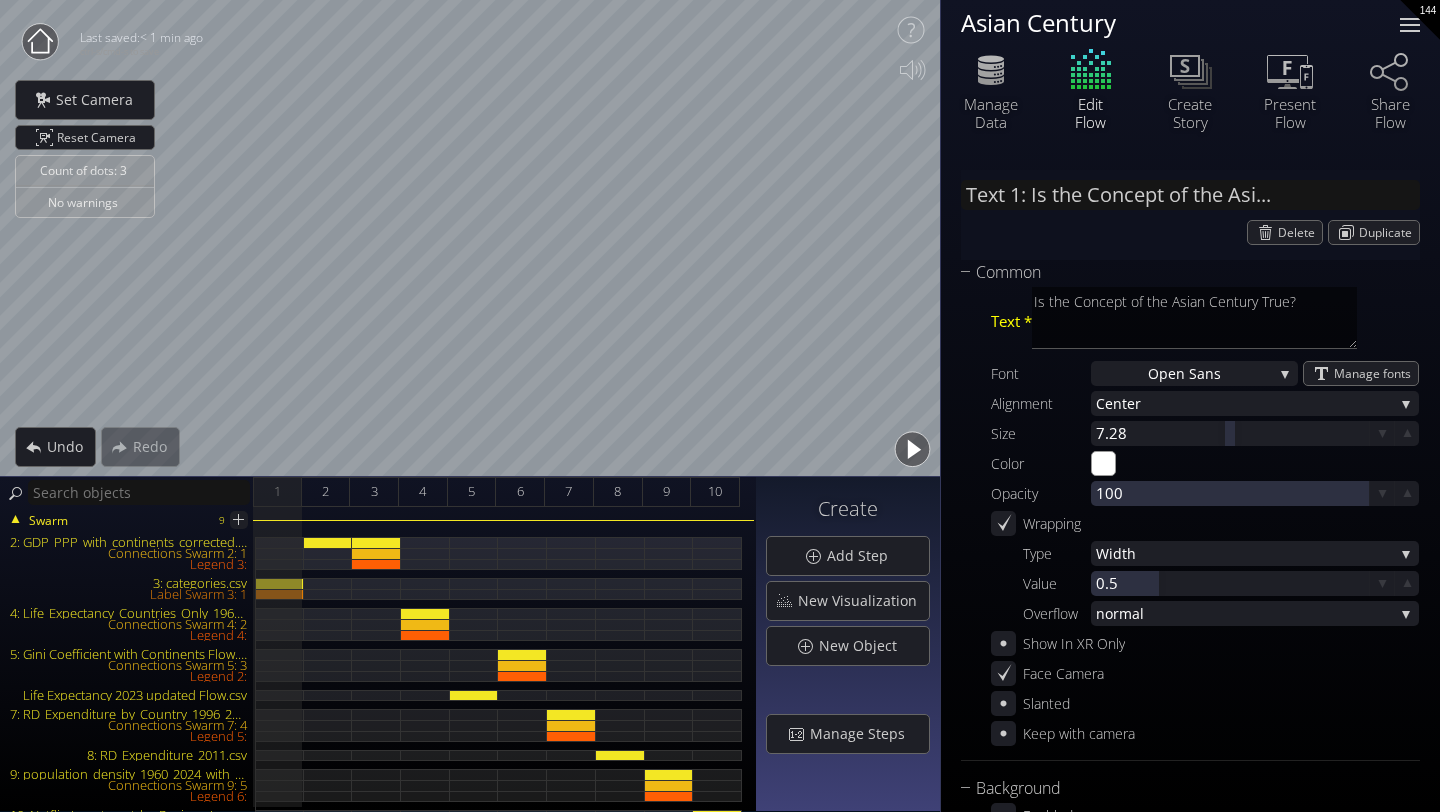 click at bounding box center [1410, 25] 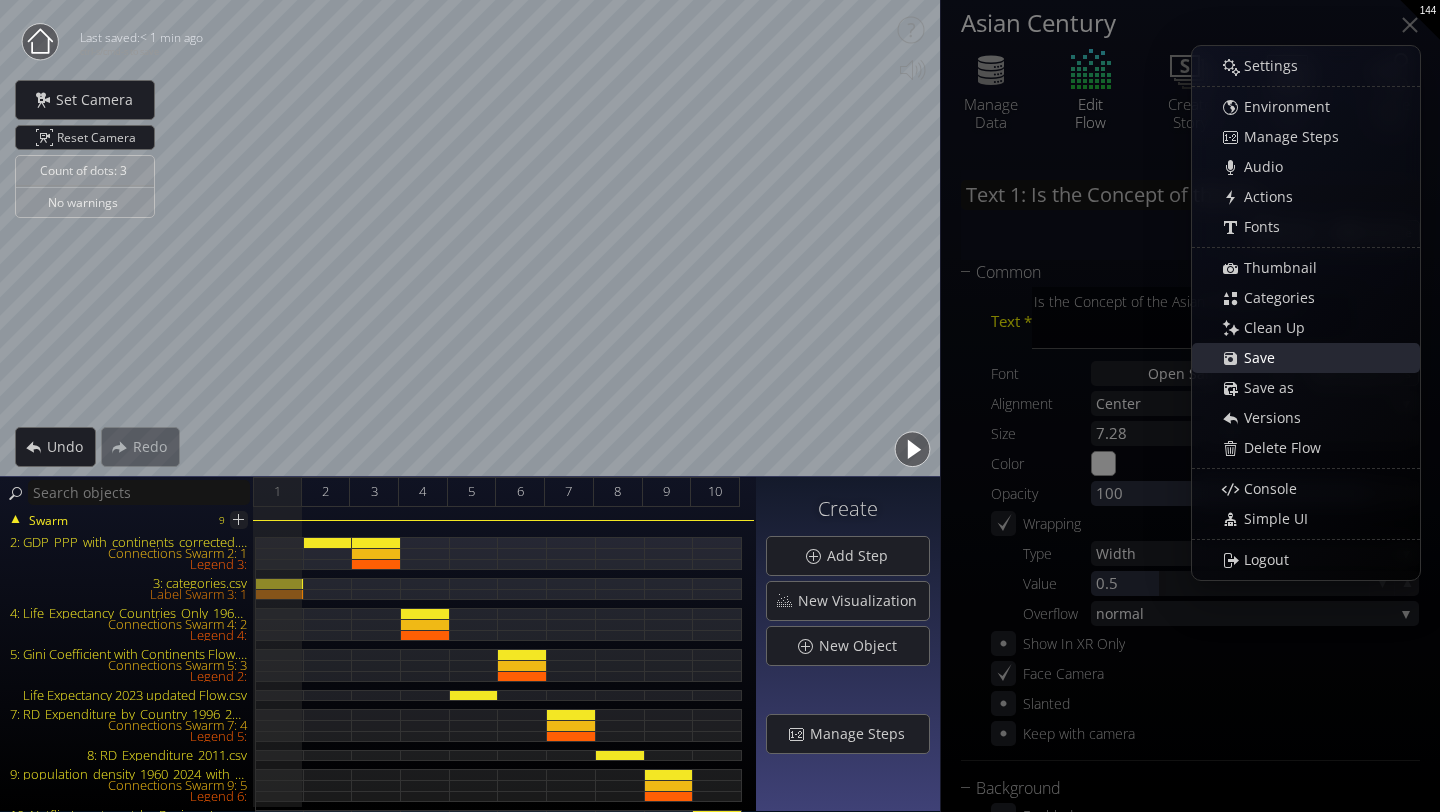 click on "Save" at bounding box center [1316, 358] 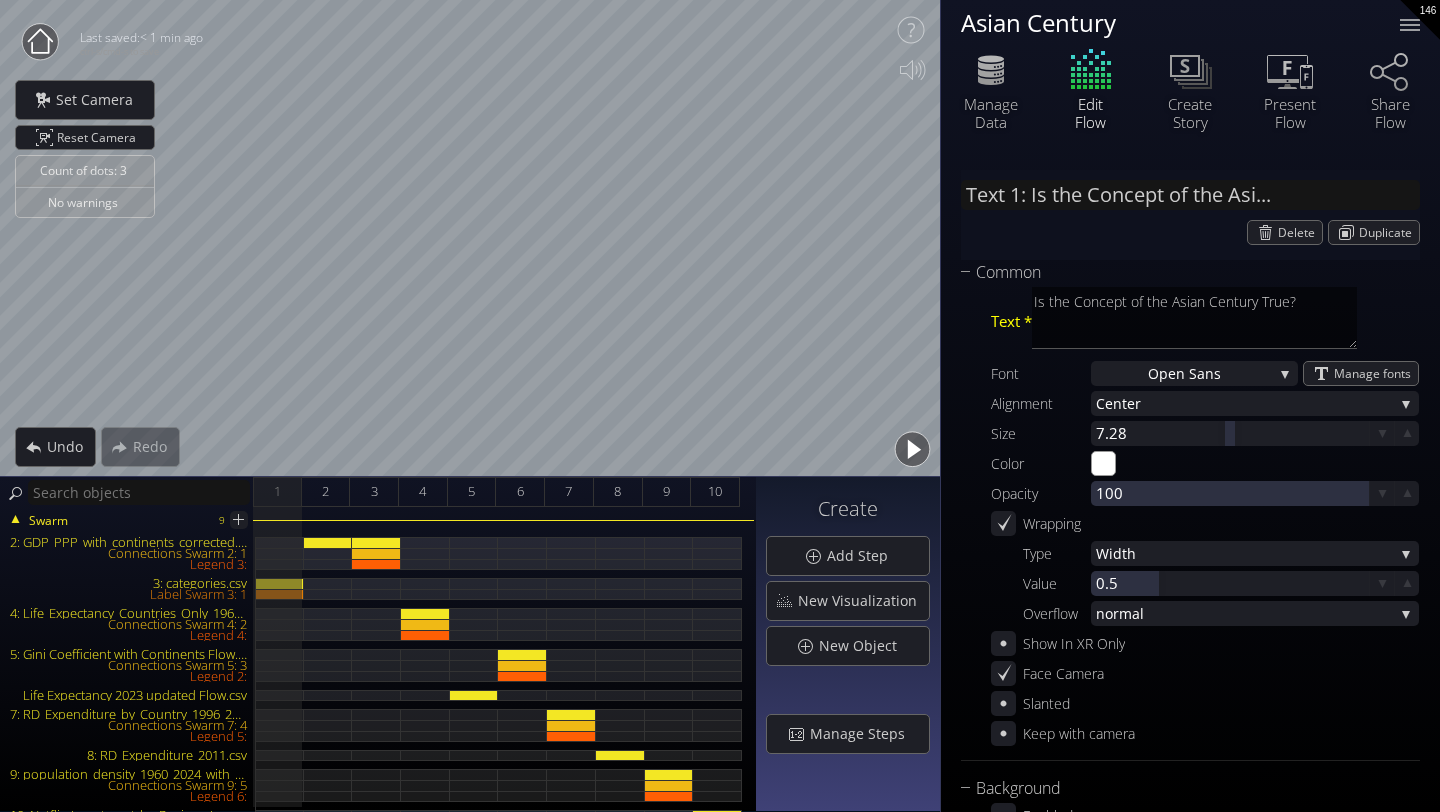 click 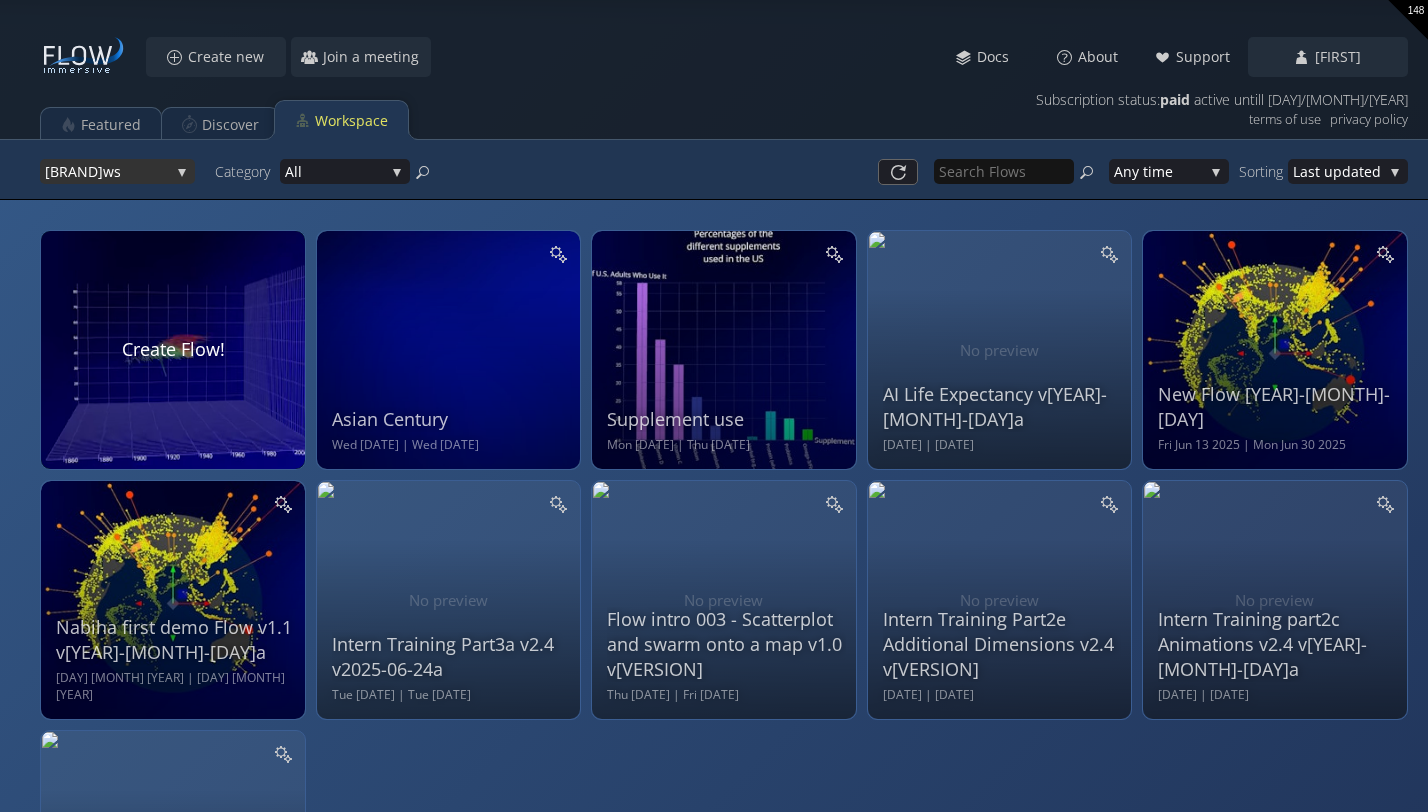 click on "ws" at bounding box center [136, 171] 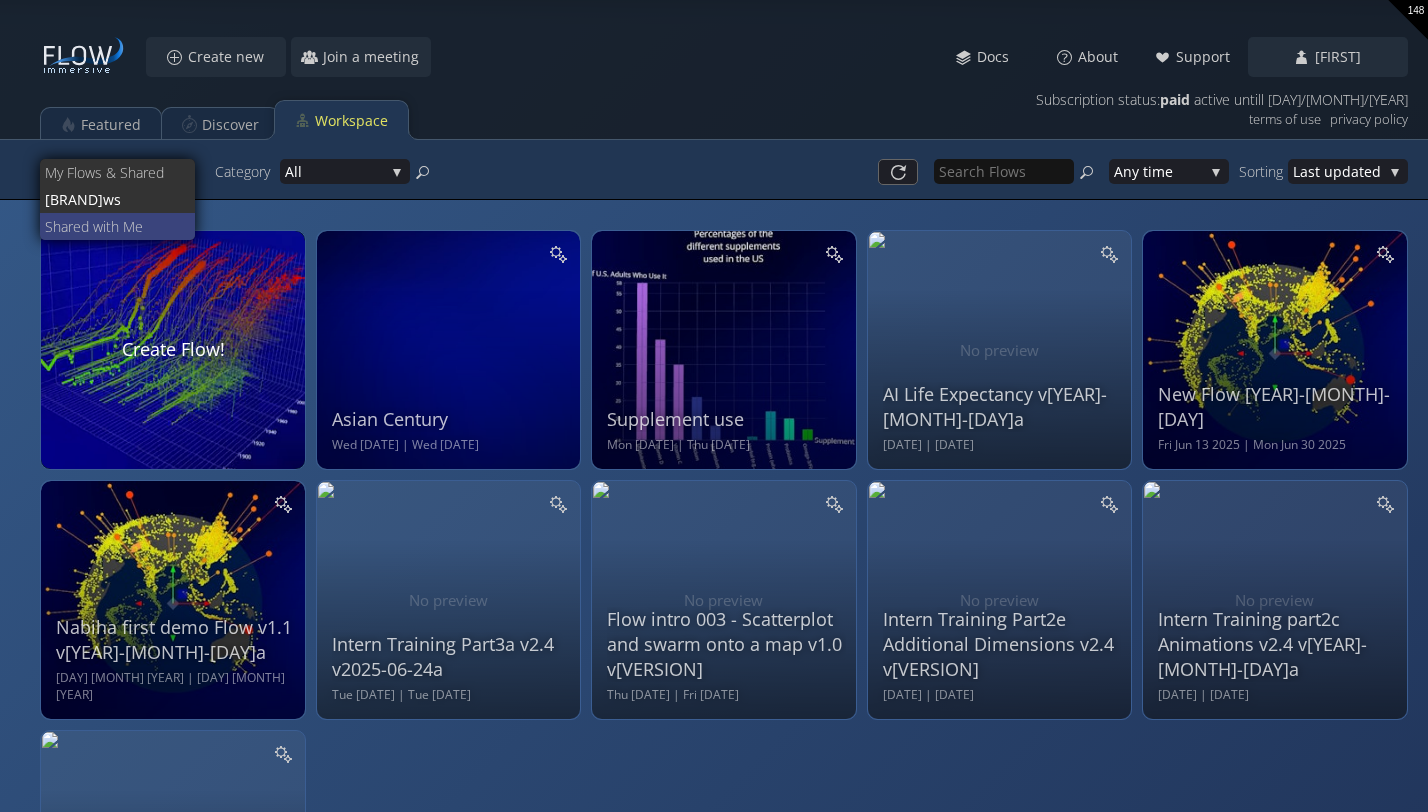 click on "ed with Me" at bounding box center [126, 226] 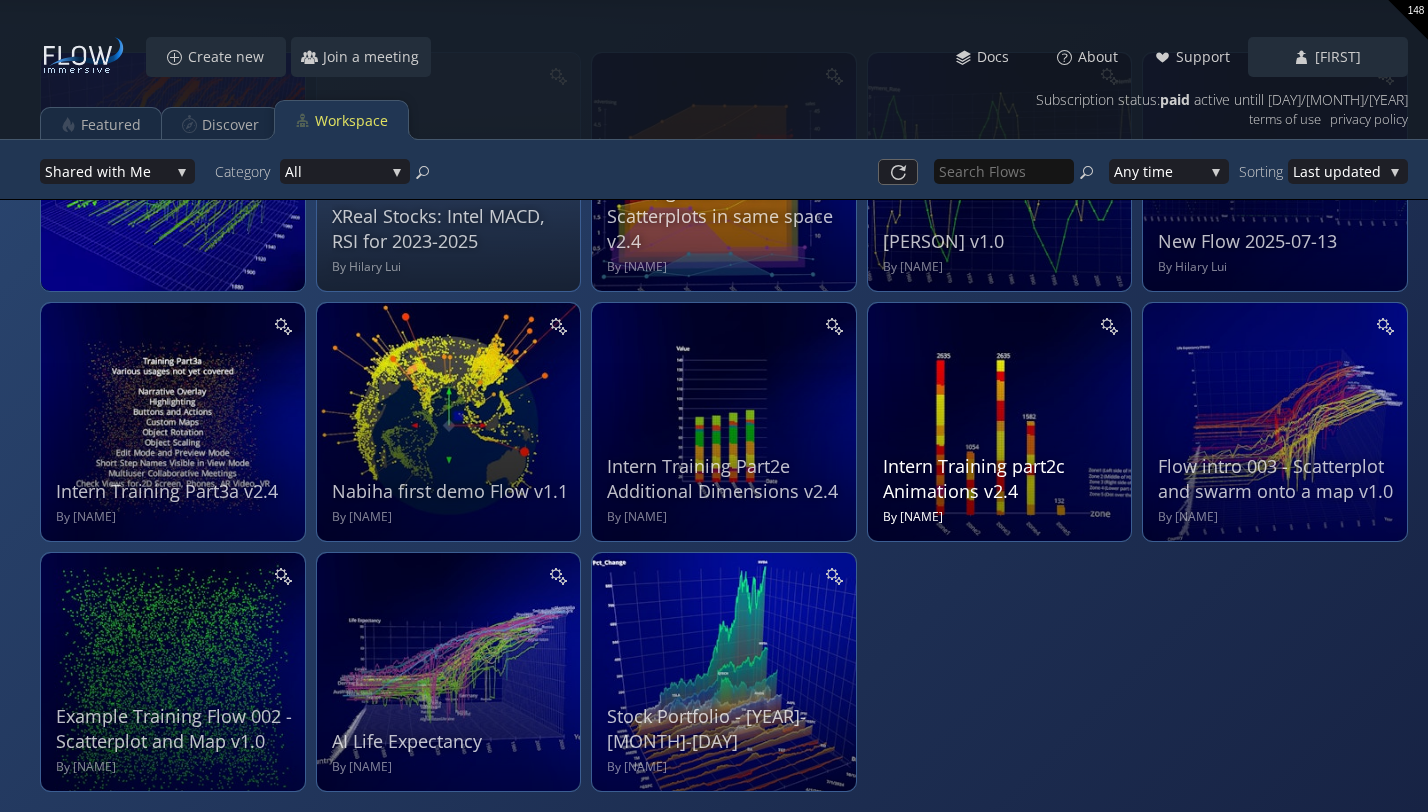 scroll, scrollTop: 0, scrollLeft: 0, axis: both 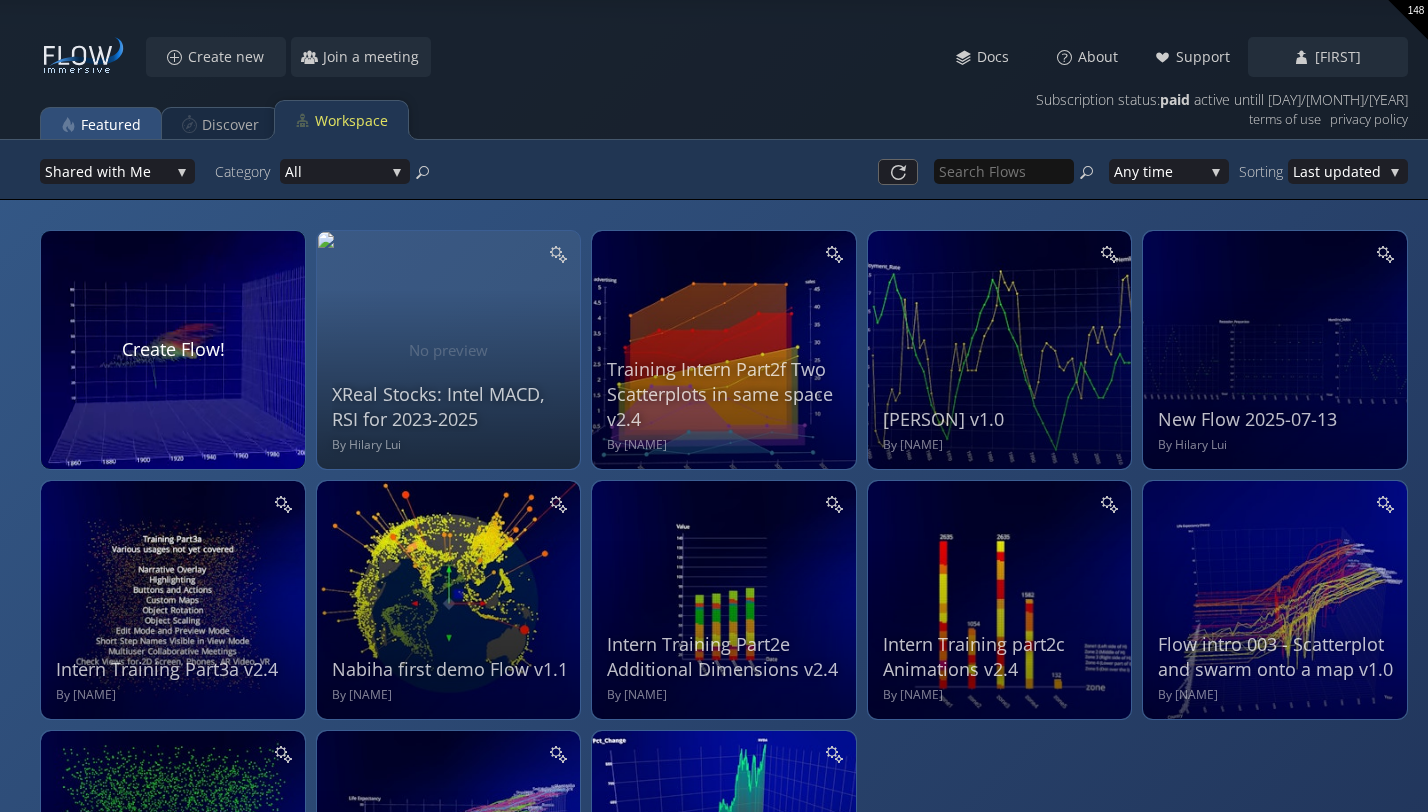 click on "Featured" at bounding box center (111, 125) 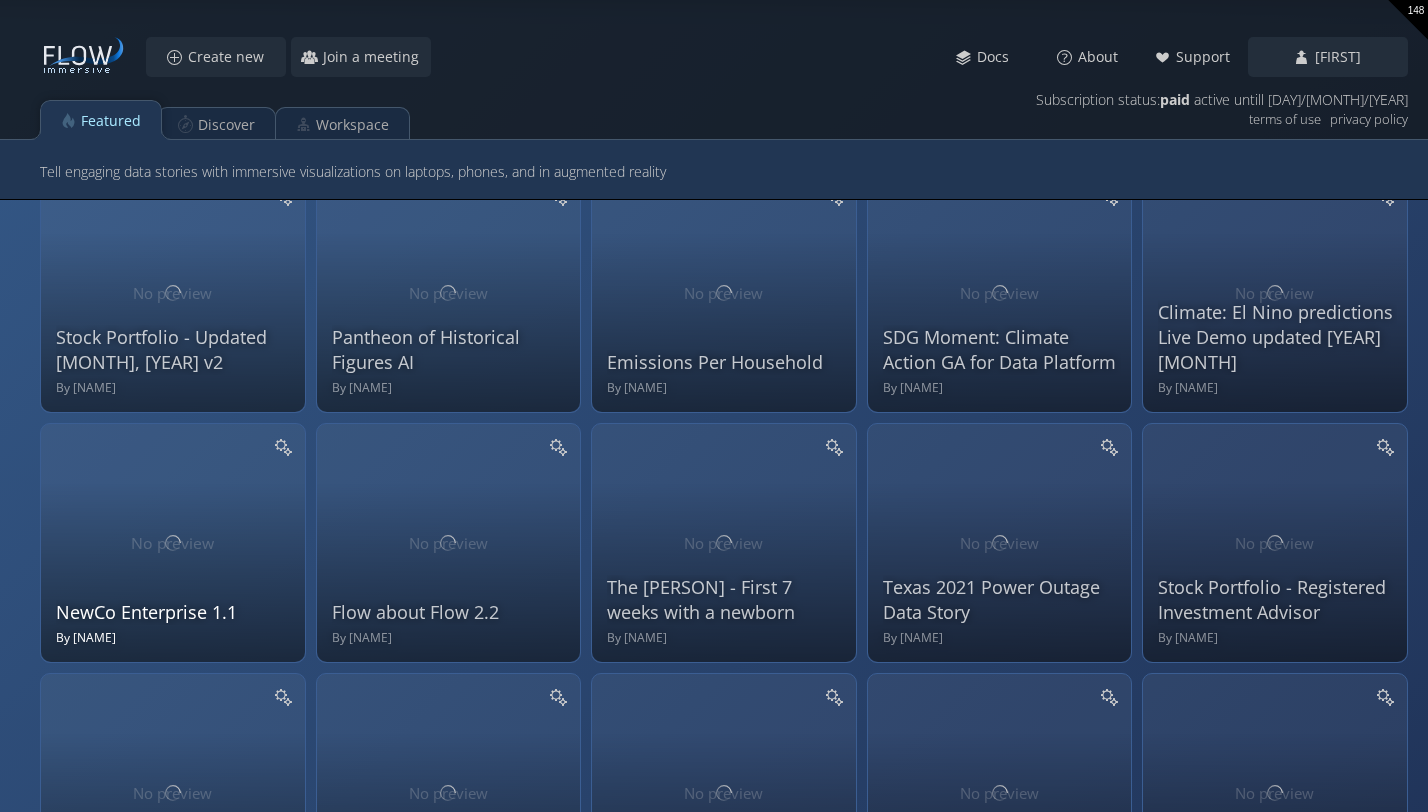 scroll, scrollTop: 0, scrollLeft: 0, axis: both 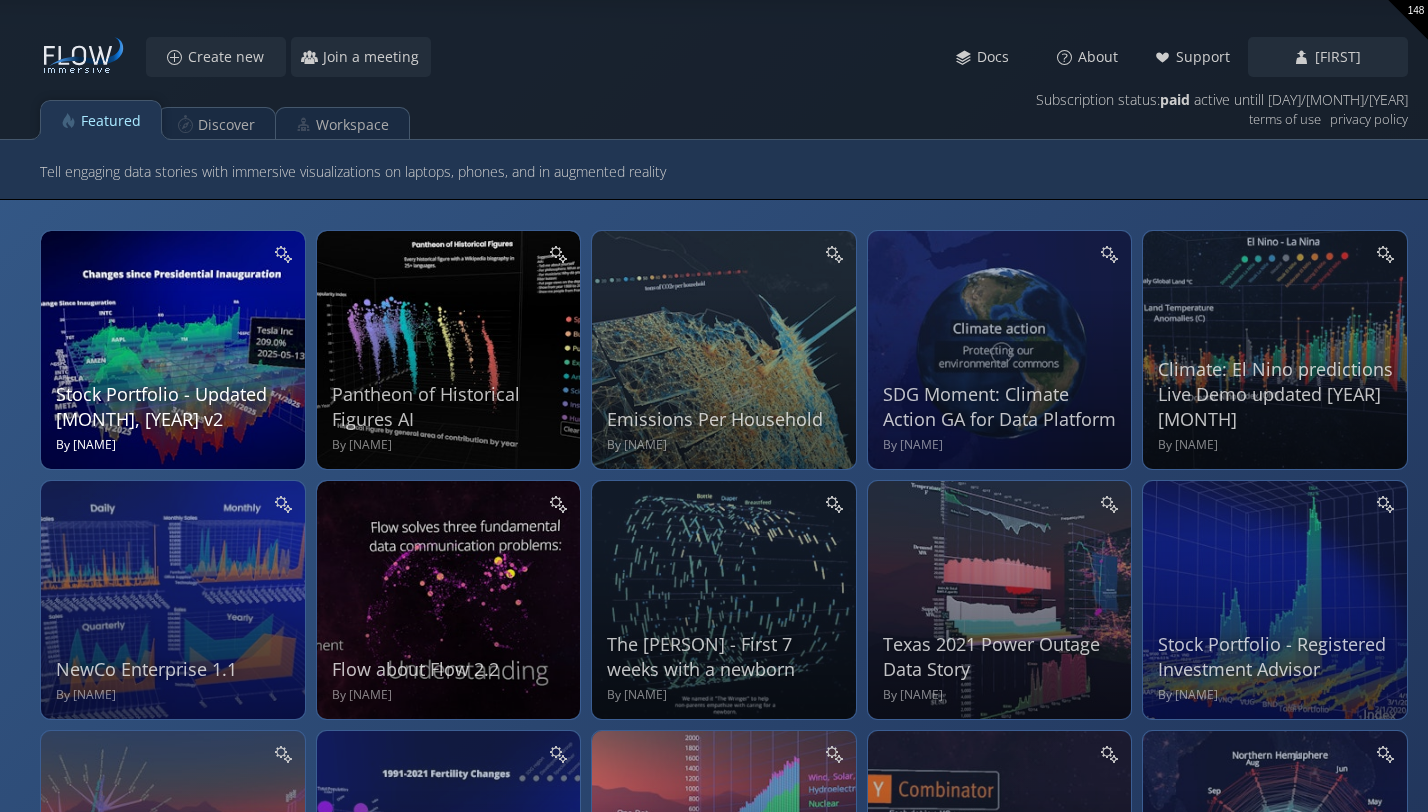 click on "Stock Portfolio - Updated July, 2025 v2" at bounding box center (175, 407) 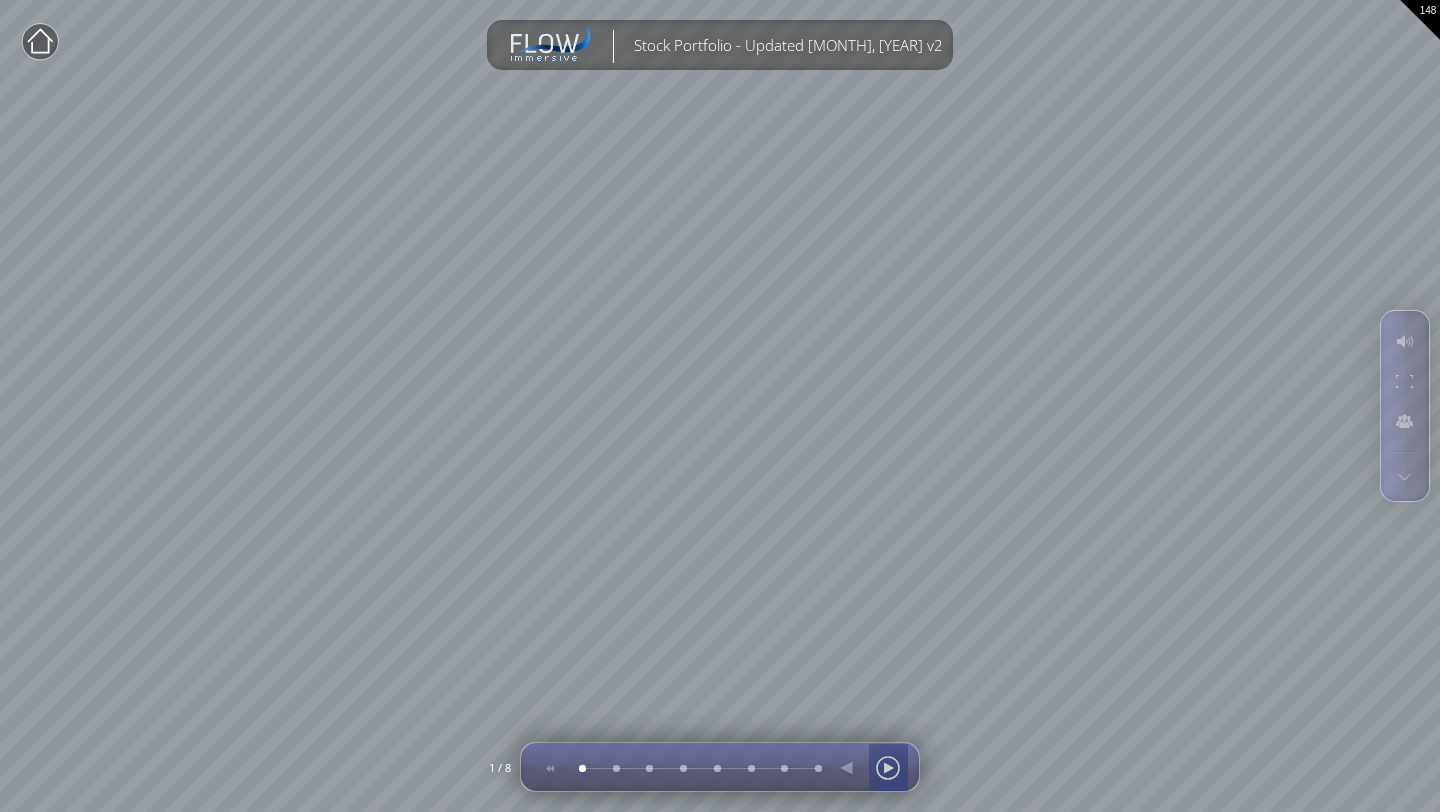 click at bounding box center [888, 768] 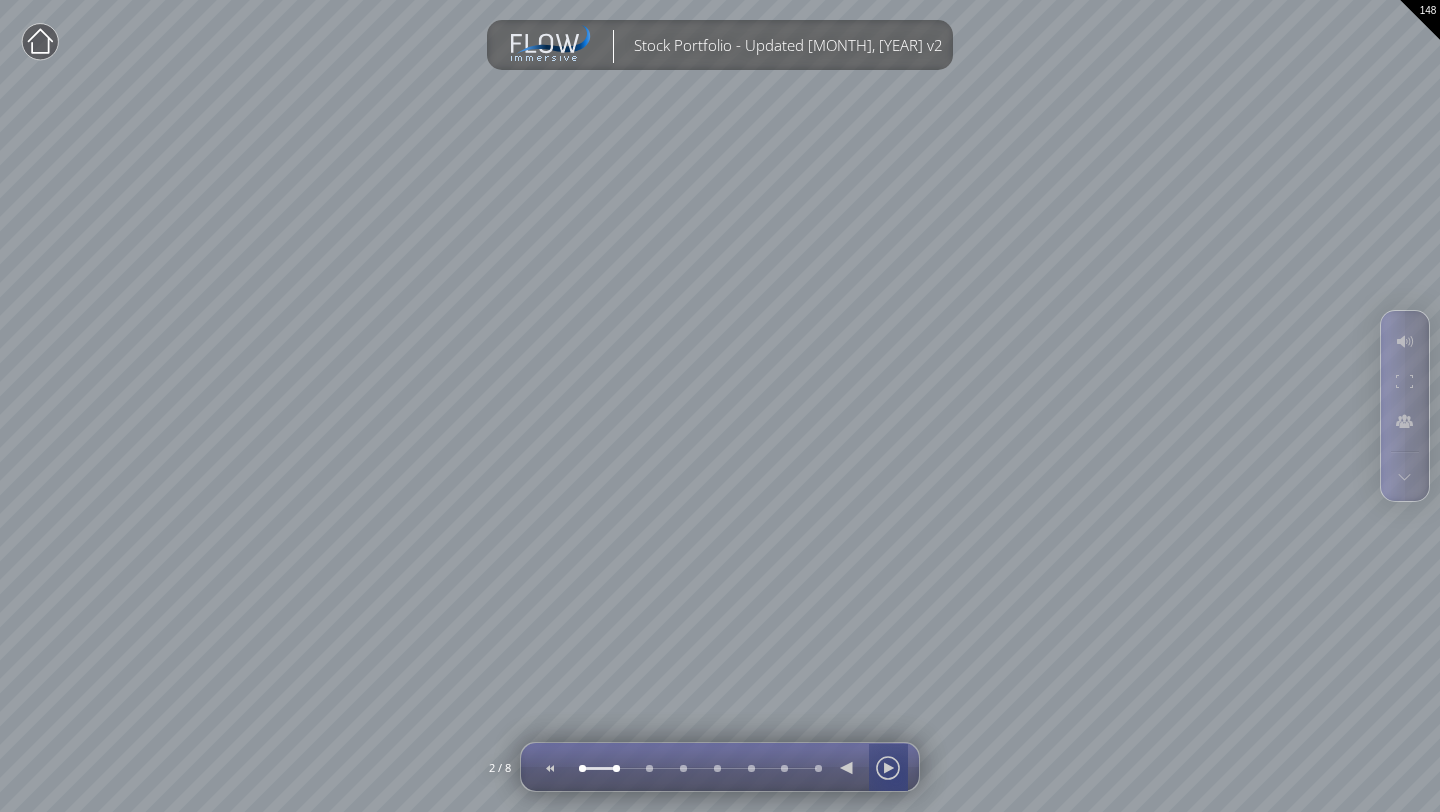 click at bounding box center [888, 768] 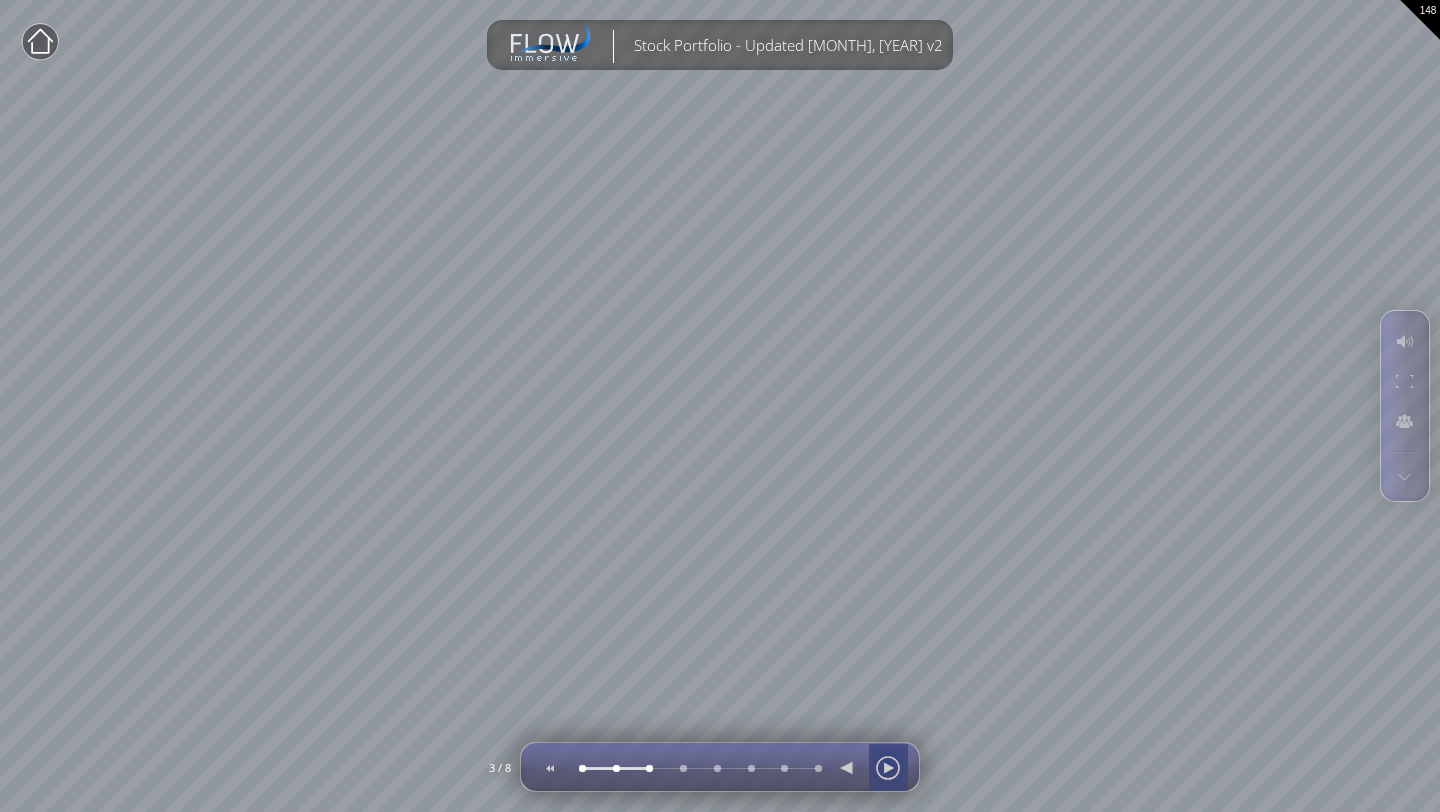 click at bounding box center (888, 768) 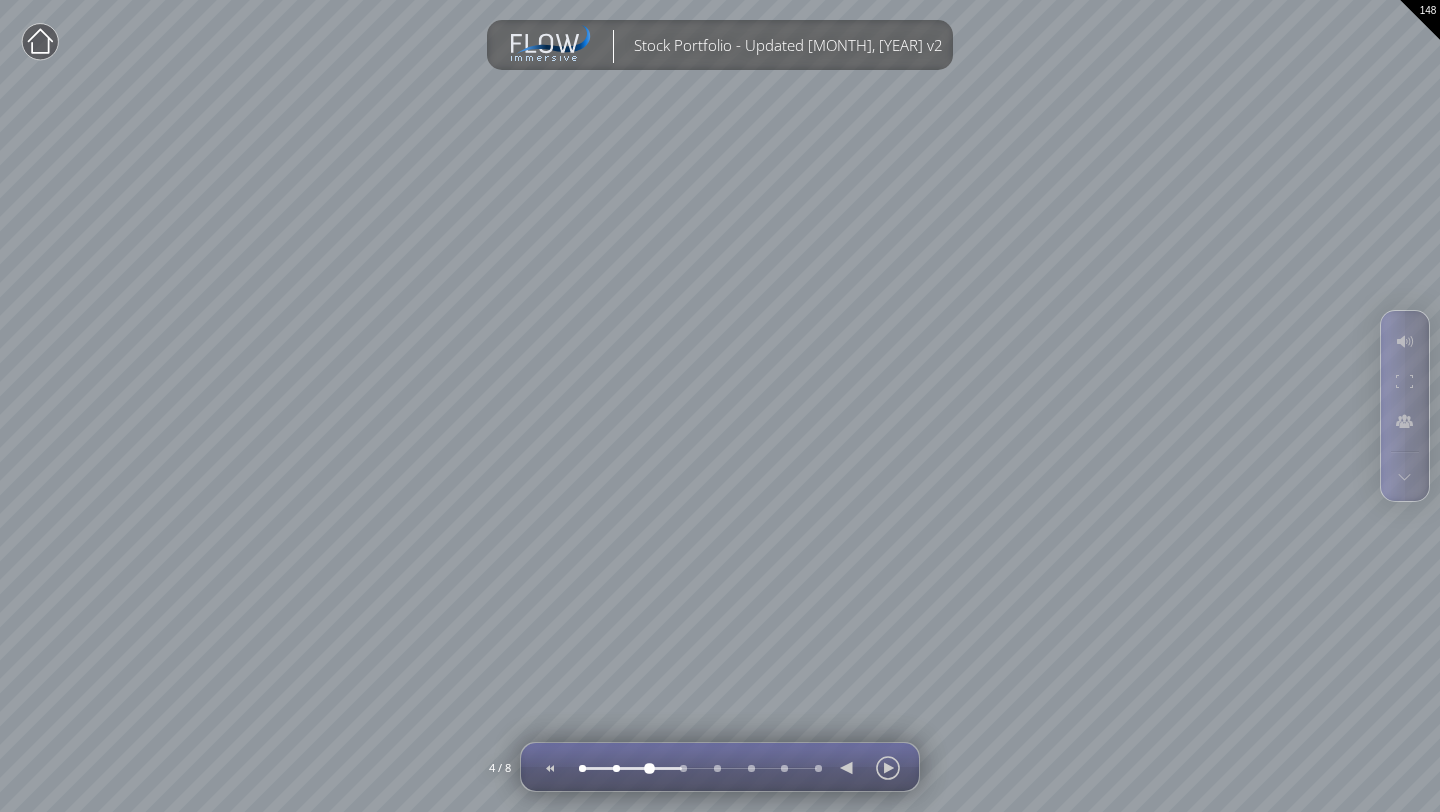 click at bounding box center (648, 768) 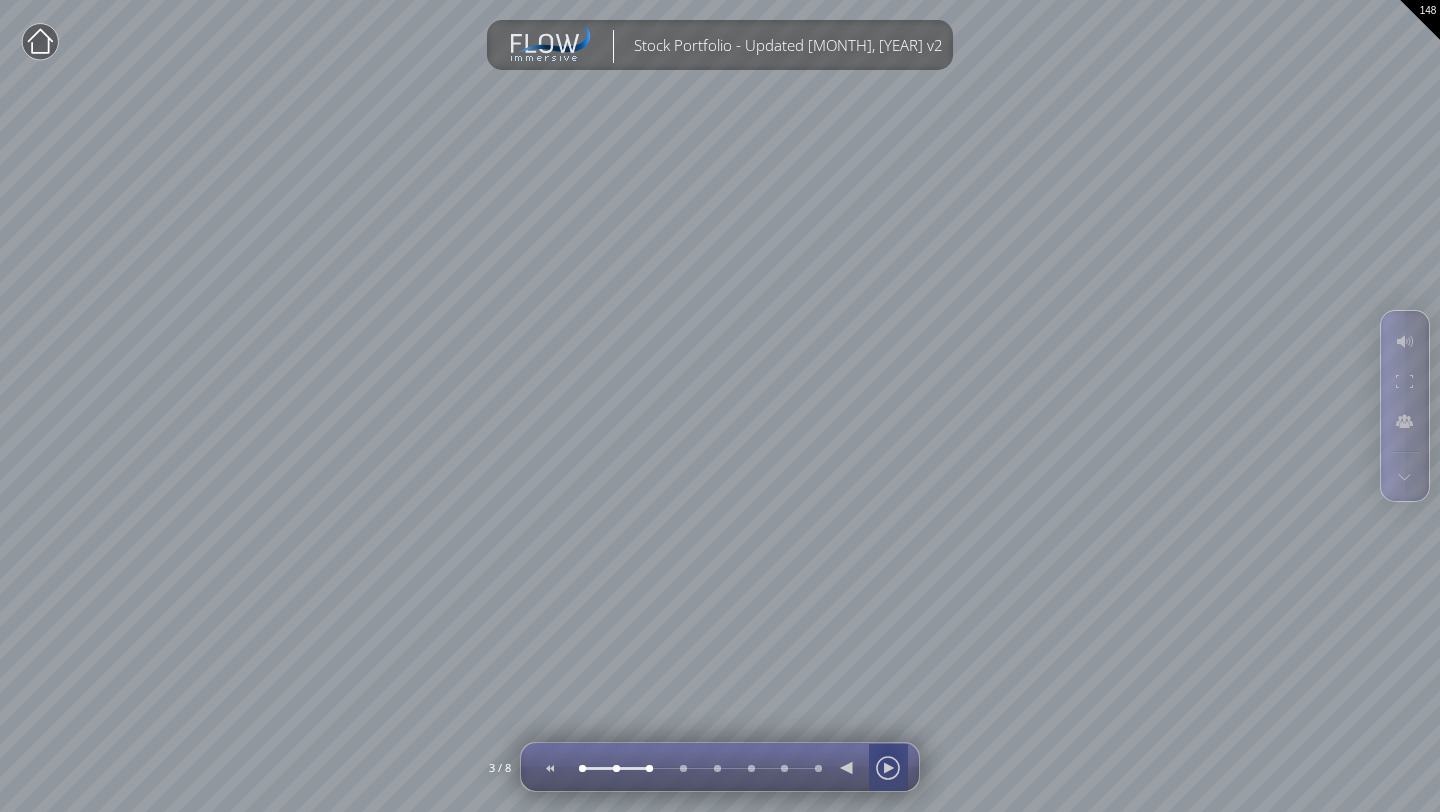 click at bounding box center (888, 768) 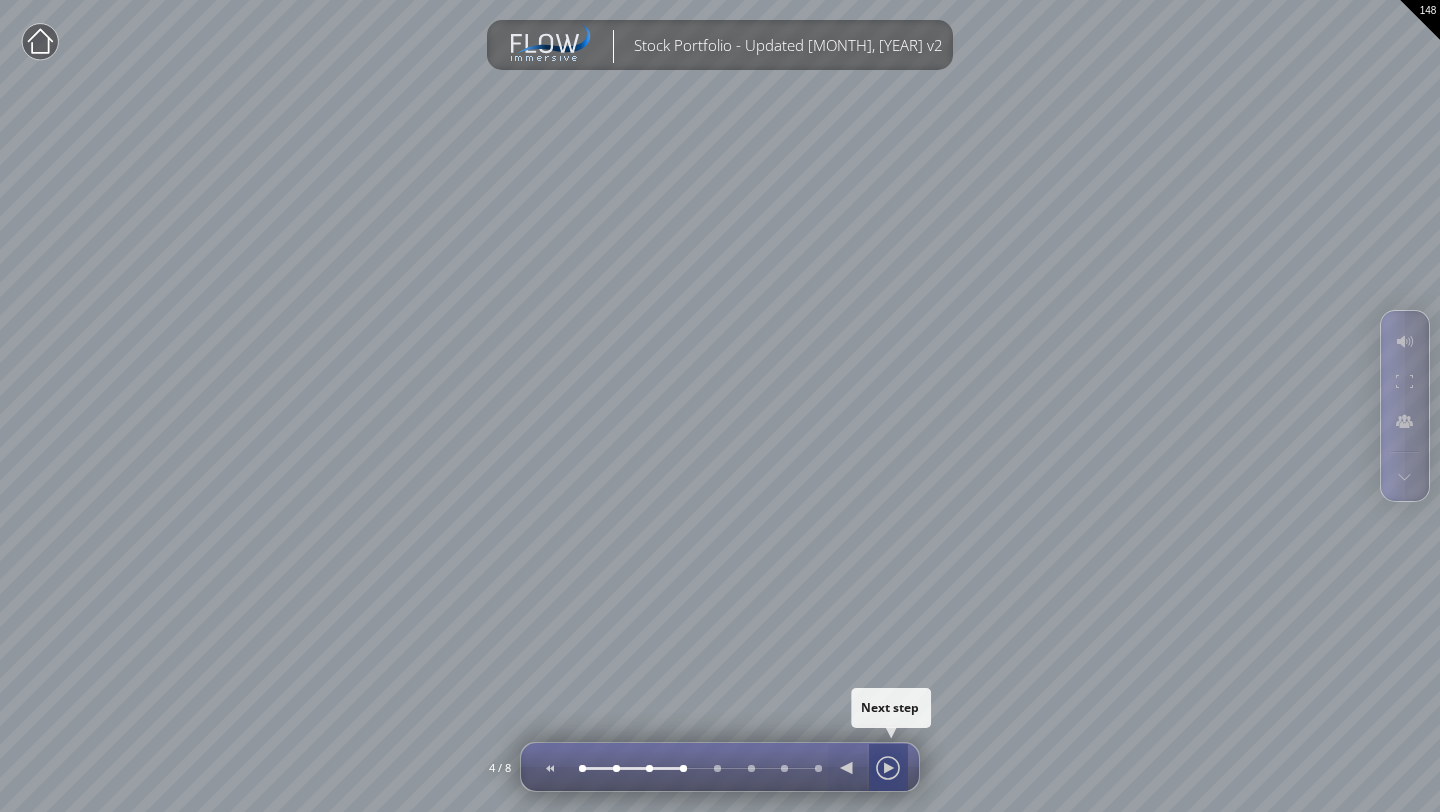 click at bounding box center (888, 768) 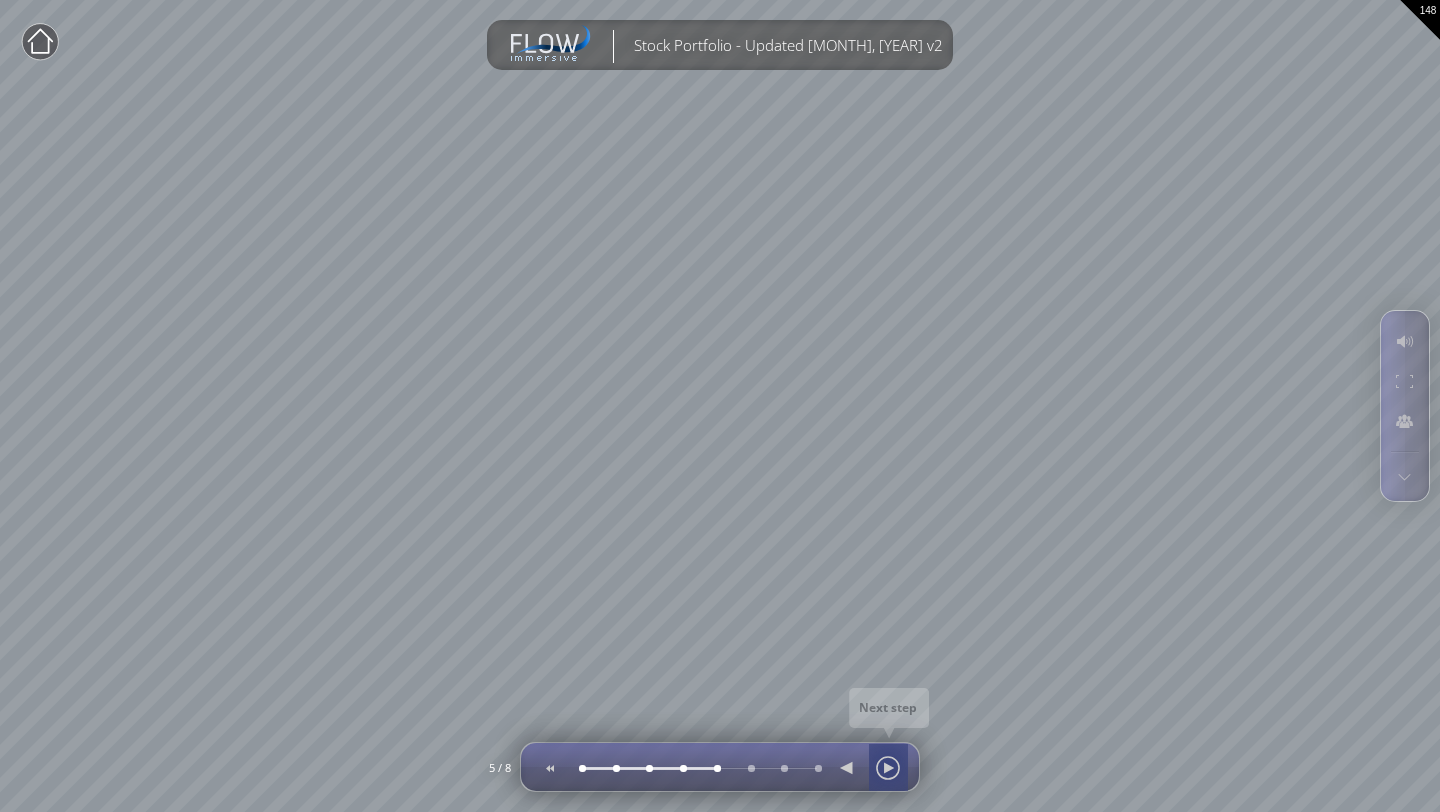 click at bounding box center [888, 768] 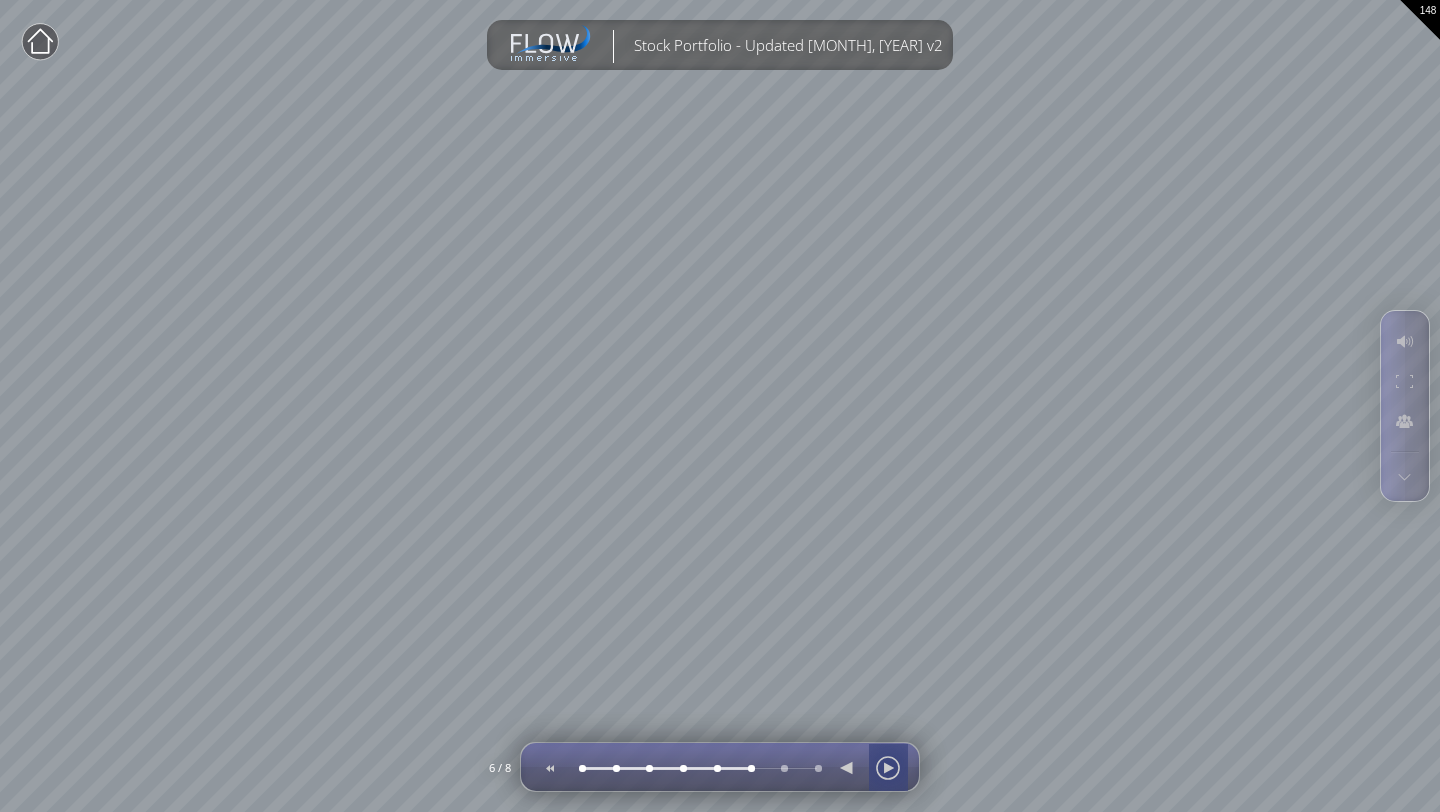 click at bounding box center [888, 768] 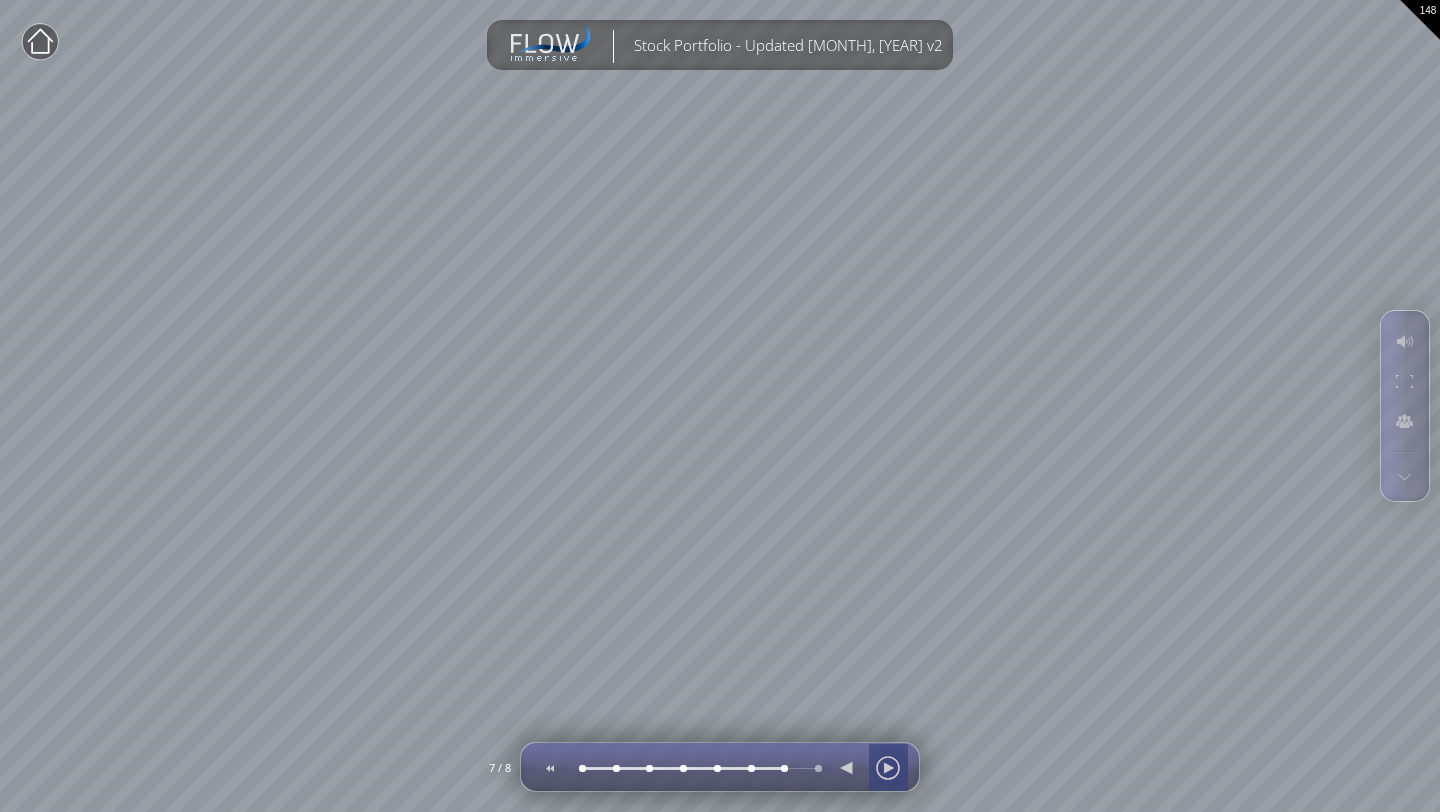 click at bounding box center [888, 768] 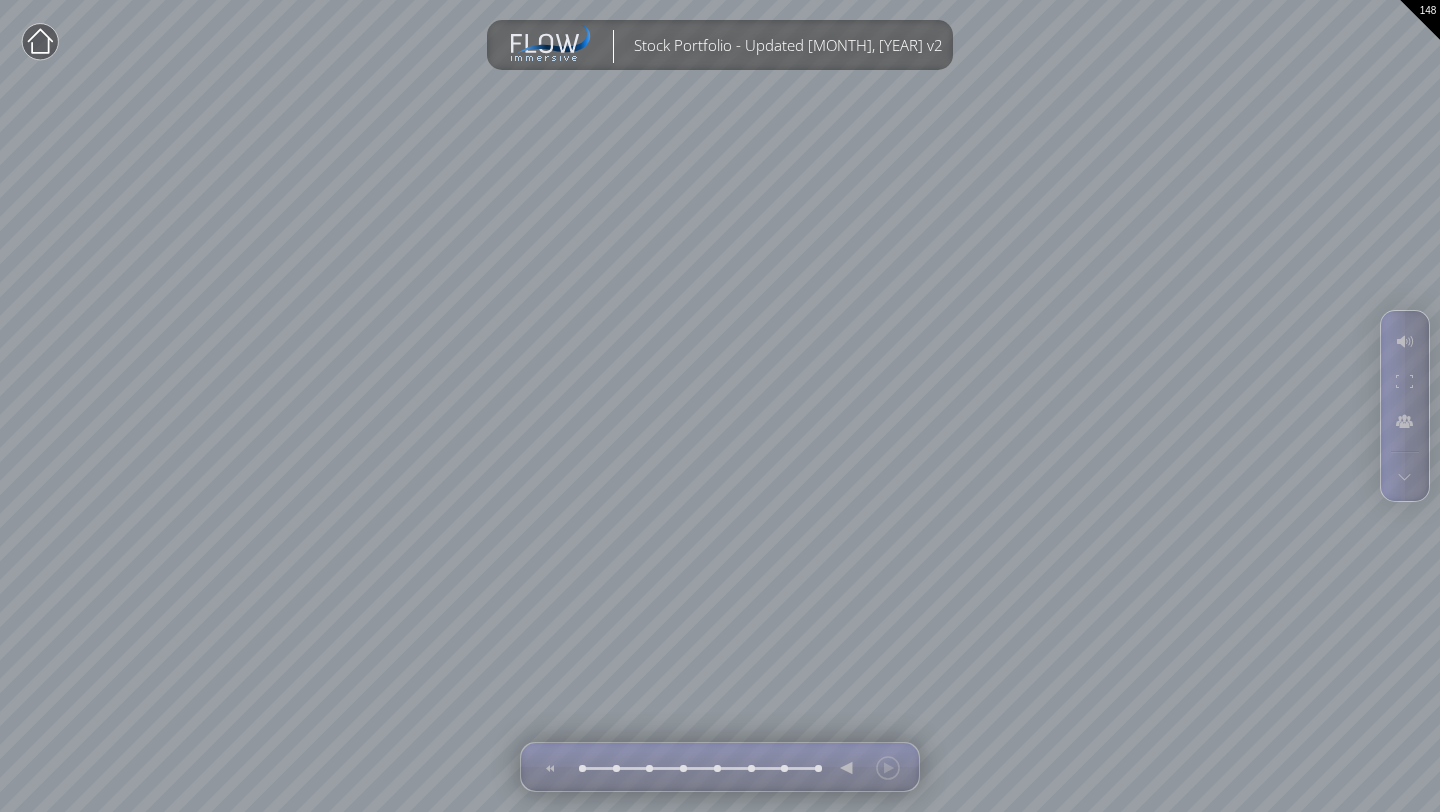 click 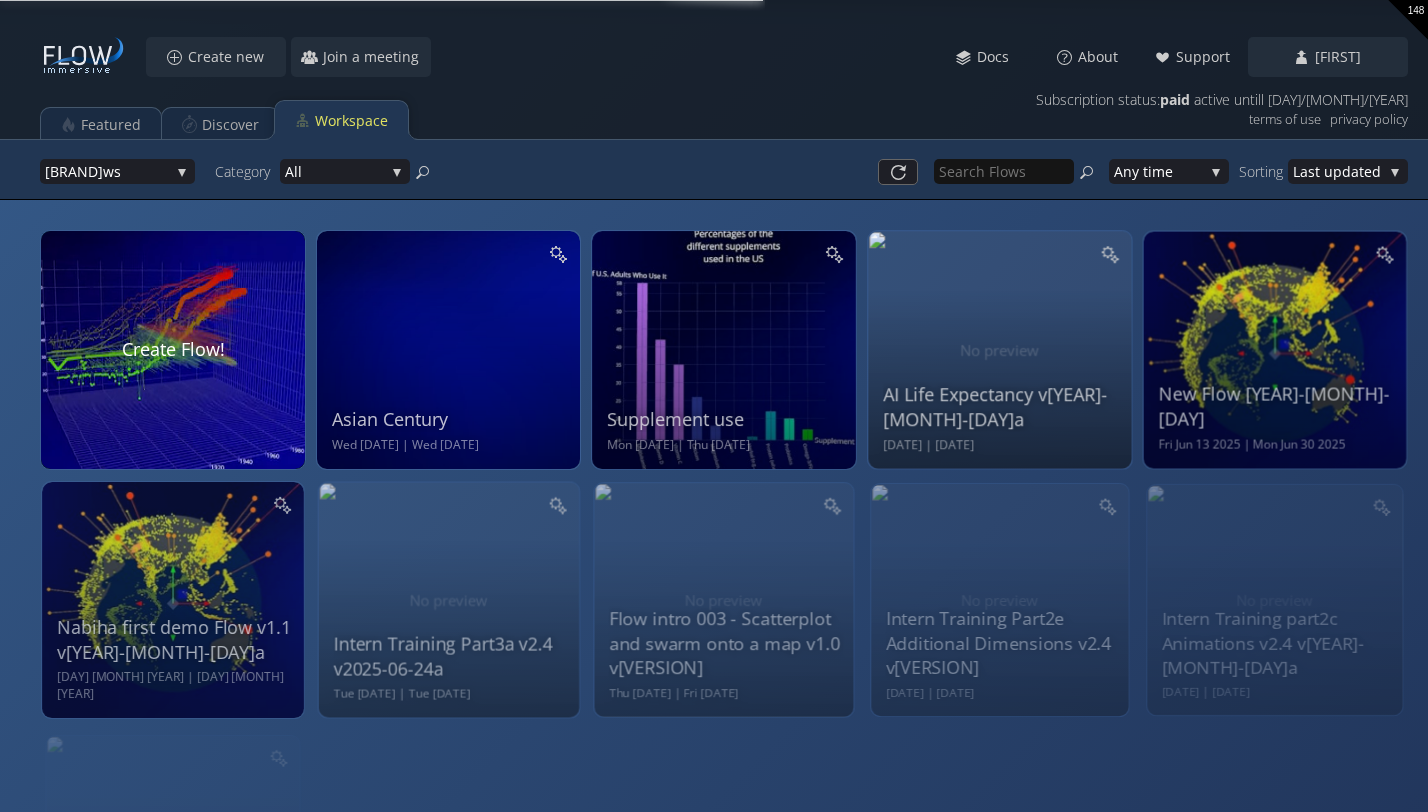 scroll, scrollTop: 27, scrollLeft: 0, axis: vertical 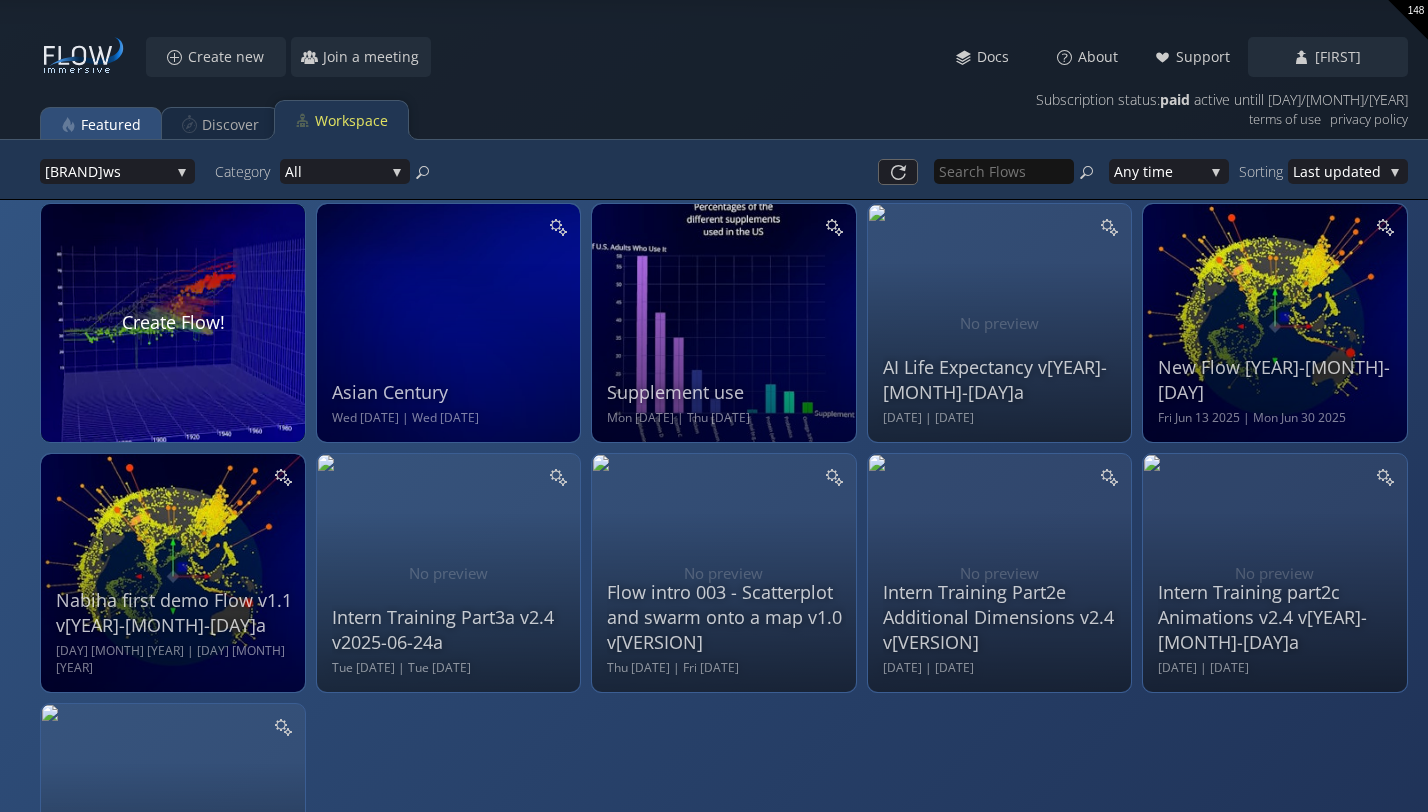 click on "Featured" at bounding box center (111, 125) 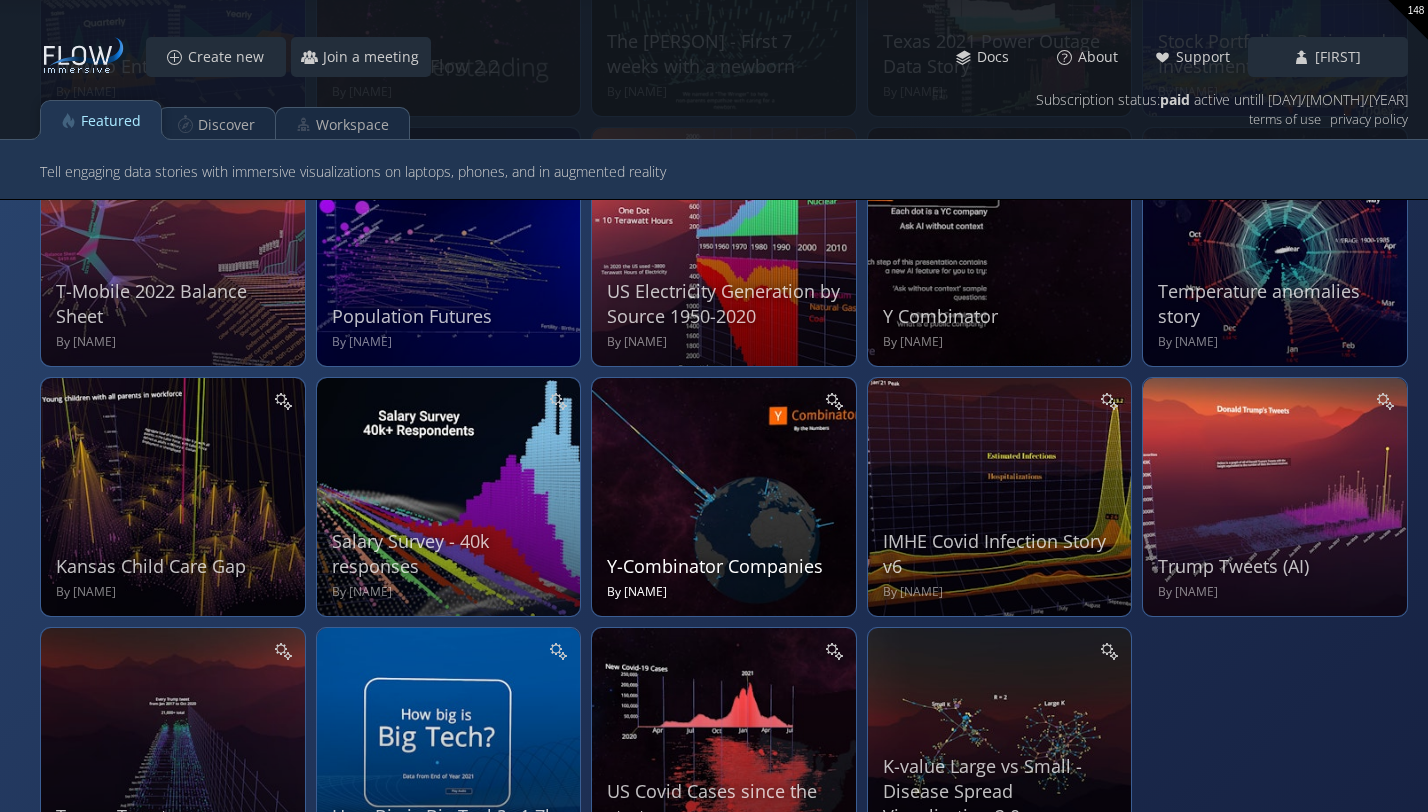scroll, scrollTop: 678, scrollLeft: 0, axis: vertical 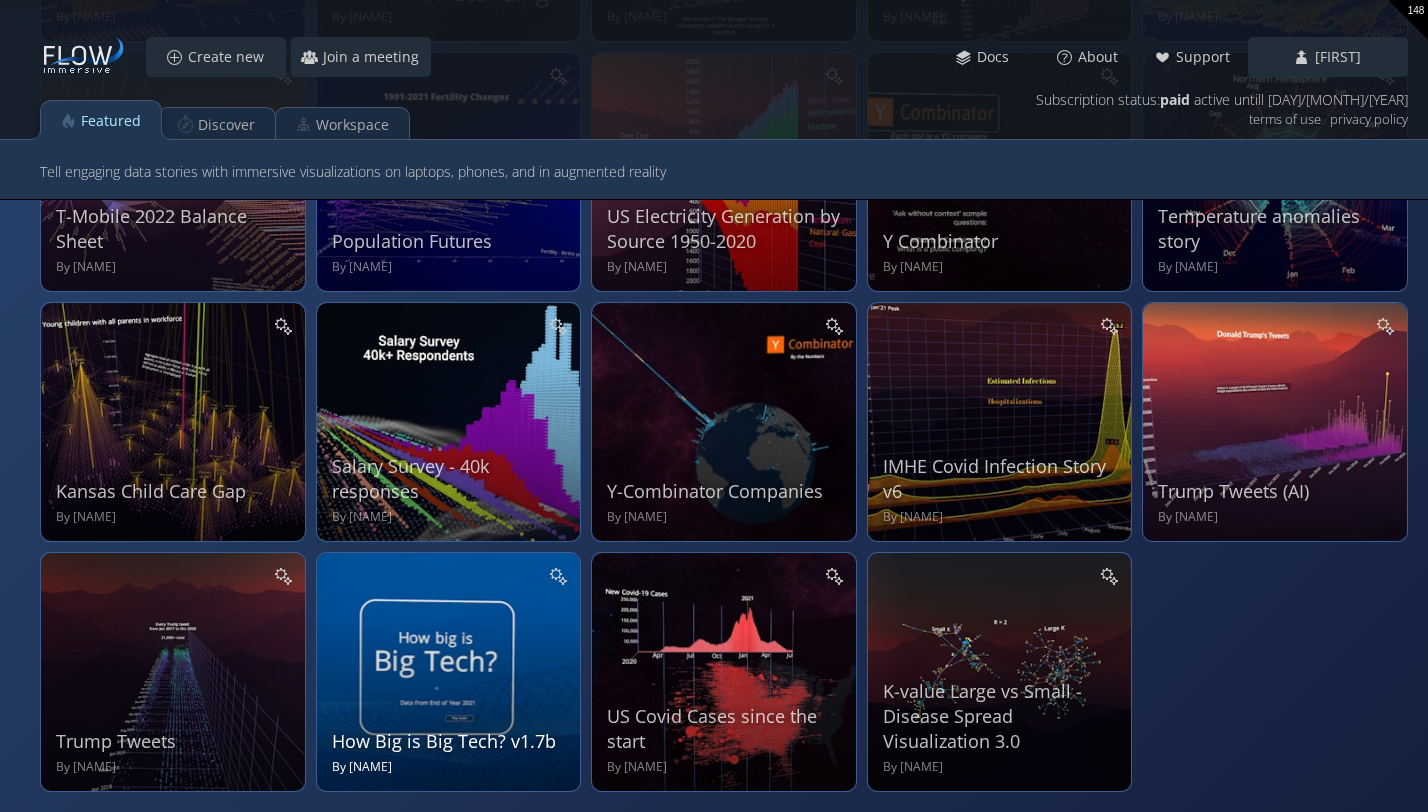 click on "How Big is Big Tech? v1.7b
By Bill Morton" at bounding box center (451, 669) 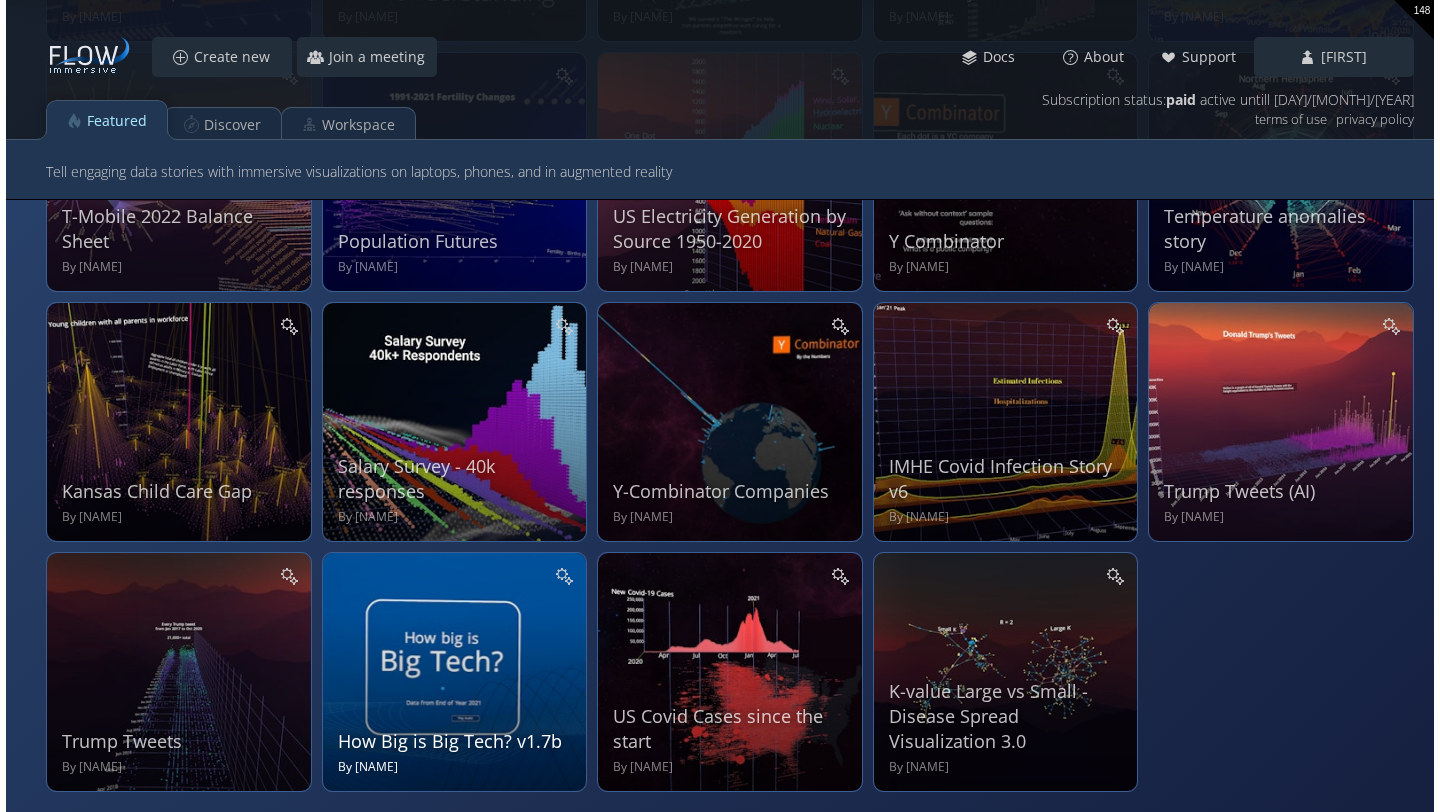 scroll, scrollTop: 0, scrollLeft: 0, axis: both 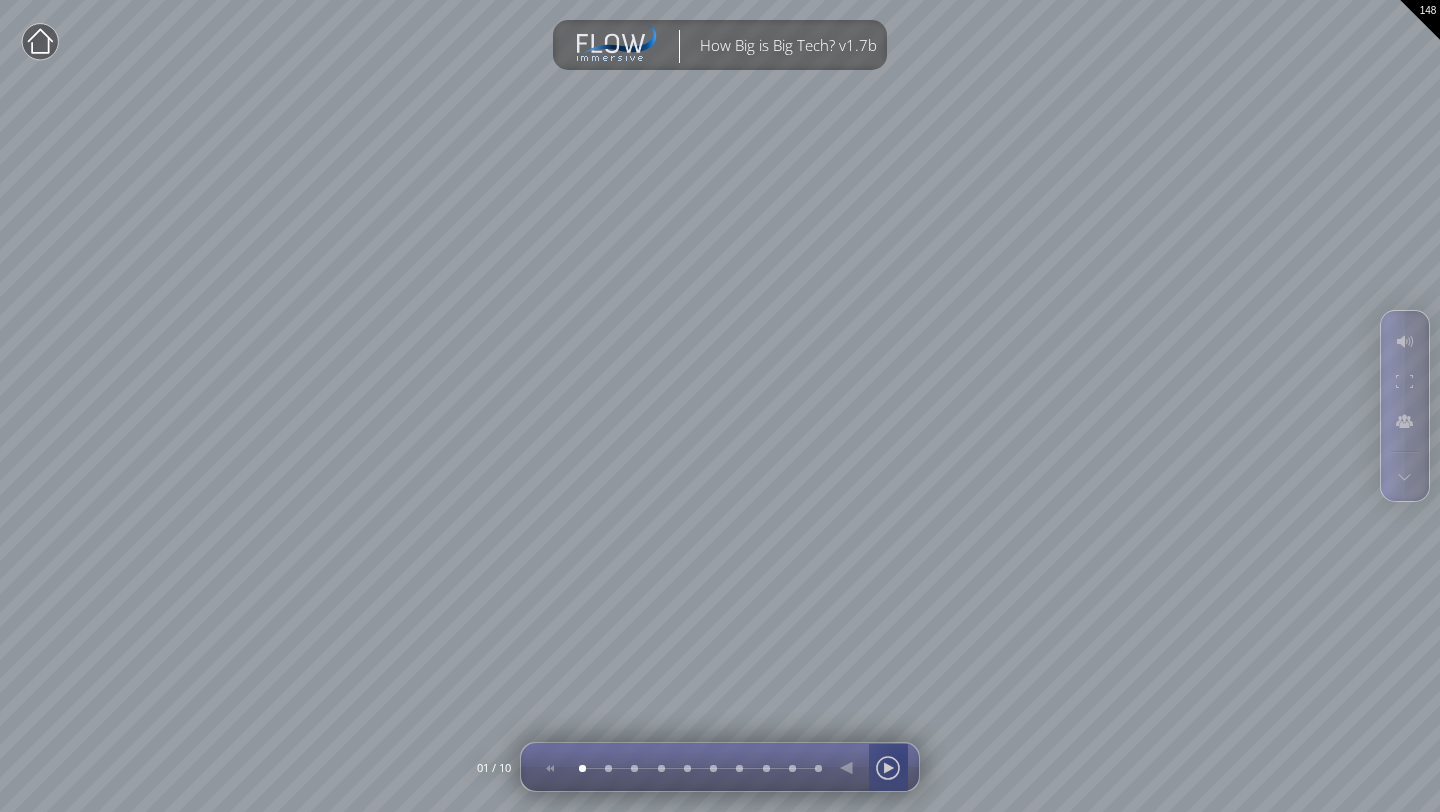 click at bounding box center (888, 768) 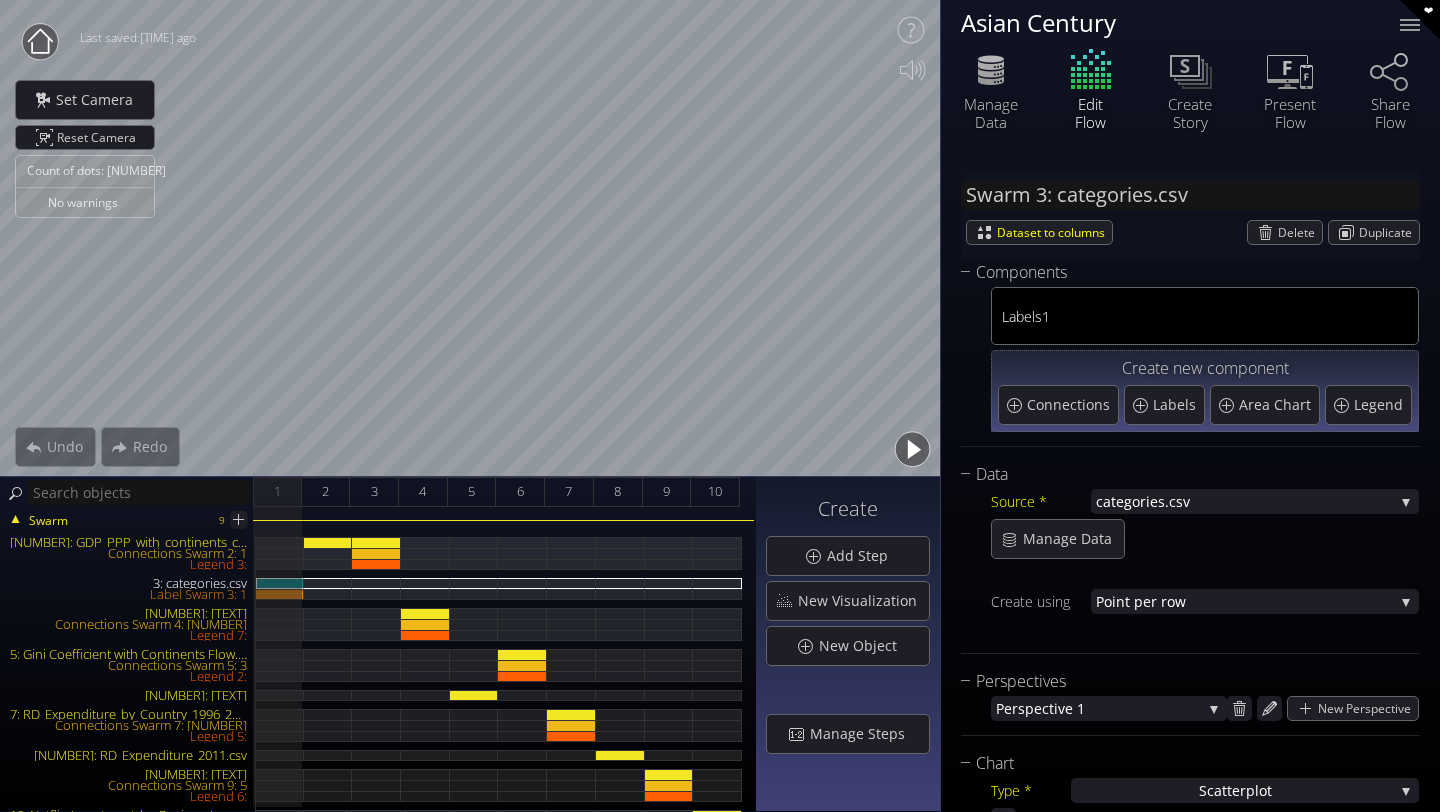 scroll, scrollTop: 0, scrollLeft: 0, axis: both 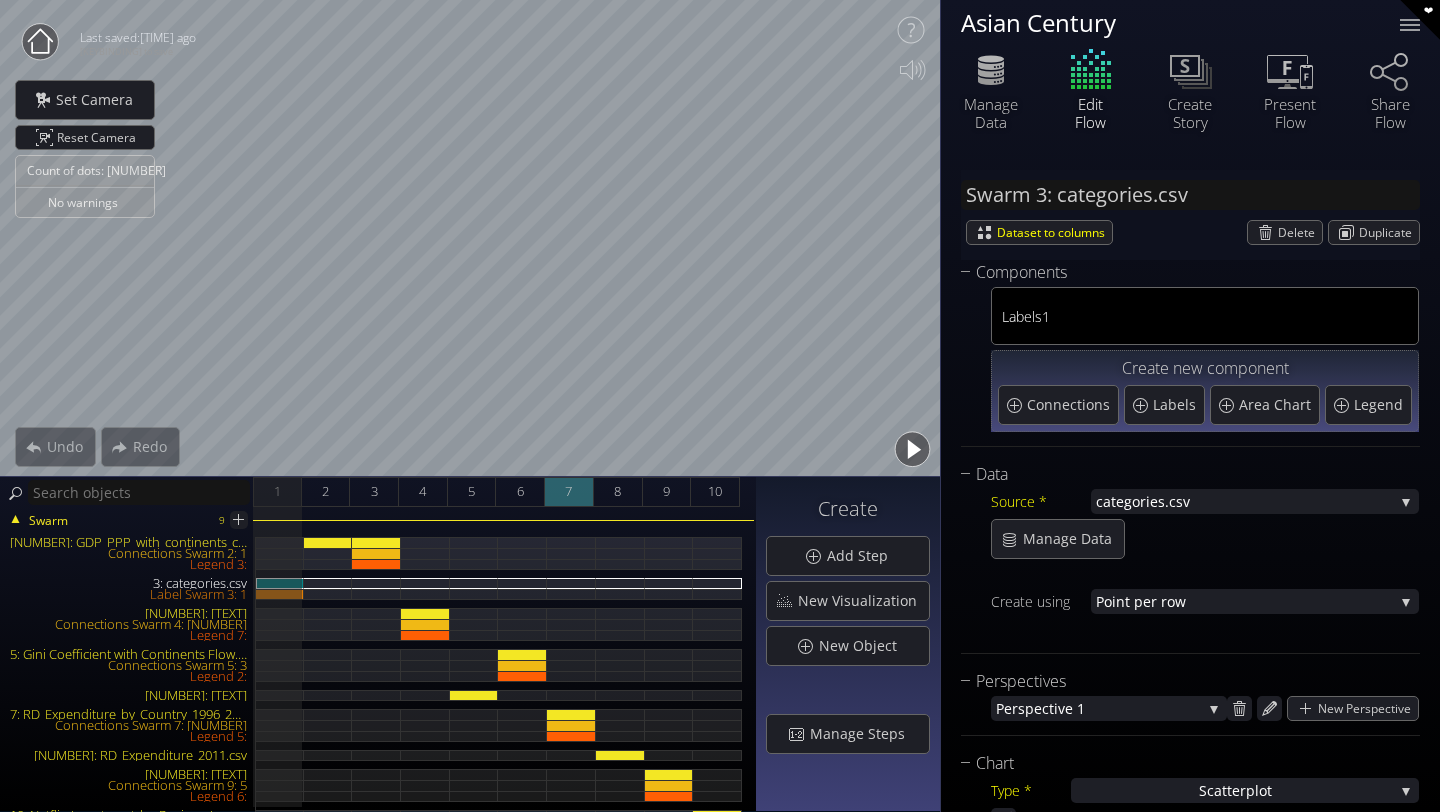 click on "7" at bounding box center [568, 491] 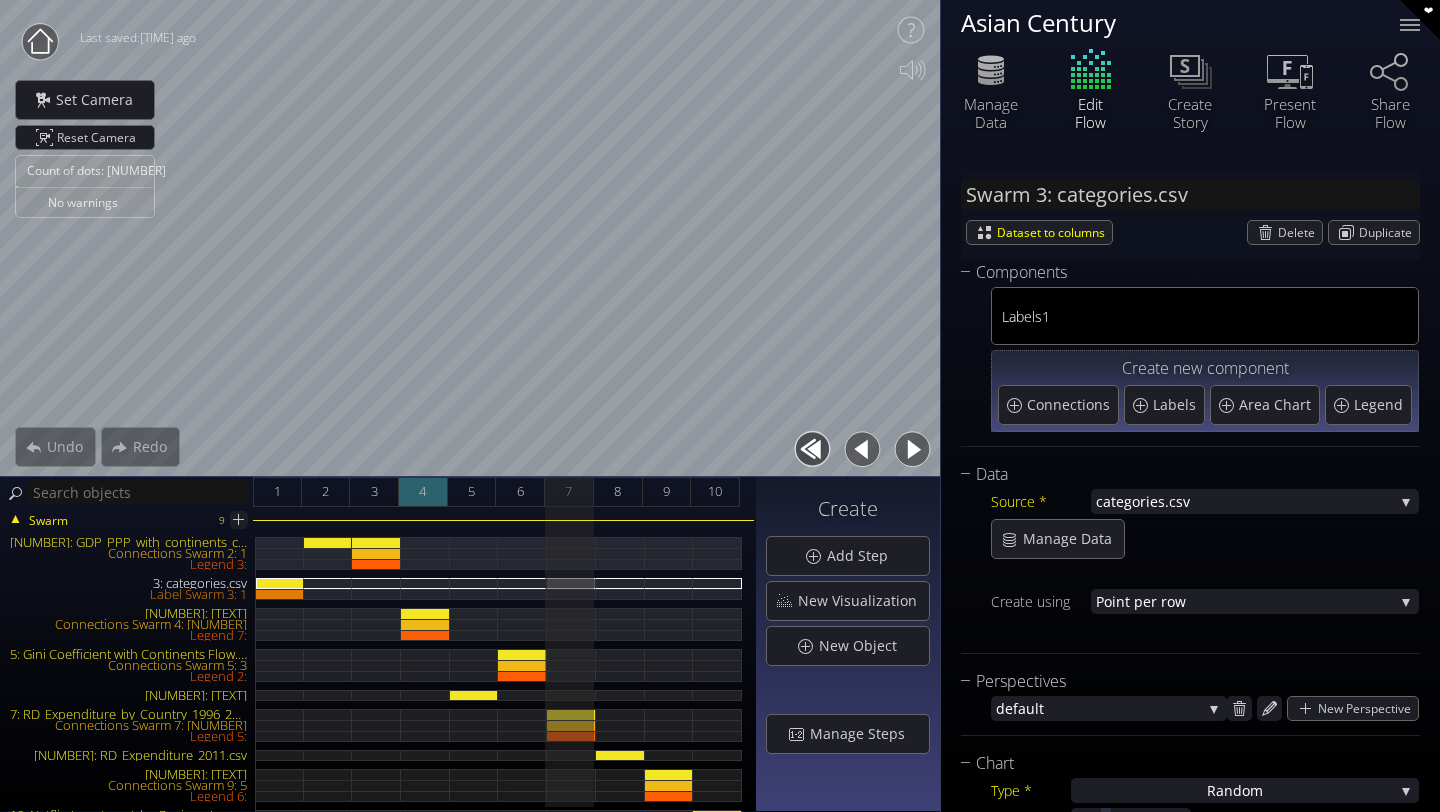 click on "4" at bounding box center [422, 491] 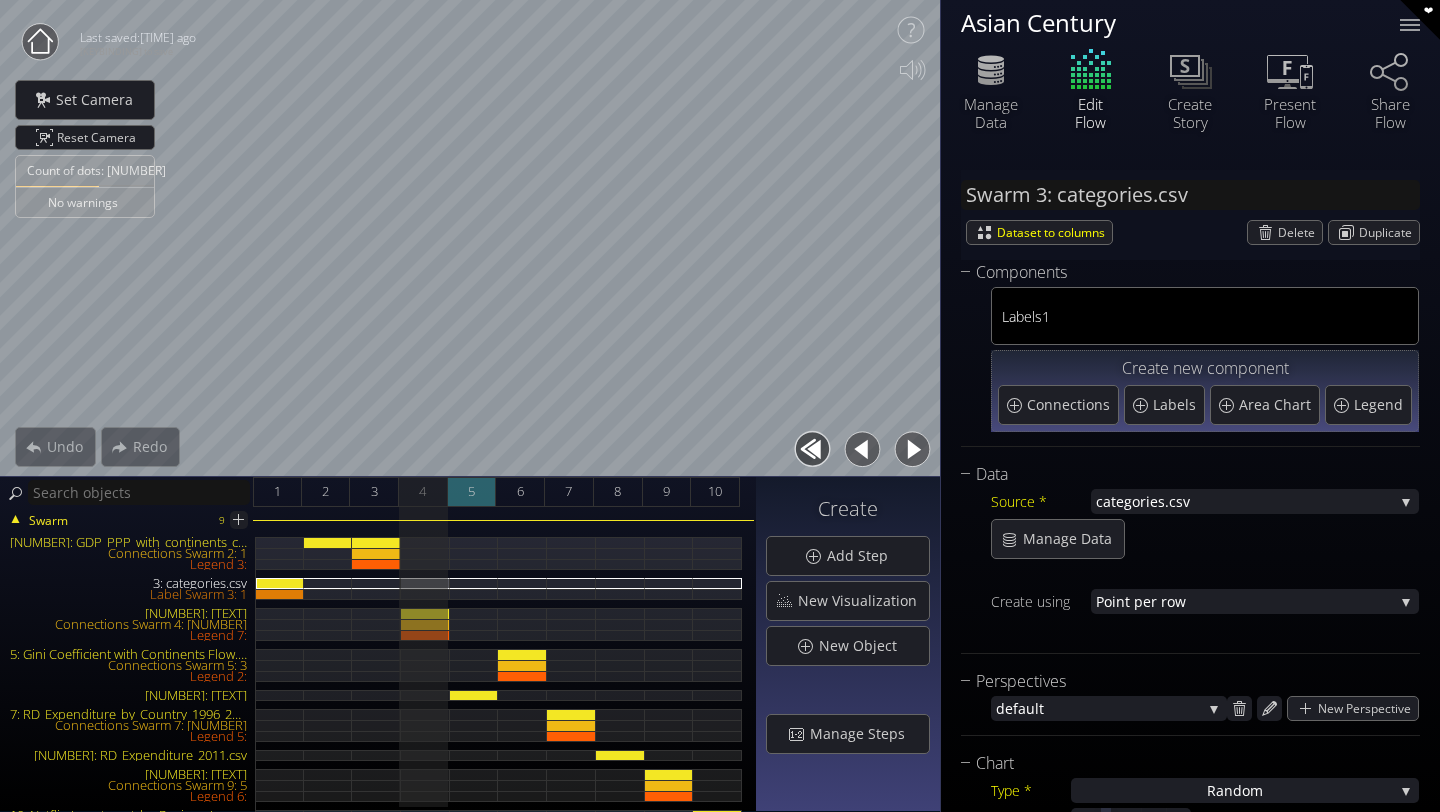 click on "5" at bounding box center [472, 492] 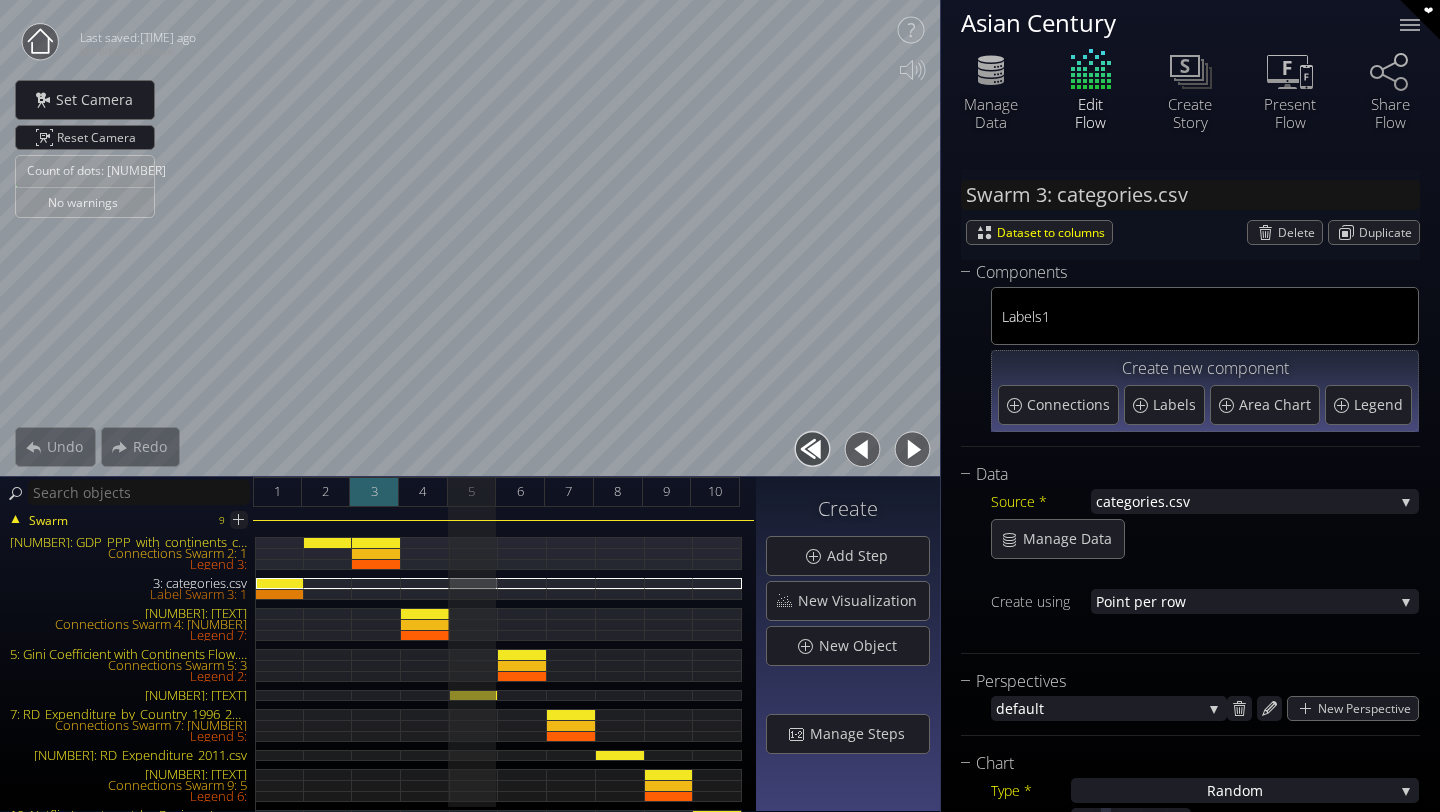 click on "3" at bounding box center [374, 492] 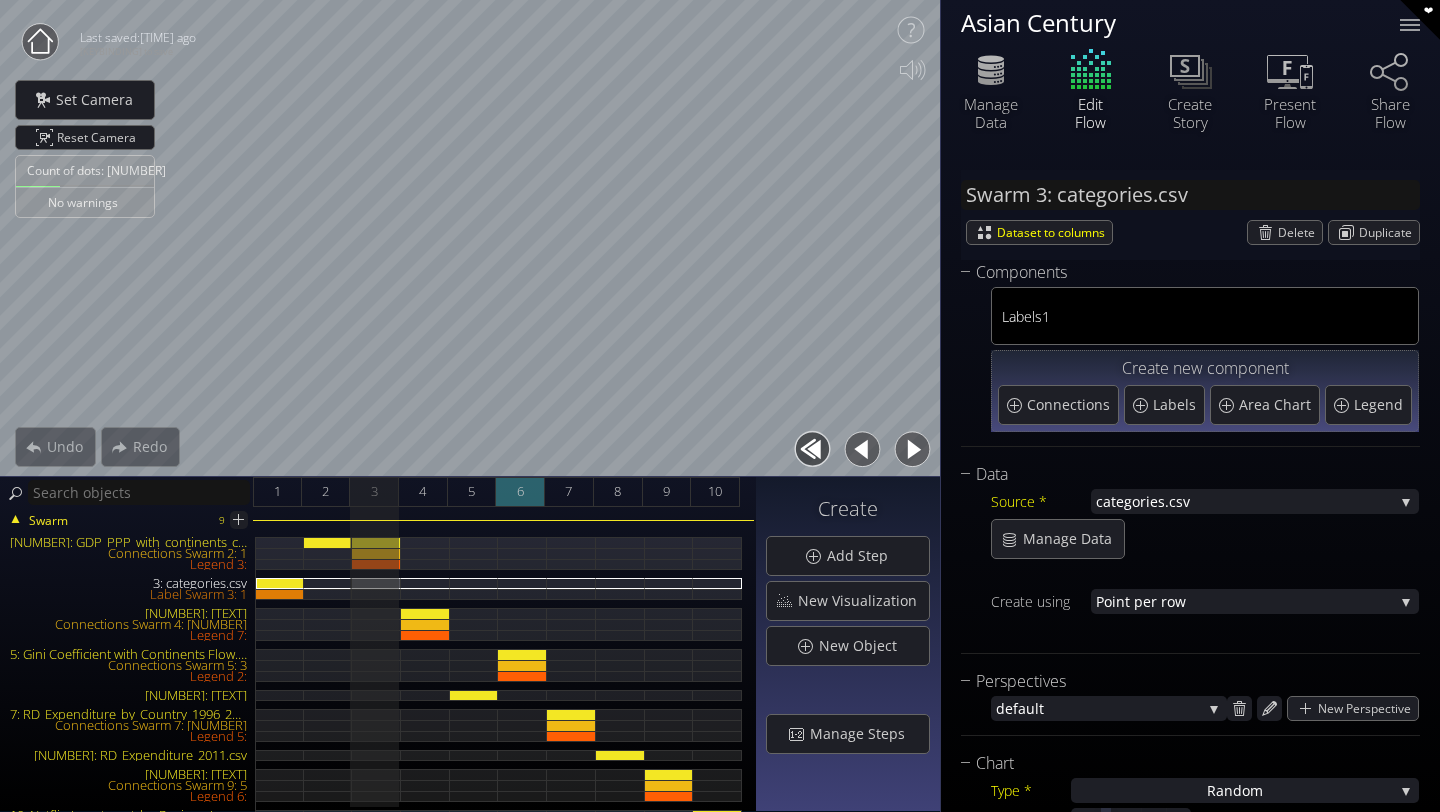 click on "6" at bounding box center (520, 492) 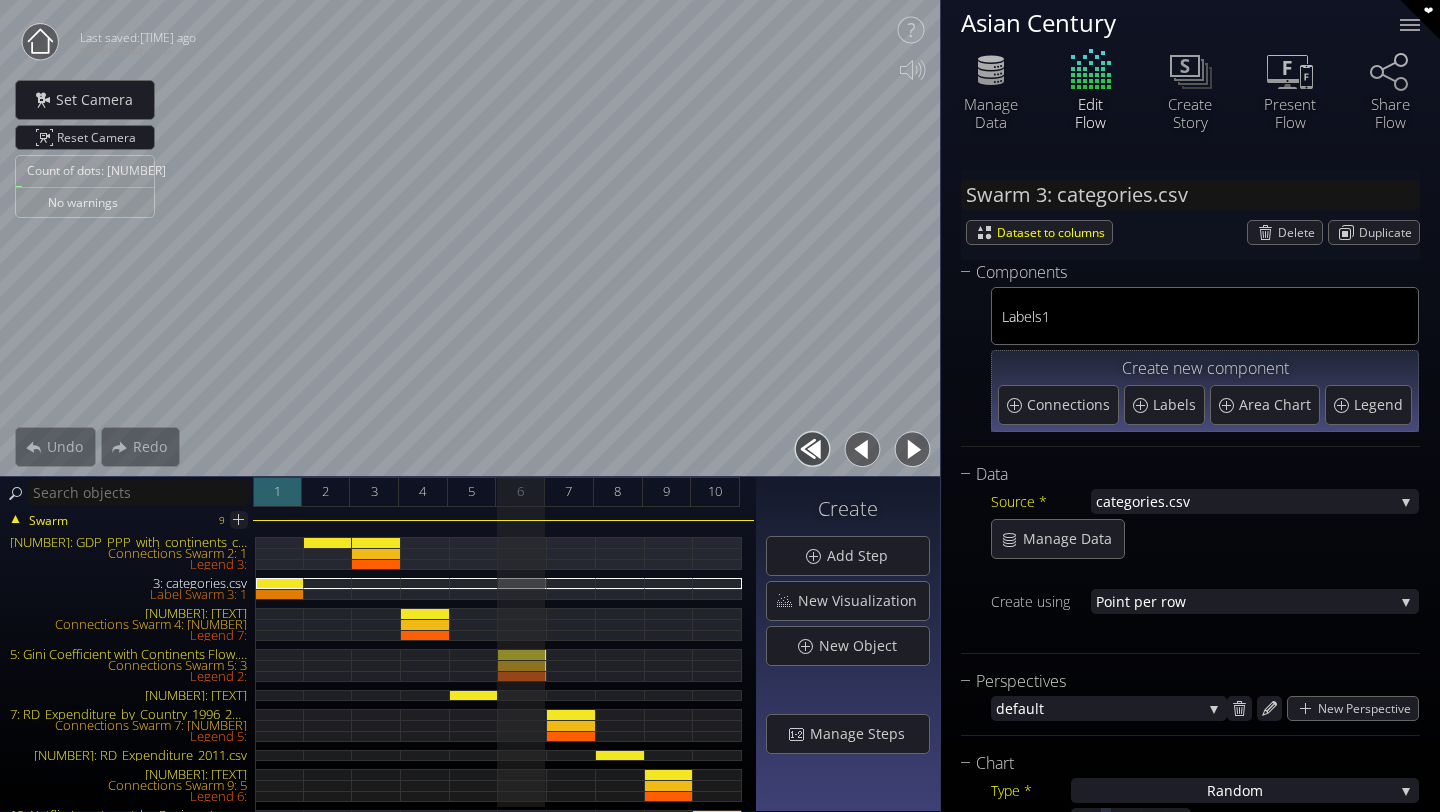 click on "1" at bounding box center (277, 492) 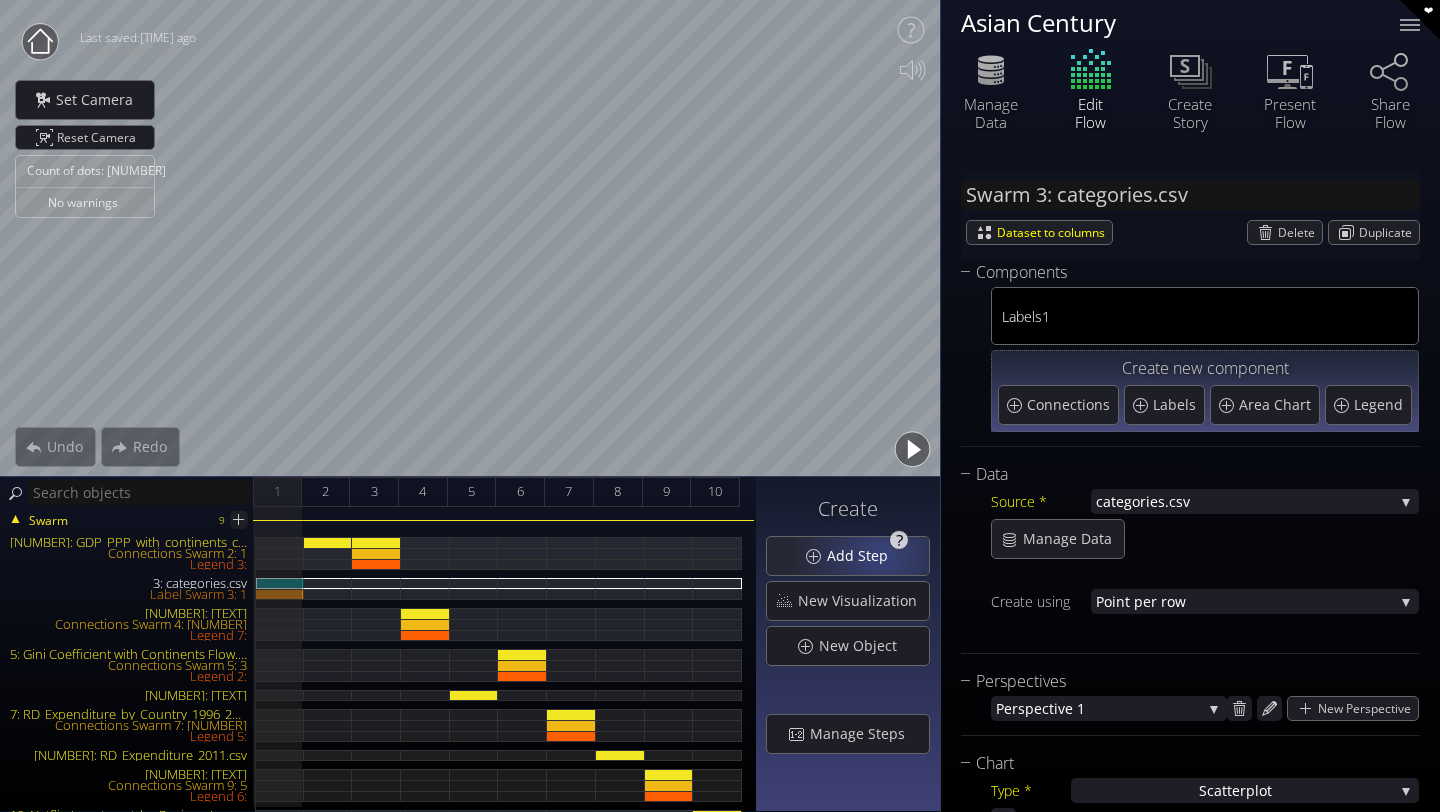 click on "Add Step" at bounding box center [863, 556] 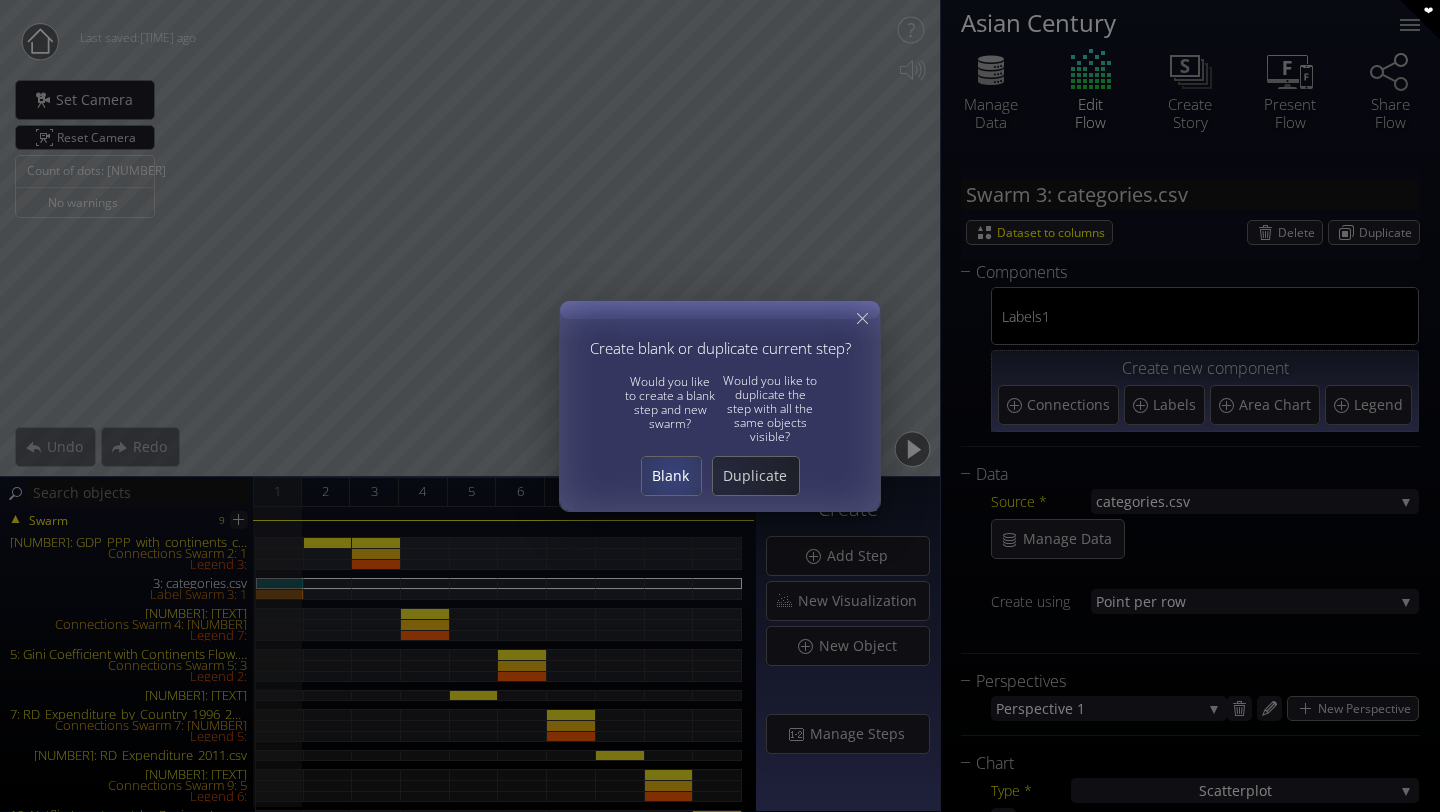 click on "Blank" at bounding box center (671, 476) 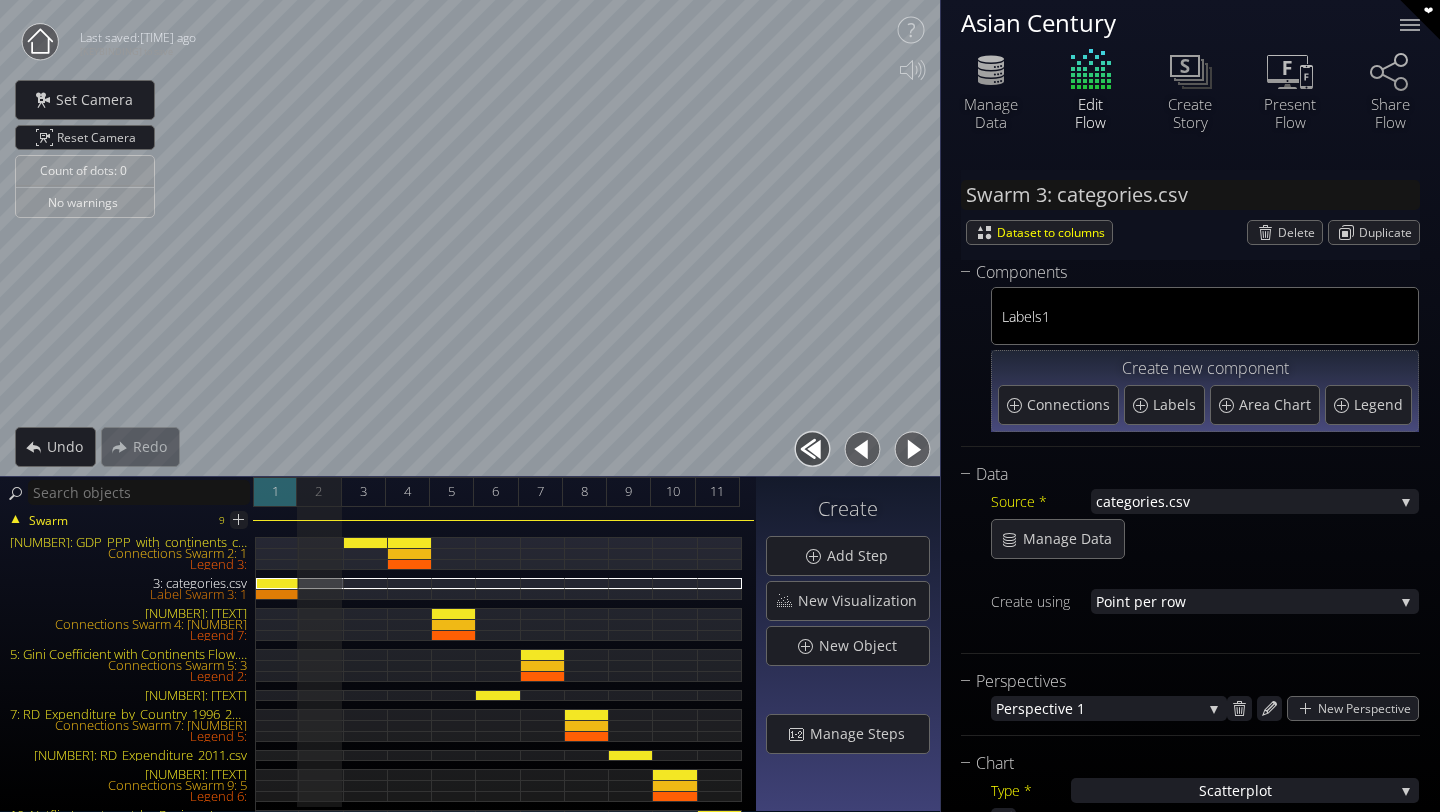 click on "1" at bounding box center (275, 491) 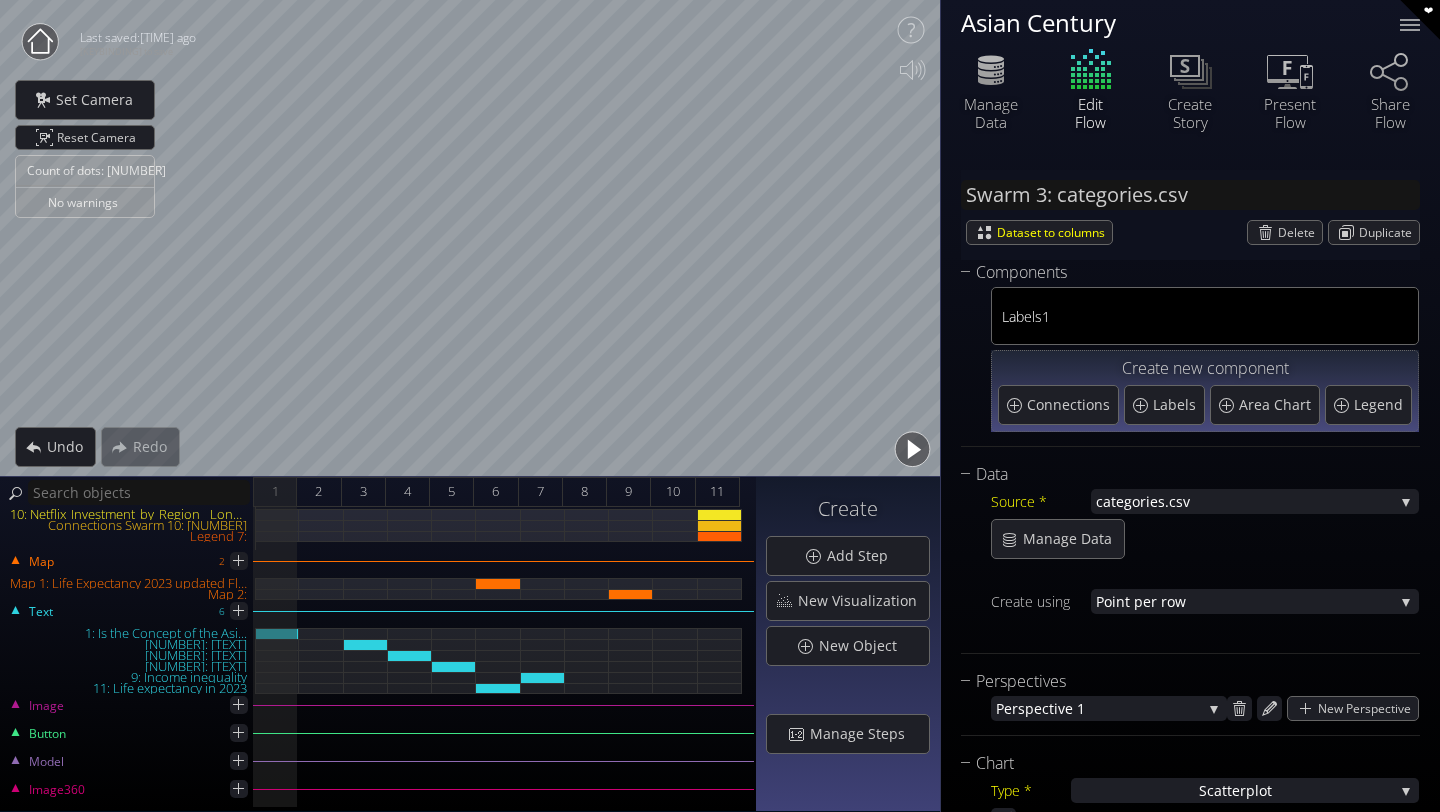 scroll, scrollTop: 0, scrollLeft: 0, axis: both 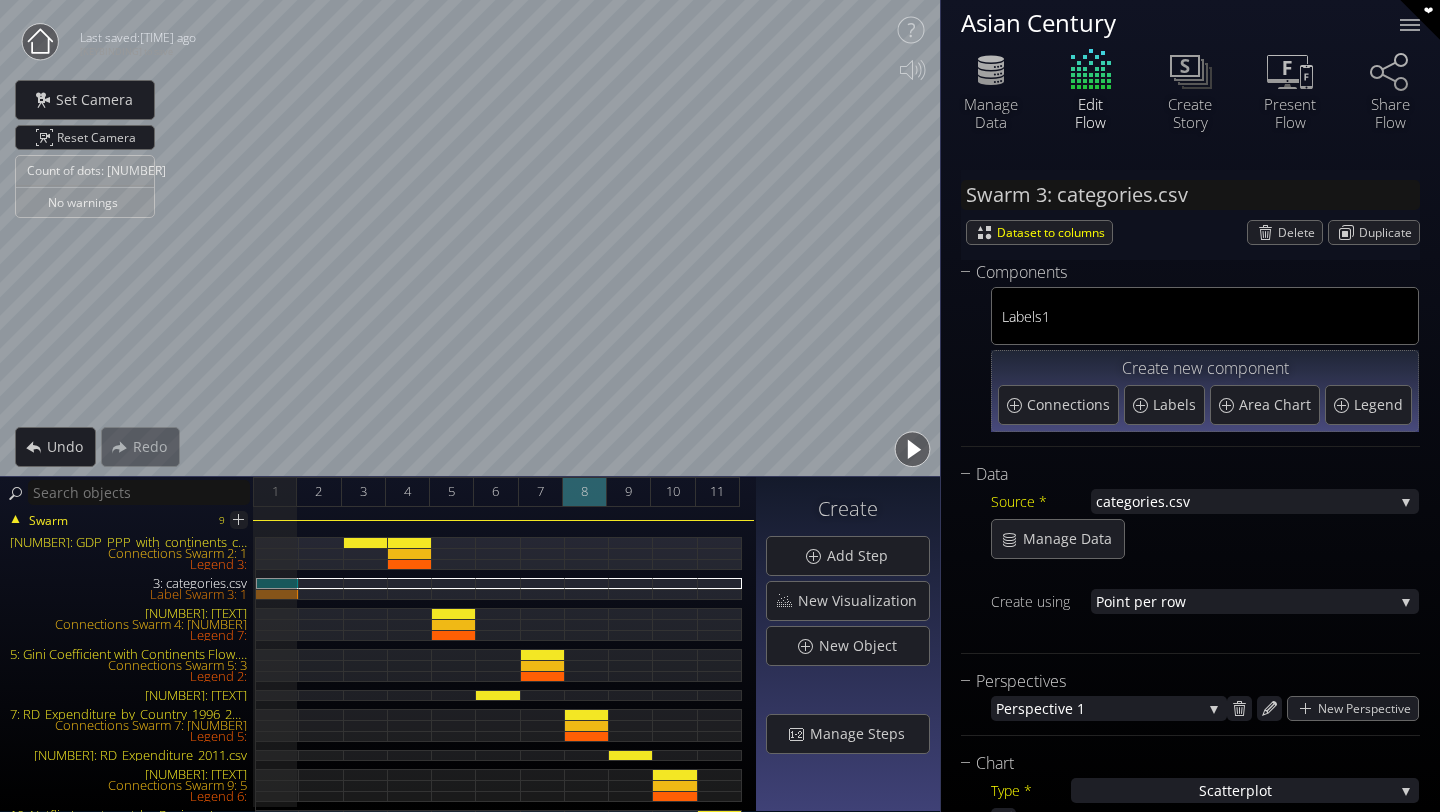 click on "8" at bounding box center (585, 492) 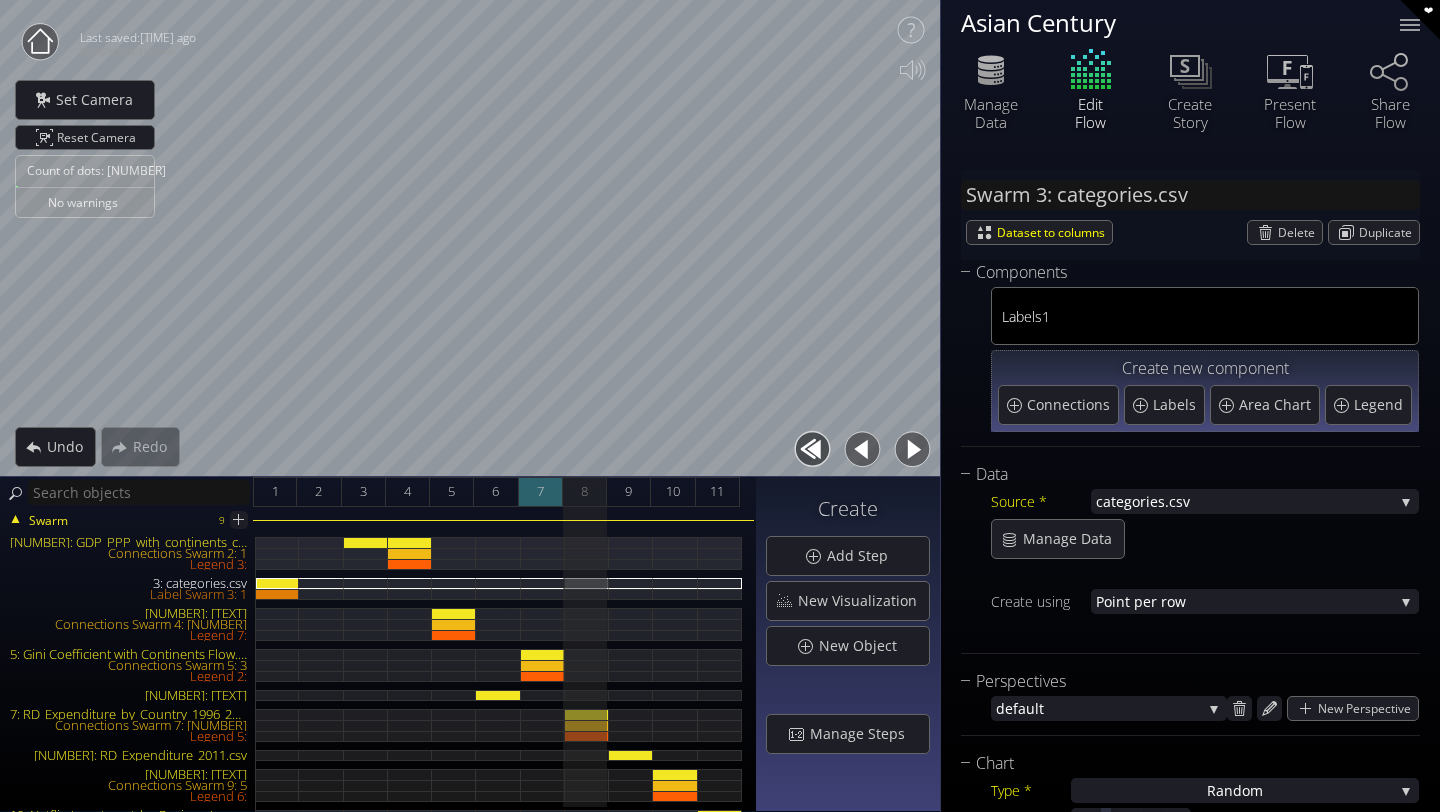 click on "7" at bounding box center (541, 492) 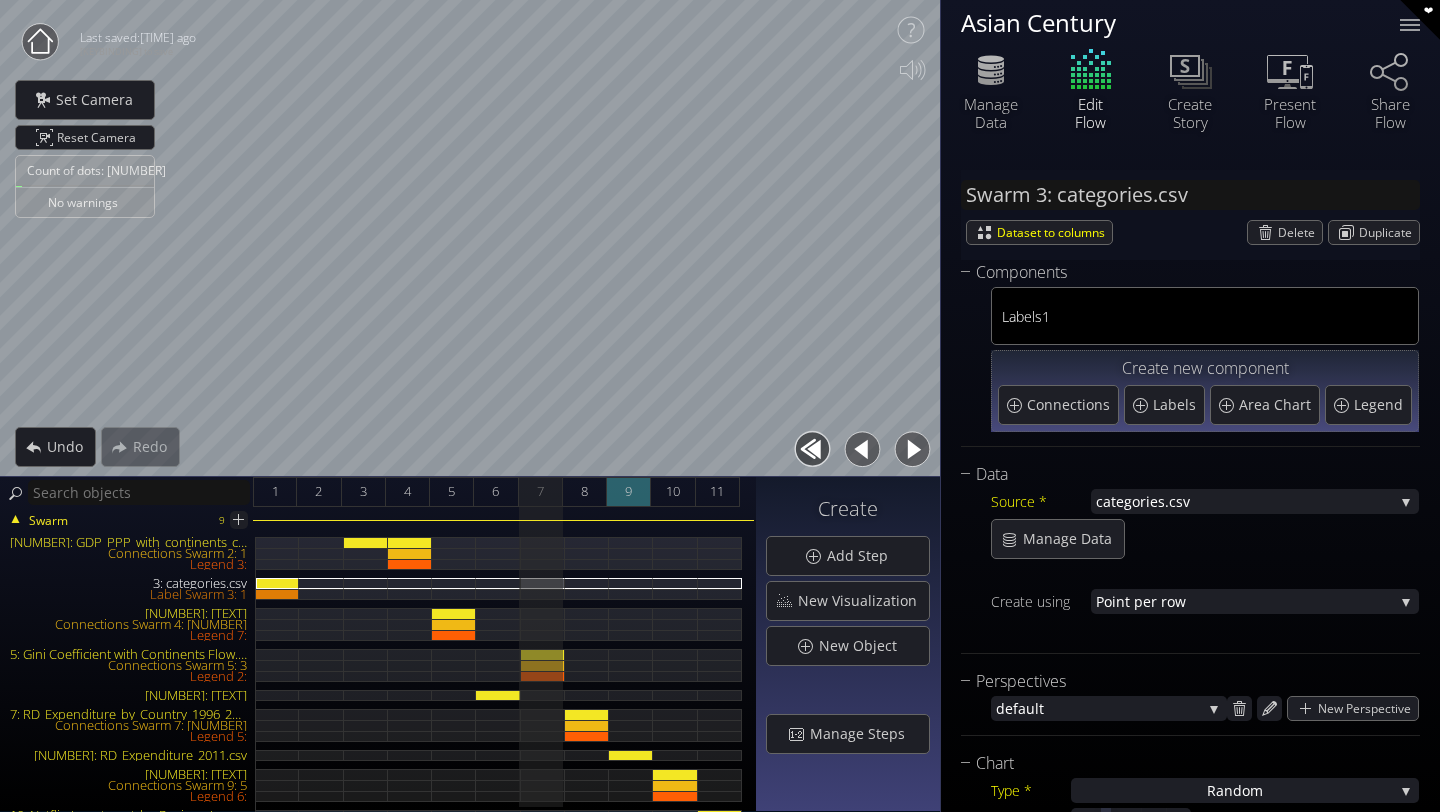 click on "[NUMBER]" at bounding box center (629, 492) 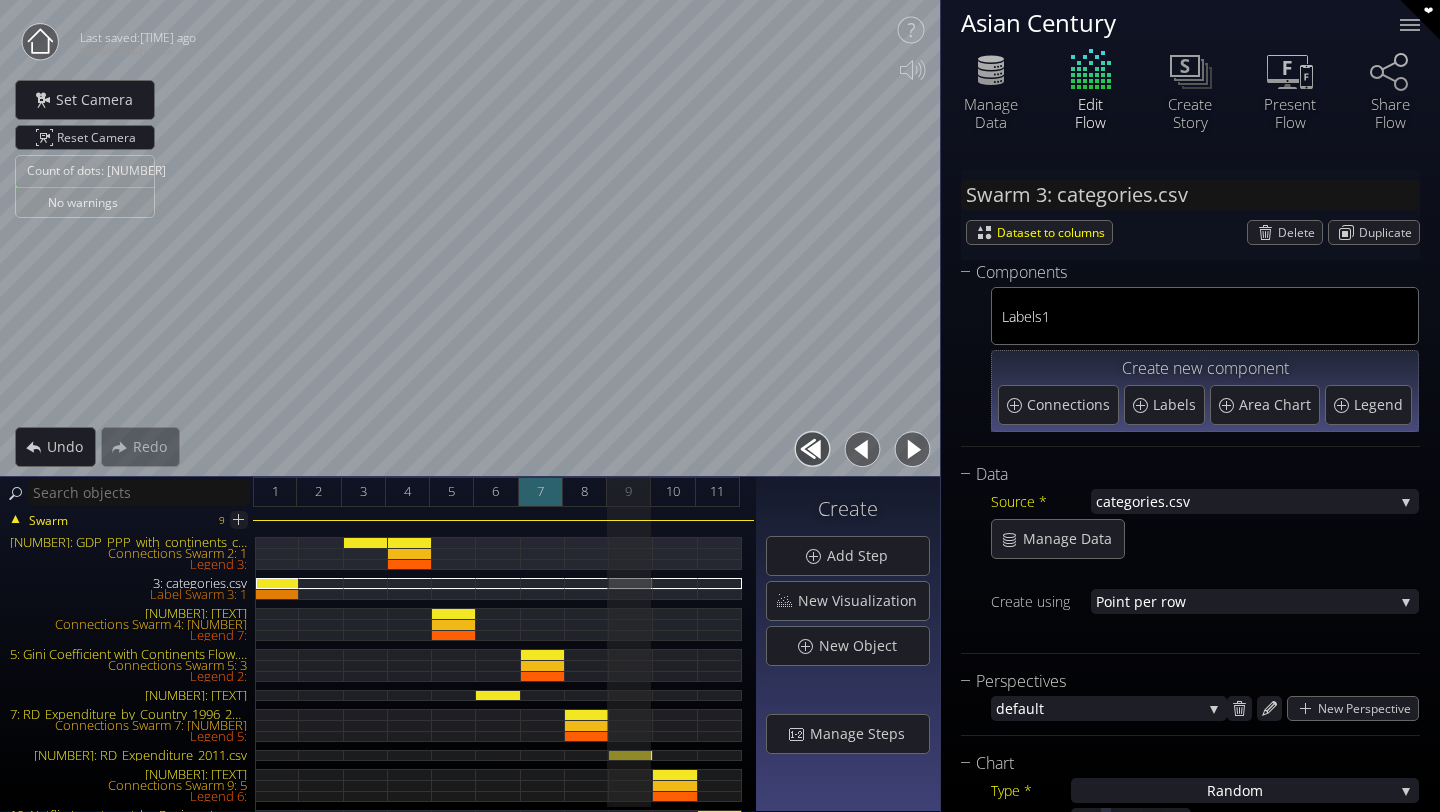 click on "7" at bounding box center (541, 492) 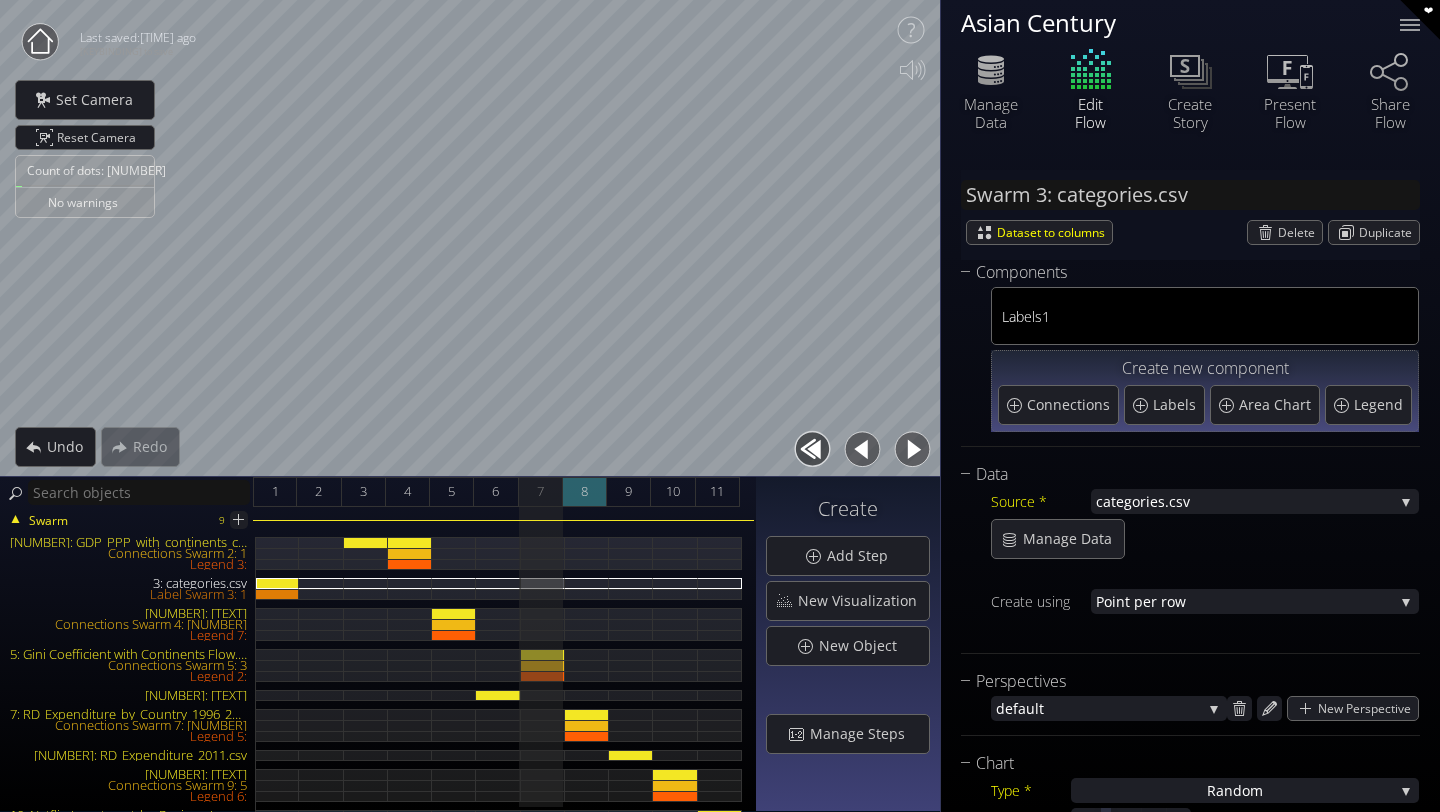 click on "8" at bounding box center [585, 492] 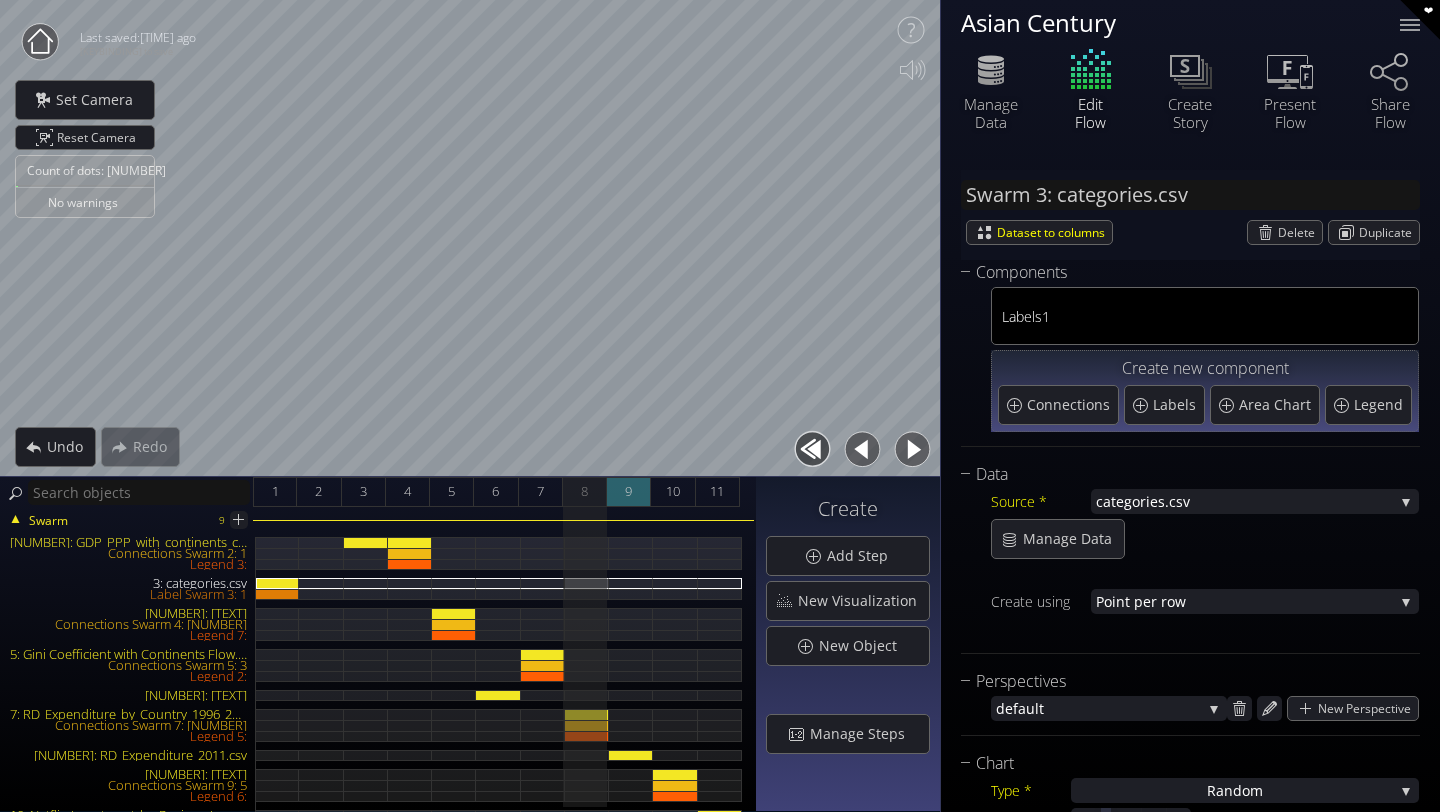 click on "[NUMBER]" at bounding box center [628, 491] 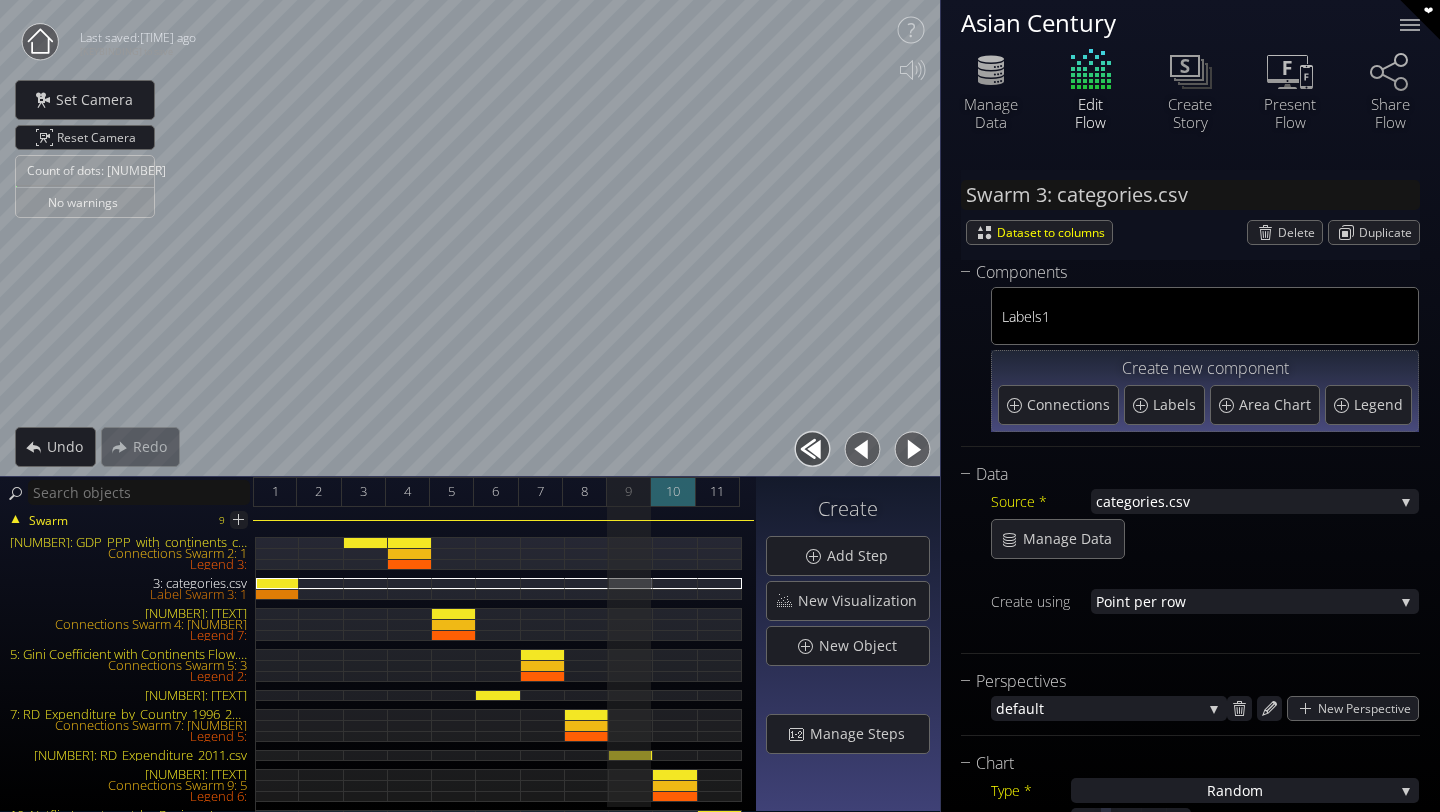 click on "[NUMBER]" at bounding box center (673, 492) 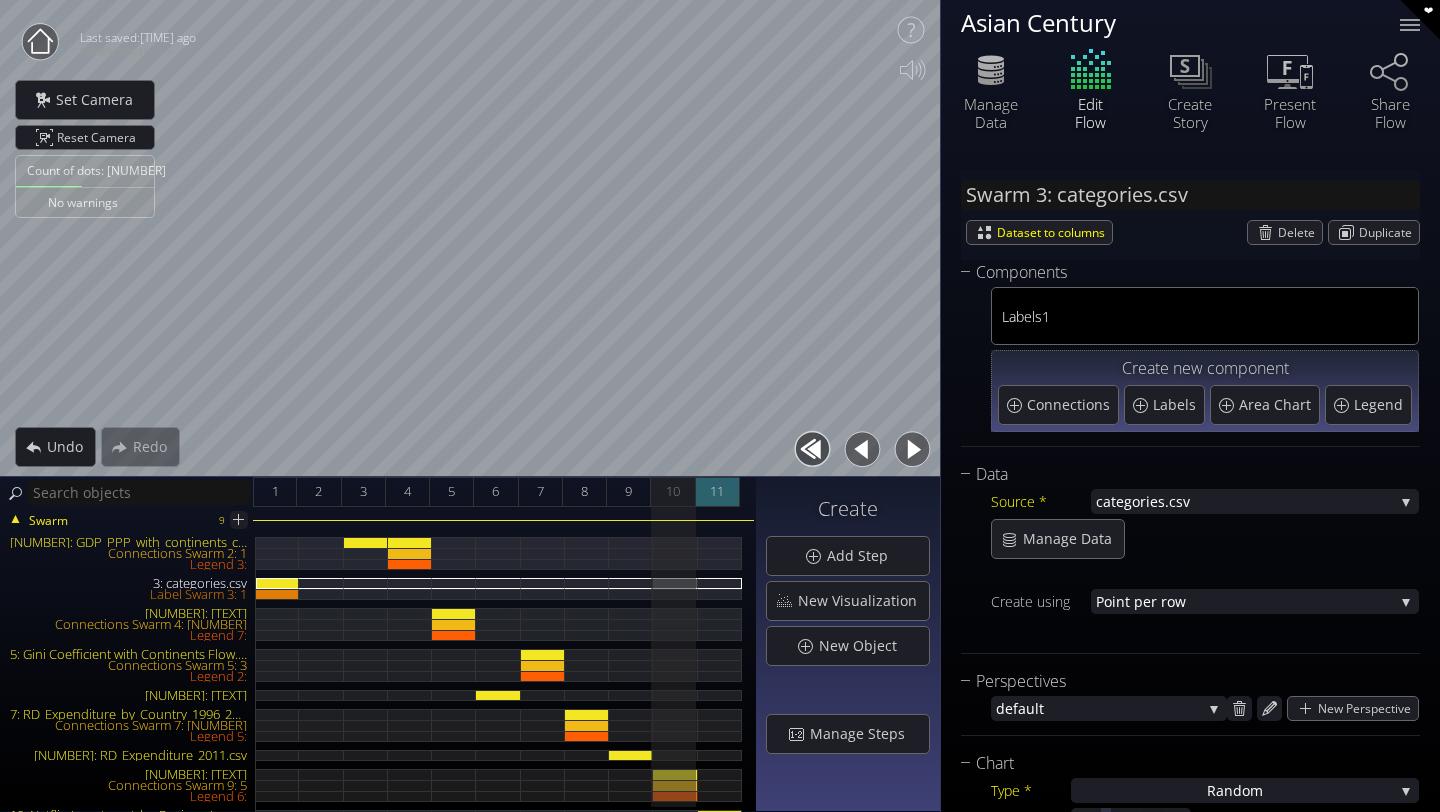 click on "11" at bounding box center [717, 491] 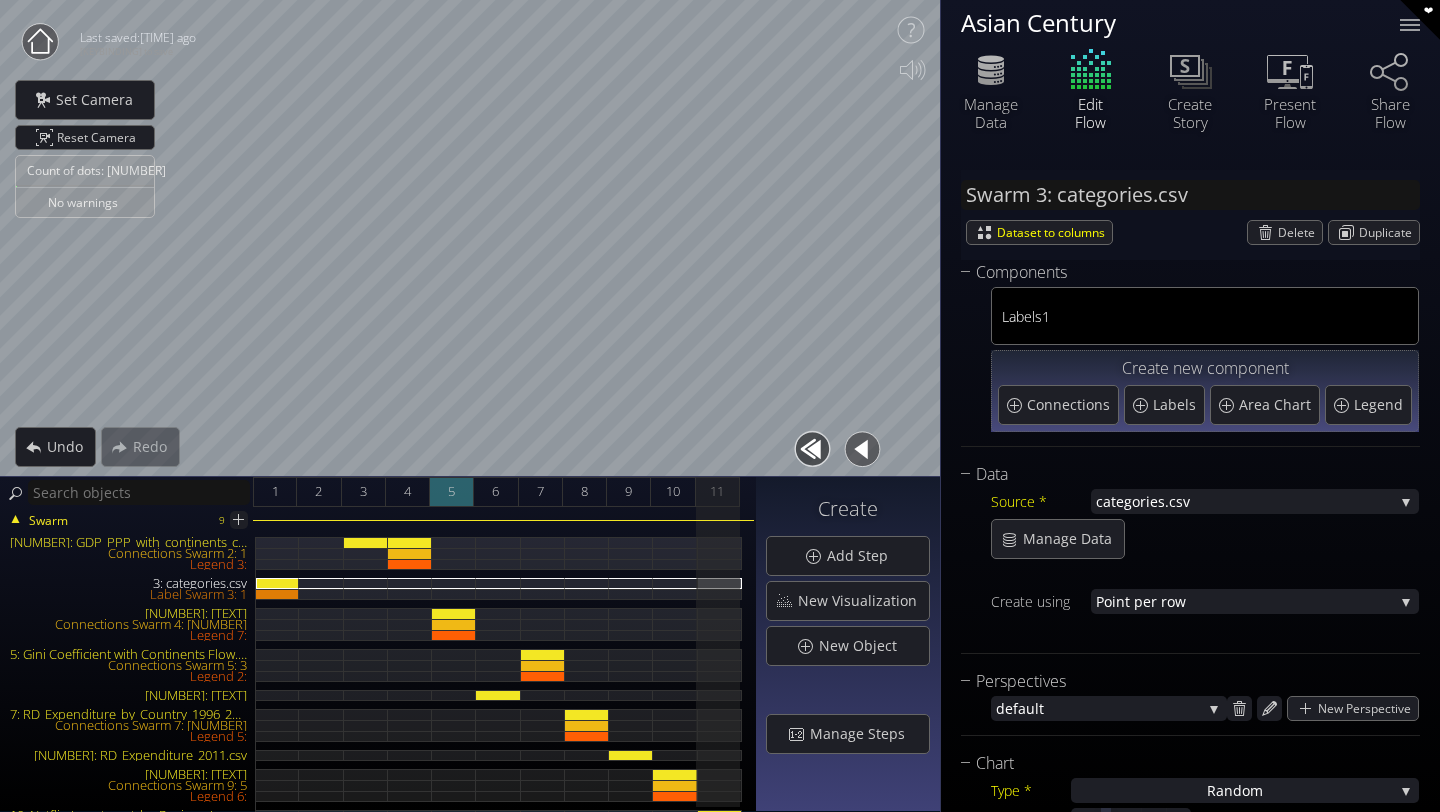 click on "5" at bounding box center (452, 492) 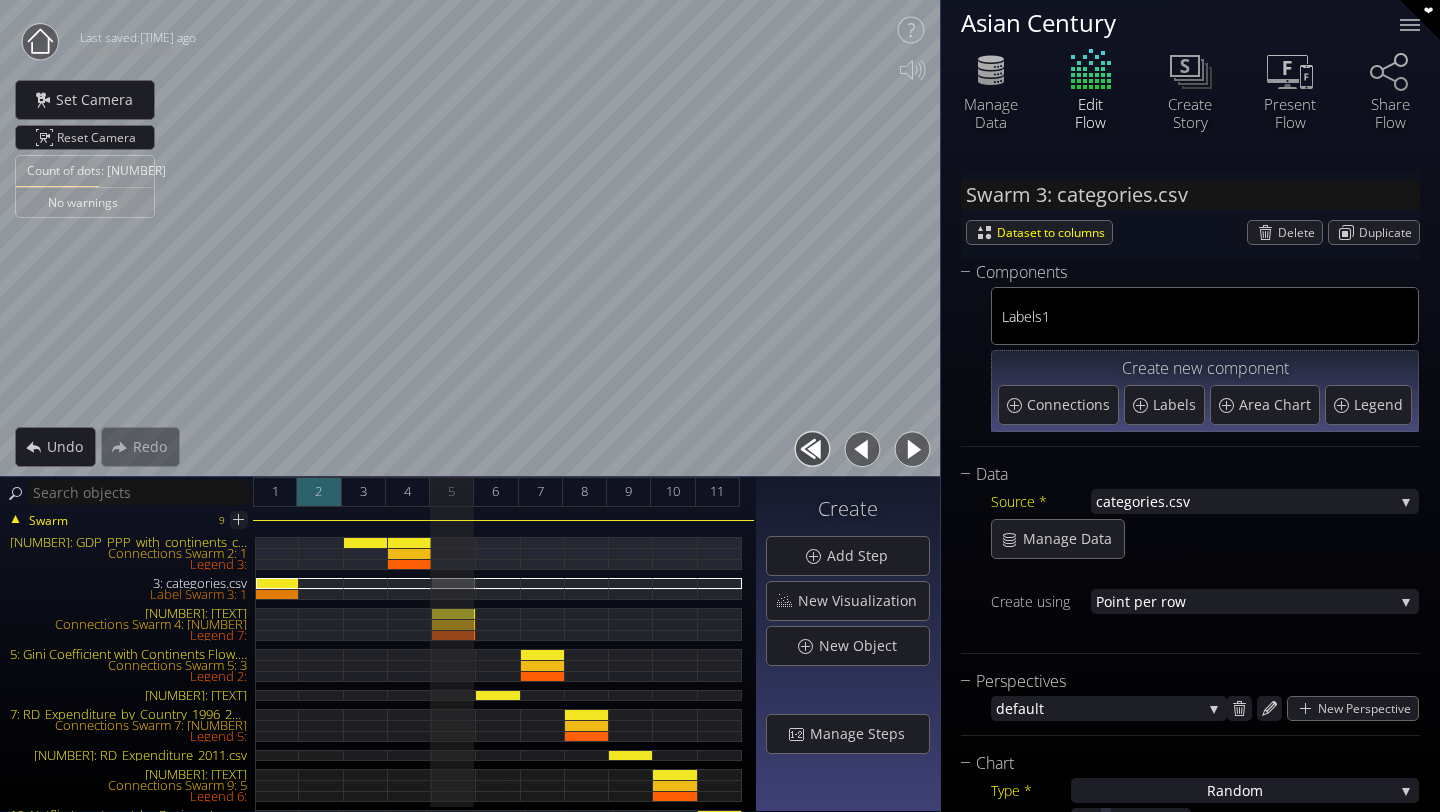 click on "2" at bounding box center (318, 491) 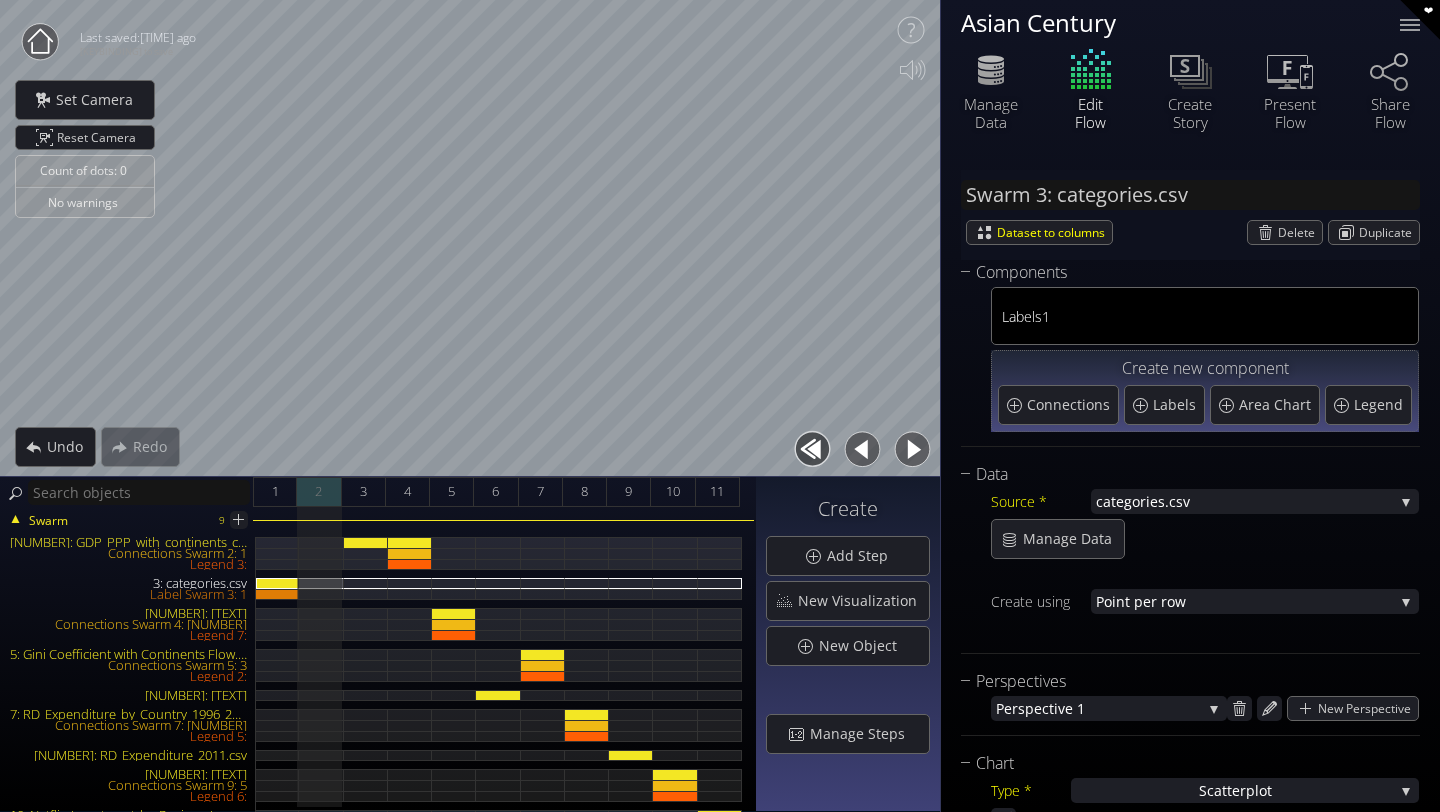click on "2" at bounding box center [318, 491] 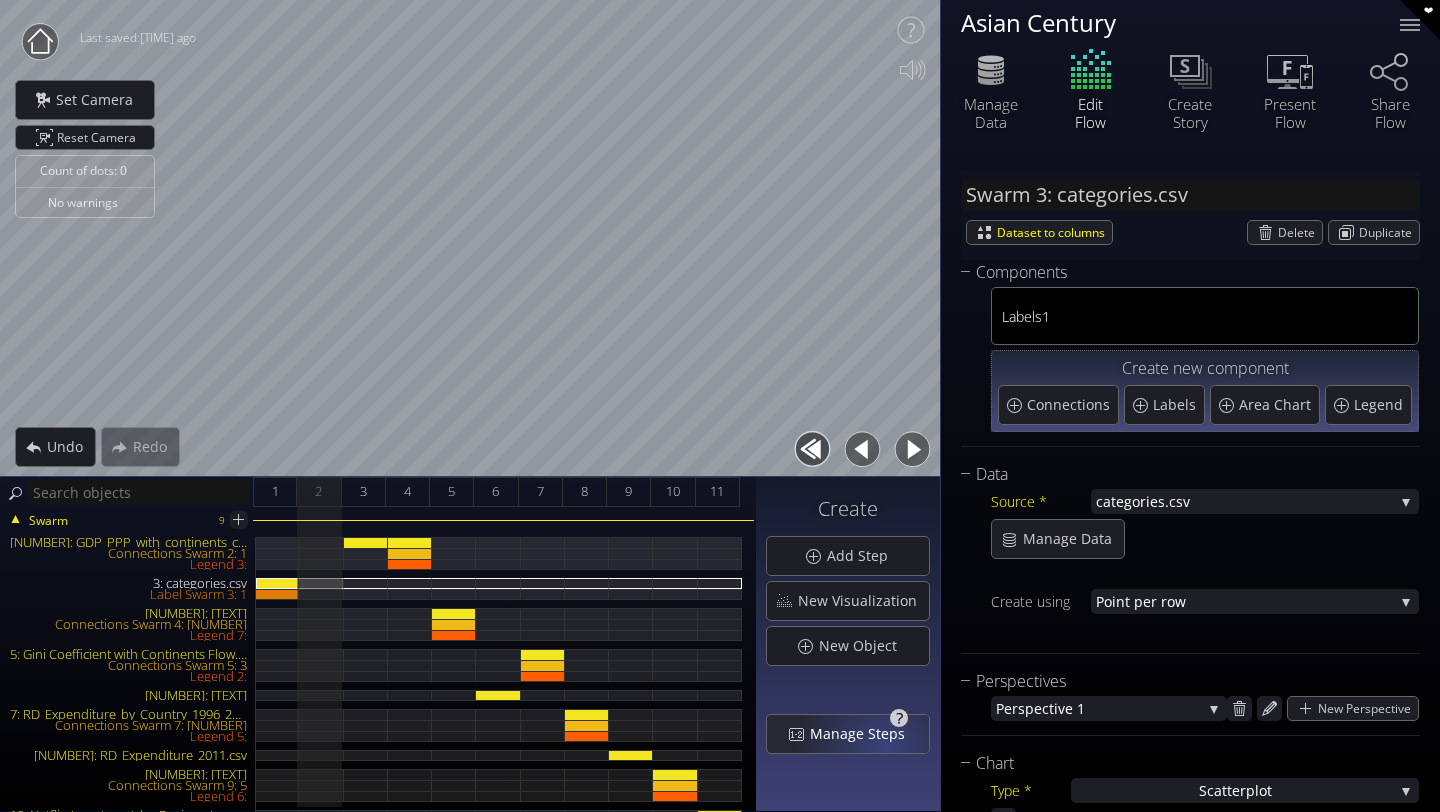 click on "Manage Steps" at bounding box center [848, 734] 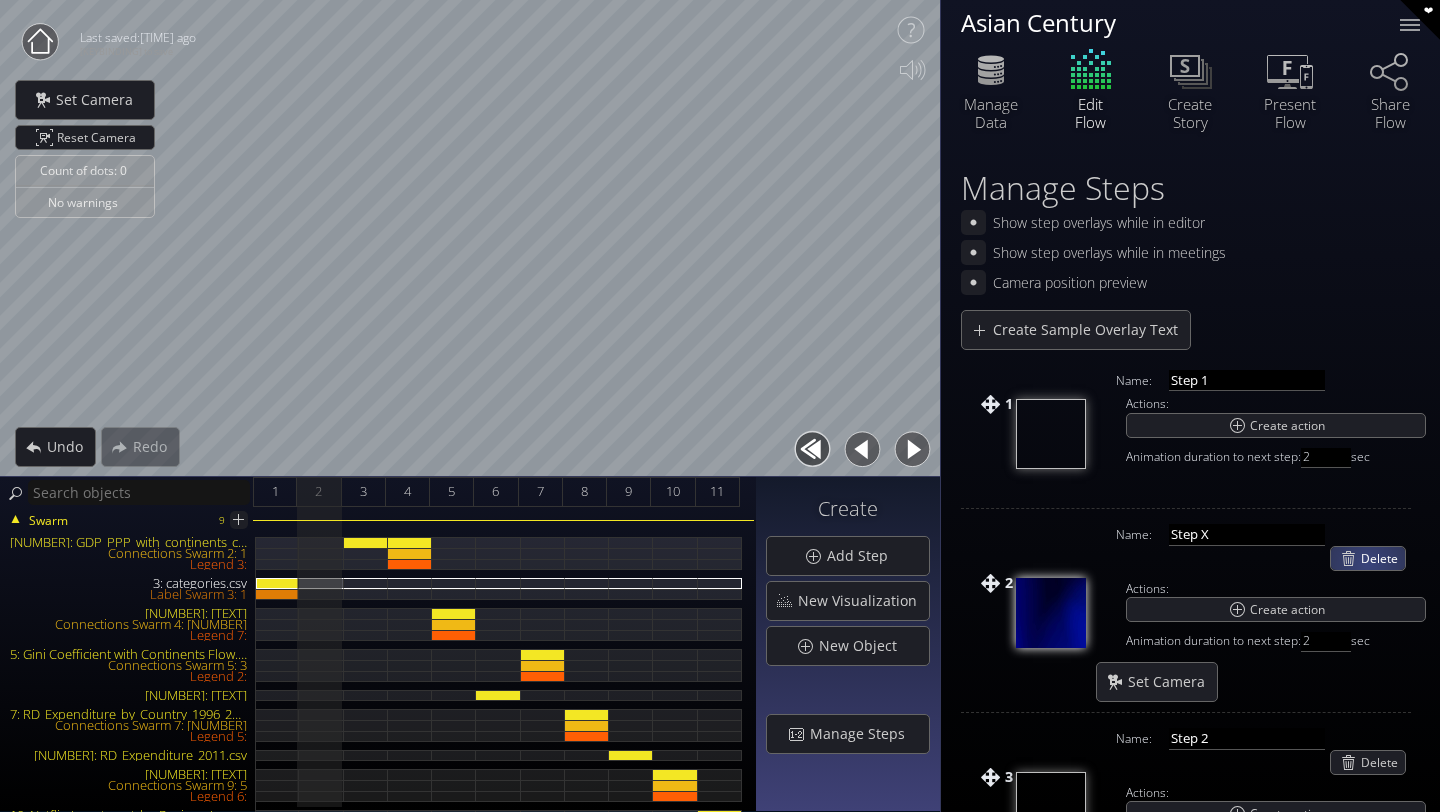 click on "Delete" at bounding box center (1383, 558) 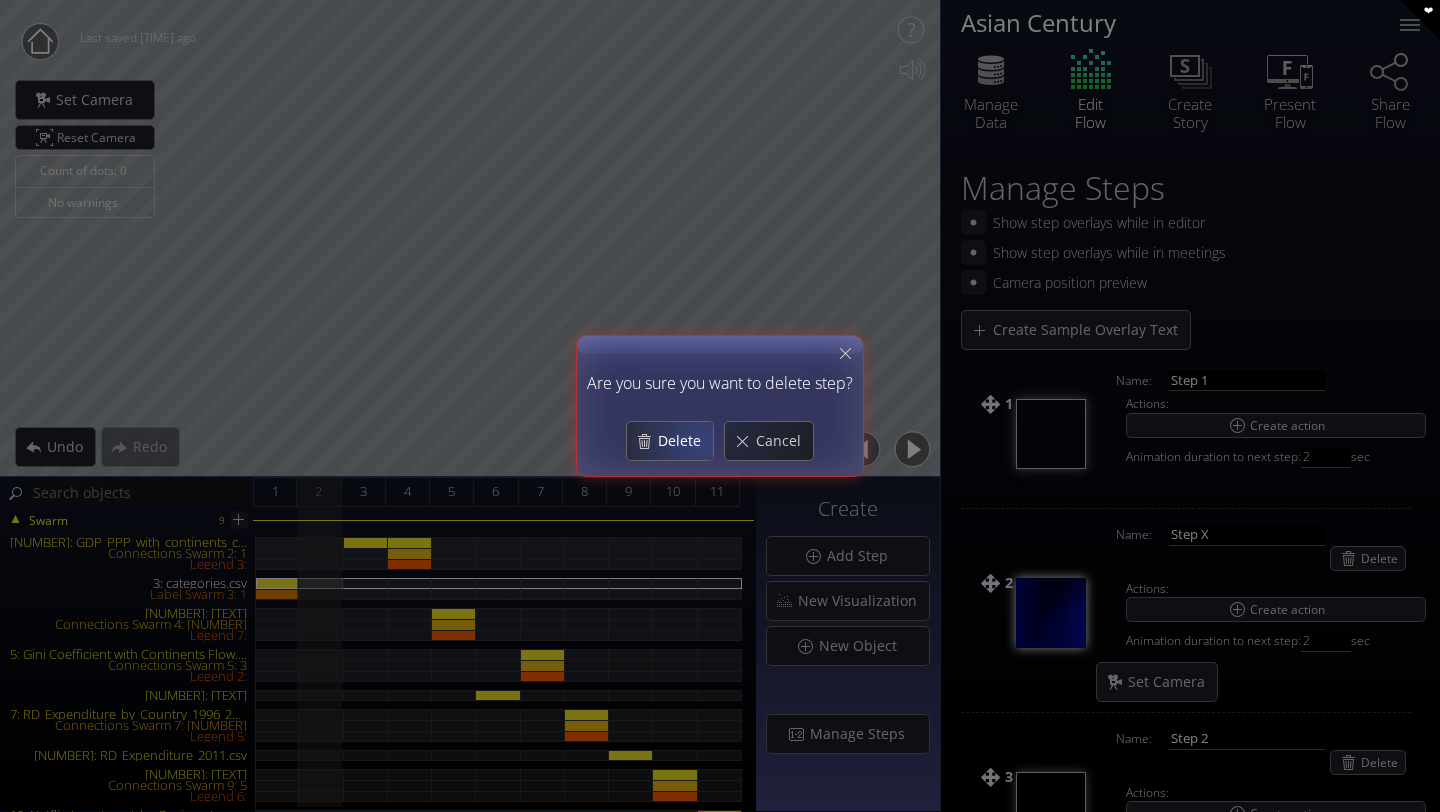 click on "Delete" at bounding box center [685, 441] 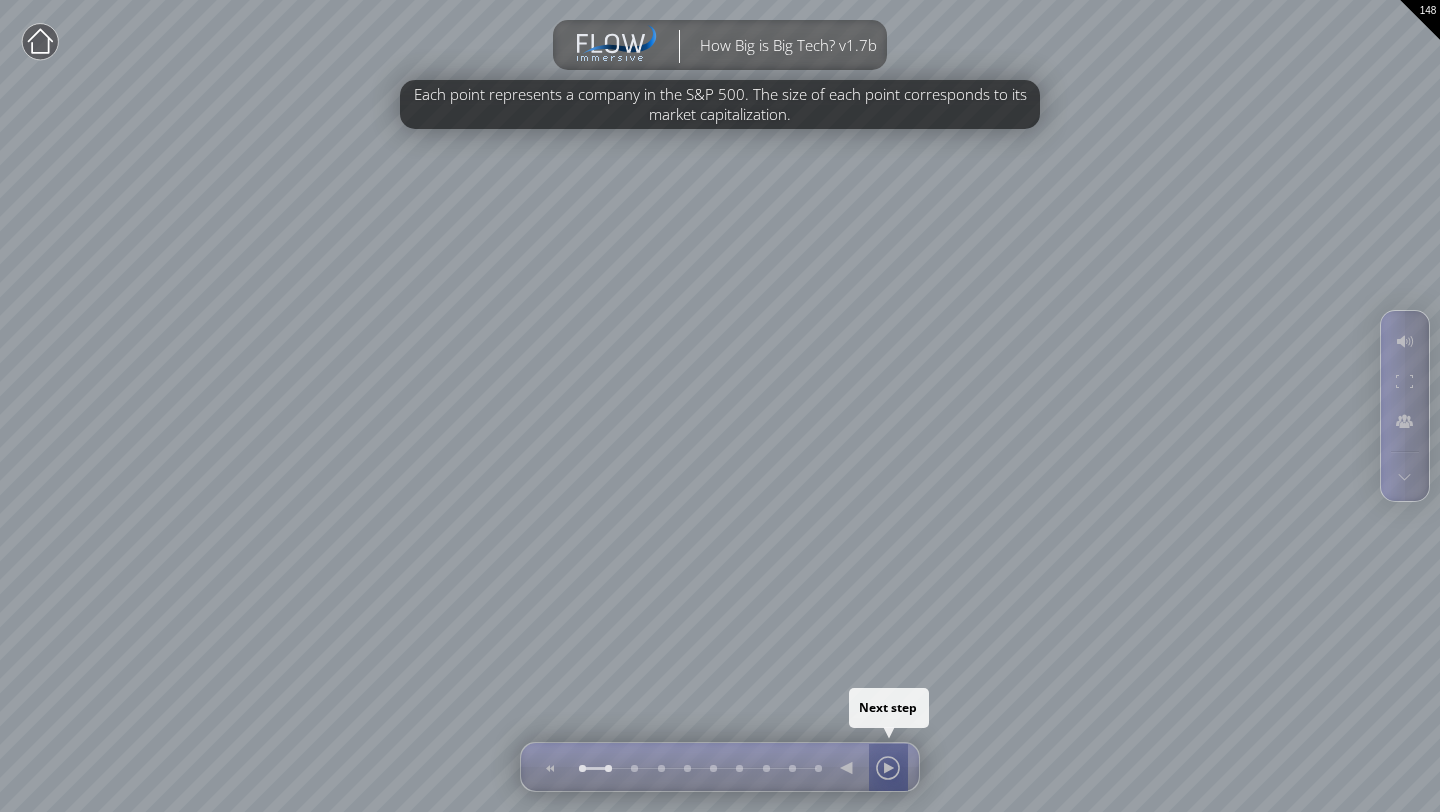 scroll, scrollTop: 0, scrollLeft: 0, axis: both 